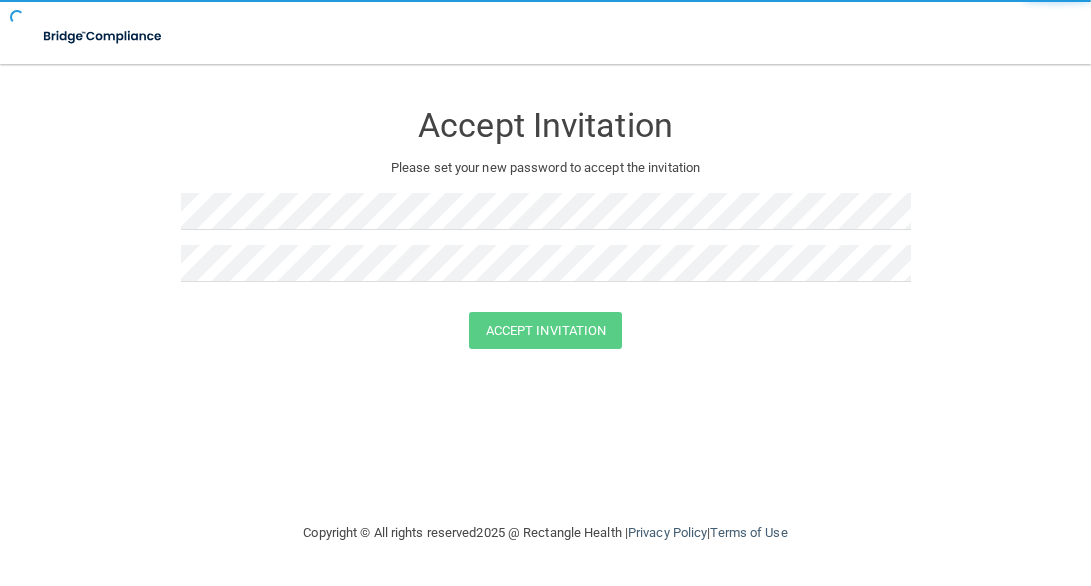 scroll, scrollTop: 0, scrollLeft: 0, axis: both 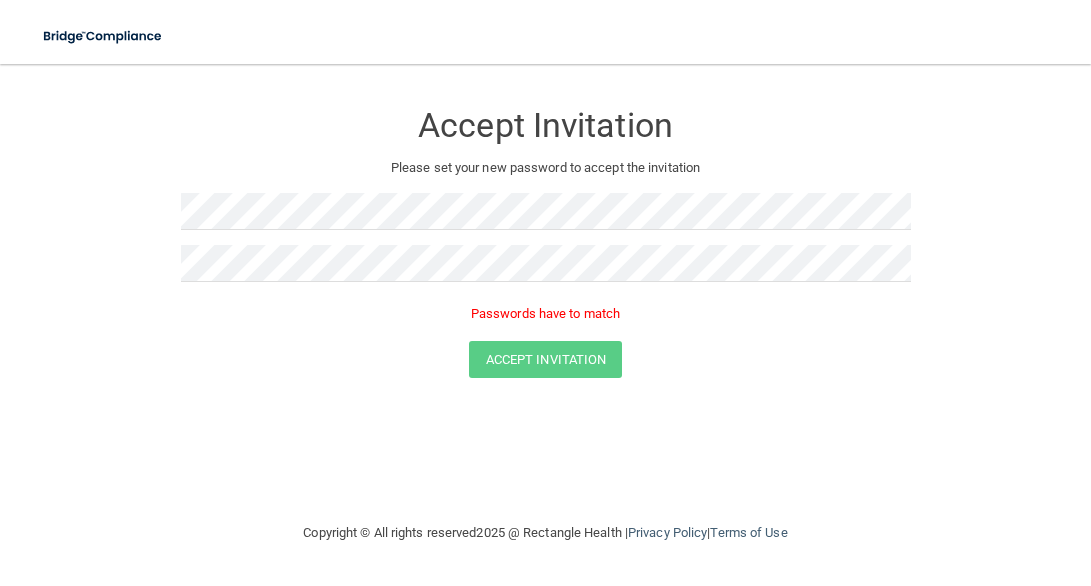 click on "Accept Invitation     Please set your new password to accept the invitation                               Passwords have to match                   Accept Invitation              You have successfully accepted the invitation!   Click here to login ." at bounding box center (545, 243) 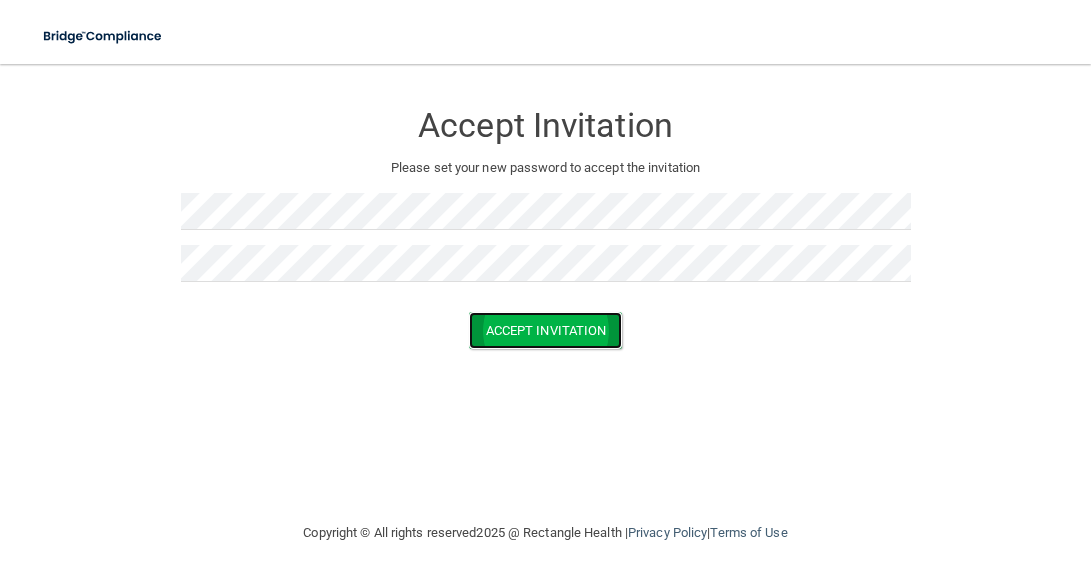 click on "Accept Invitation" at bounding box center (546, 330) 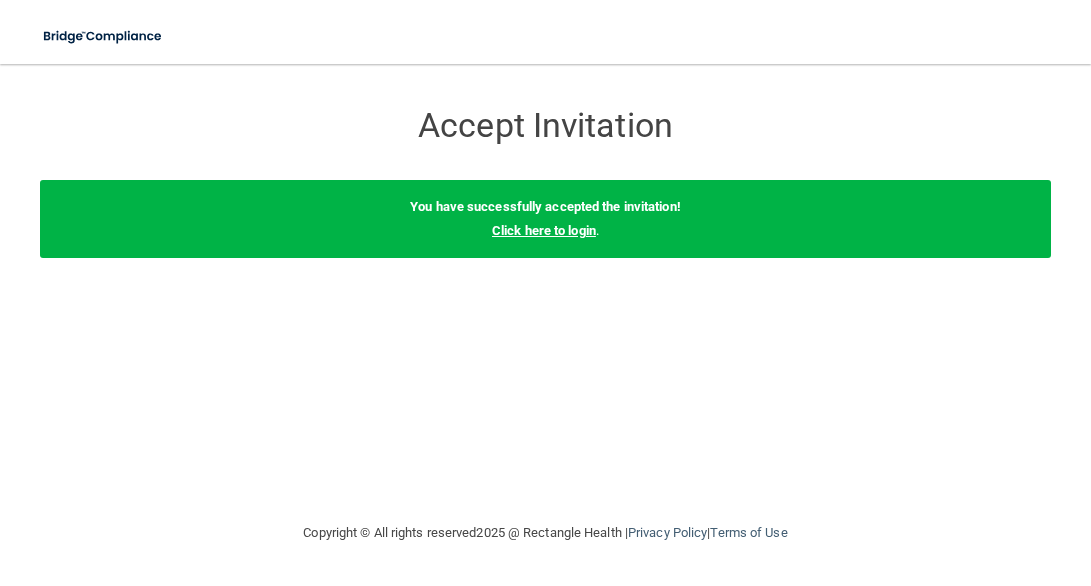 click on "Click here to login" at bounding box center (544, 230) 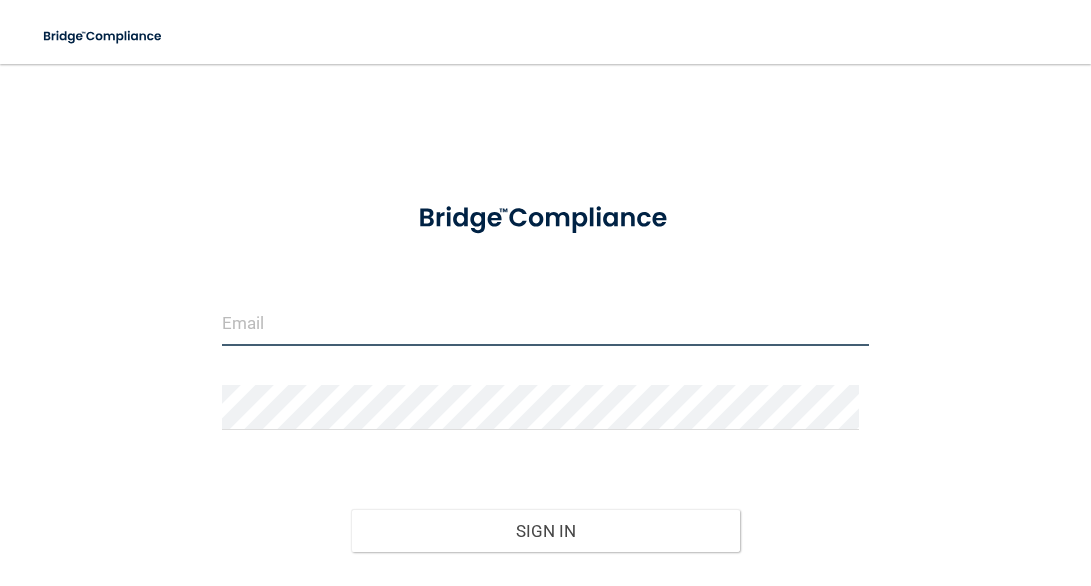click at bounding box center (545, 323) 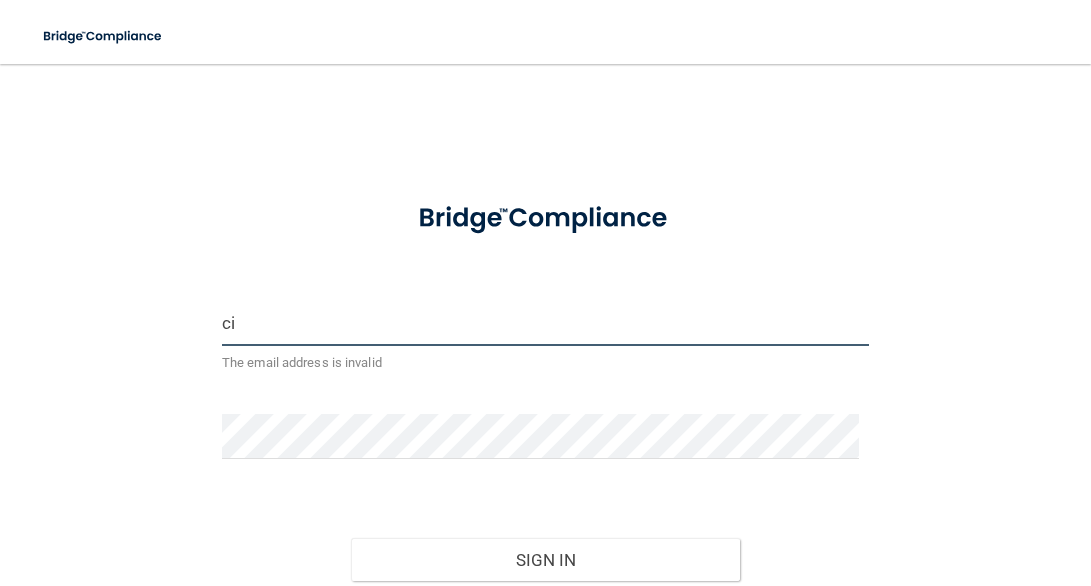 type on "c" 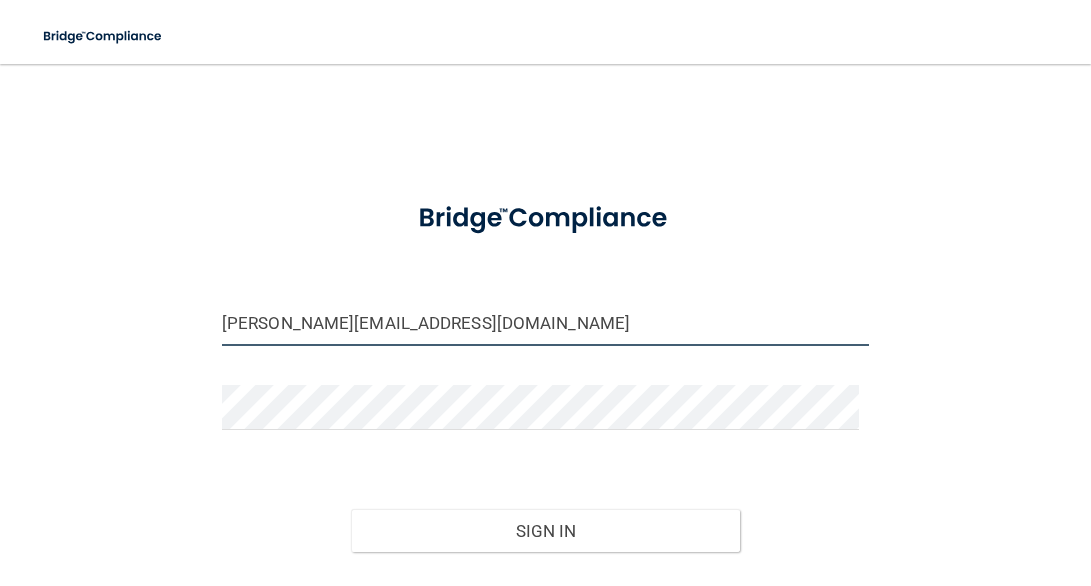 type on "[PERSON_NAME][EMAIL_ADDRESS][DOMAIN_NAME]" 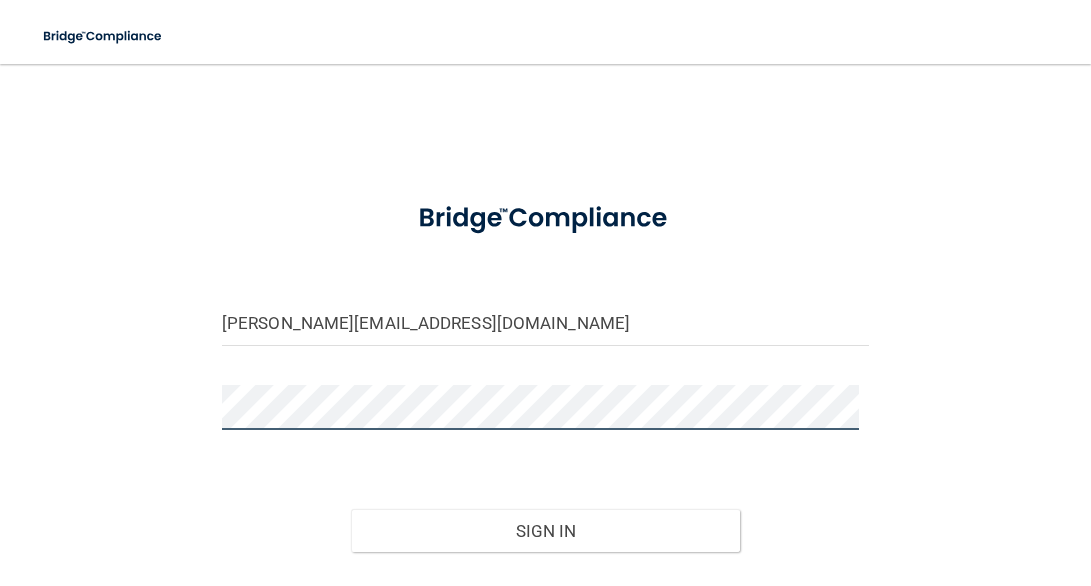 click on "Sign In" at bounding box center [545, 531] 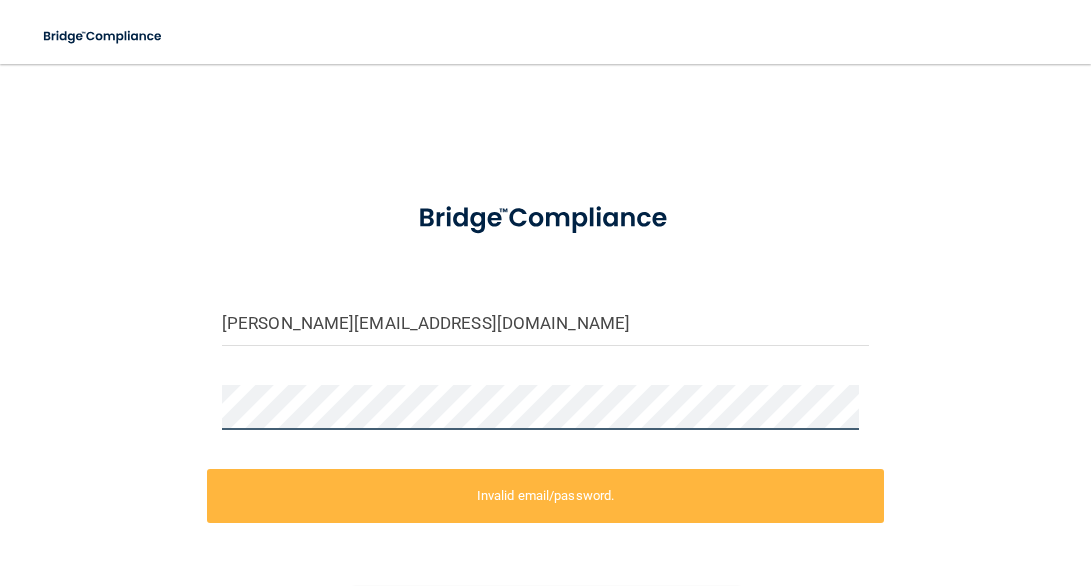 click on "Toggle navigation                                                                                                                                  Manage My Enterprise                  Manage My Location                                                                 [PERSON_NAME][EMAIL_ADDRESS][DOMAIN_NAME]                                    Invalid email/password.     You don't have permission to access that page.       Sign In            Forgot Password?                          Copyright © All rights reserved  2025 @ Rectangle Health |  Privacy Policy  |  Terms of Use                                                Keyboard Shortcuts: ? Show / hide this help menu ×" at bounding box center (545, 293) 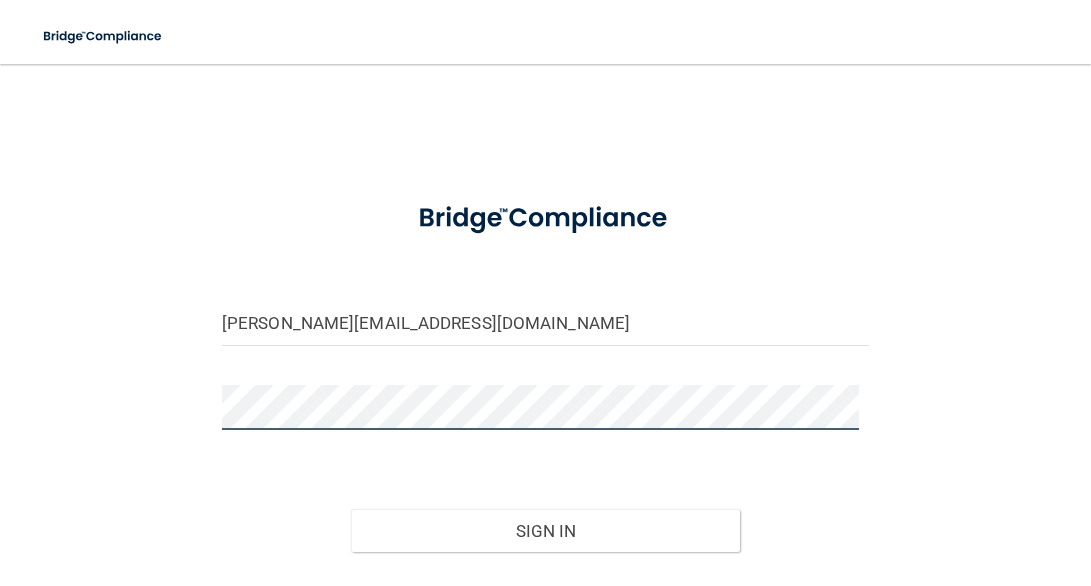 click on "Sign In" at bounding box center (545, 531) 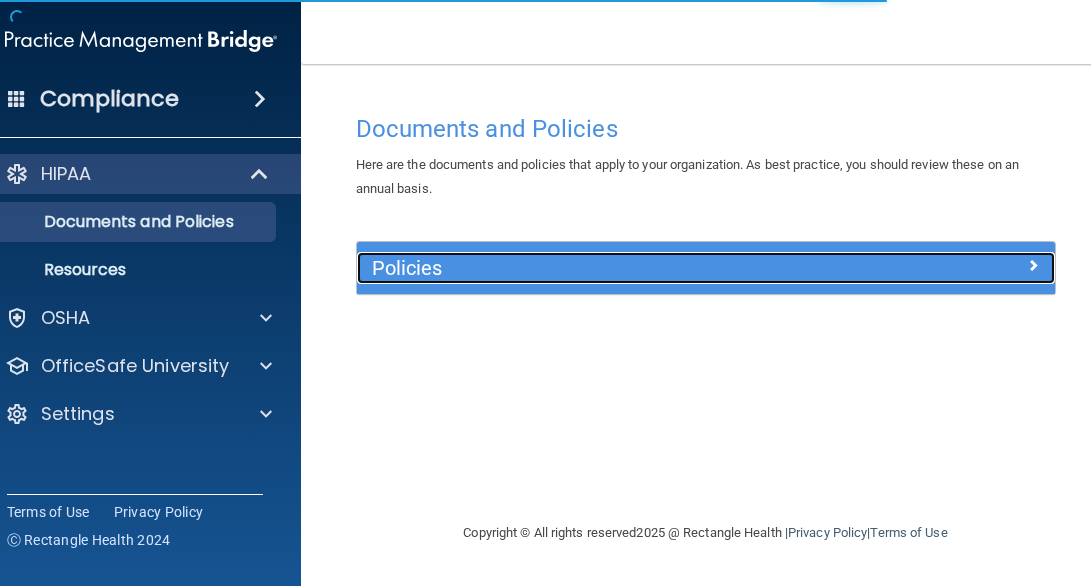 click at bounding box center [967, 264] 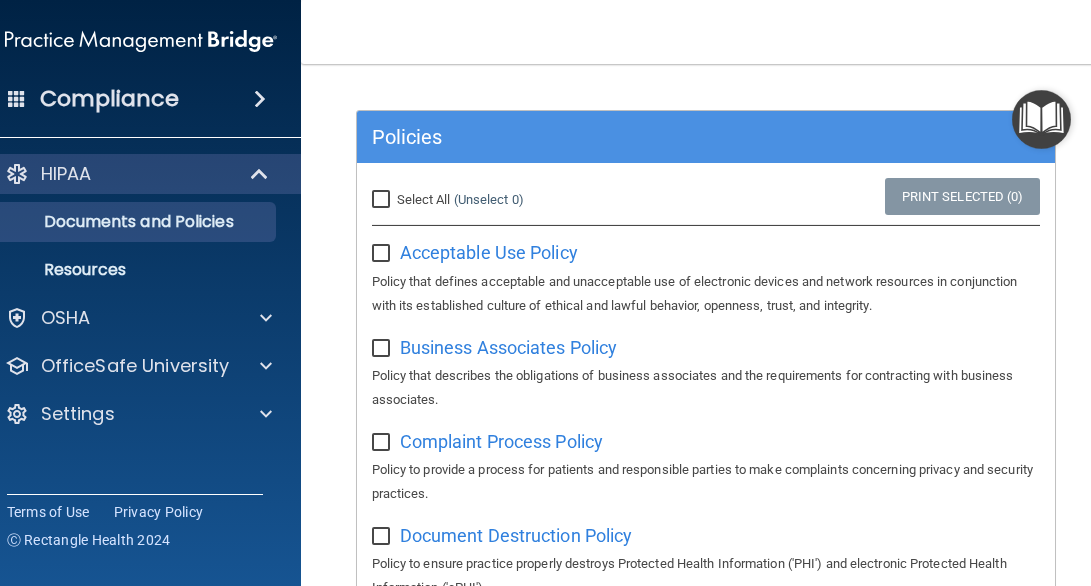 scroll, scrollTop: 0, scrollLeft: 0, axis: both 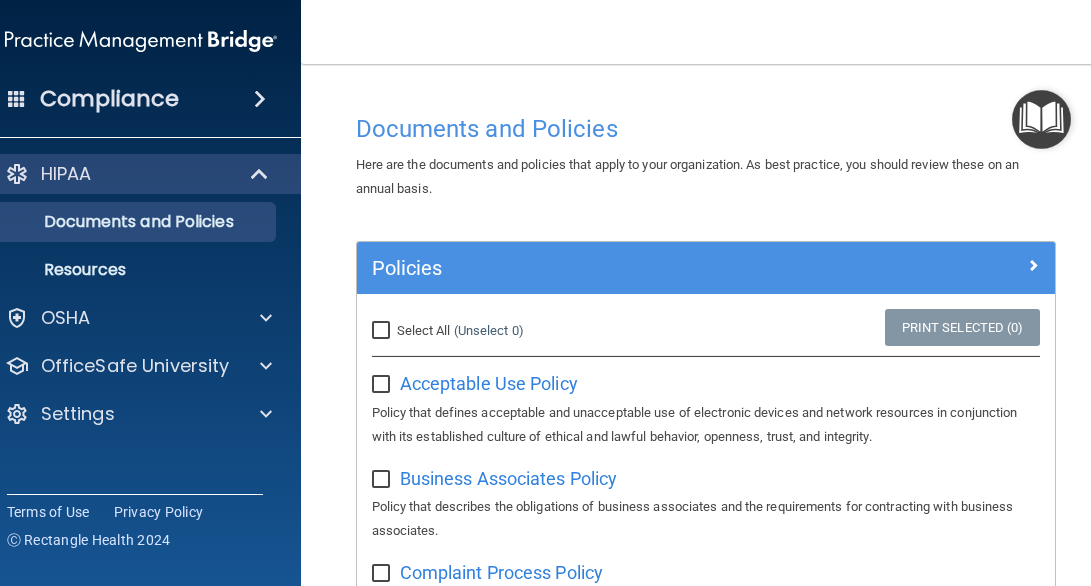 click on "Select All   (Unselect 0)    Unselect All" at bounding box center [383, 331] 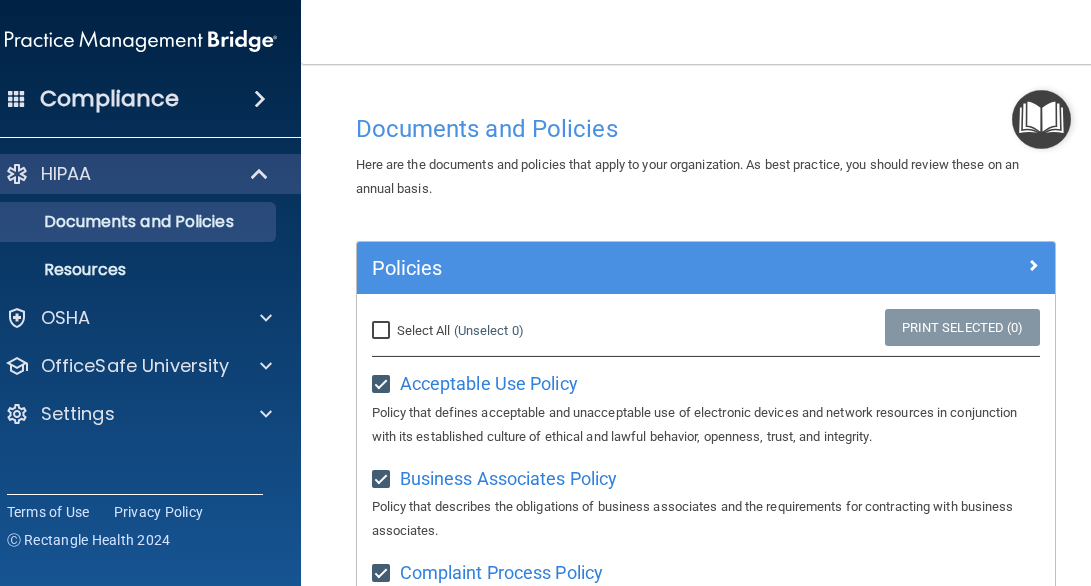 checkbox on "true" 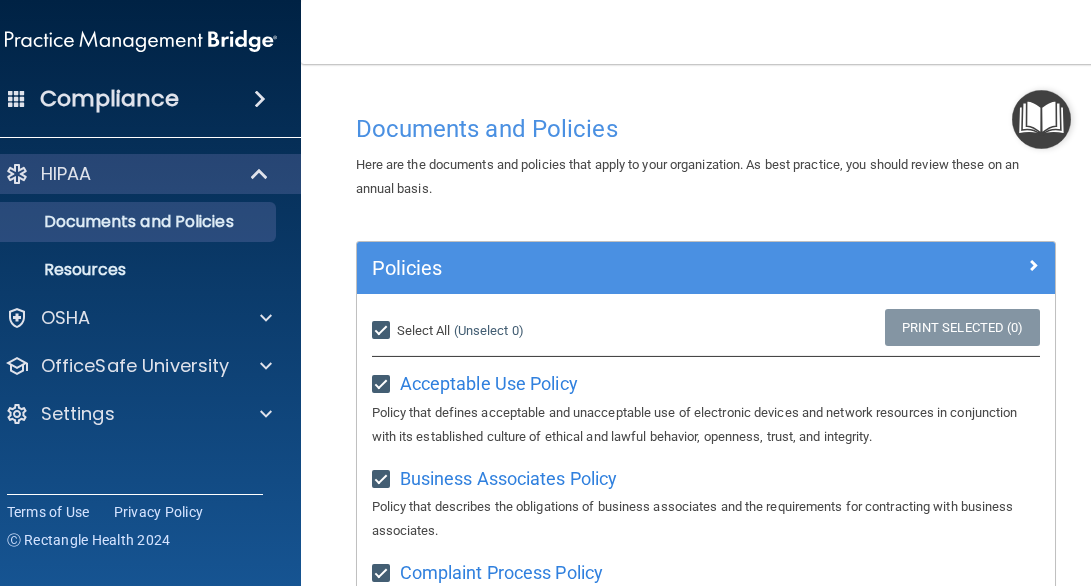 checkbox on "true" 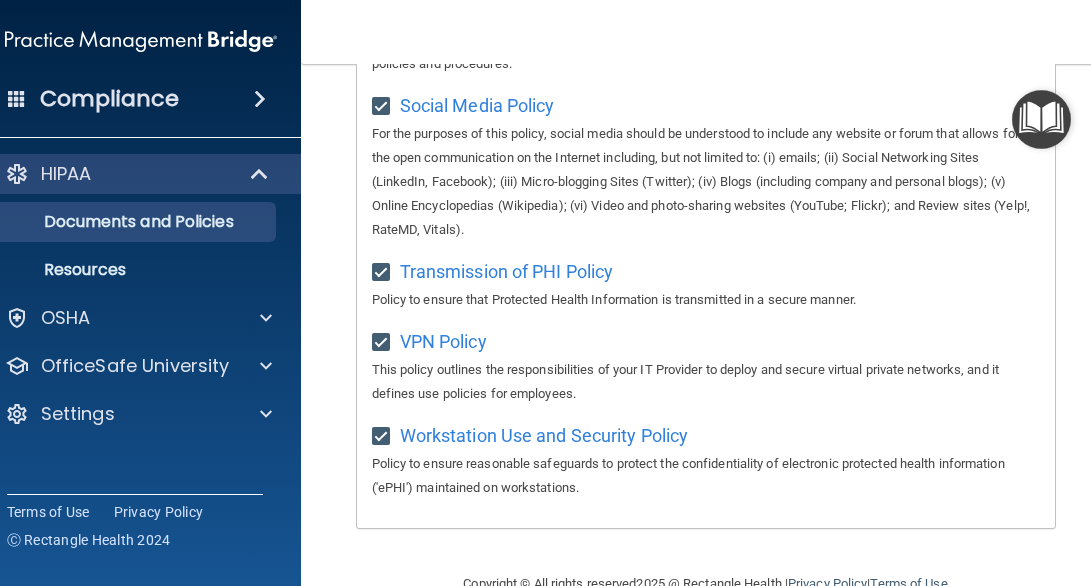 scroll, scrollTop: 1899, scrollLeft: 0, axis: vertical 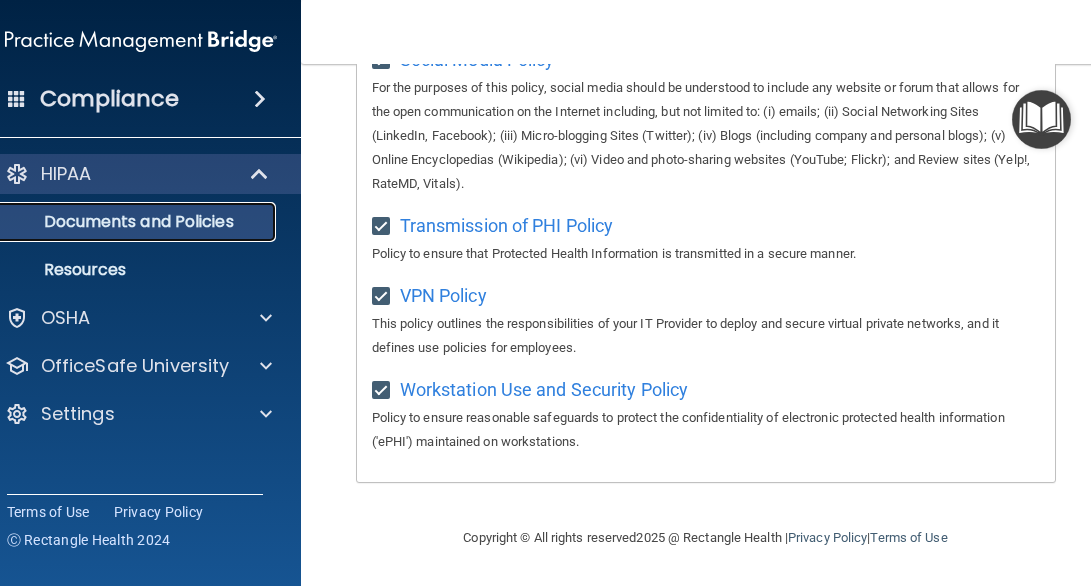 click on "Documents and Policies" at bounding box center (130, 222) 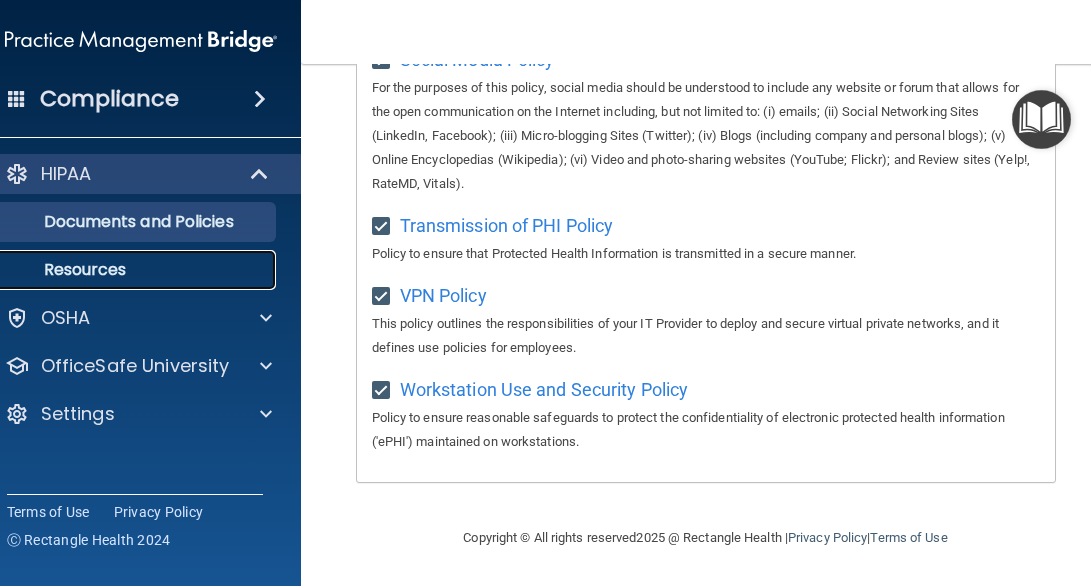 click on "Resources" at bounding box center (130, 270) 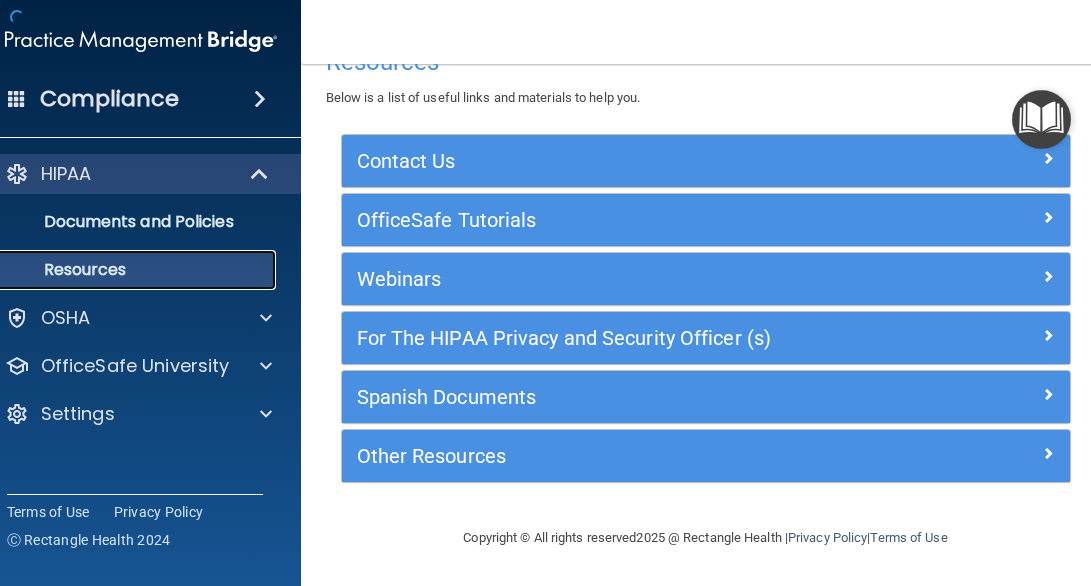 scroll, scrollTop: 47, scrollLeft: 0, axis: vertical 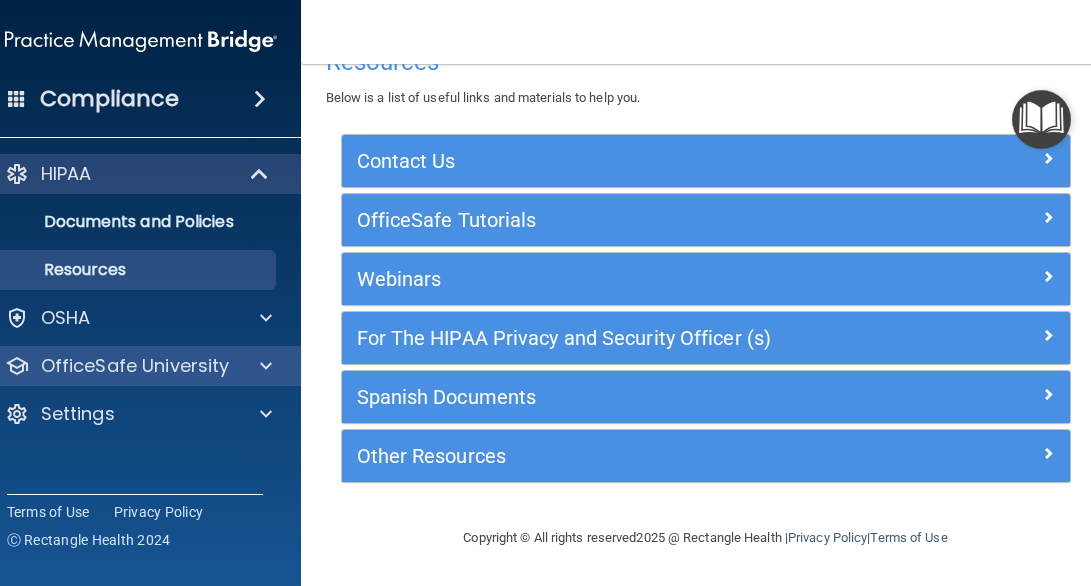 click on "OfficeSafe University" at bounding box center [141, 366] 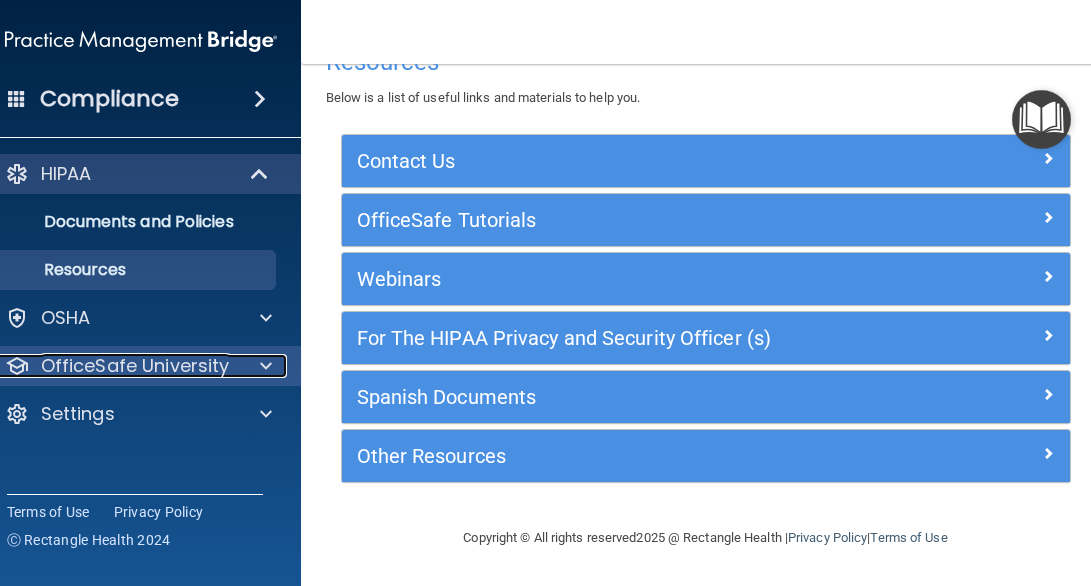 click at bounding box center [262, 366] 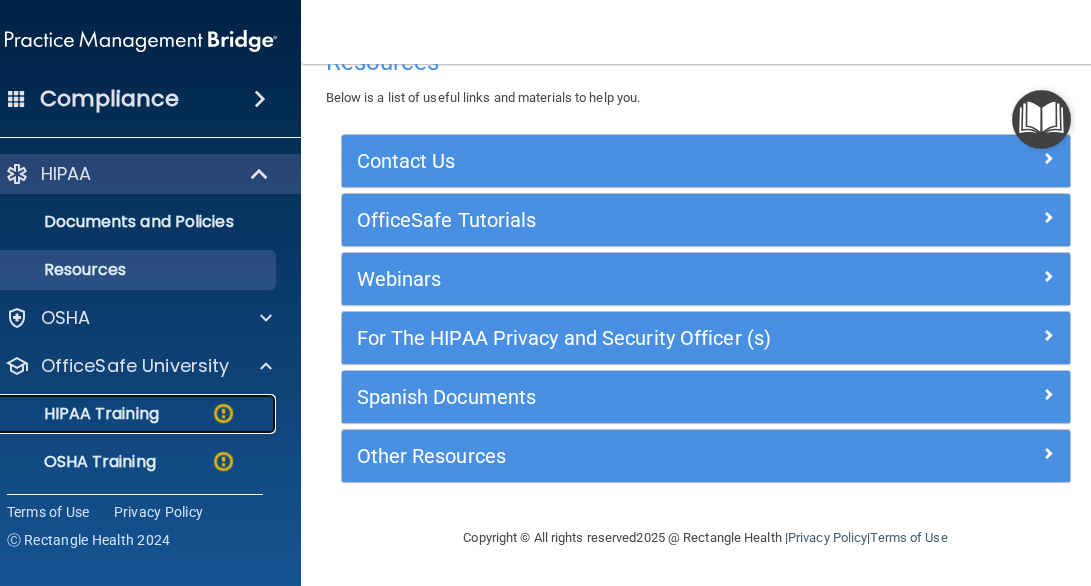 click on "HIPAA Training" at bounding box center [130, 414] 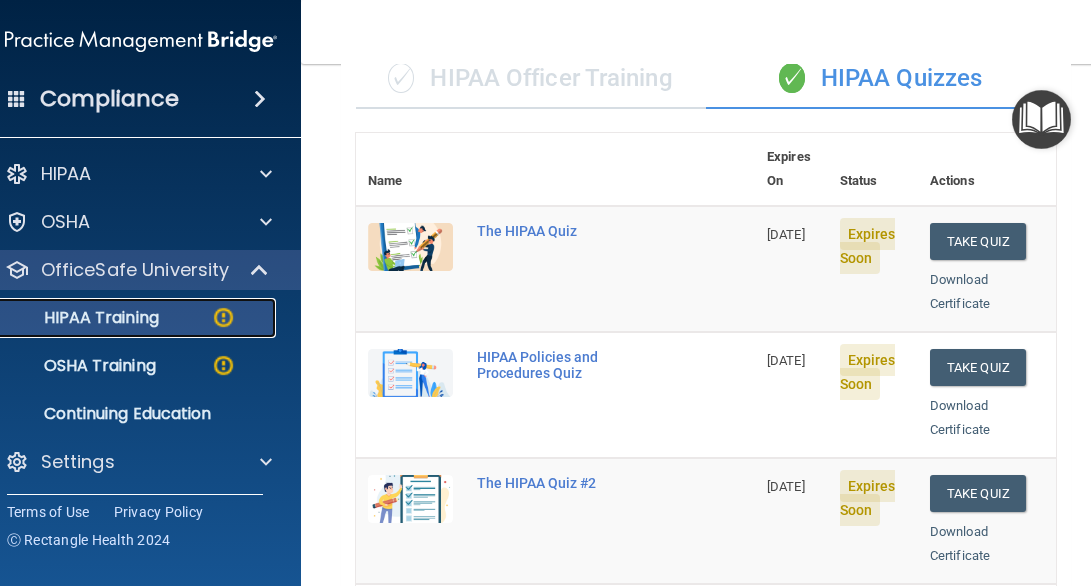 scroll, scrollTop: 0, scrollLeft: 0, axis: both 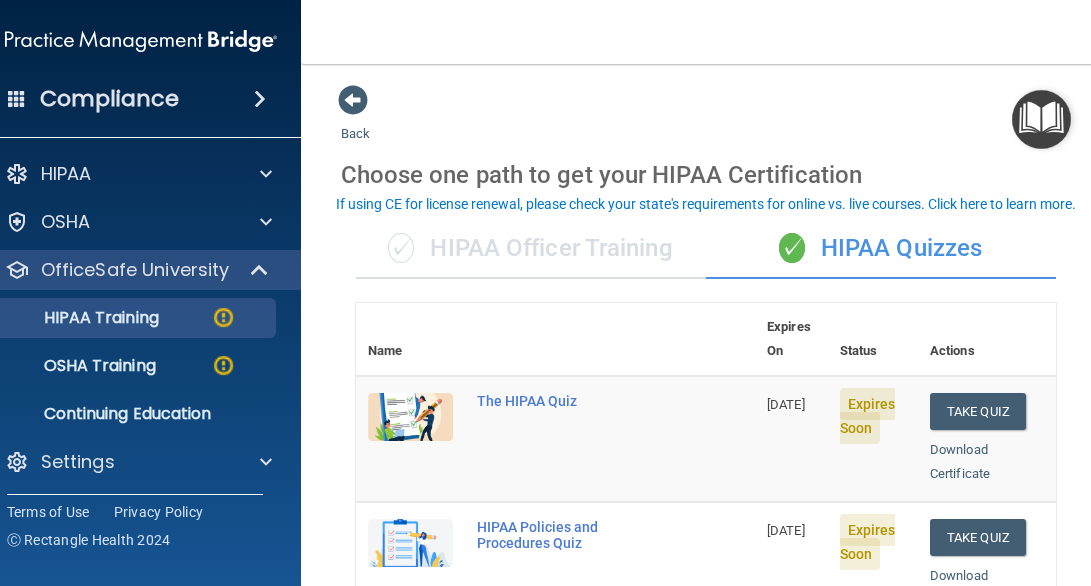 click on "✓   HIPAA Officer Training" at bounding box center (531, 249) 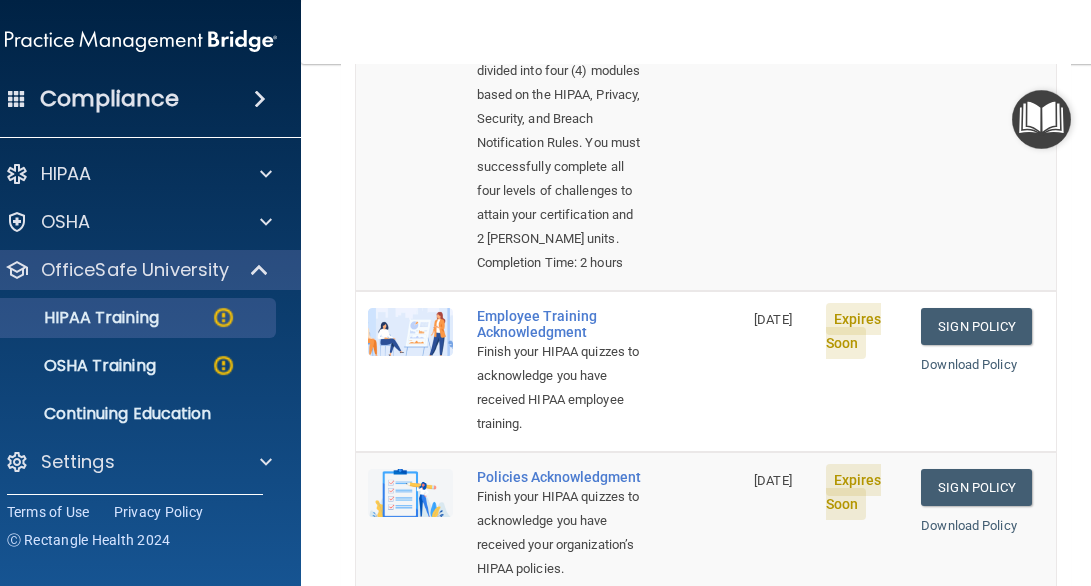 scroll, scrollTop: 400, scrollLeft: 0, axis: vertical 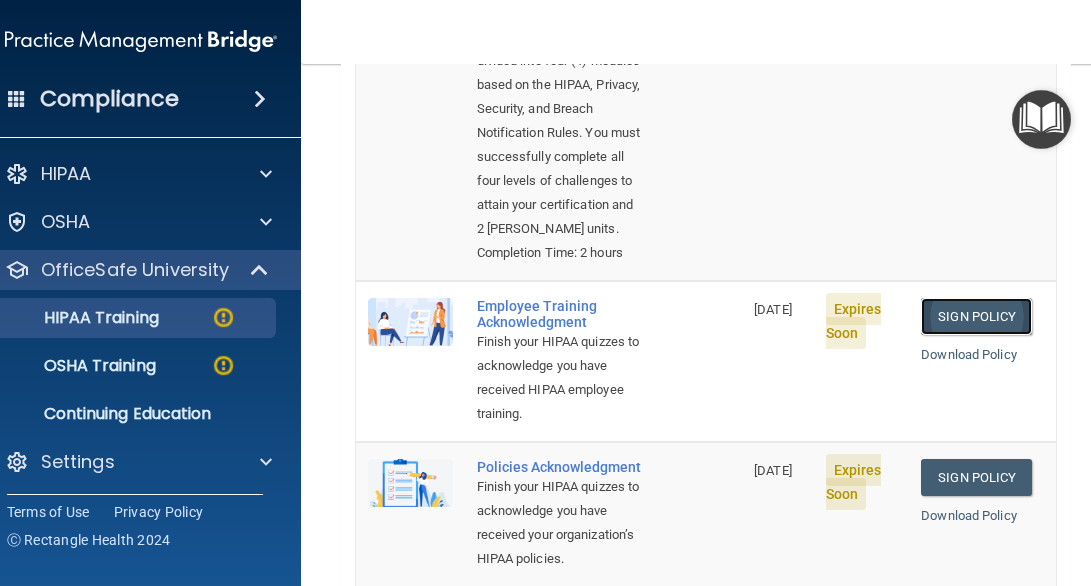 click on "Sign Policy" at bounding box center [976, 316] 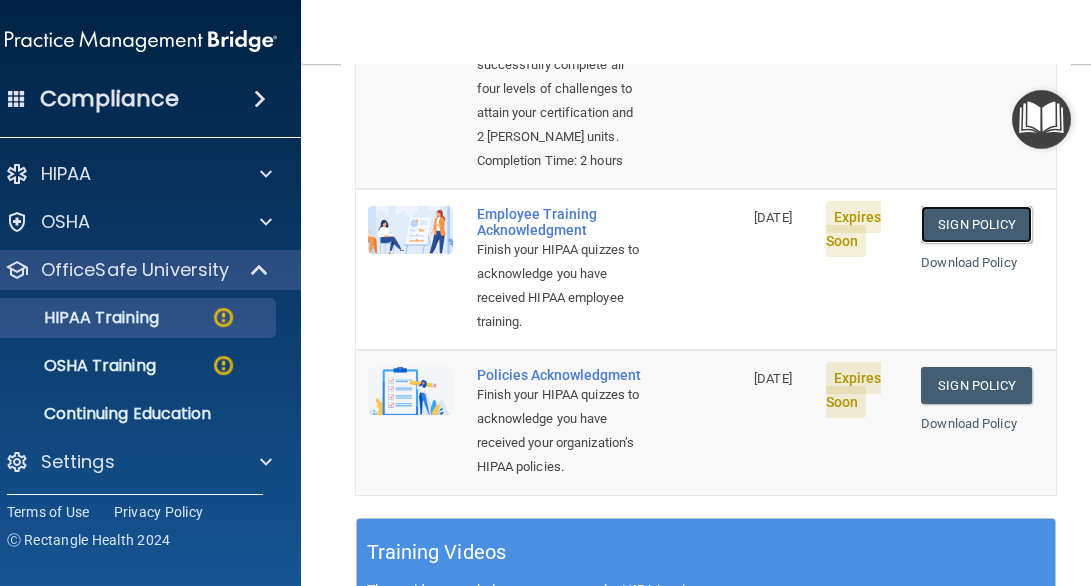 scroll, scrollTop: 600, scrollLeft: 0, axis: vertical 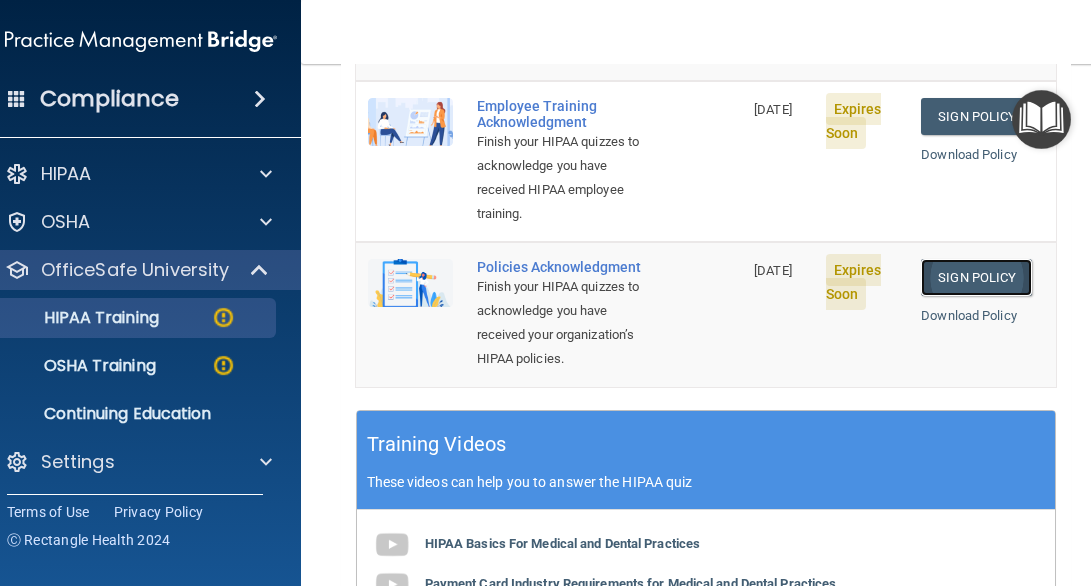 click on "Sign Policy" at bounding box center [976, 277] 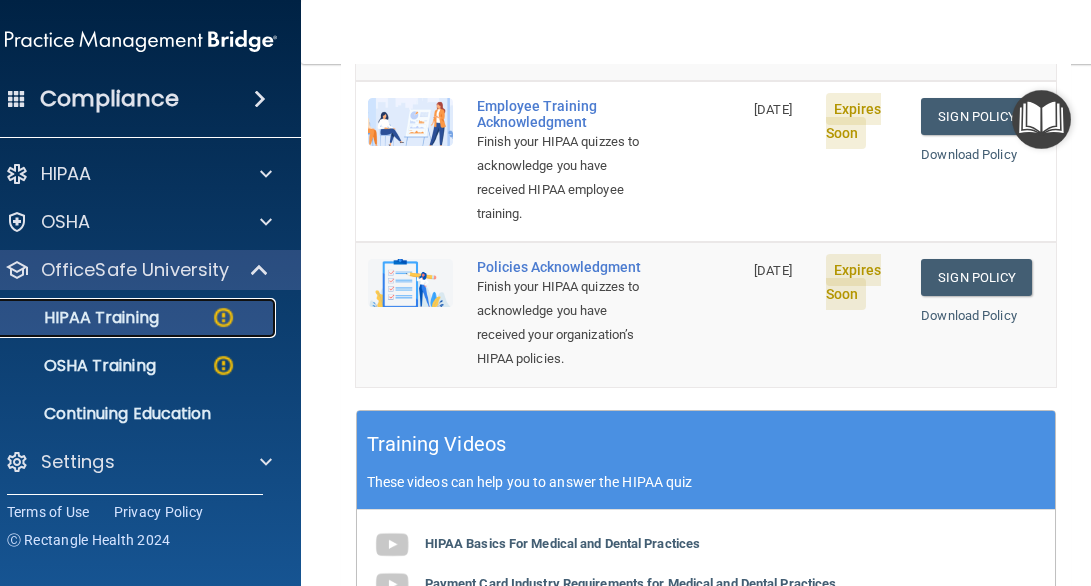 click on "HIPAA Training" at bounding box center [130, 318] 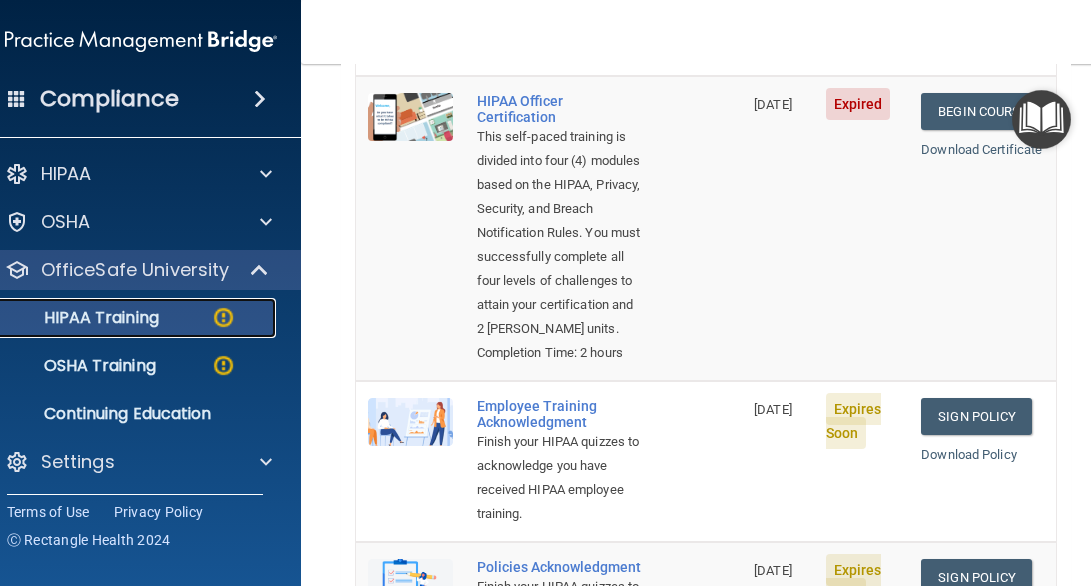 scroll, scrollTop: 100, scrollLeft: 0, axis: vertical 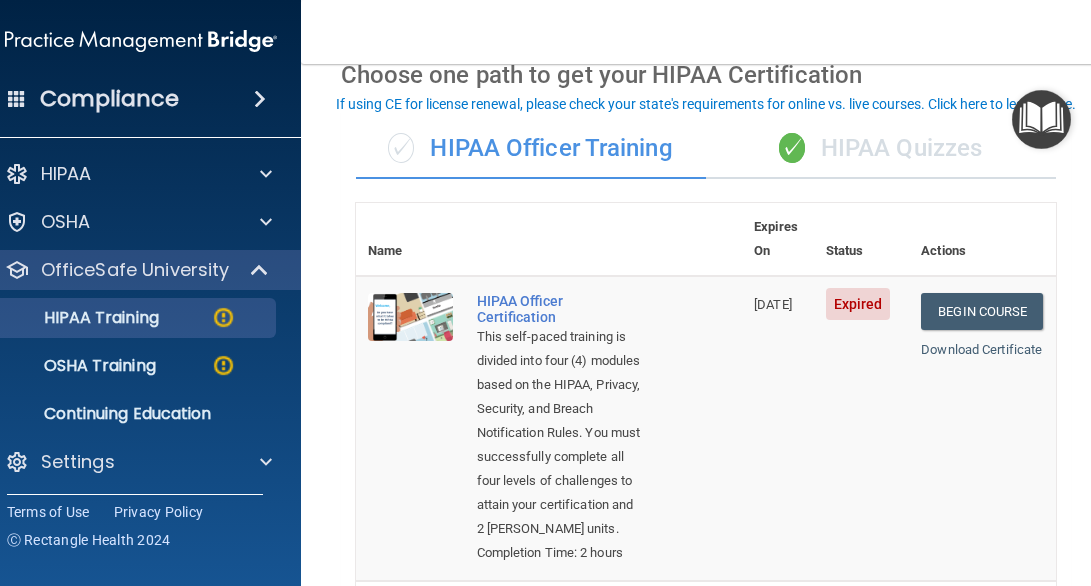 click on "✓   HIPAA Quizzes" at bounding box center [881, 149] 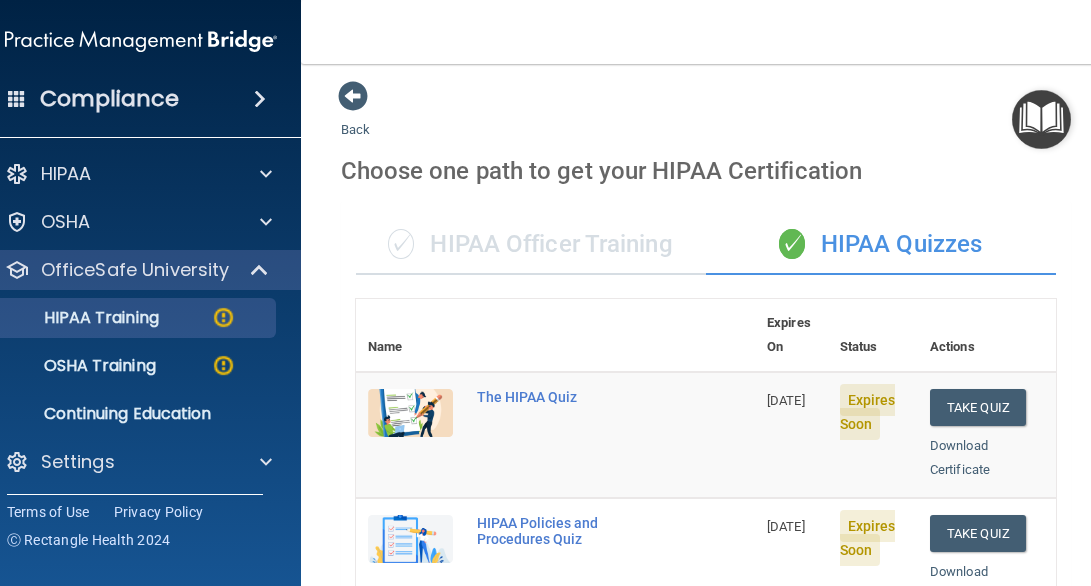 scroll, scrollTop: 0, scrollLeft: 0, axis: both 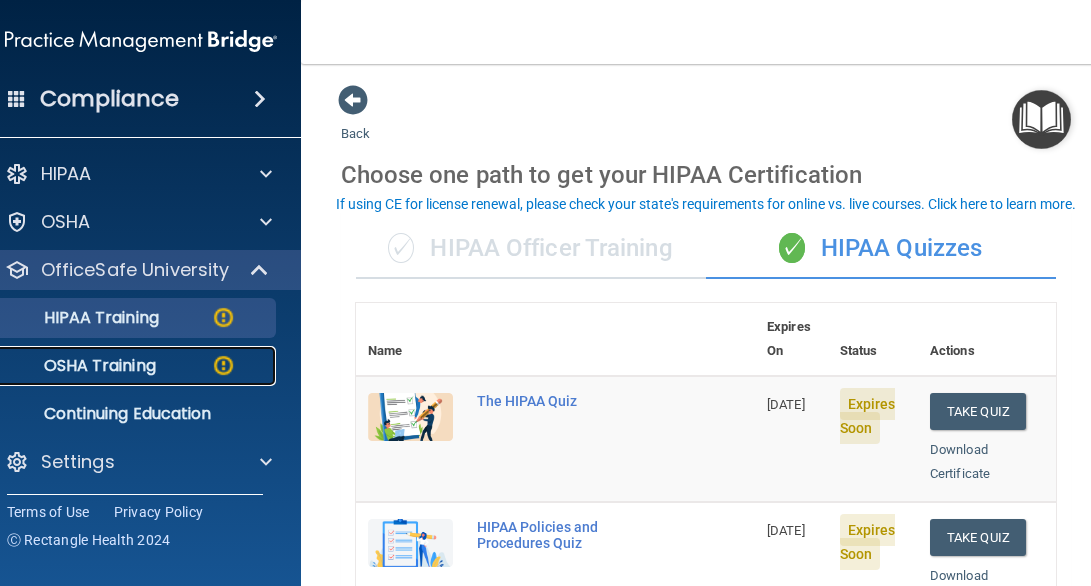 click on "OSHA Training" at bounding box center [130, 366] 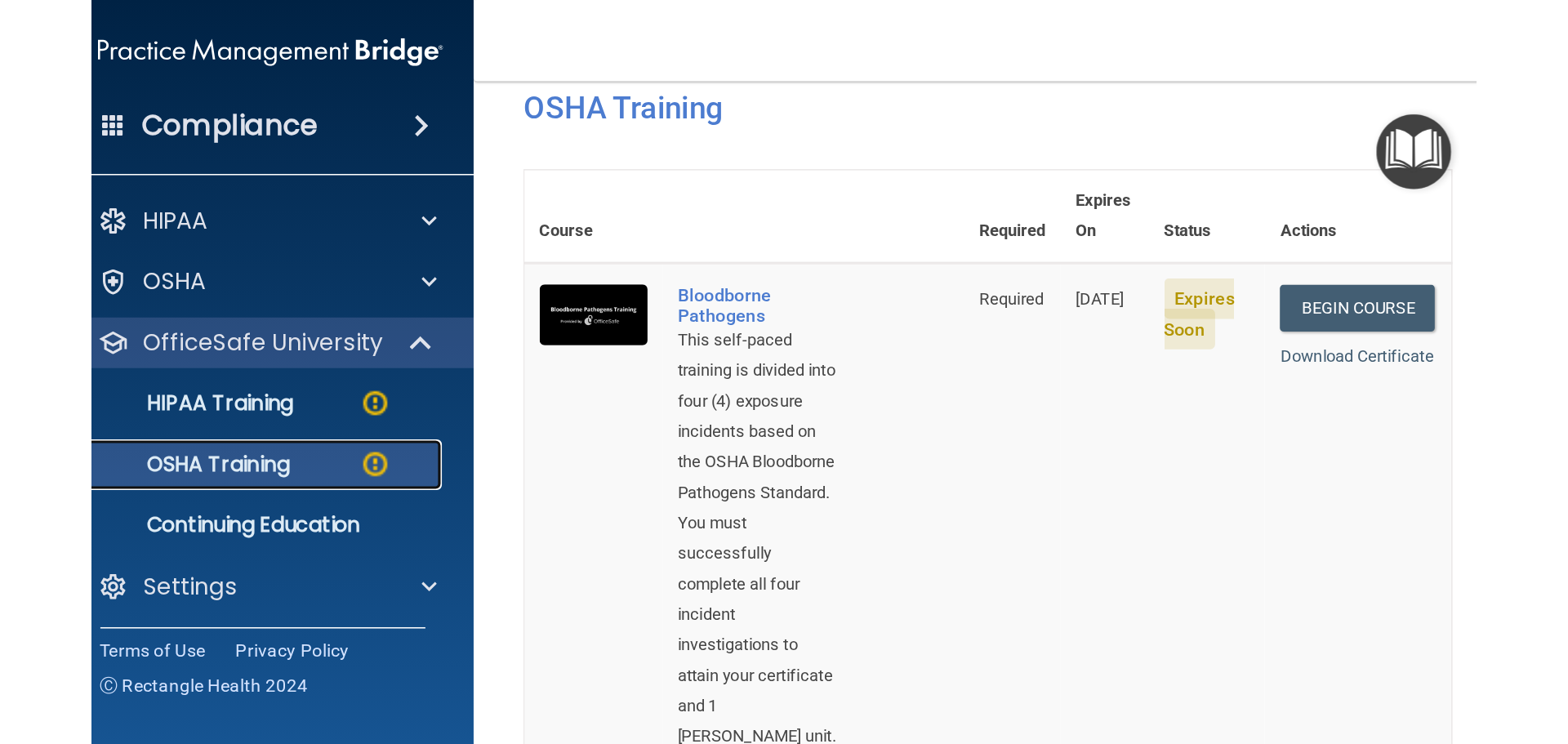 scroll, scrollTop: 0, scrollLeft: 0, axis: both 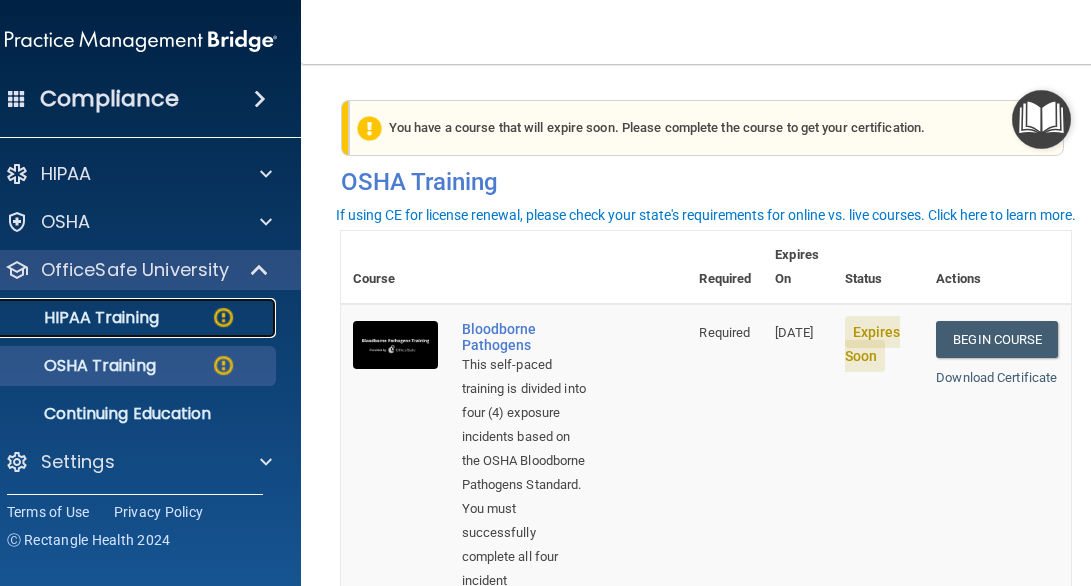 click on "HIPAA Training" at bounding box center (76, 318) 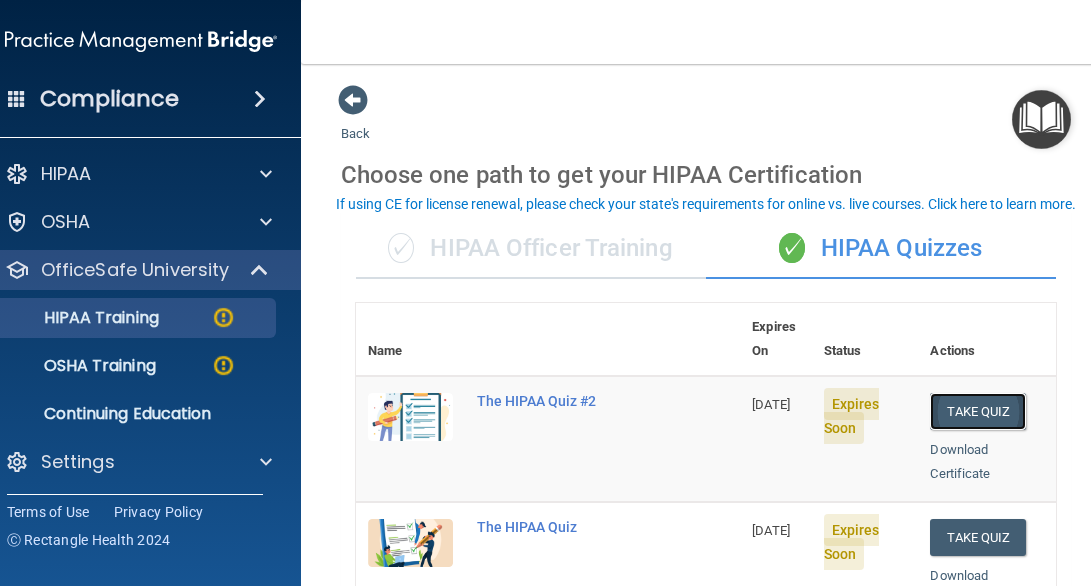 click on "Take Quiz" at bounding box center [978, 411] 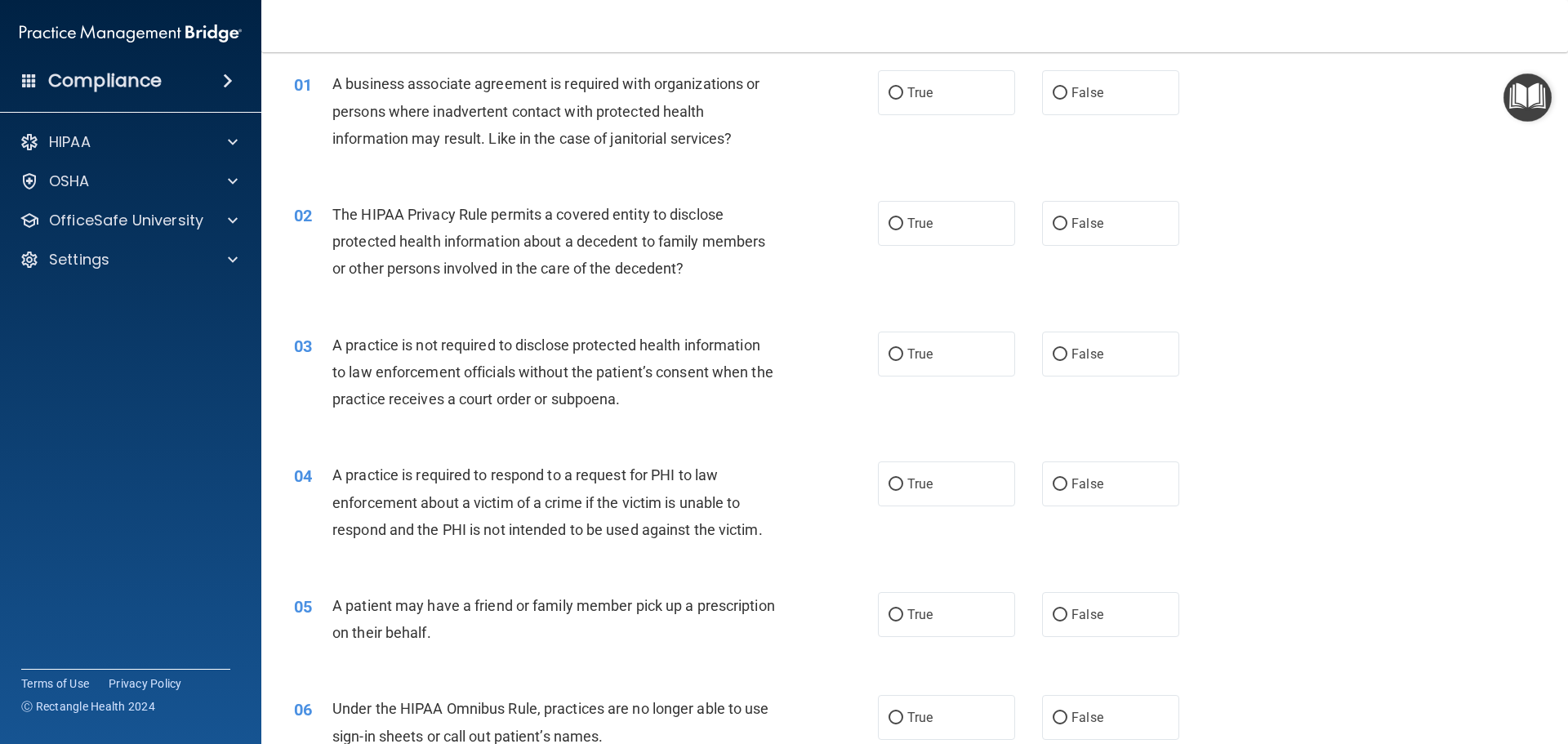 scroll, scrollTop: 0, scrollLeft: 0, axis: both 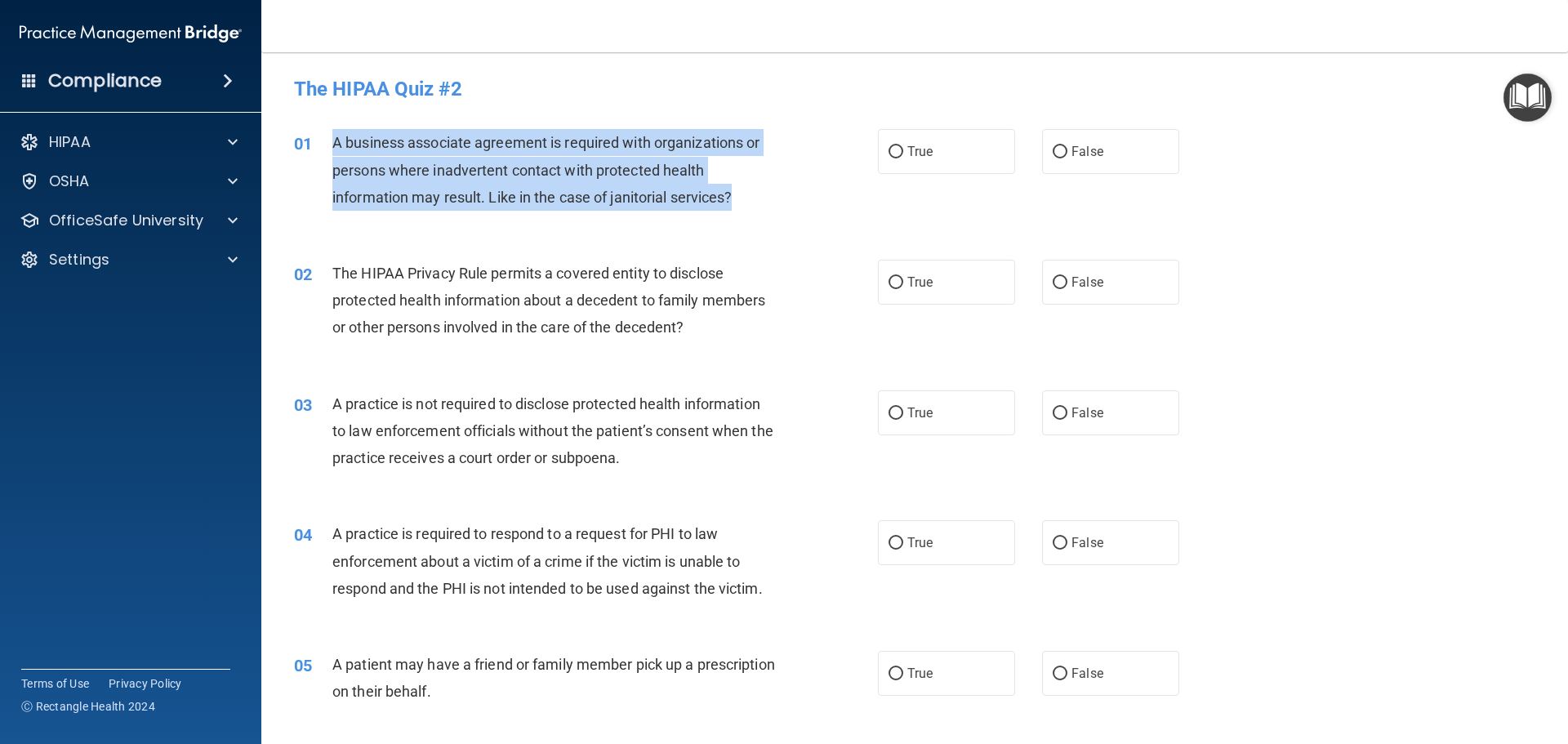 drag, startPoint x: 332, startPoint y: 140, endPoint x: 742, endPoint y: 203, distance: 414.81201 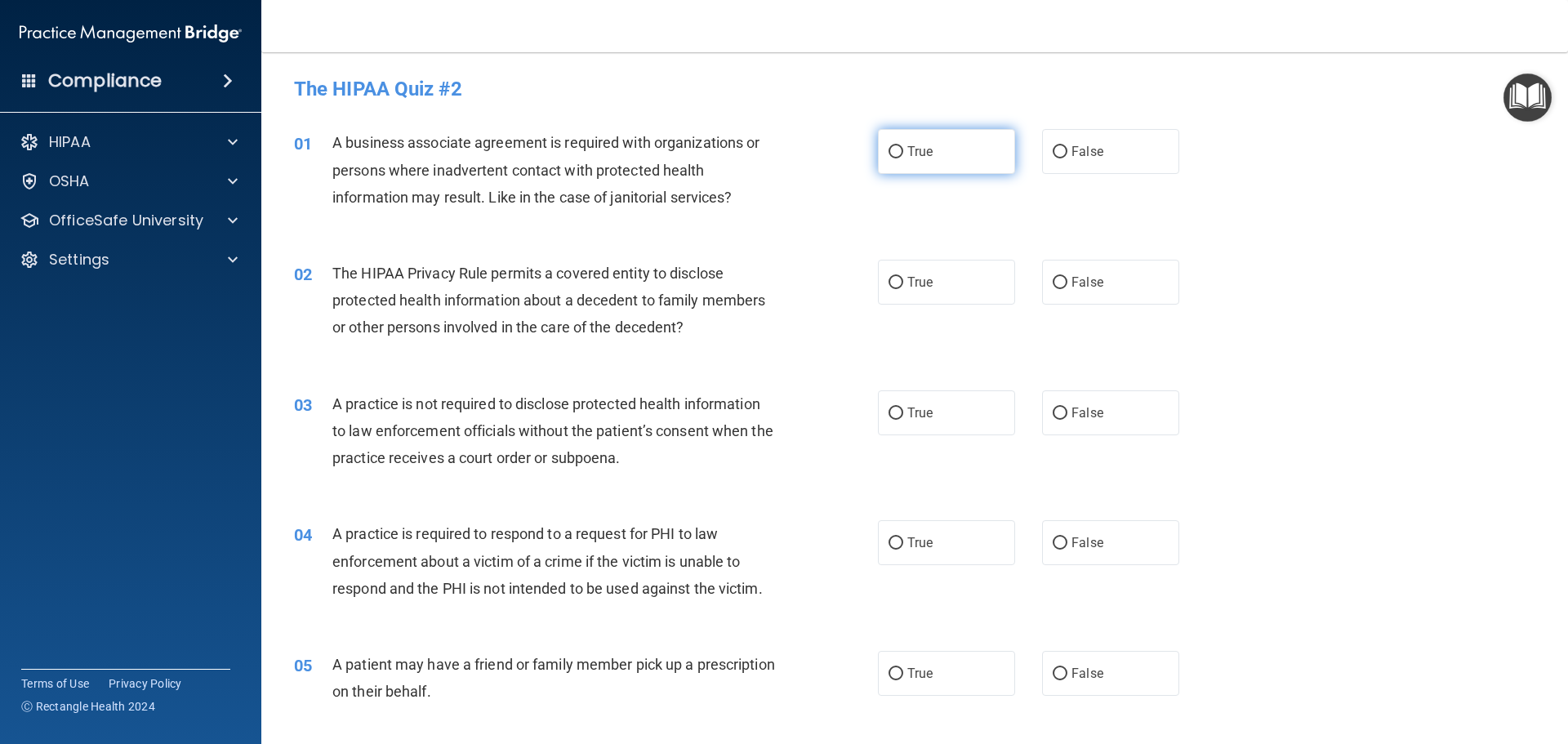 click on "True" at bounding box center [947, 151] 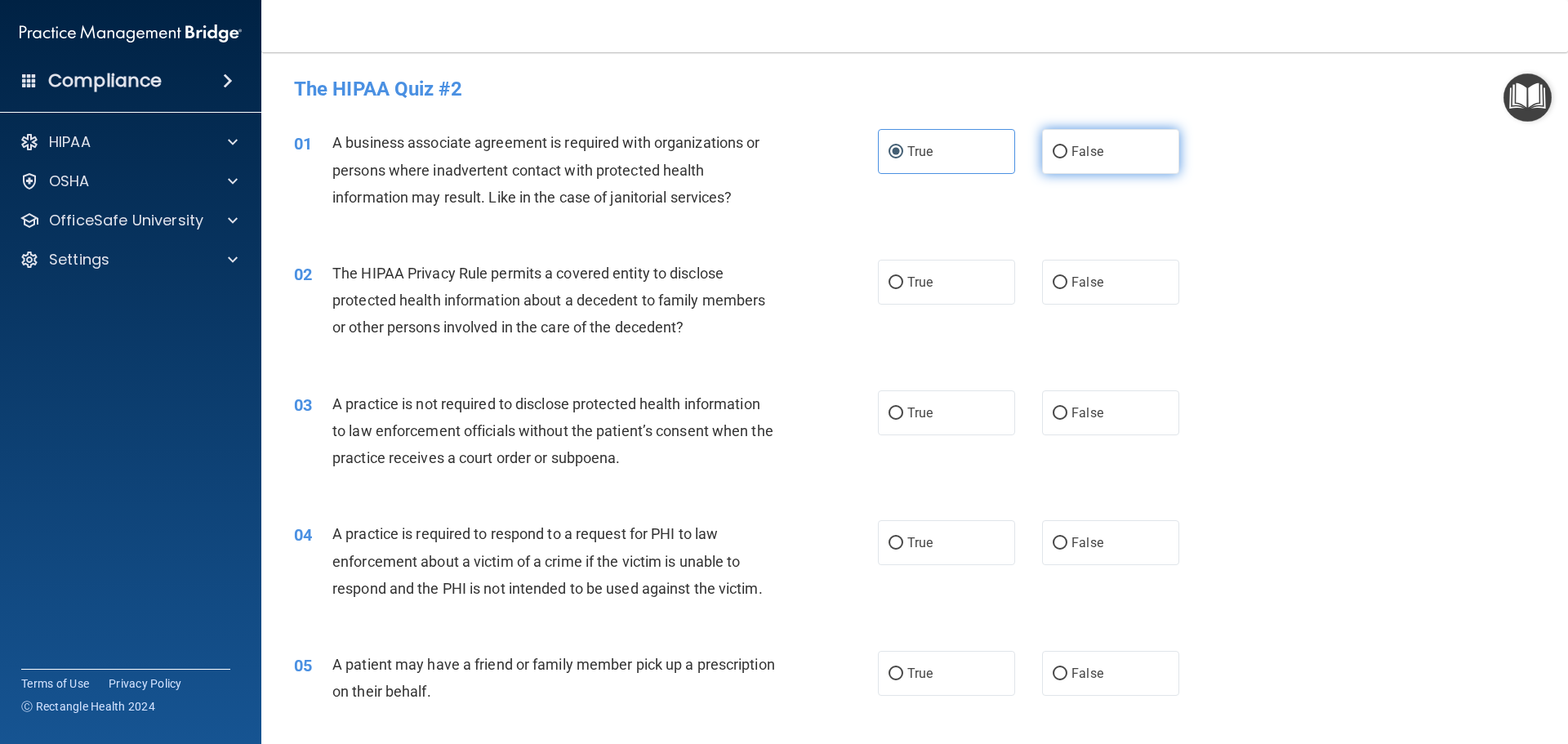 click on "False" at bounding box center [1111, 151] 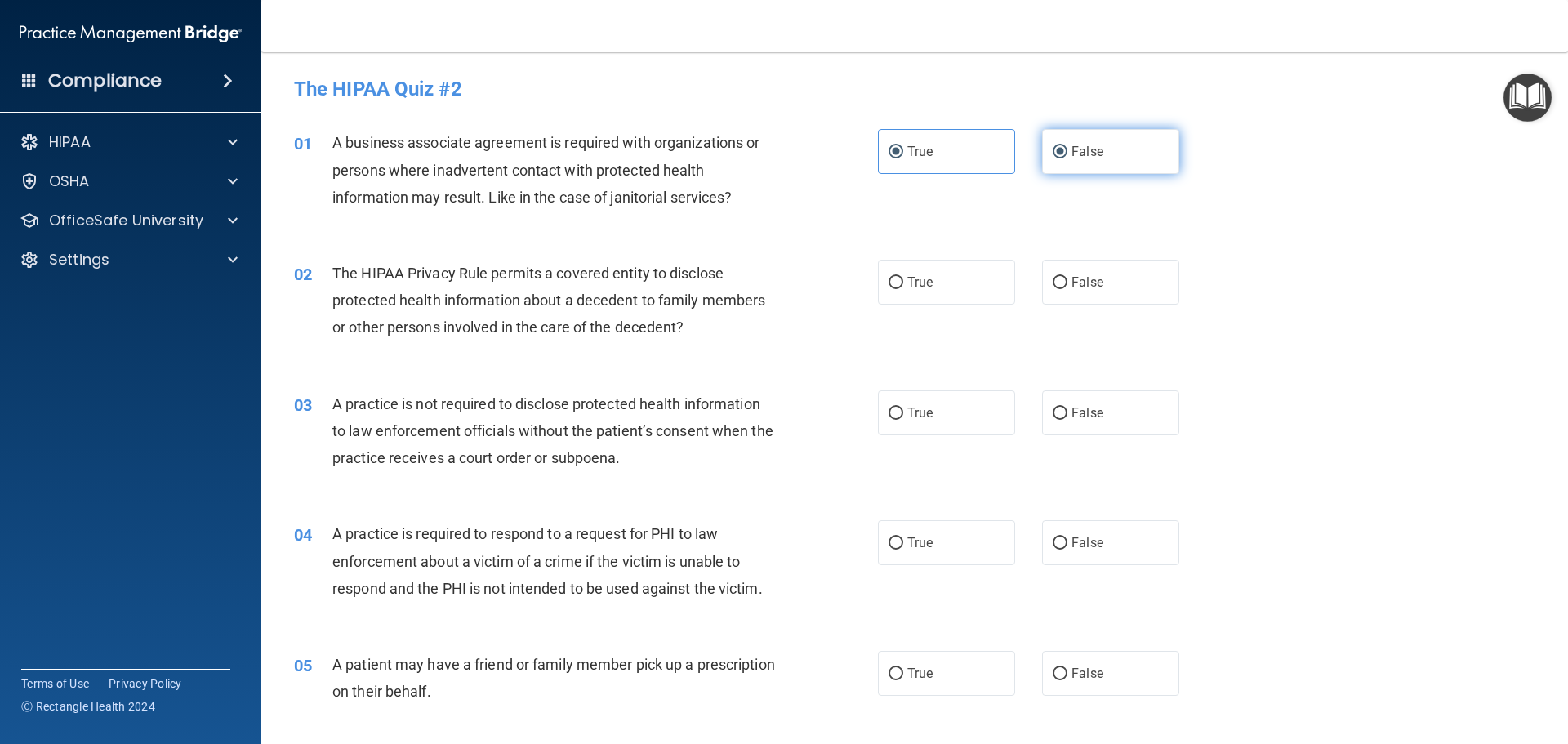 radio on "false" 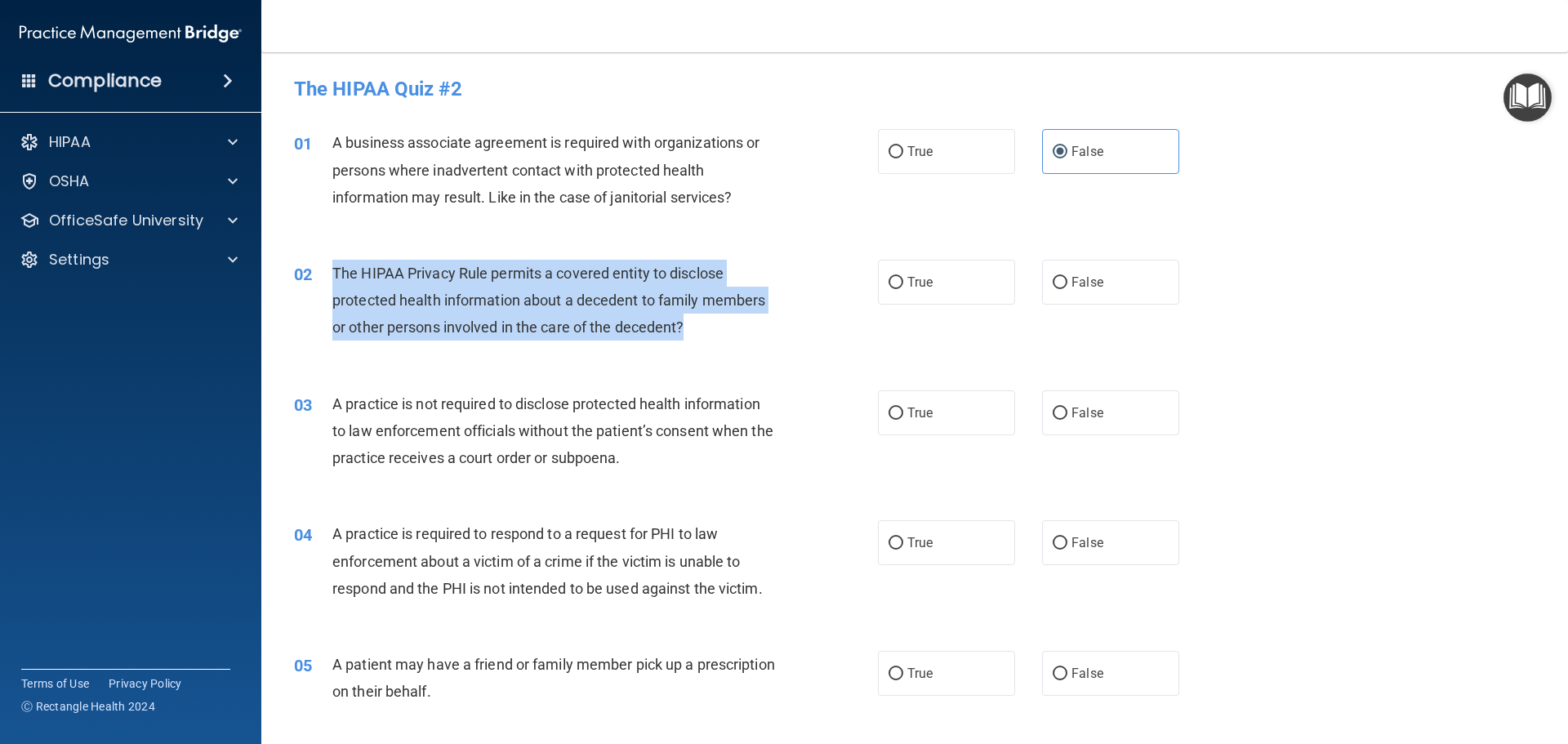 drag, startPoint x: 329, startPoint y: 271, endPoint x: 706, endPoint y: 332, distance: 381.9031 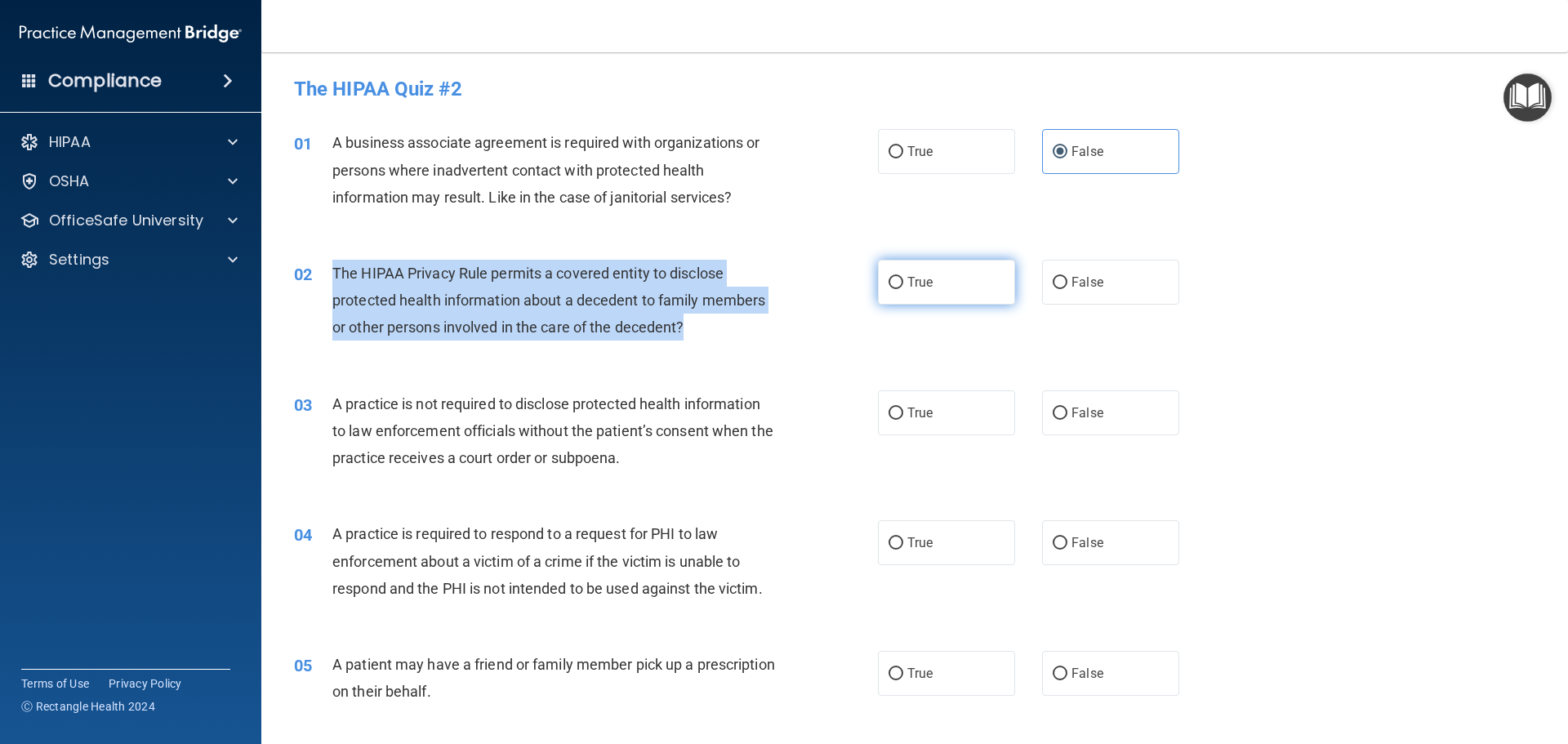 click on "True" at bounding box center [896, 283] 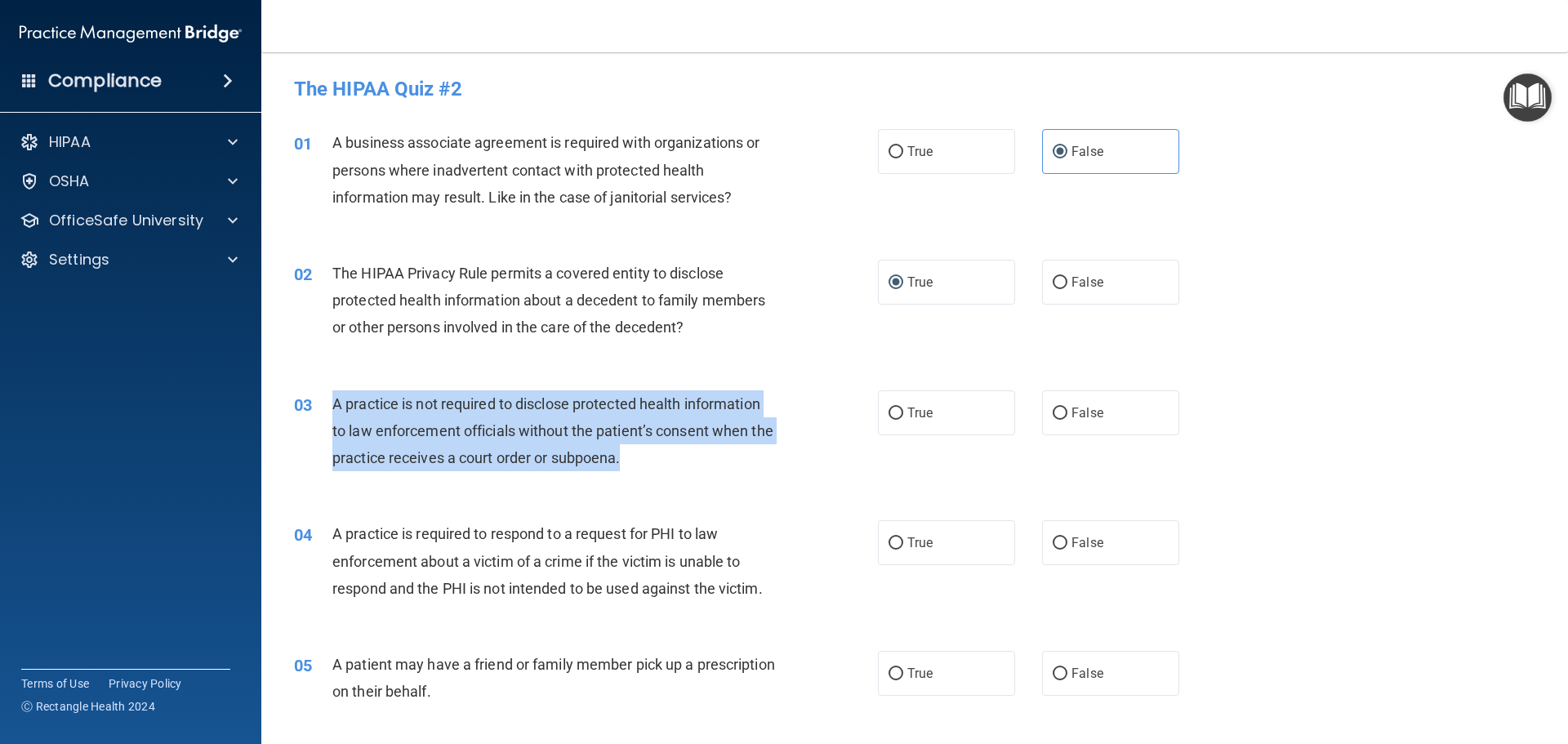 drag, startPoint x: 331, startPoint y: 404, endPoint x: 746, endPoint y: 453, distance: 417.8828 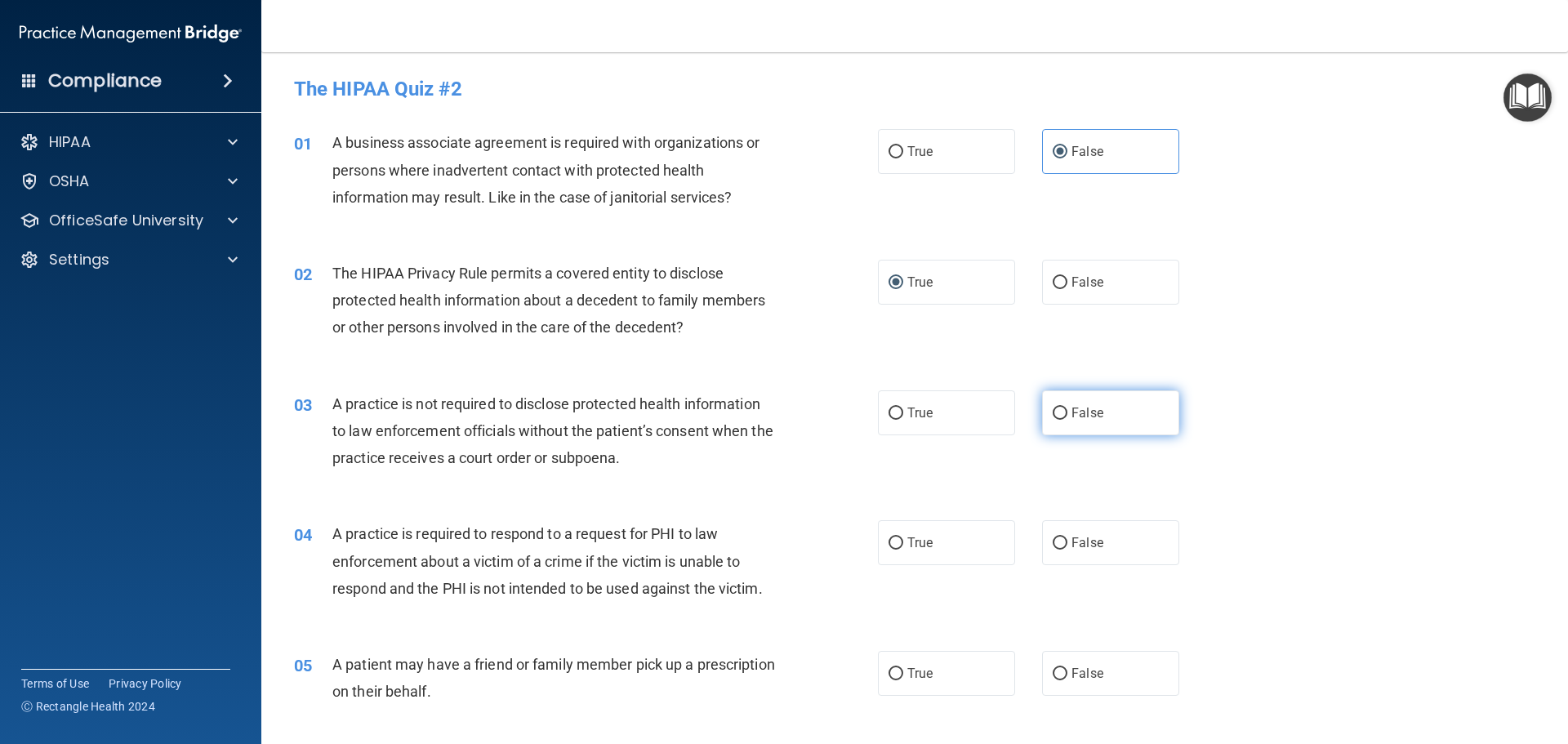 click on "False" at bounding box center (1111, 412) 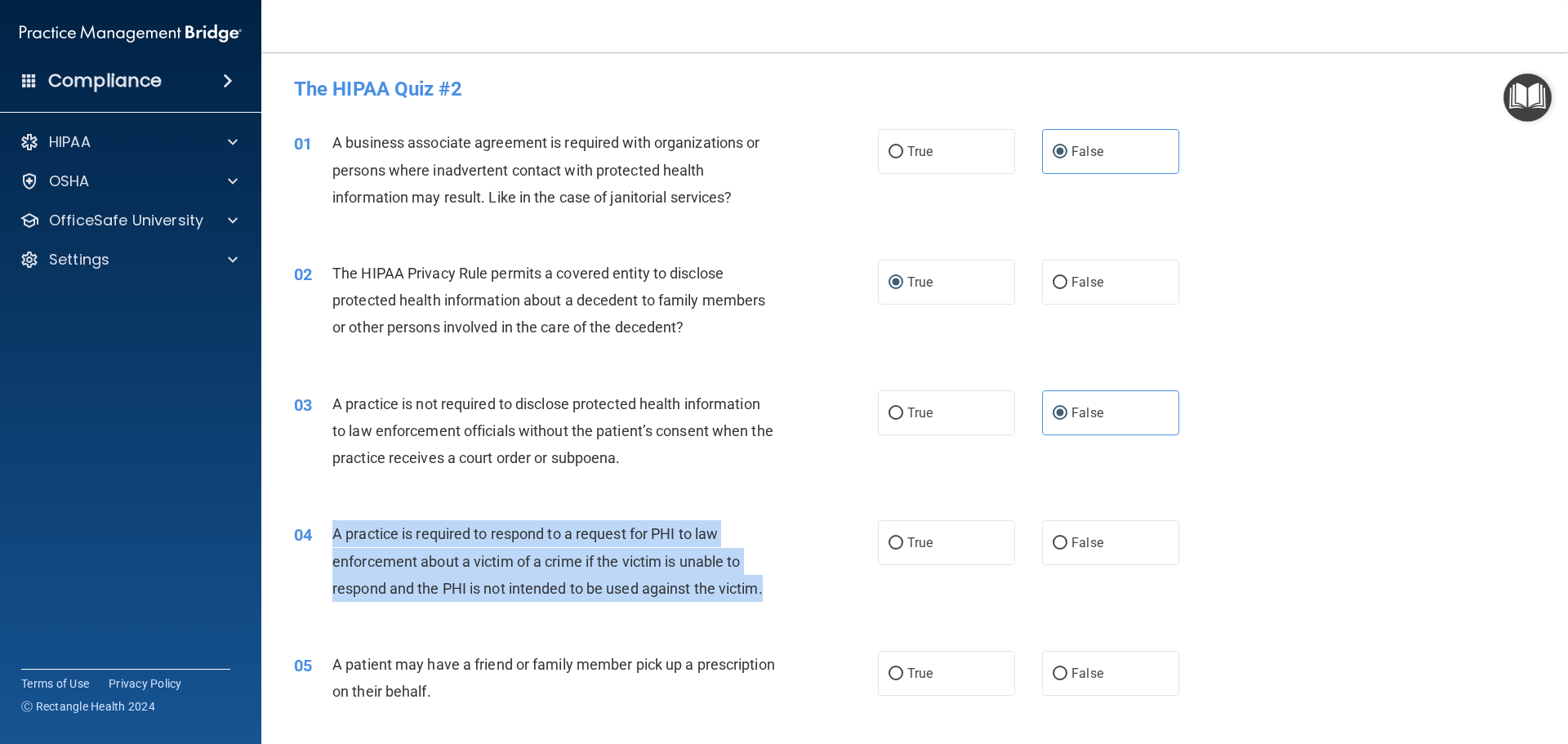 drag, startPoint x: 332, startPoint y: 532, endPoint x: 791, endPoint y: 586, distance: 462.166 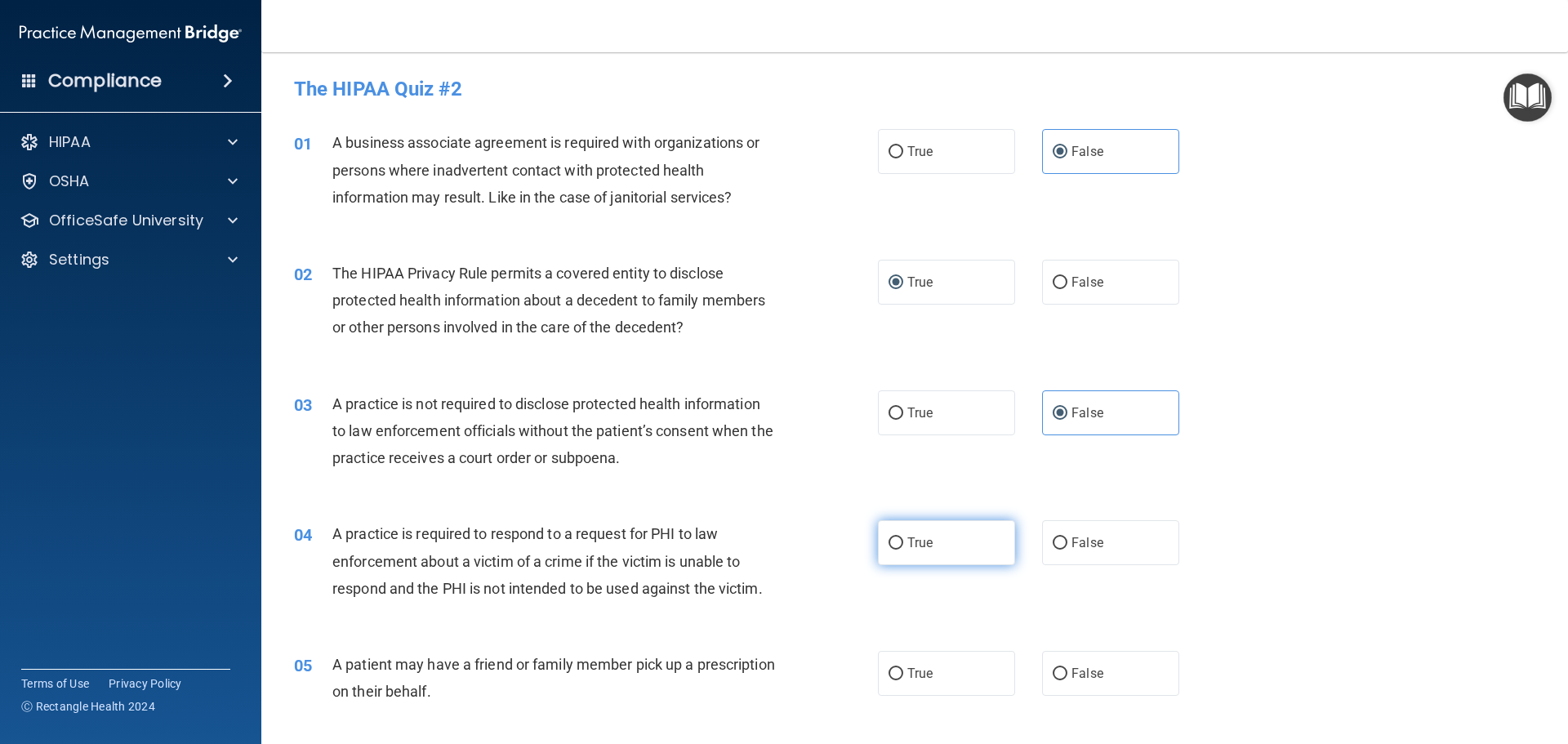 click on "True" at bounding box center [947, 542] 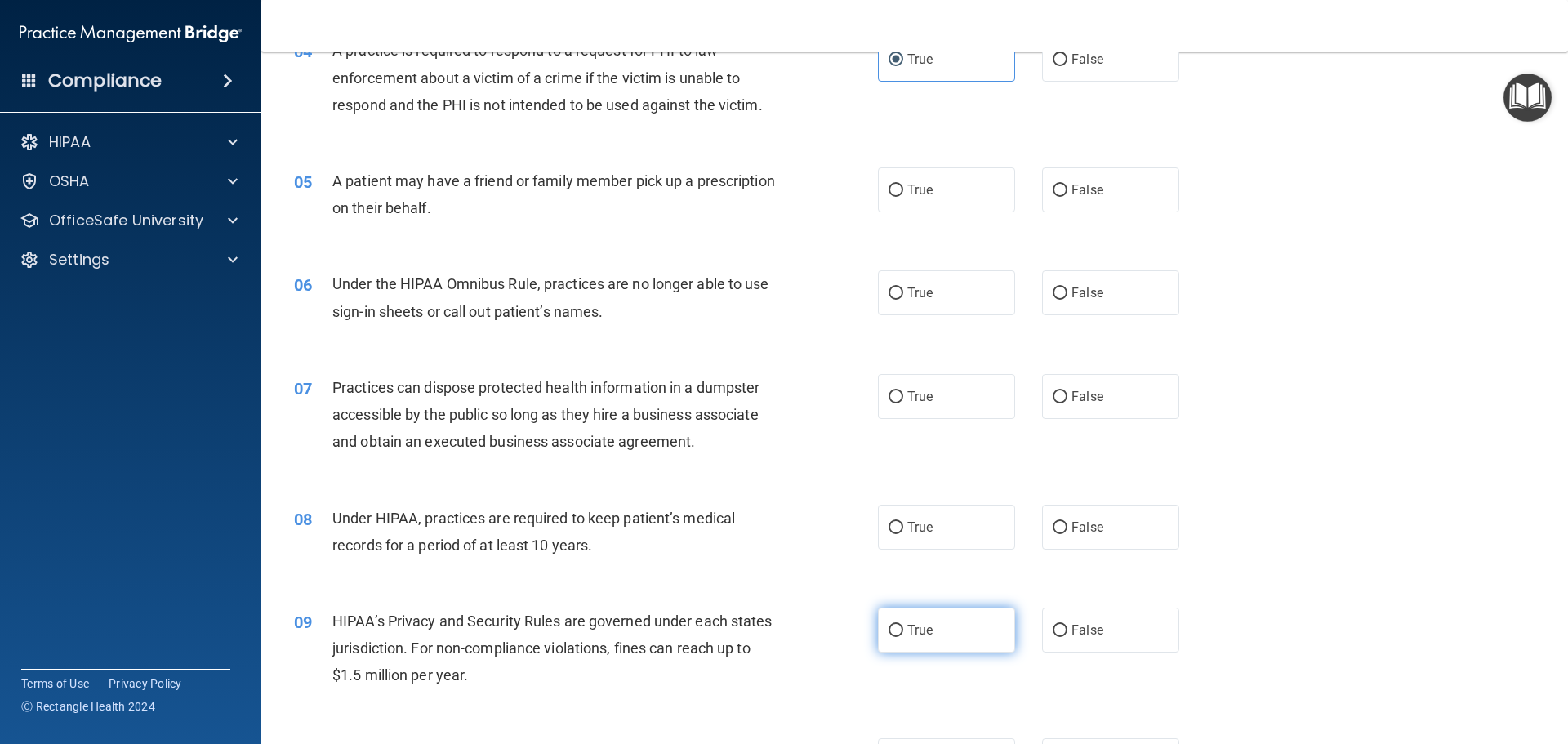 scroll, scrollTop: 572, scrollLeft: 0, axis: vertical 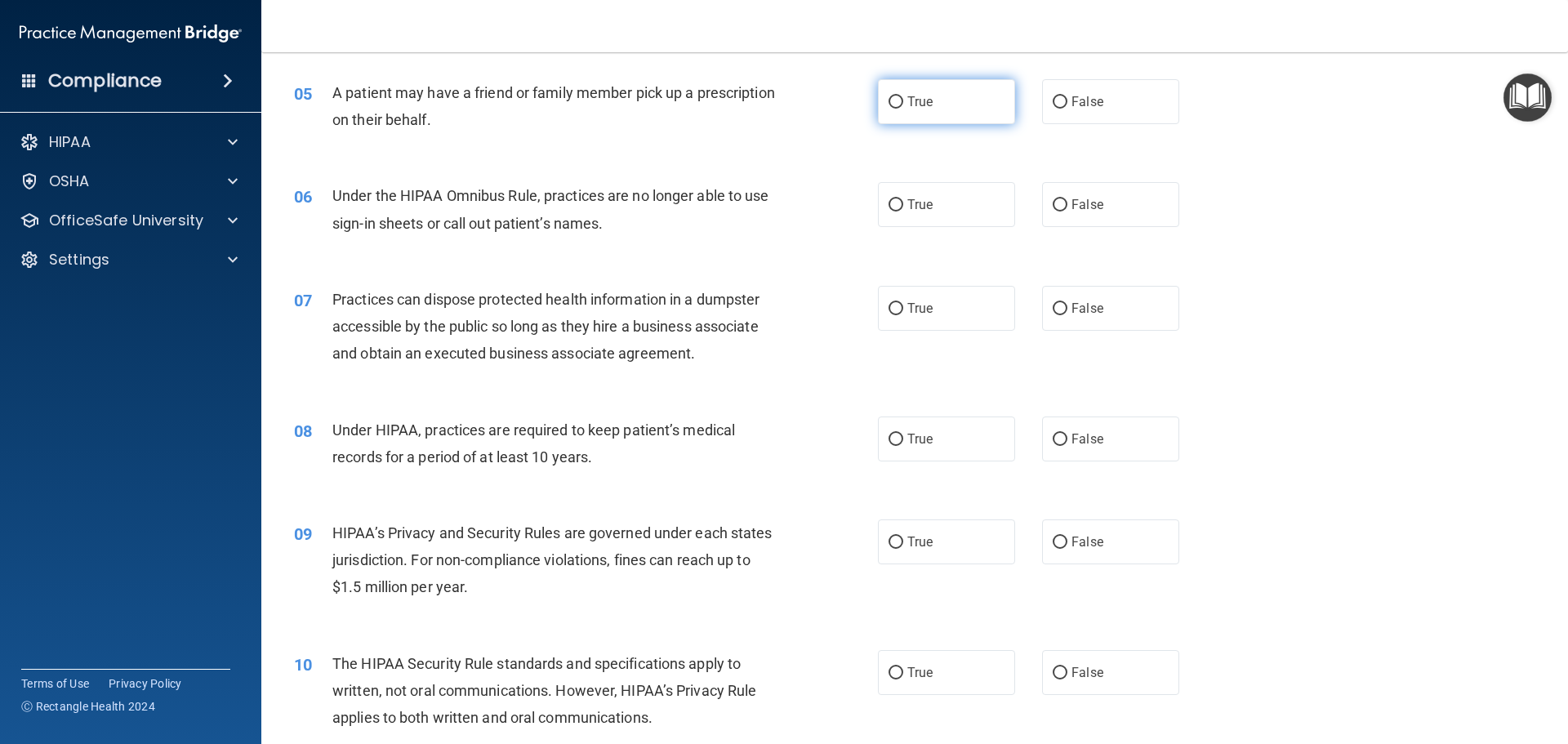 click on "True" at bounding box center [947, 101] 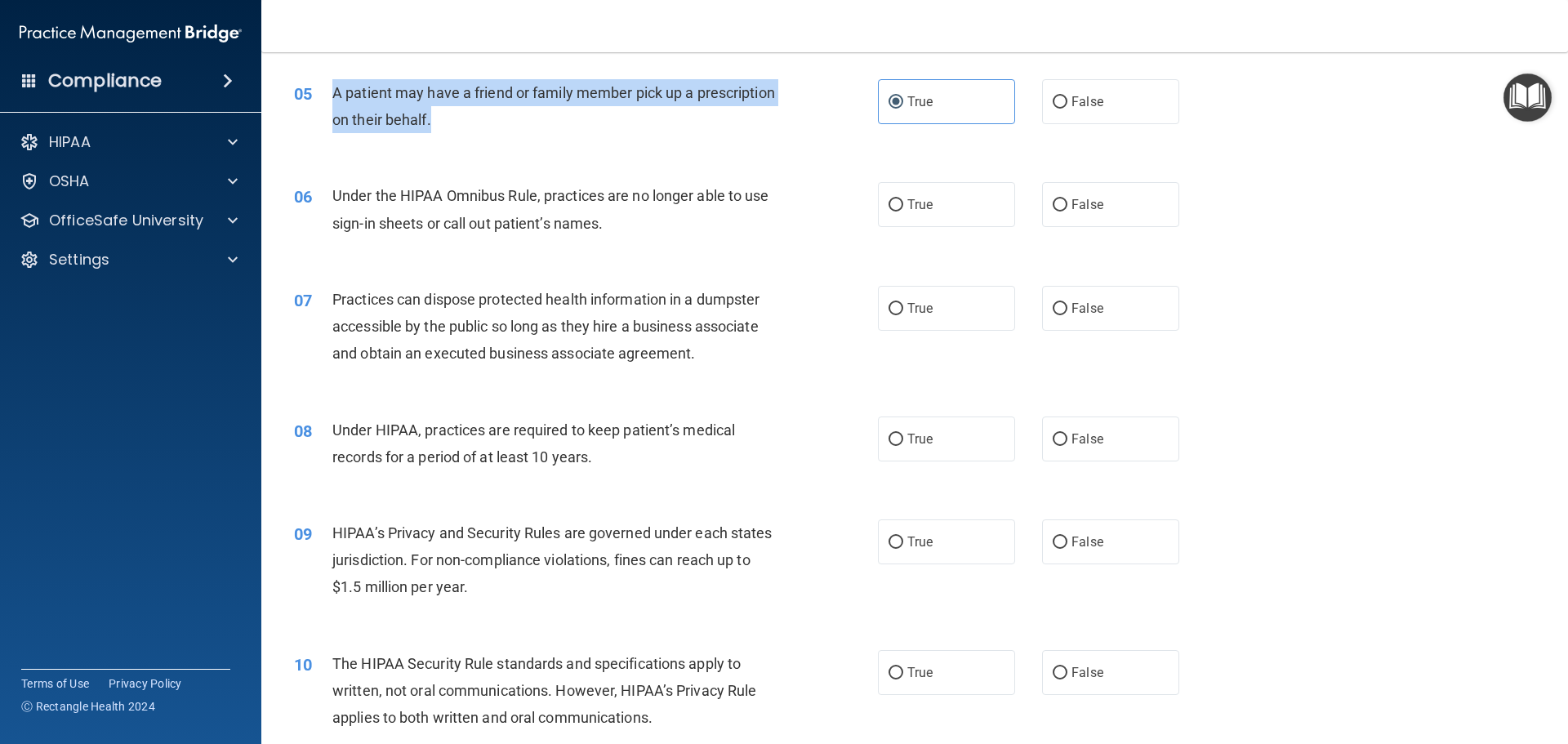 drag, startPoint x: 416, startPoint y: 105, endPoint x: 525, endPoint y: 128, distance: 111.40018 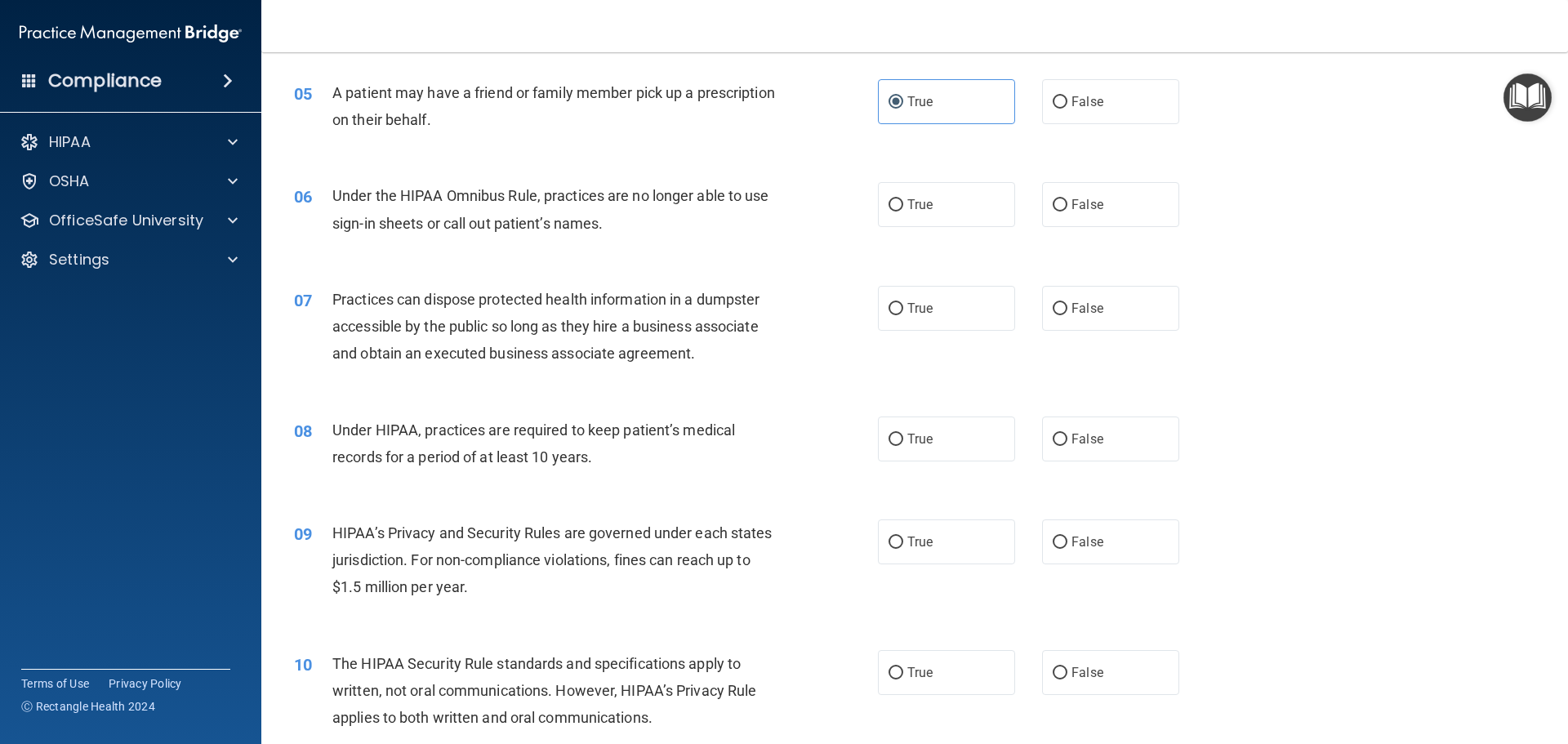 click on "Under the HIPAA Omnibus Rule, practices are no longer able to use sign-in sheets or call out patient’s names." at bounding box center [560, 209] 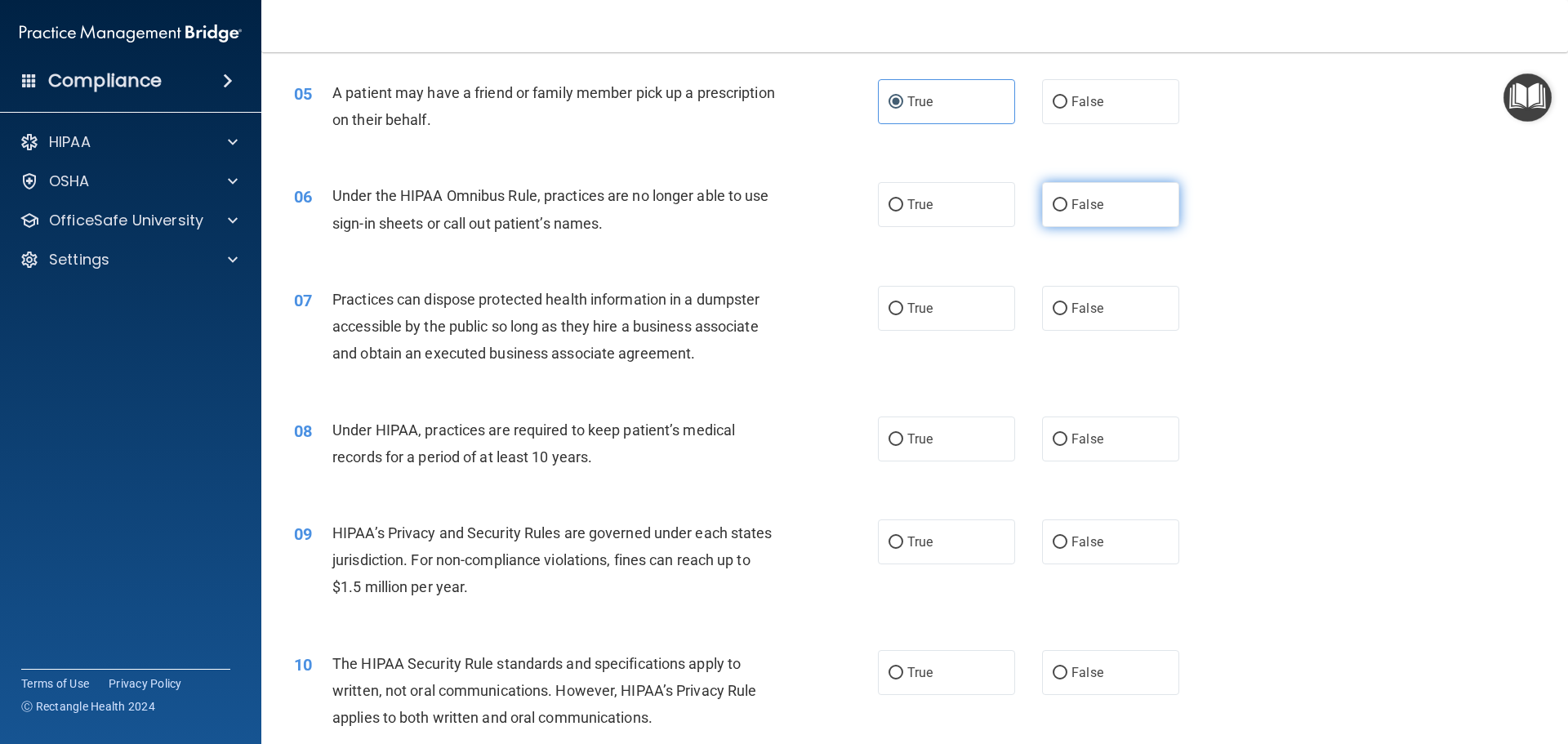 click on "False" at bounding box center (1111, 204) 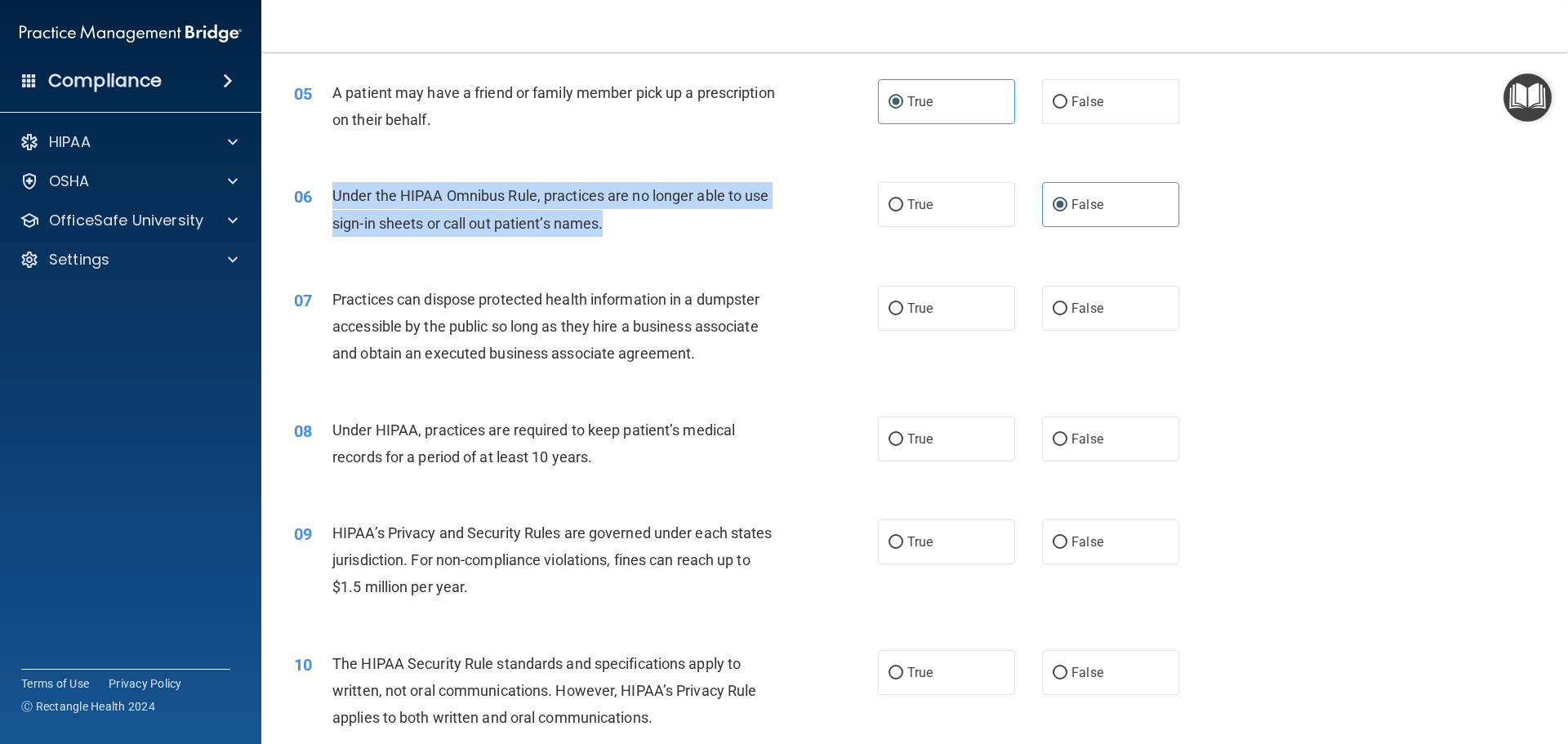 drag, startPoint x: 335, startPoint y: 198, endPoint x: 698, endPoint y: 225, distance: 364.003 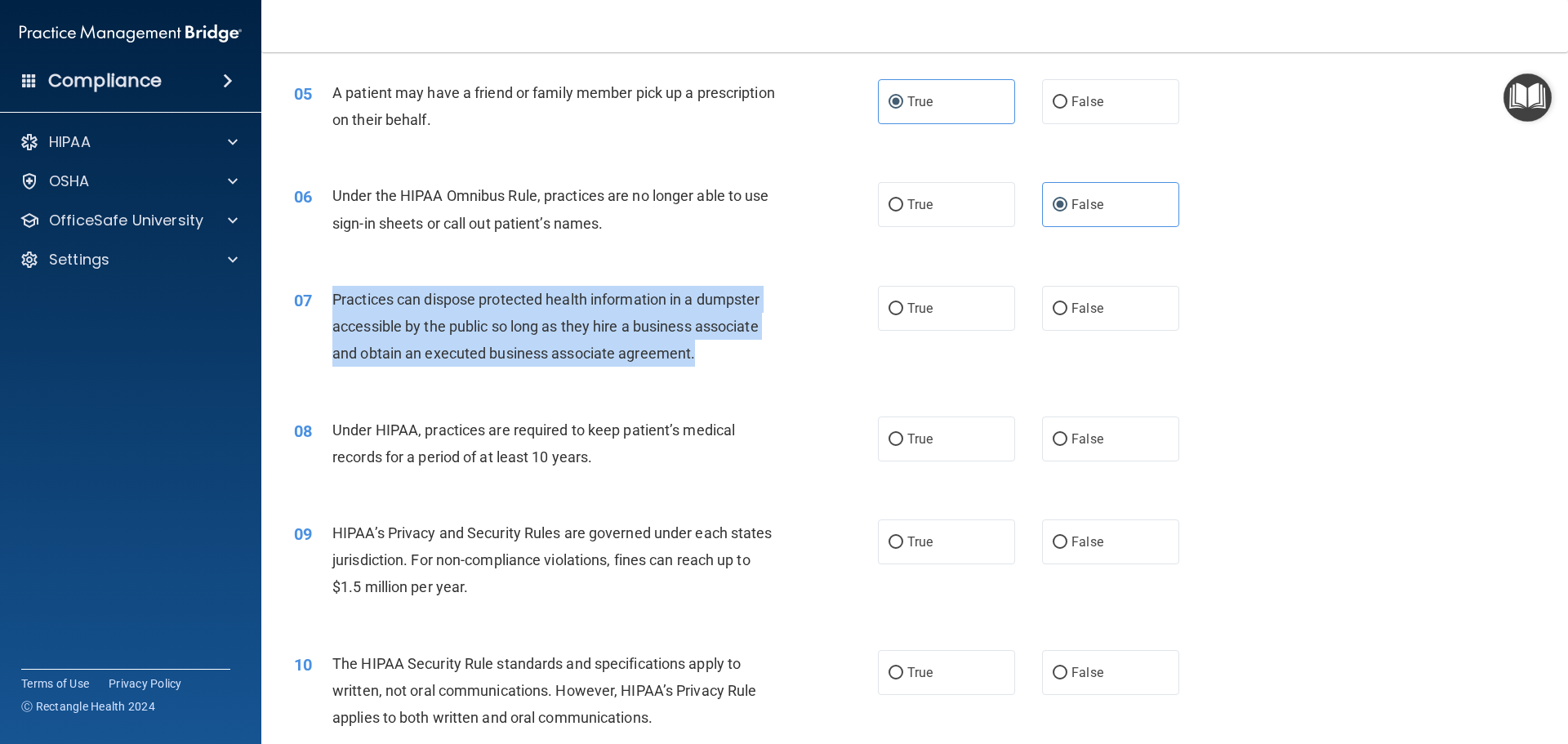 drag, startPoint x: 332, startPoint y: 293, endPoint x: 750, endPoint y: 348, distance: 421.60289 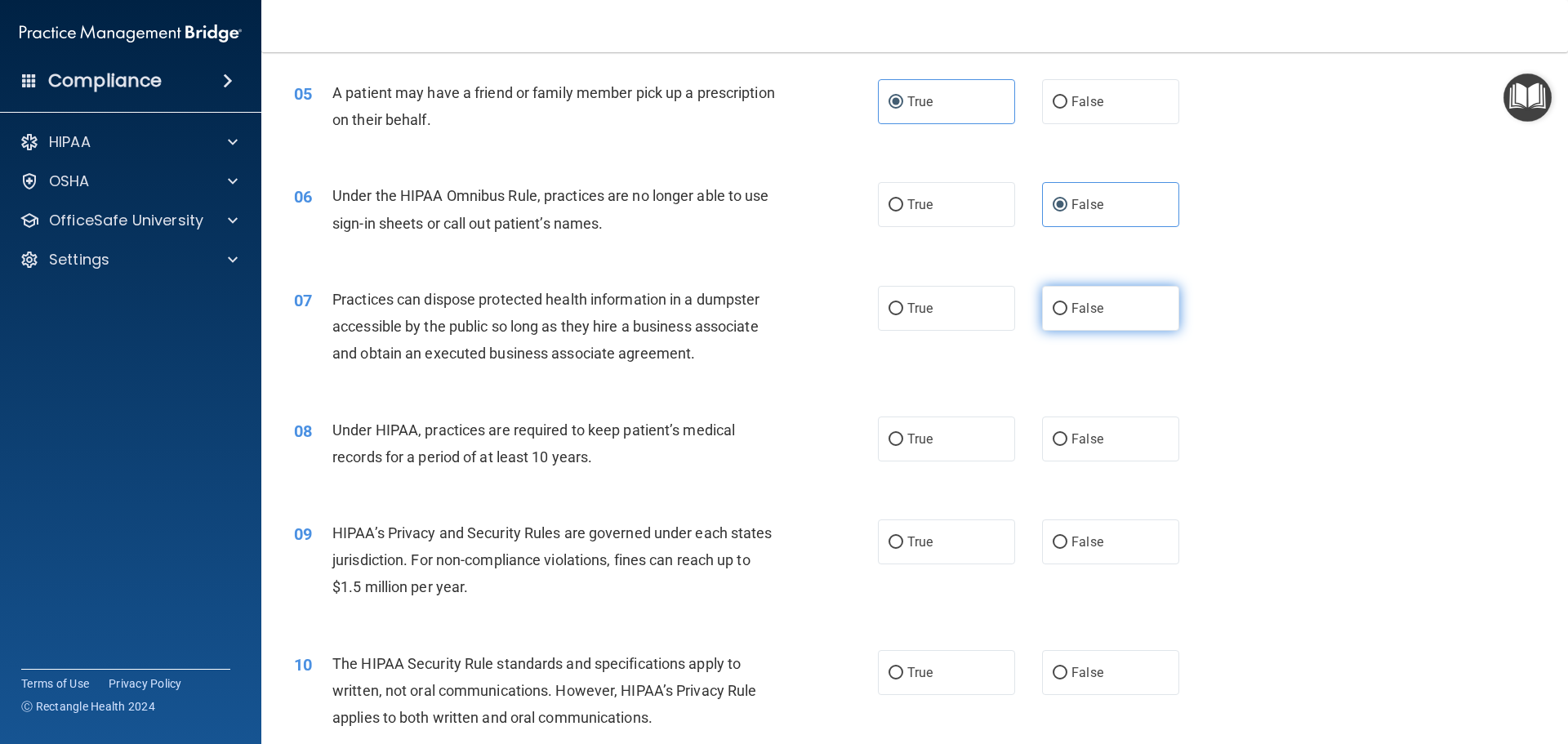 click on "False" at bounding box center [1111, 308] 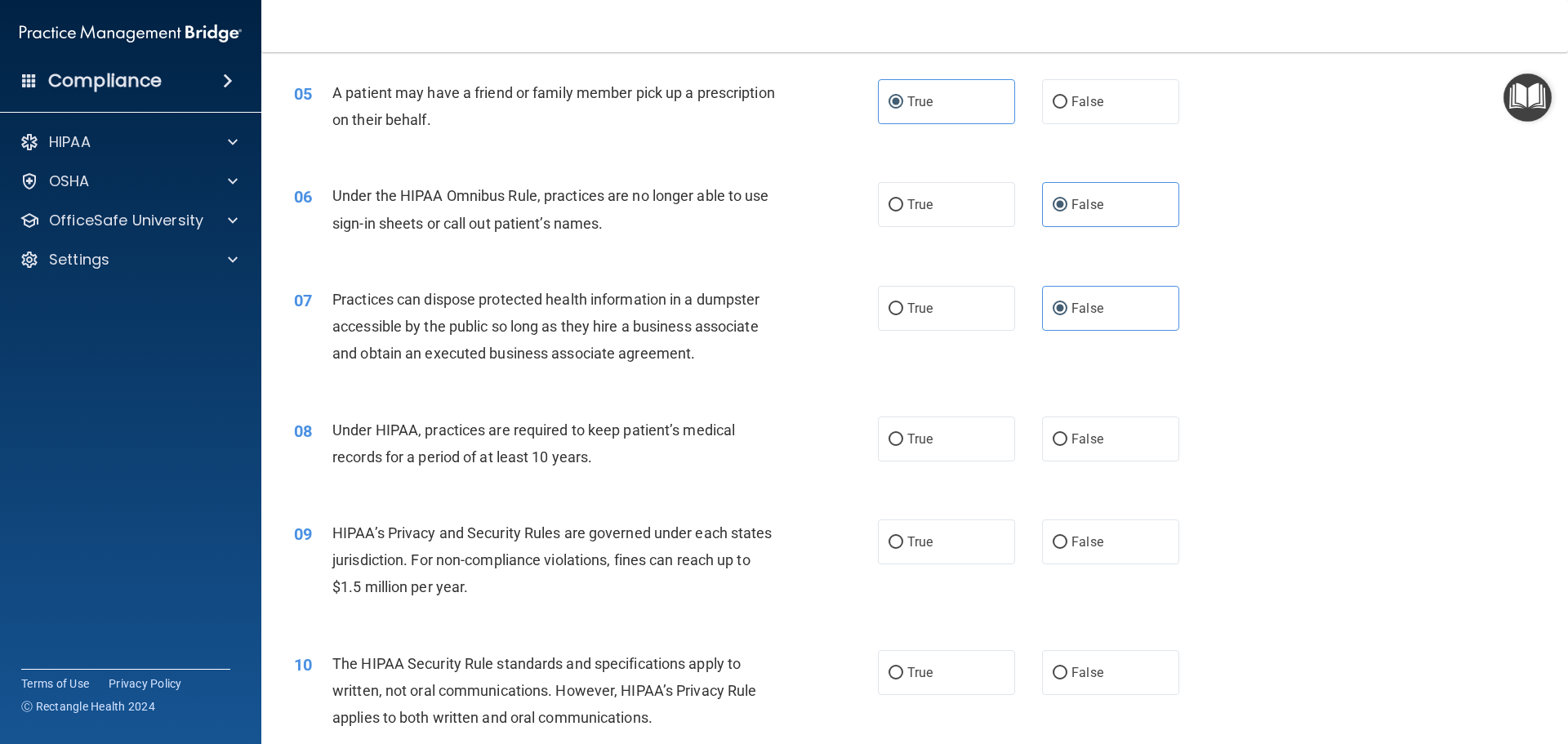 drag, startPoint x: 932, startPoint y: 442, endPoint x: 628, endPoint y: 478, distance: 306.1242 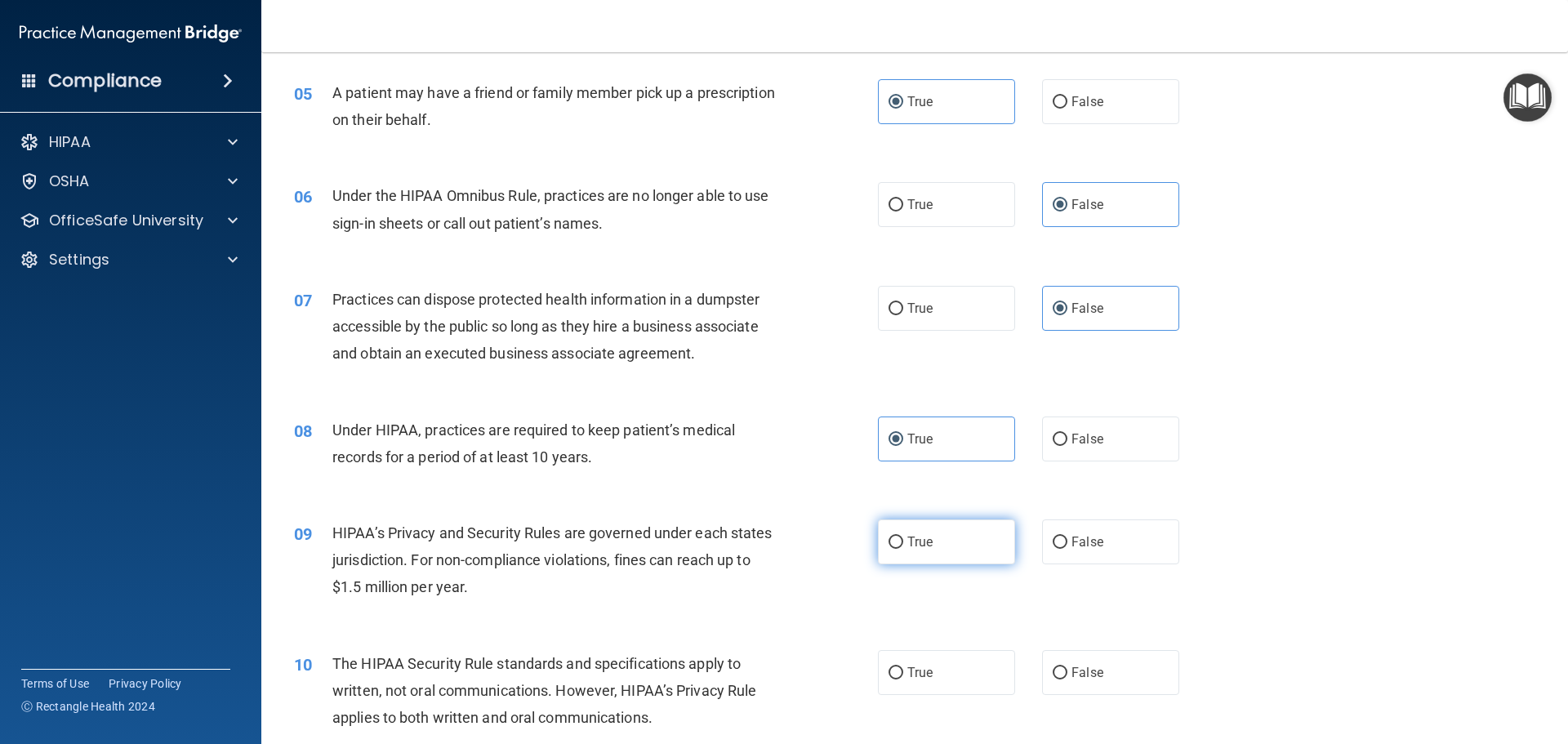 click on "True" at bounding box center (947, 541) 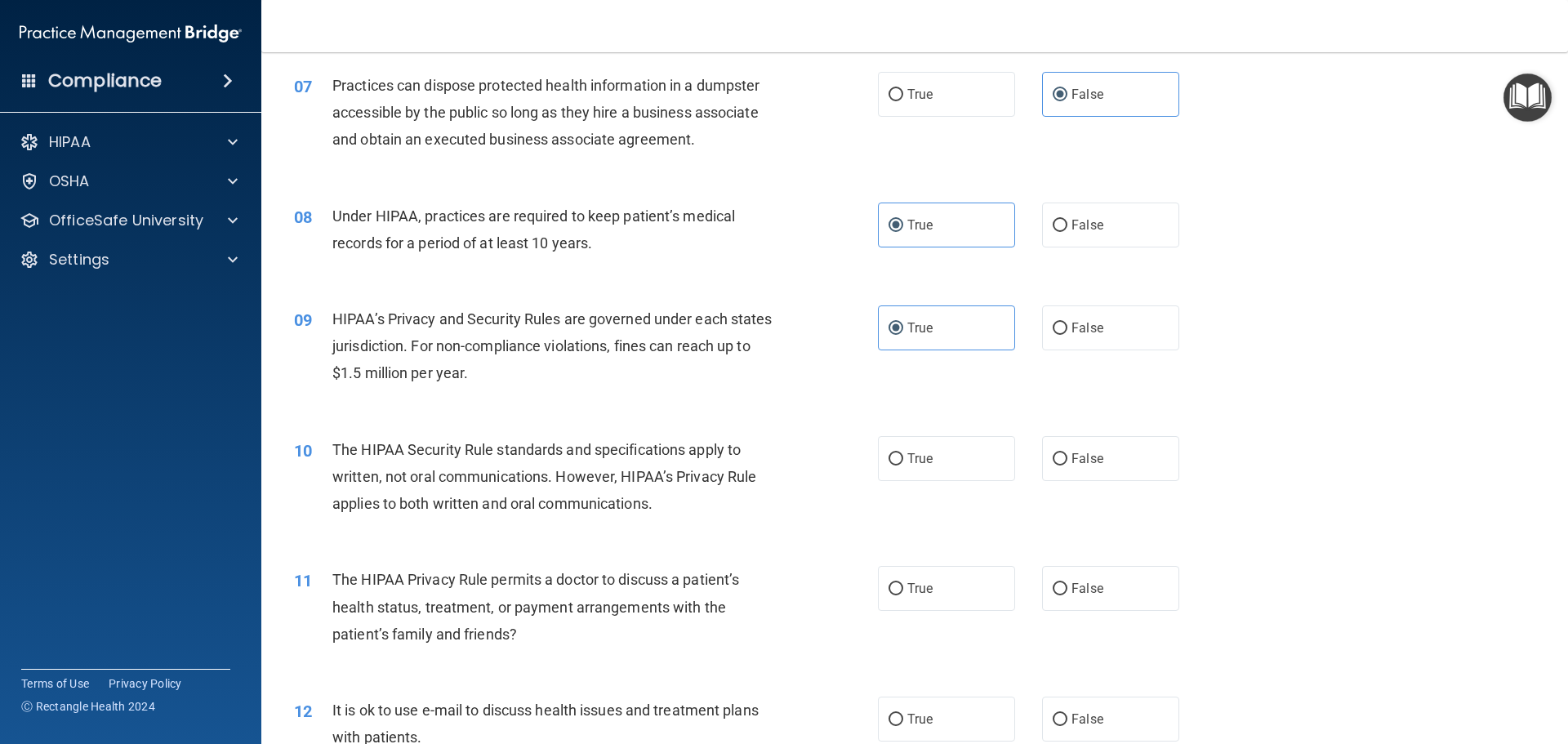 scroll, scrollTop: 817, scrollLeft: 0, axis: vertical 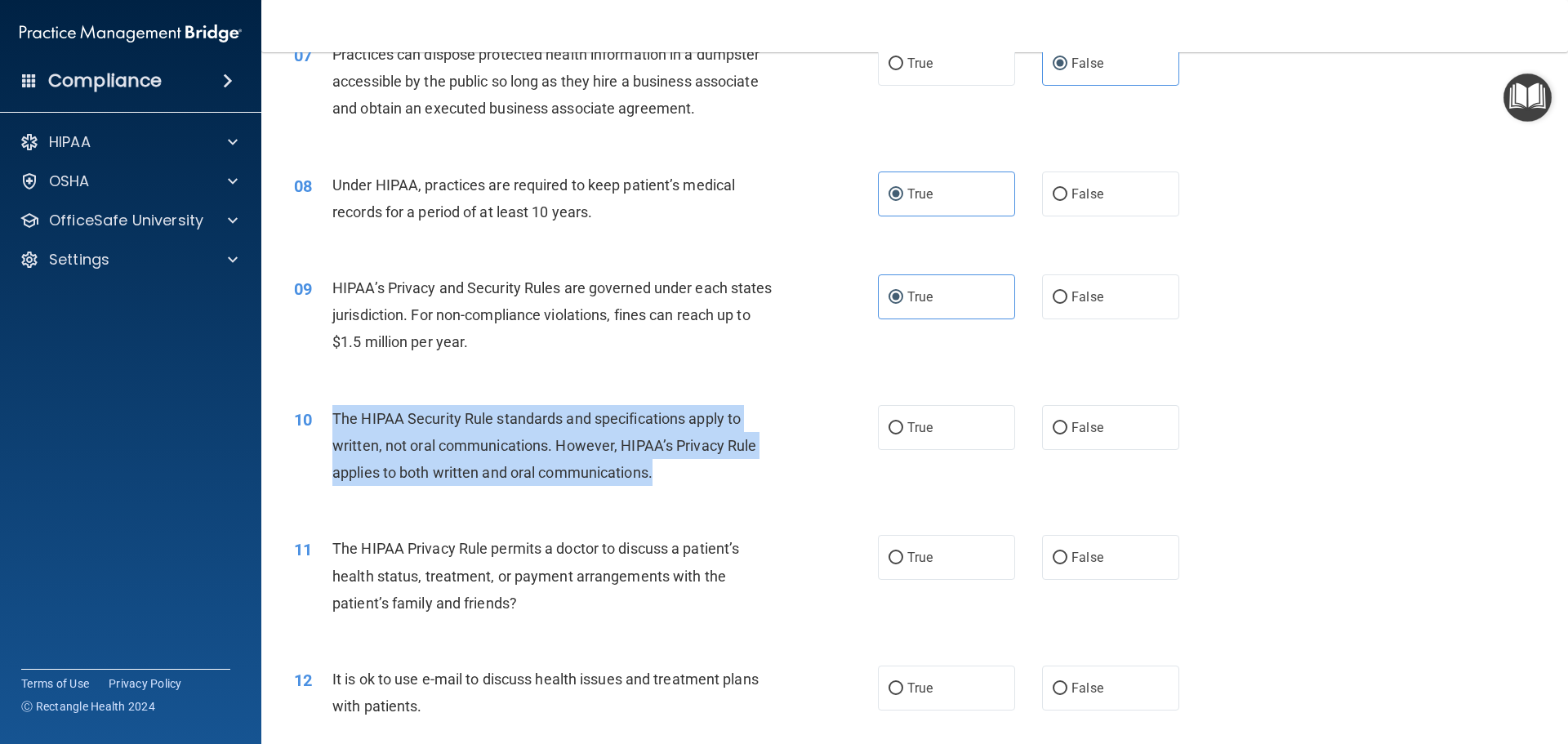 drag, startPoint x: 333, startPoint y: 421, endPoint x: 658, endPoint y: 480, distance: 330.31197 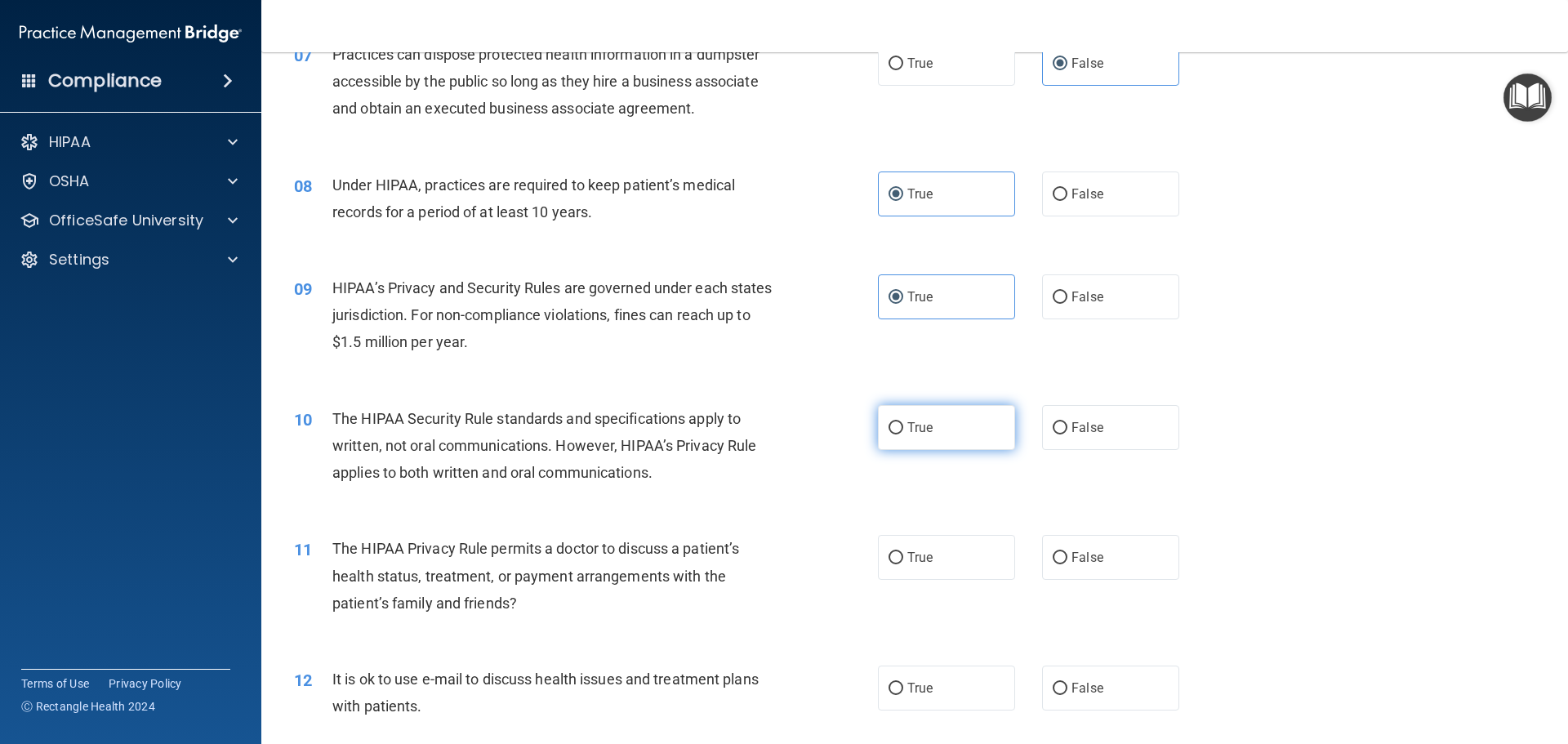 click on "True" at bounding box center [947, 427] 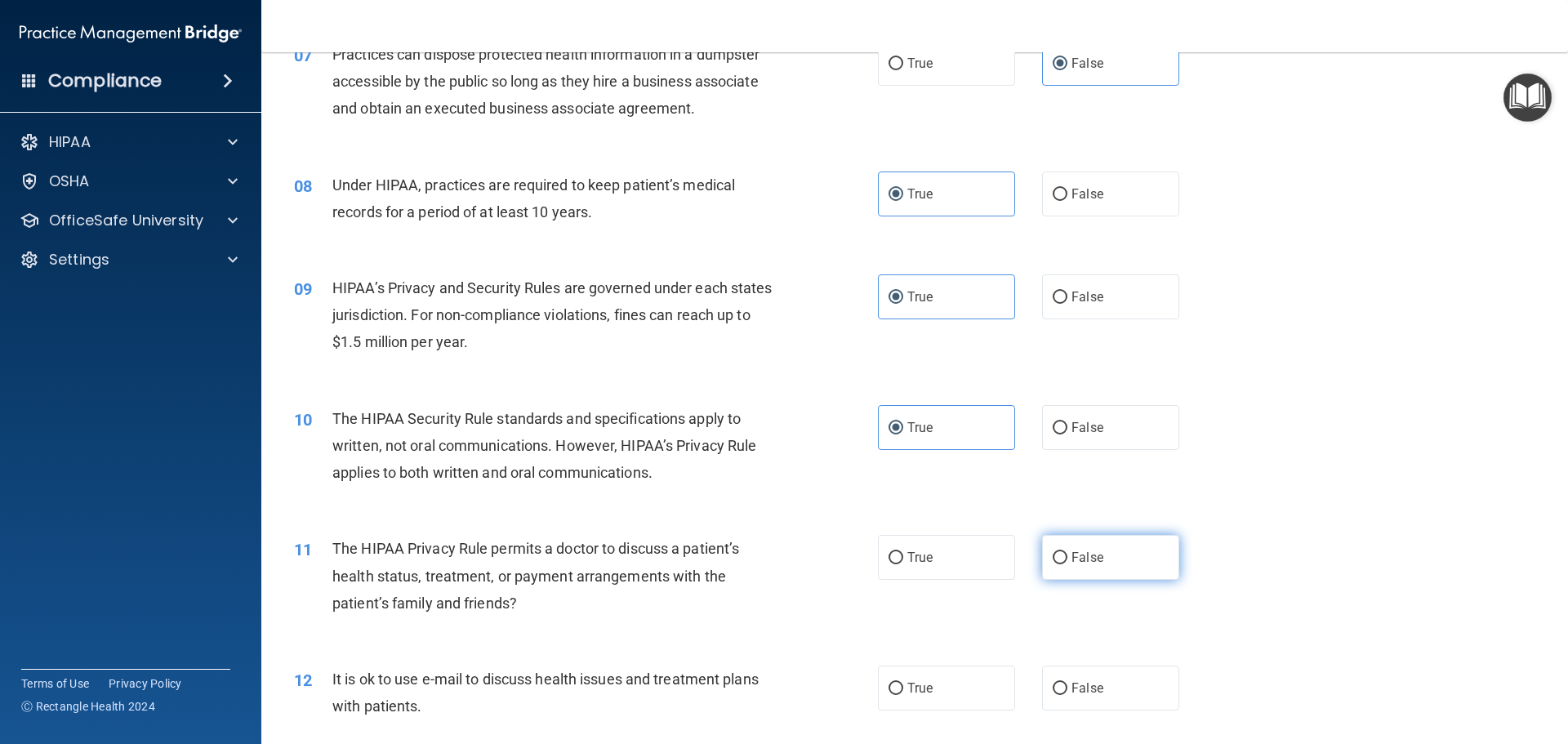 click on "False" at bounding box center [1111, 557] 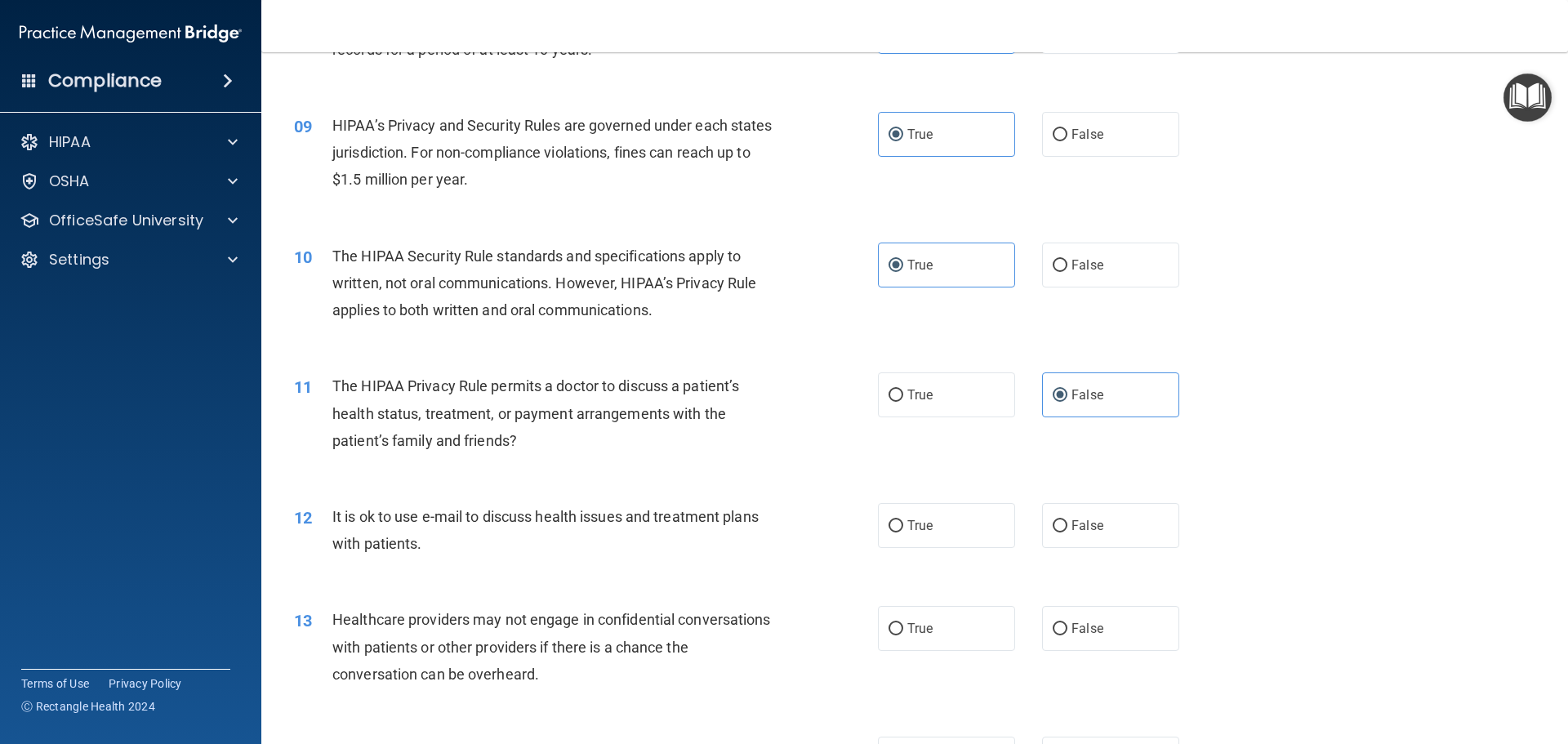 scroll, scrollTop: 1143, scrollLeft: 0, axis: vertical 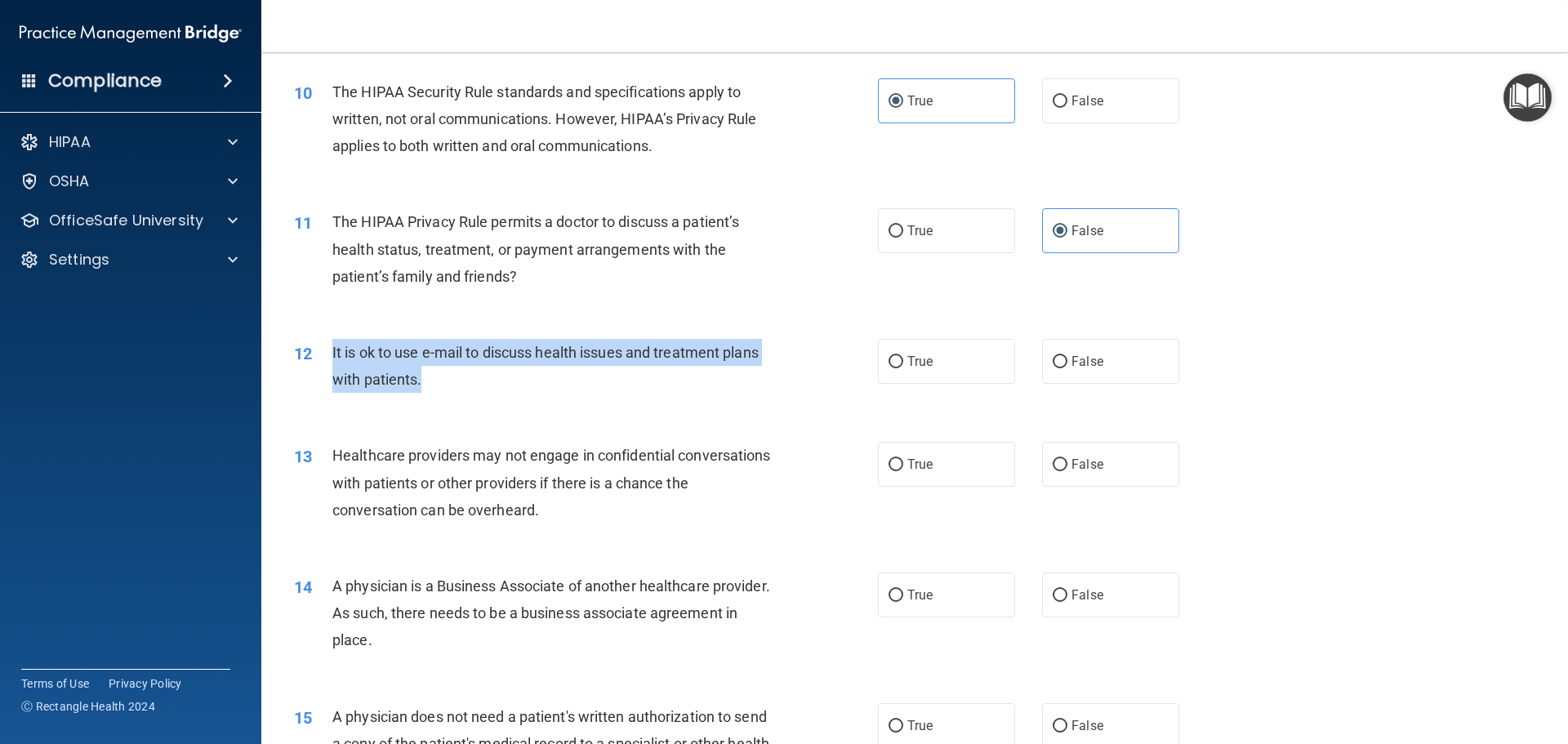 drag, startPoint x: 330, startPoint y: 347, endPoint x: 442, endPoint y: 397, distance: 122.65398 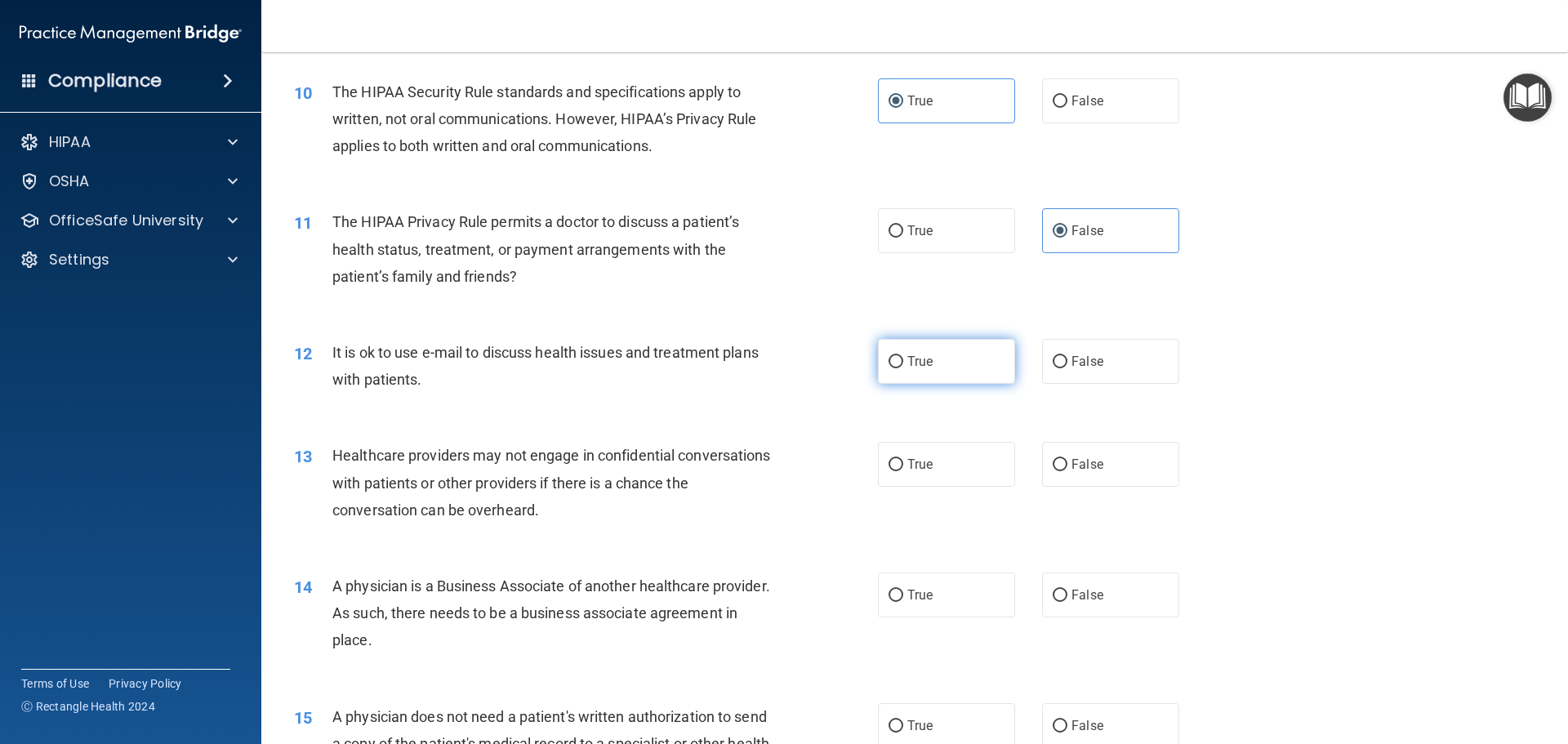 drag, startPoint x: 962, startPoint y: 358, endPoint x: 947, endPoint y: 364, distance: 16.155494 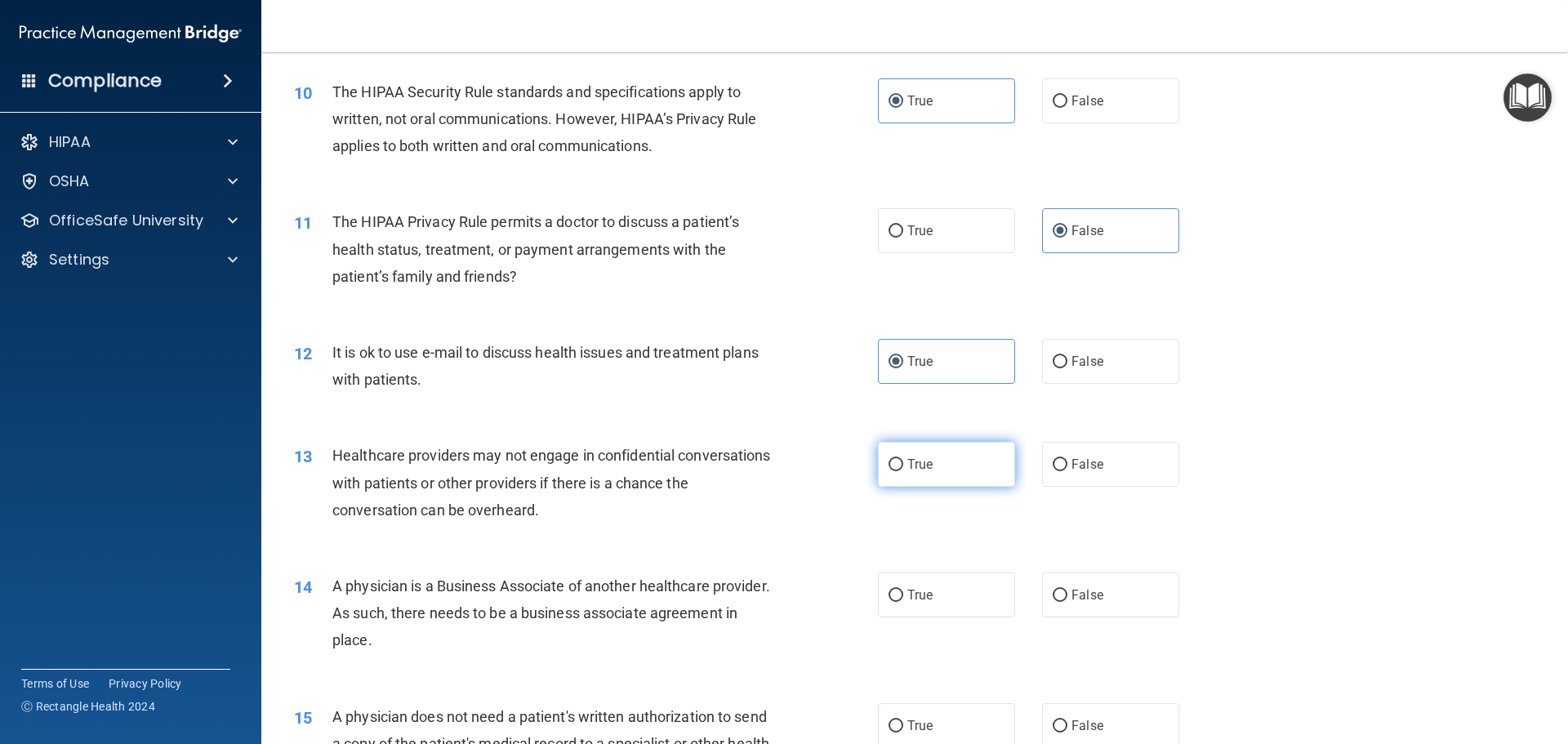 click on "True" at bounding box center (947, 464) 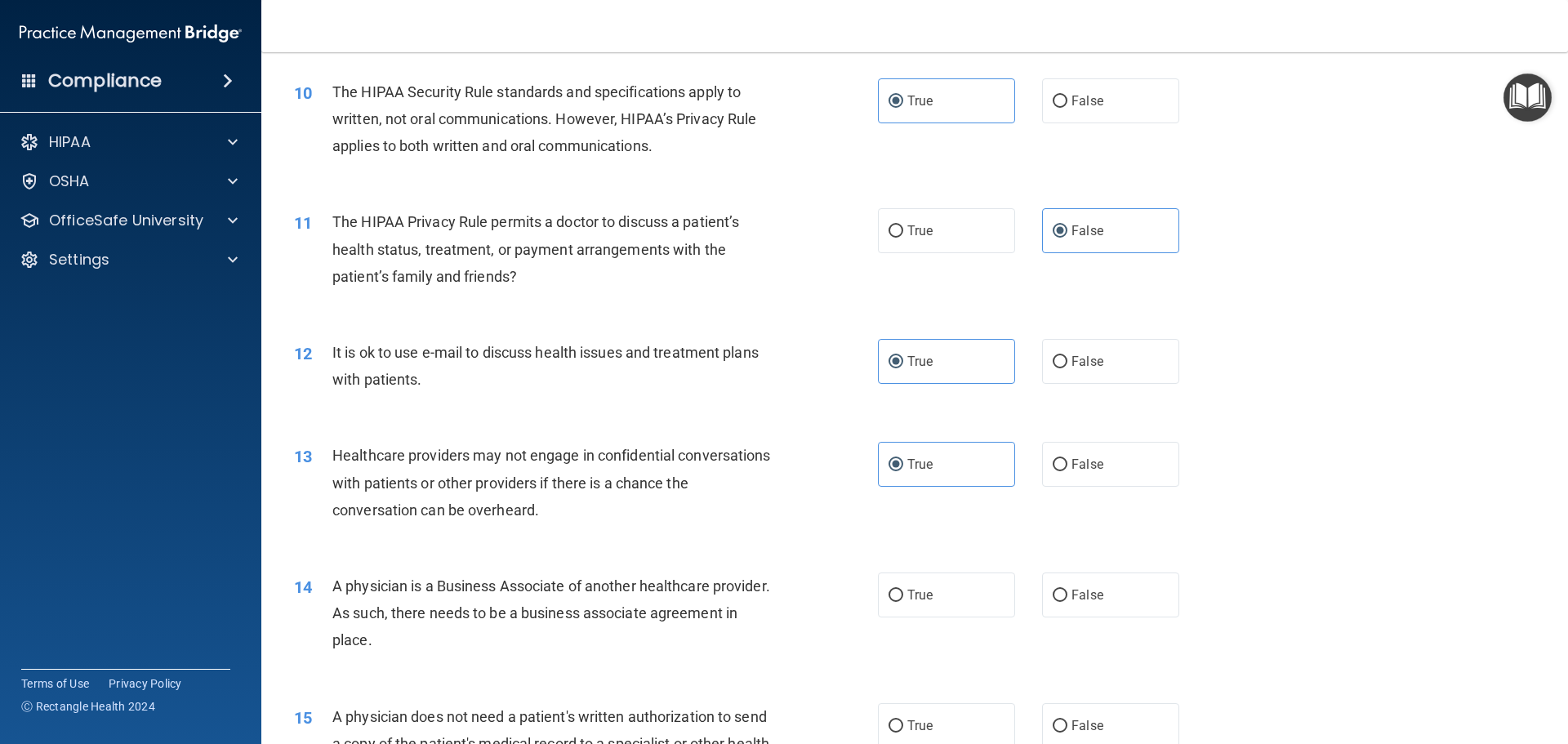 drag, startPoint x: 336, startPoint y: 585, endPoint x: 469, endPoint y: 647, distance: 146.74127 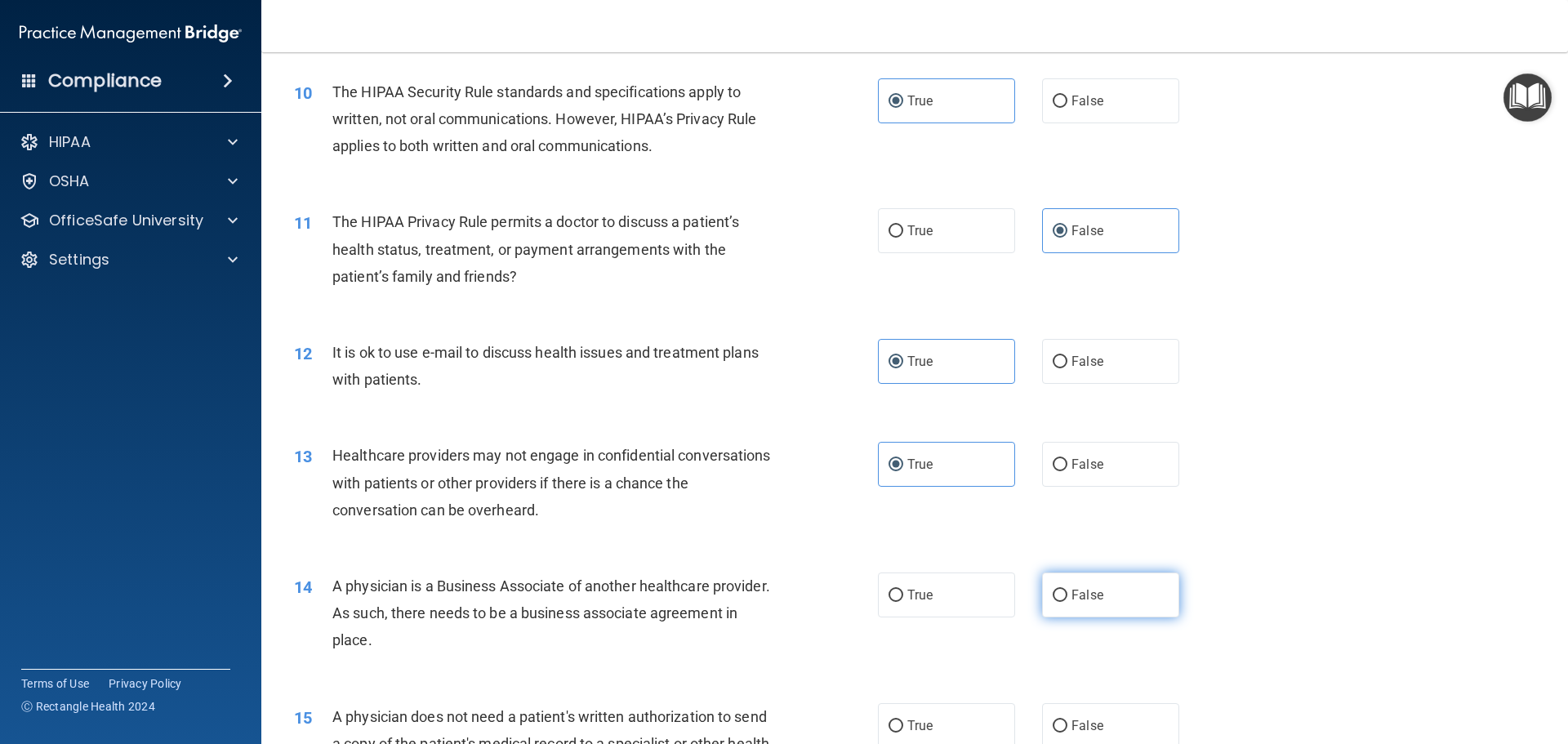 click on "False" at bounding box center (1111, 595) 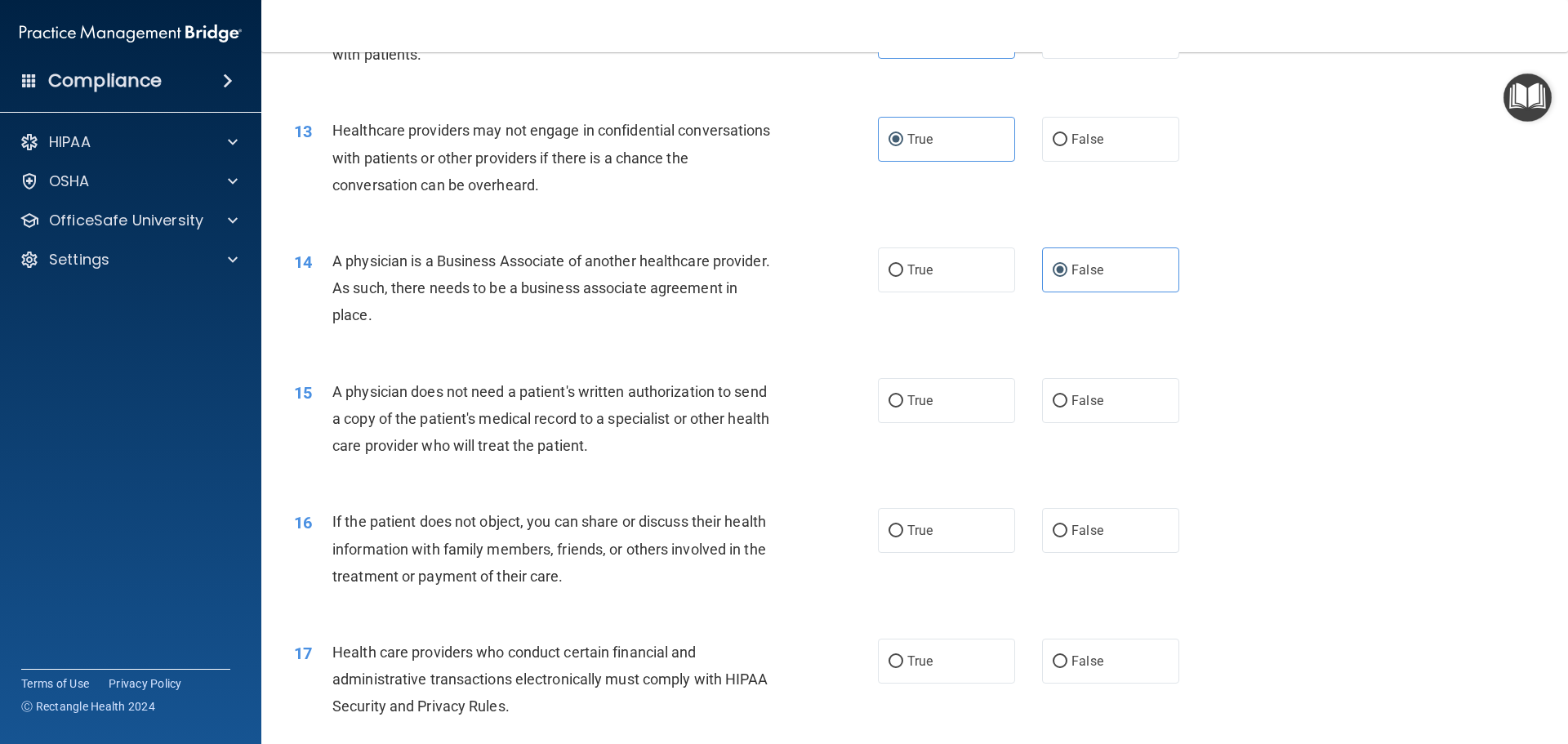 scroll, scrollTop: 1470, scrollLeft: 0, axis: vertical 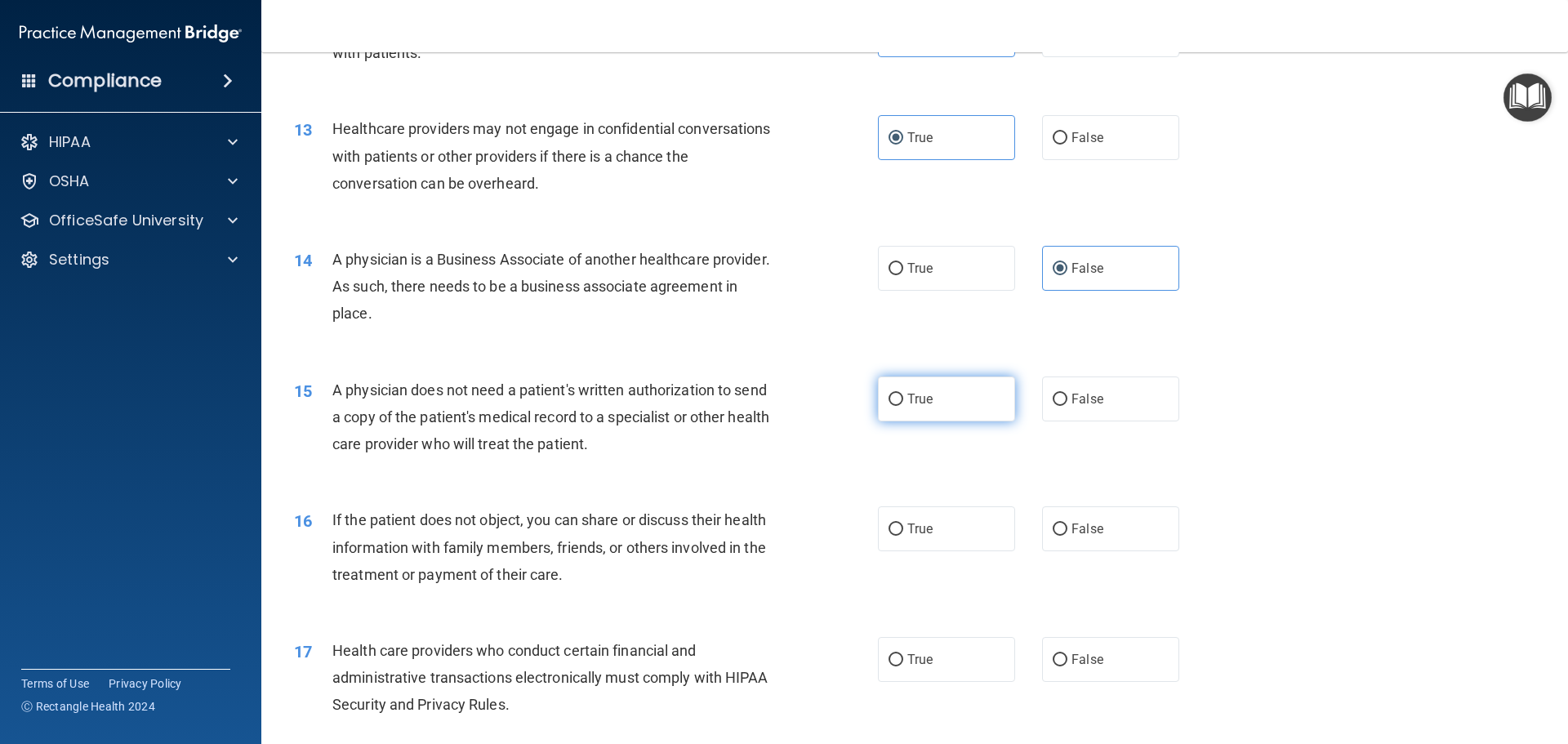 click on "True" at bounding box center (947, 399) 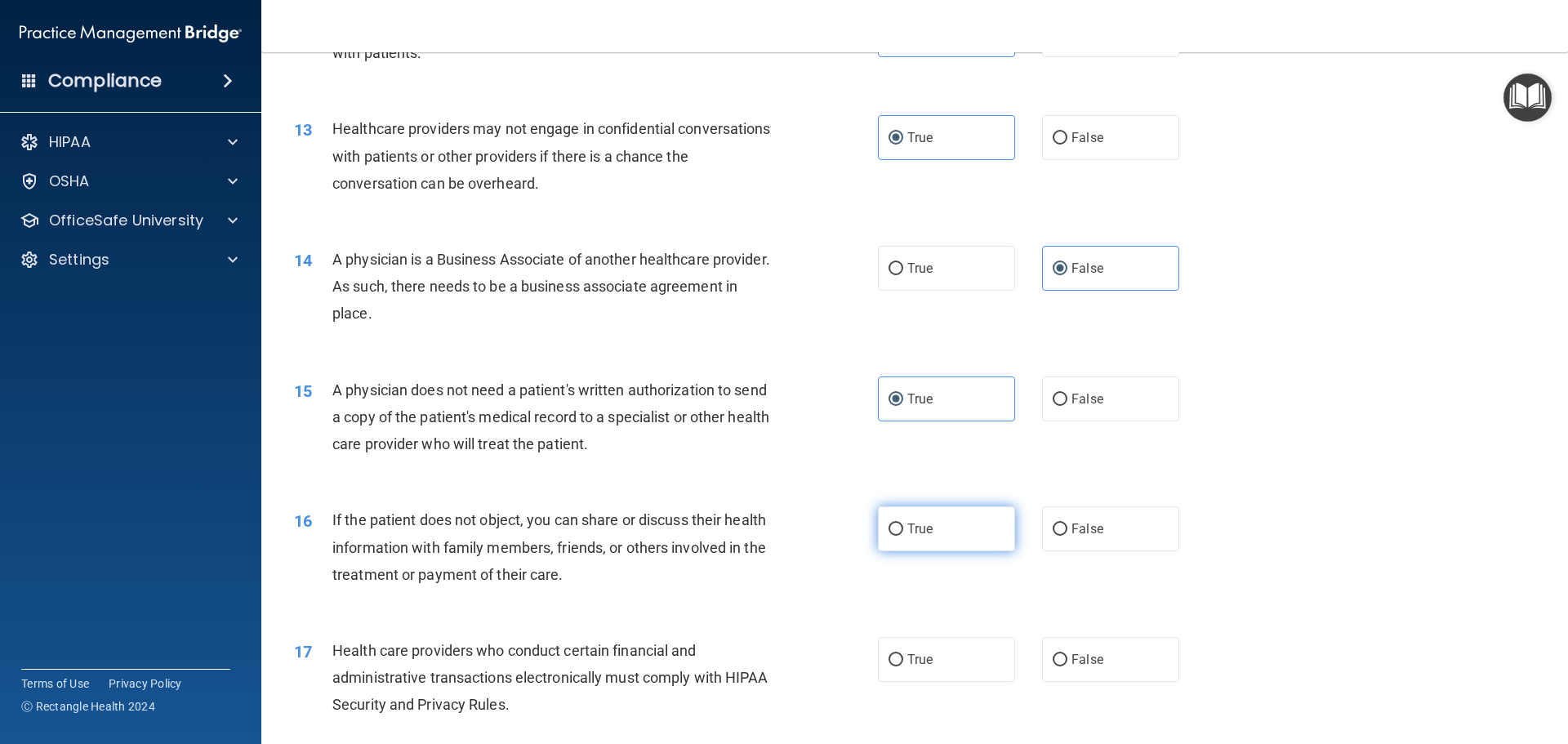 click on "True" at bounding box center (920, 528) 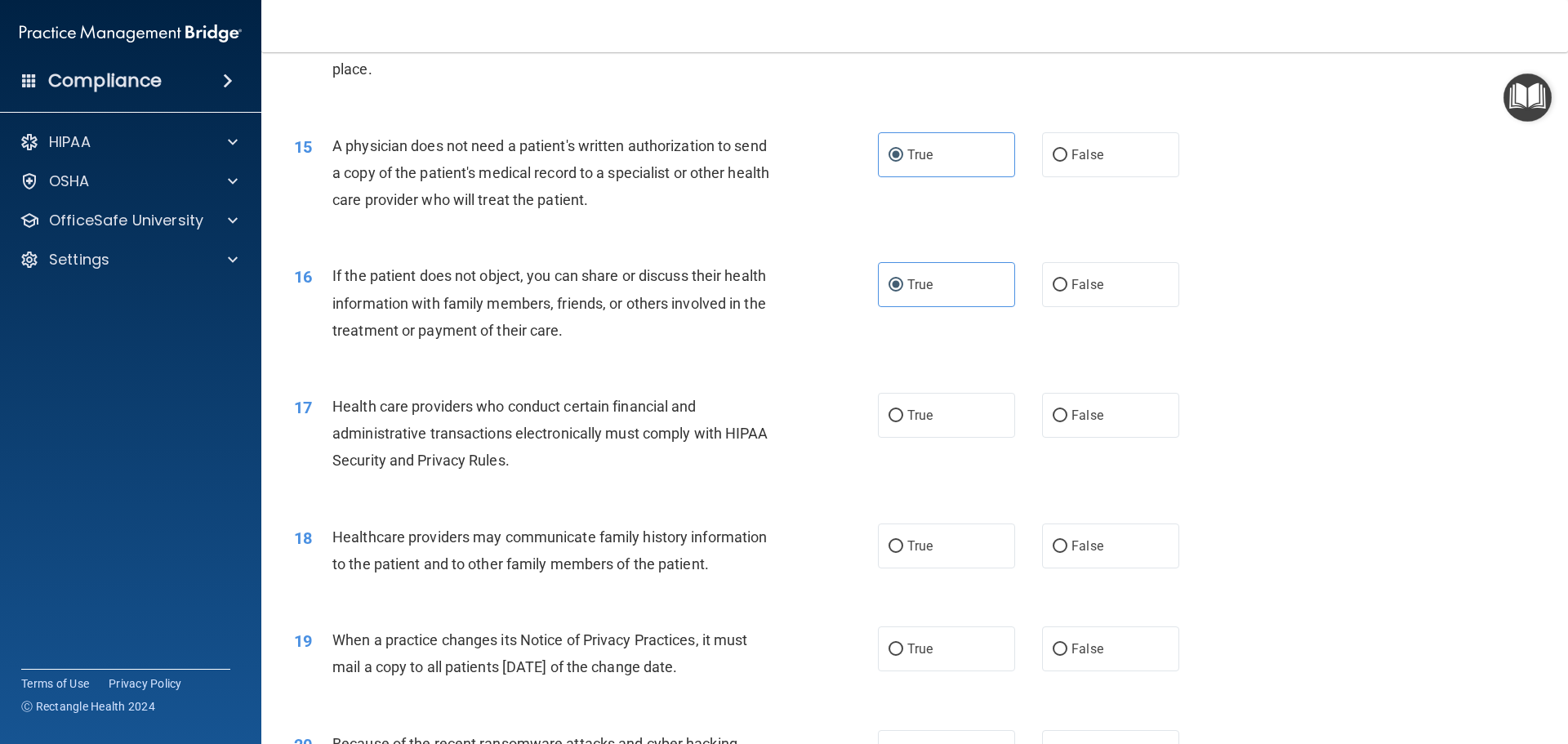scroll, scrollTop: 1715, scrollLeft: 0, axis: vertical 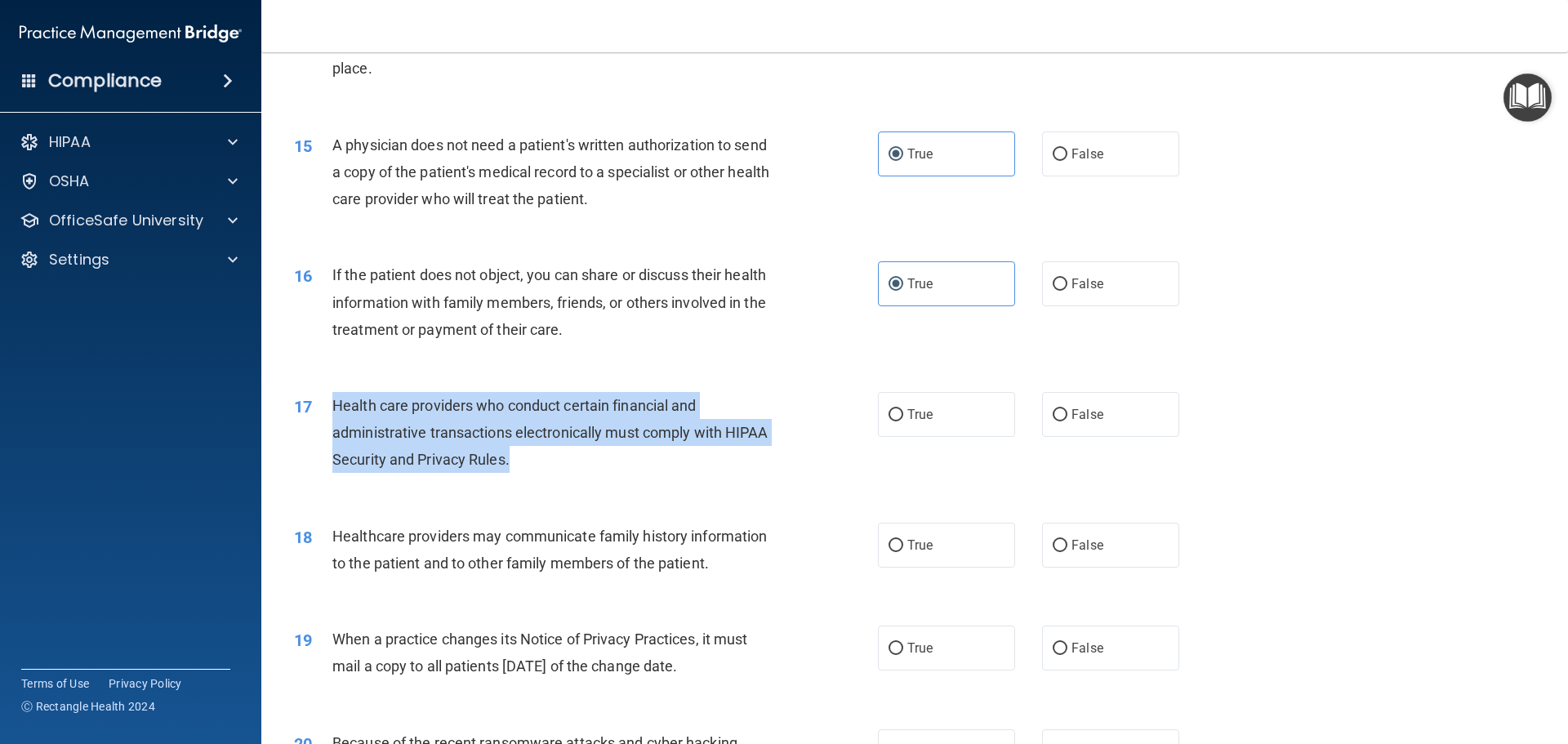 drag, startPoint x: 336, startPoint y: 405, endPoint x: 528, endPoint y: 468, distance: 202.07177 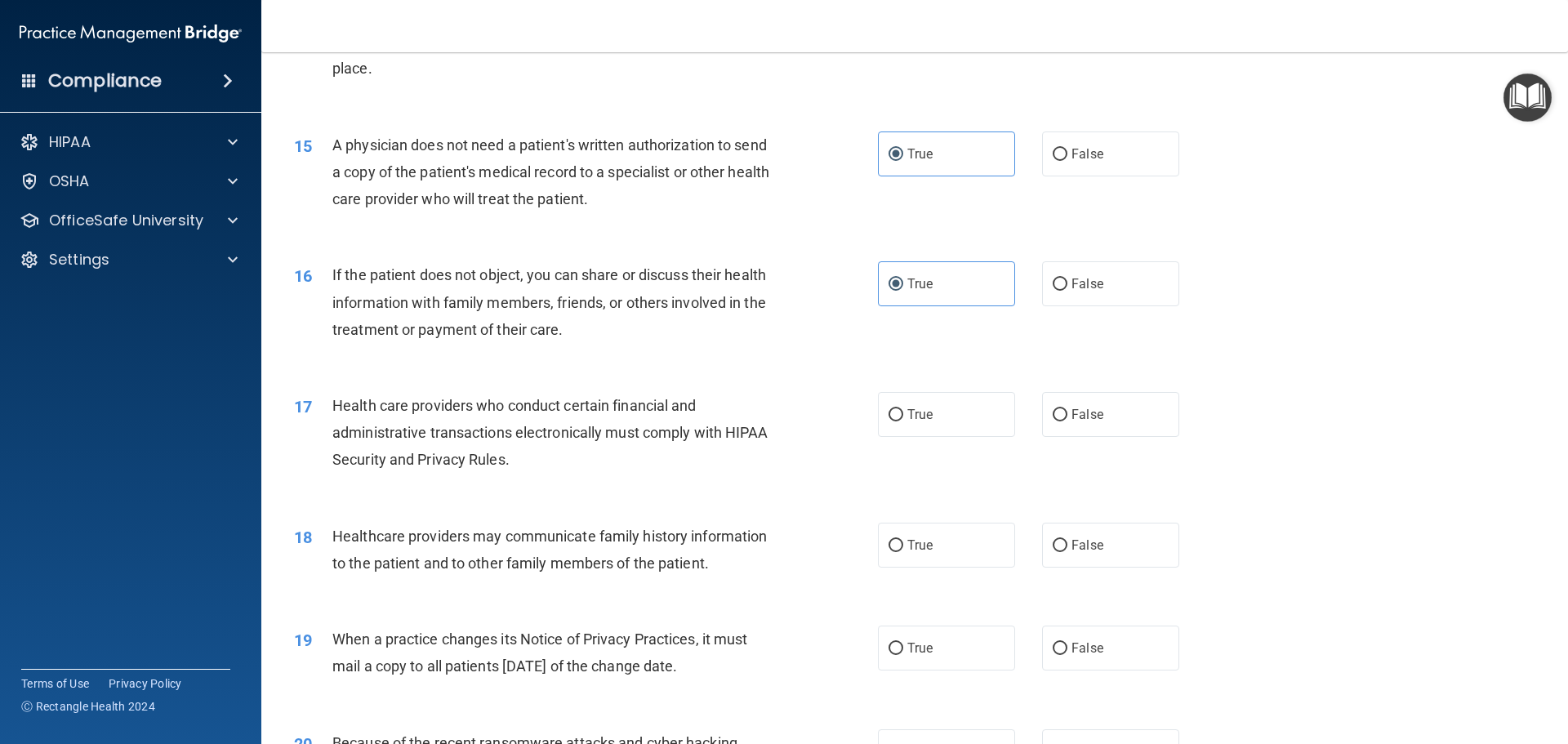 drag, startPoint x: 965, startPoint y: 422, endPoint x: 698, endPoint y: 568, distance: 304.3107 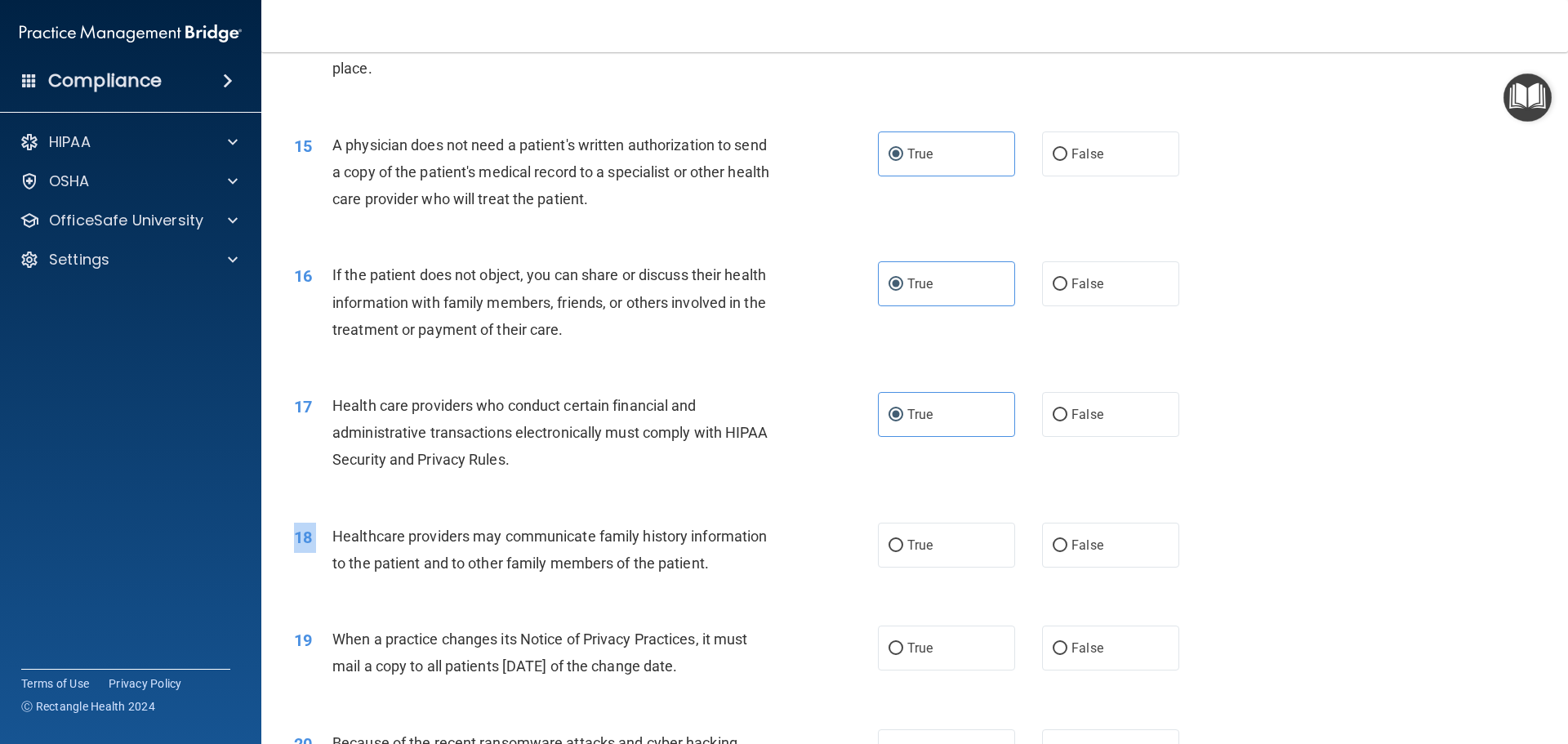 drag, startPoint x: 336, startPoint y: 538, endPoint x: 761, endPoint y: 587, distance: 427.81538 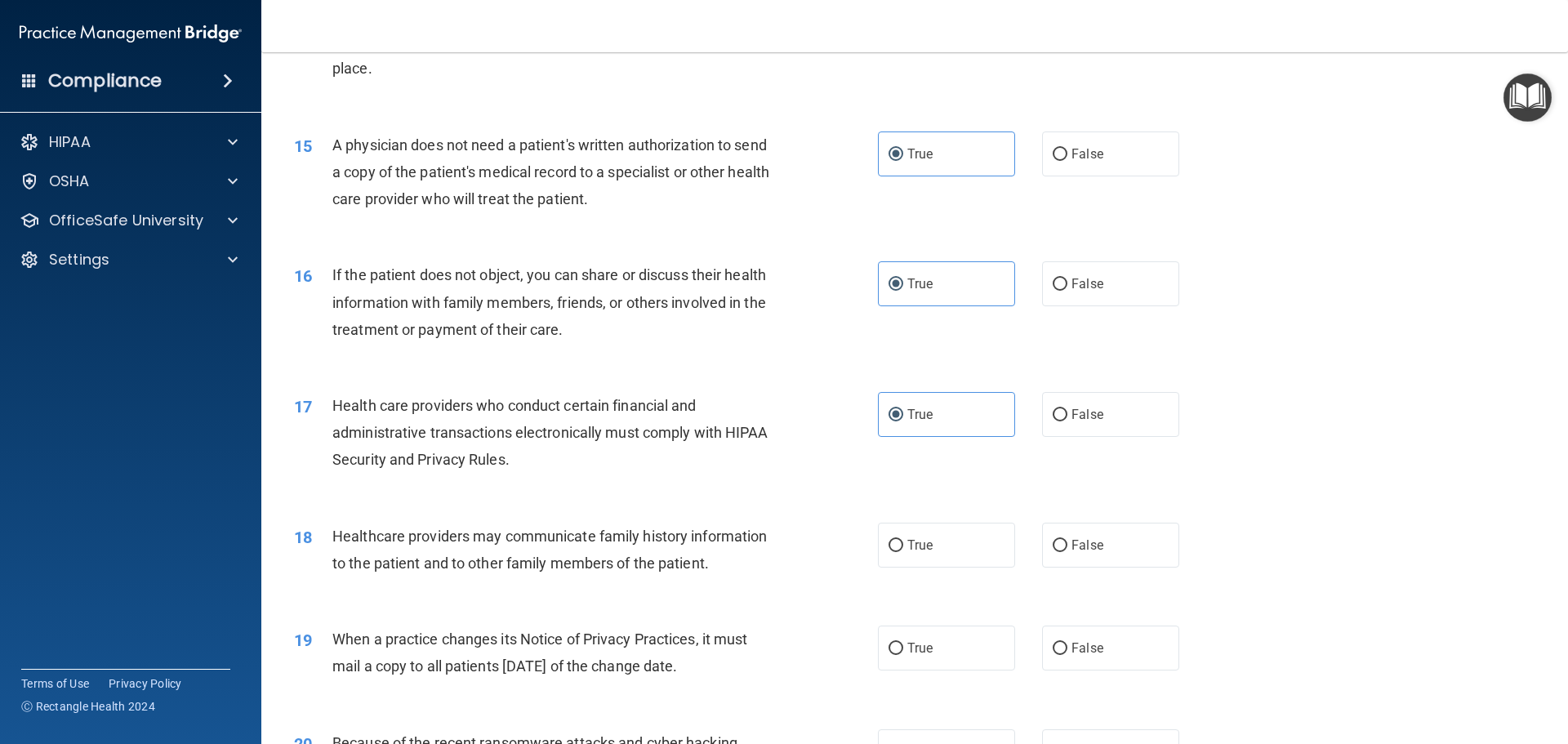 click on "Healthcare providers may communicate family history information to the patient and to other family members of the patient." at bounding box center (560, 550) 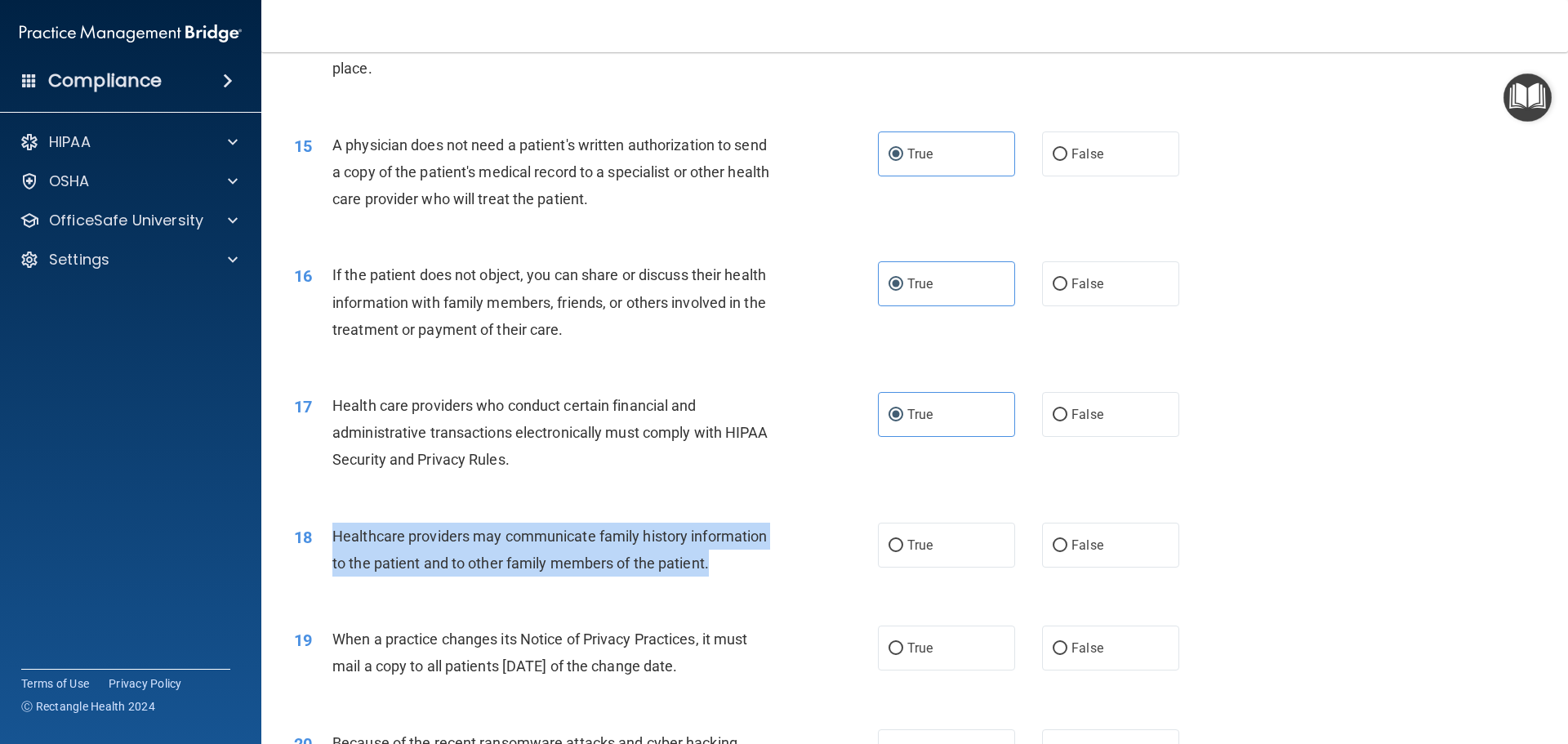 drag, startPoint x: 721, startPoint y: 564, endPoint x: 324, endPoint y: 545, distance: 397.4544 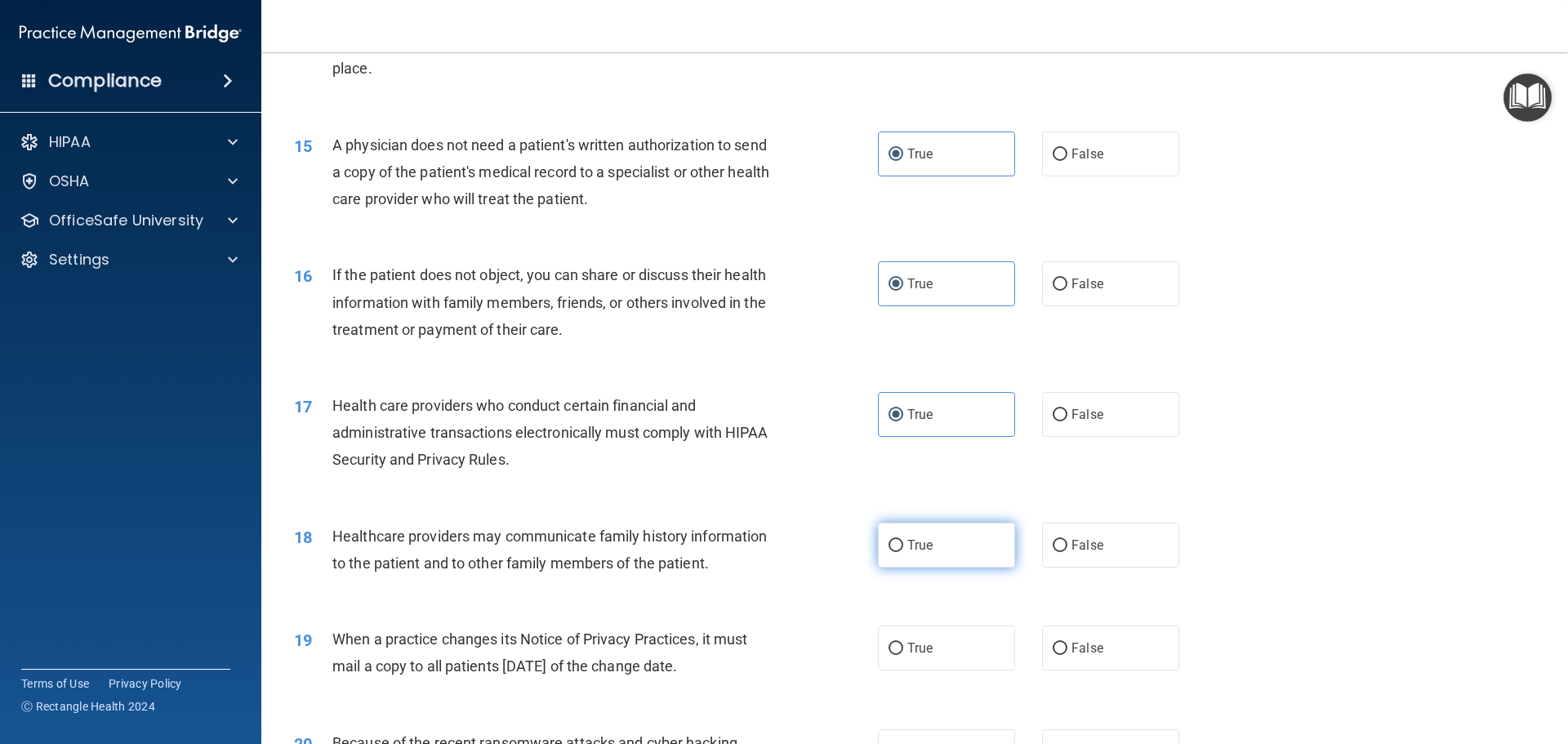 click on "True" at bounding box center [947, 545] 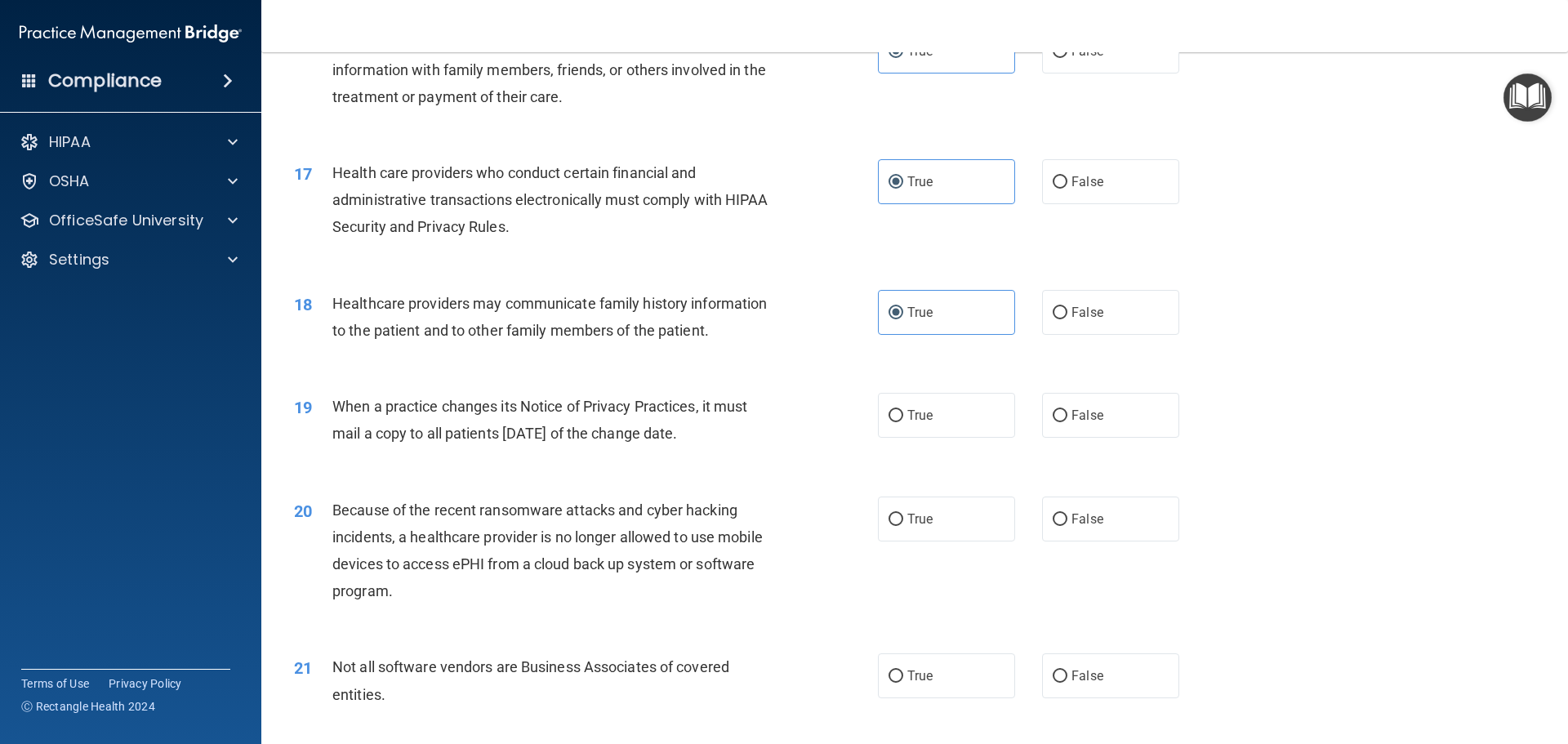 scroll, scrollTop: 1960, scrollLeft: 0, axis: vertical 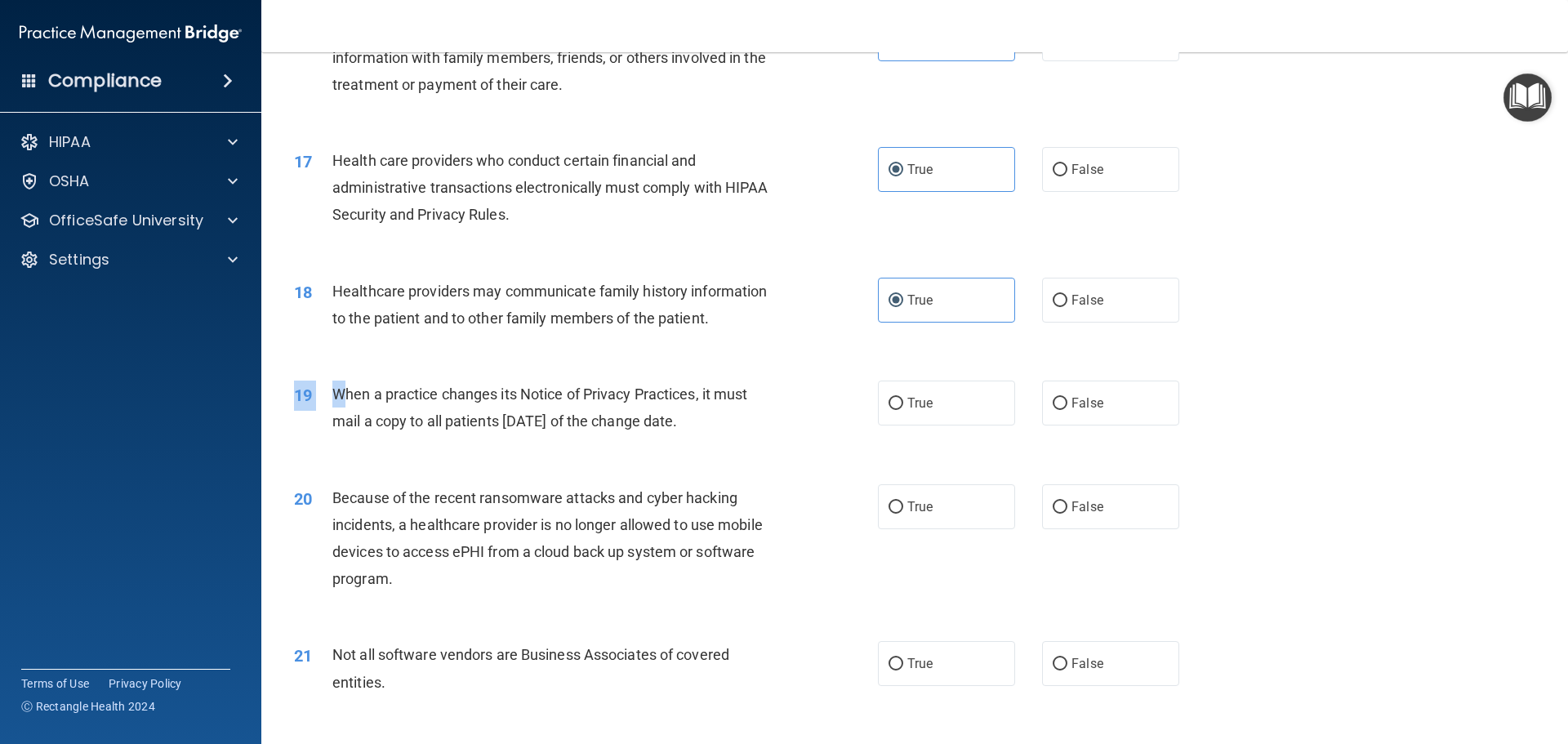 drag, startPoint x: 339, startPoint y: 393, endPoint x: 769, endPoint y: 443, distance: 432.8972 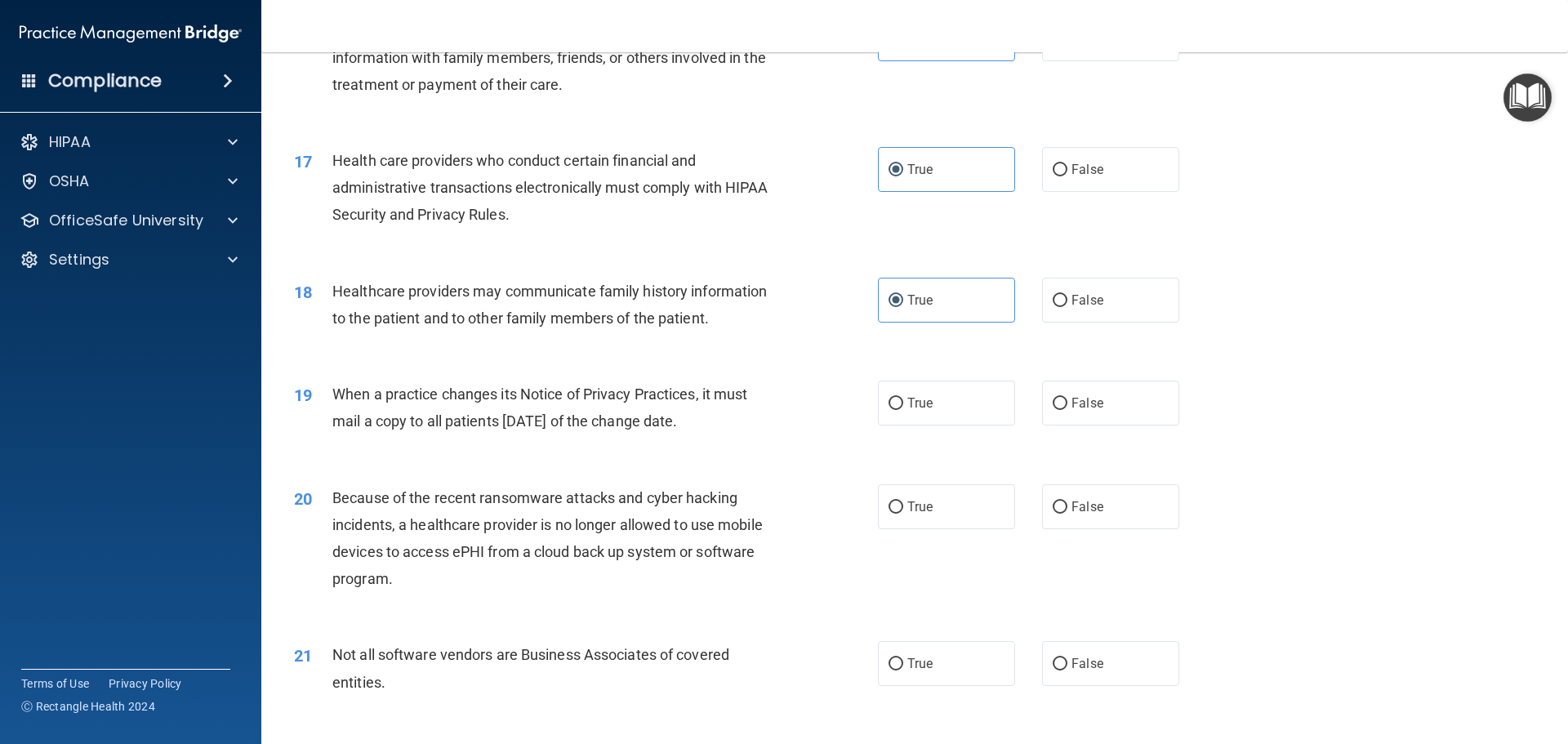 click on "19       When a practice changes its Notice of Privacy Practices, it must mail a copy to all patients within 30 days of the change date." at bounding box center (586, 412) 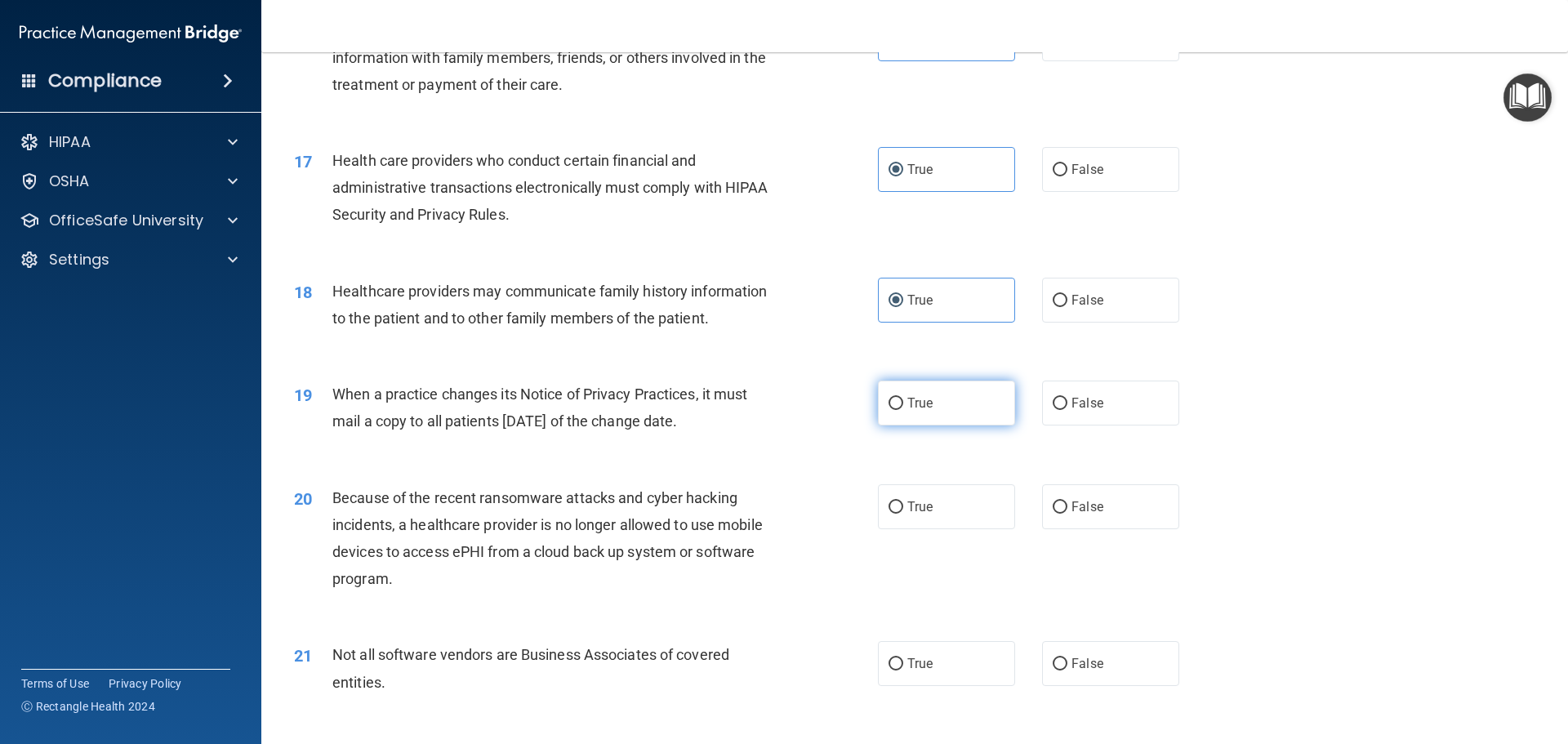 click on "True" 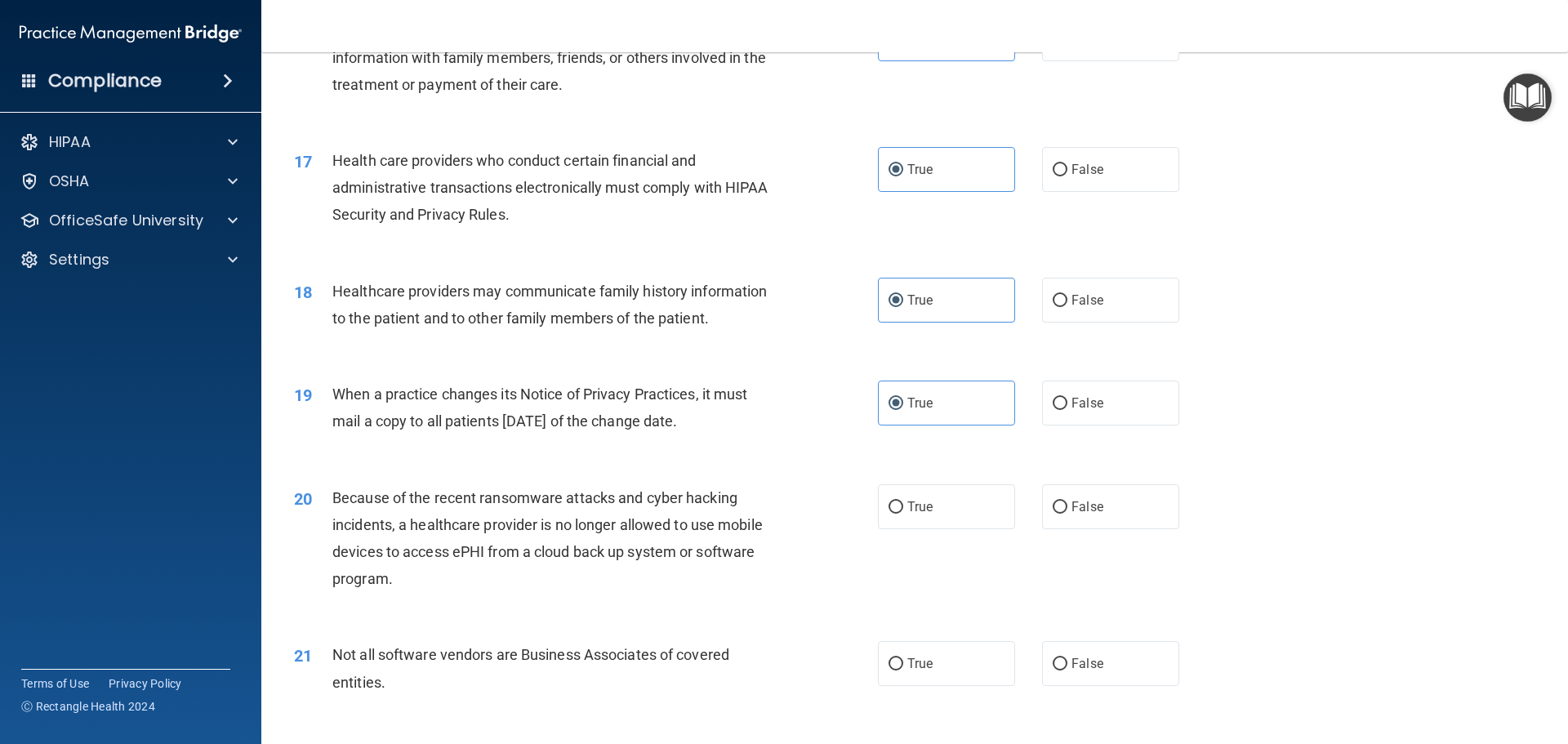 drag, startPoint x: 332, startPoint y: 391, endPoint x: 831, endPoint y: 434, distance: 500.8493 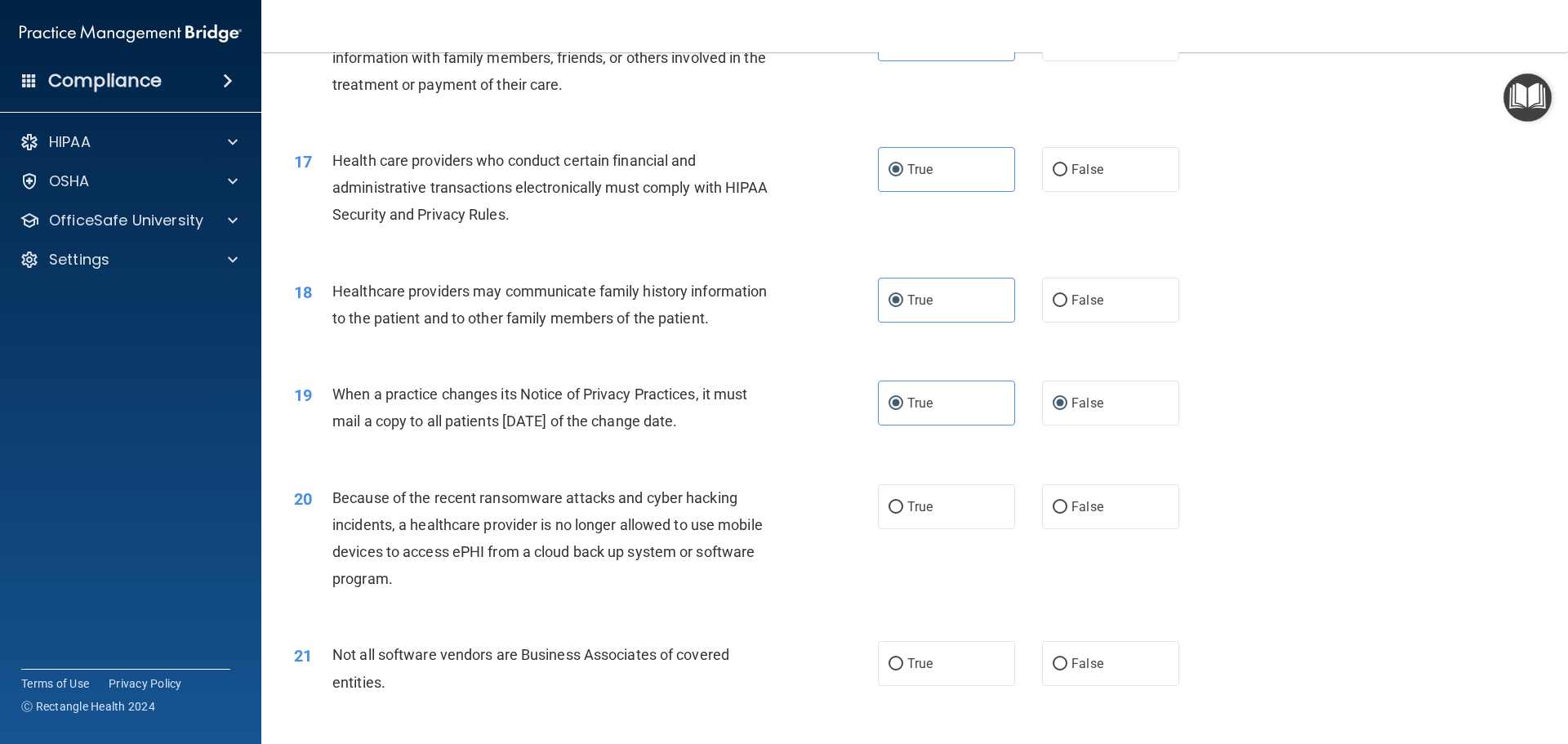 radio on "false" 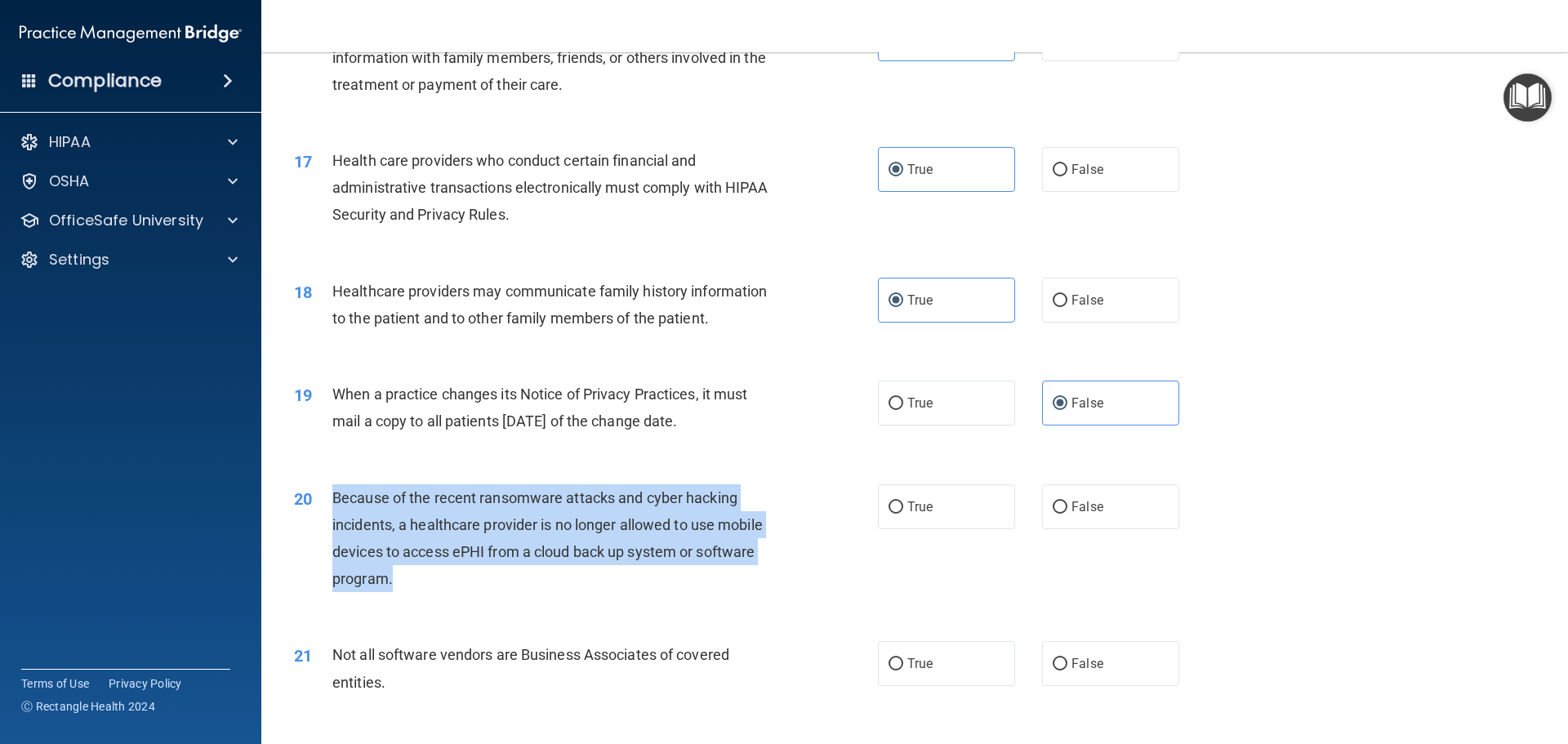 drag, startPoint x: 336, startPoint y: 498, endPoint x: 537, endPoint y: 595, distance: 223.18154 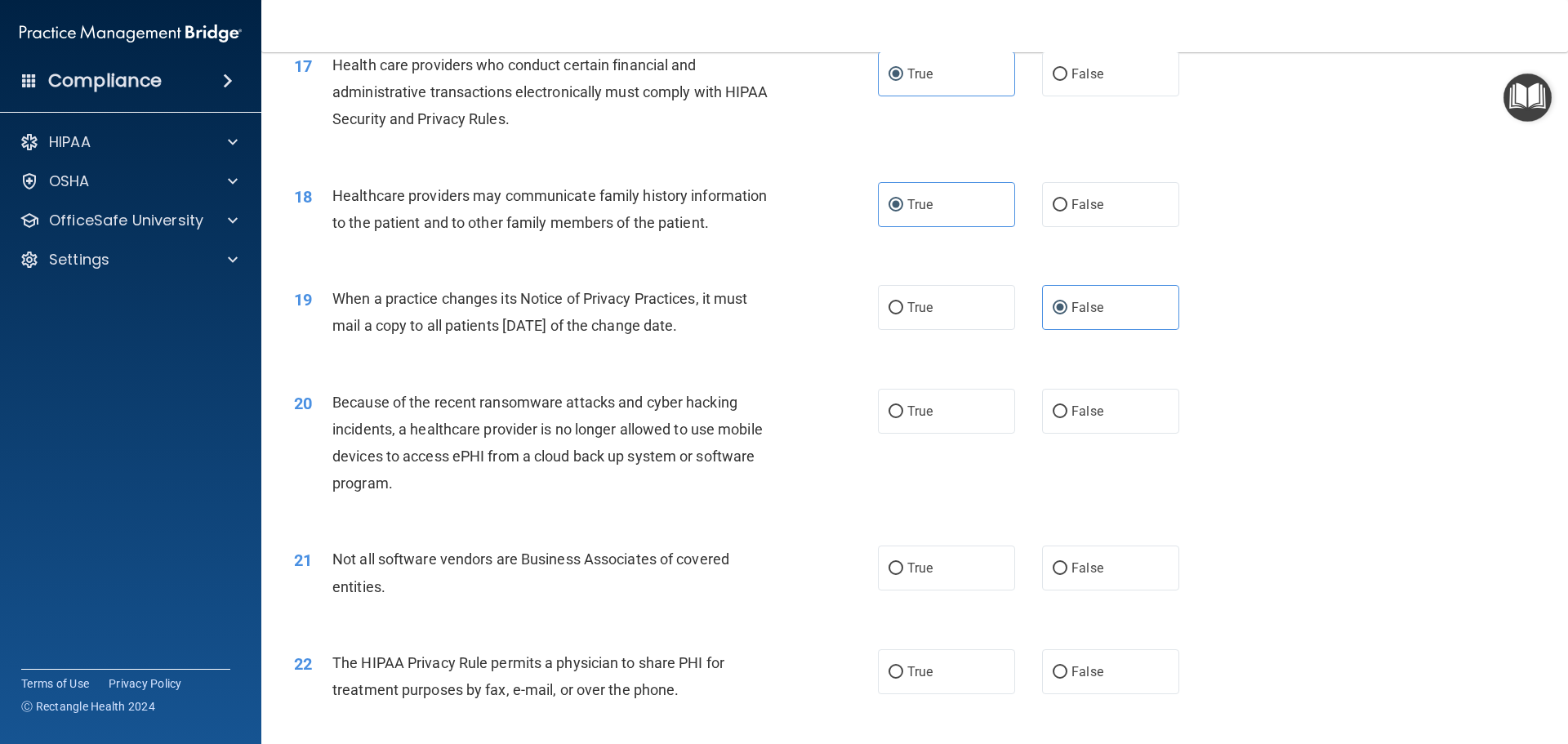 scroll, scrollTop: 2205, scrollLeft: 0, axis: vertical 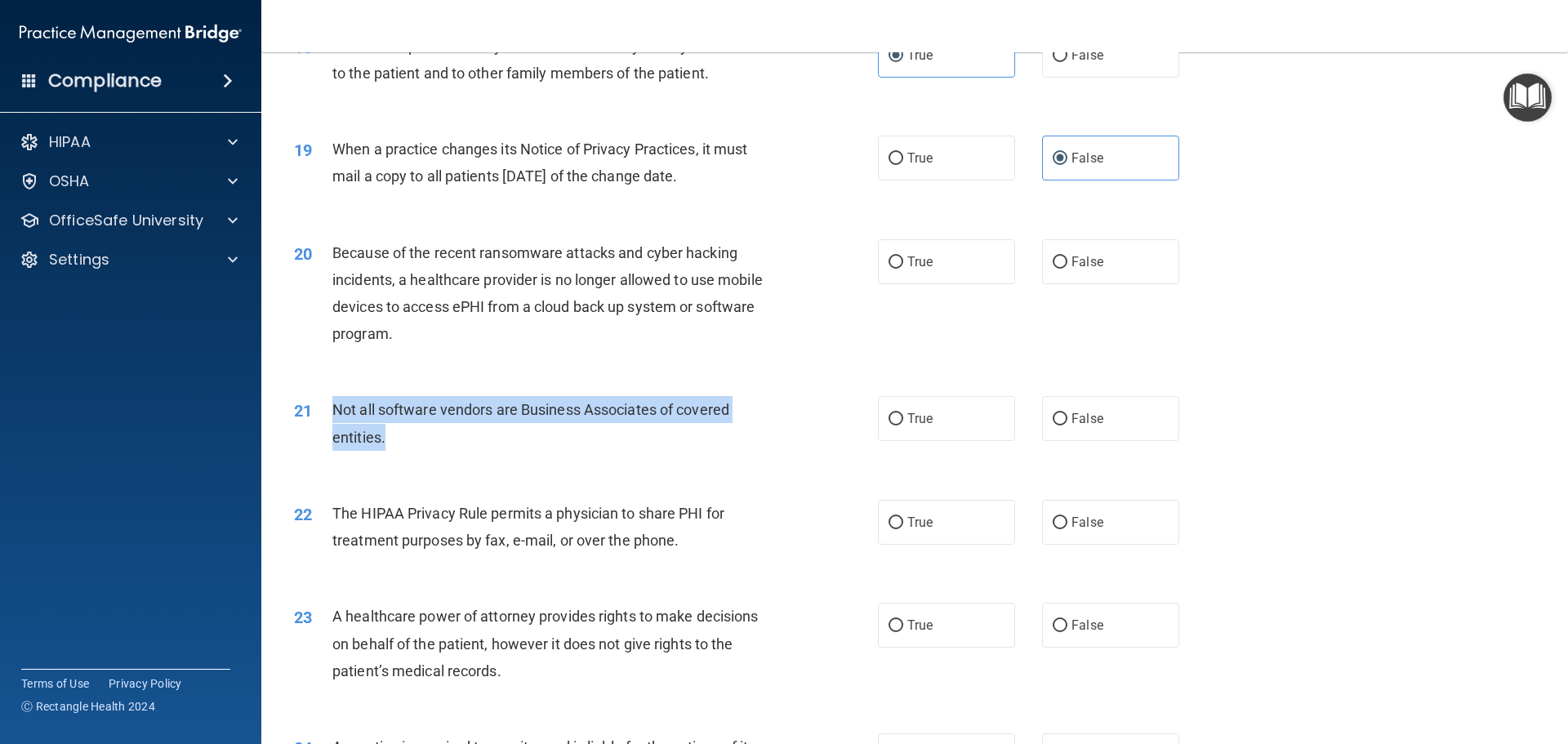 drag, startPoint x: 366, startPoint y: 428, endPoint x: 414, endPoint y: 450, distance: 52.801515 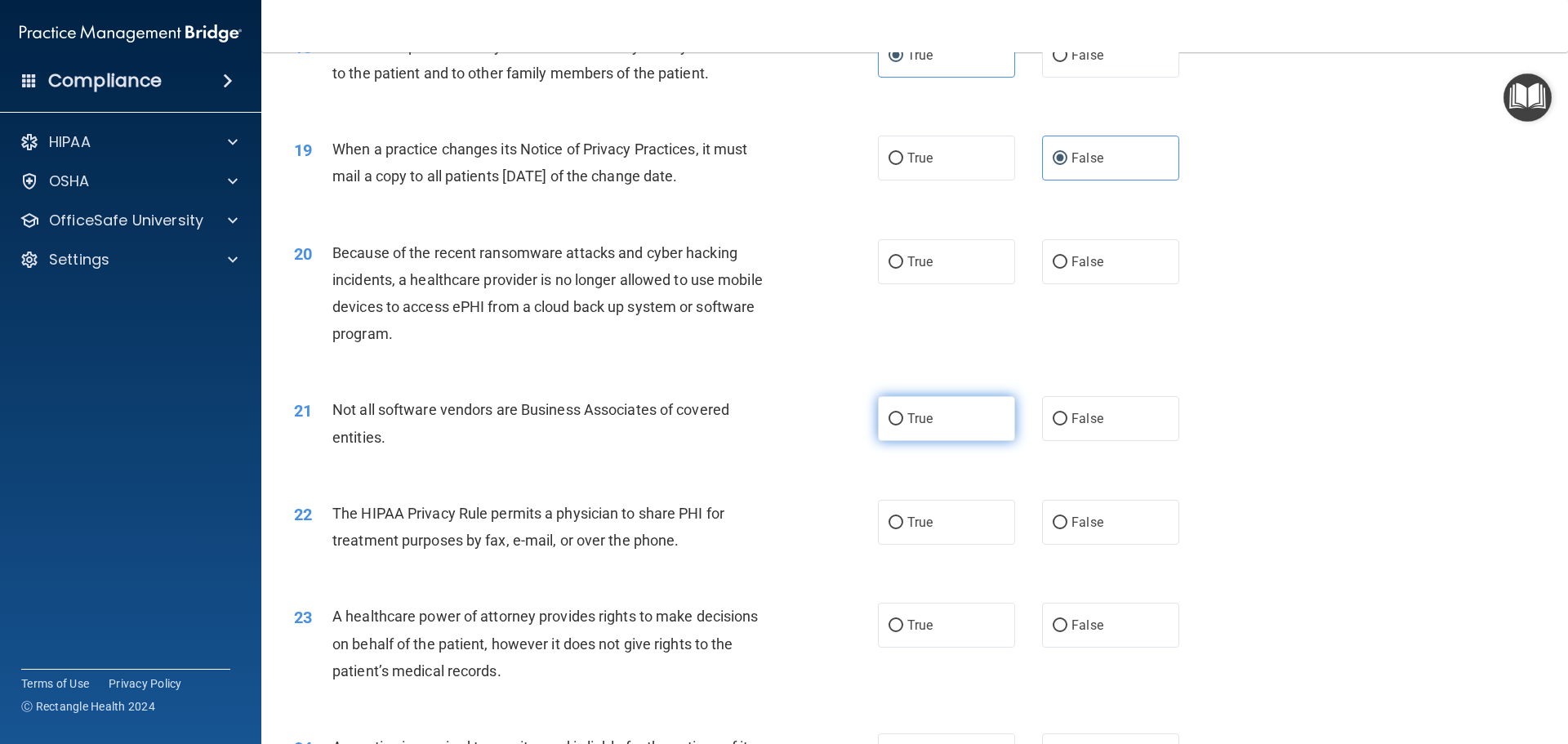 click on "True" at bounding box center (947, 418) 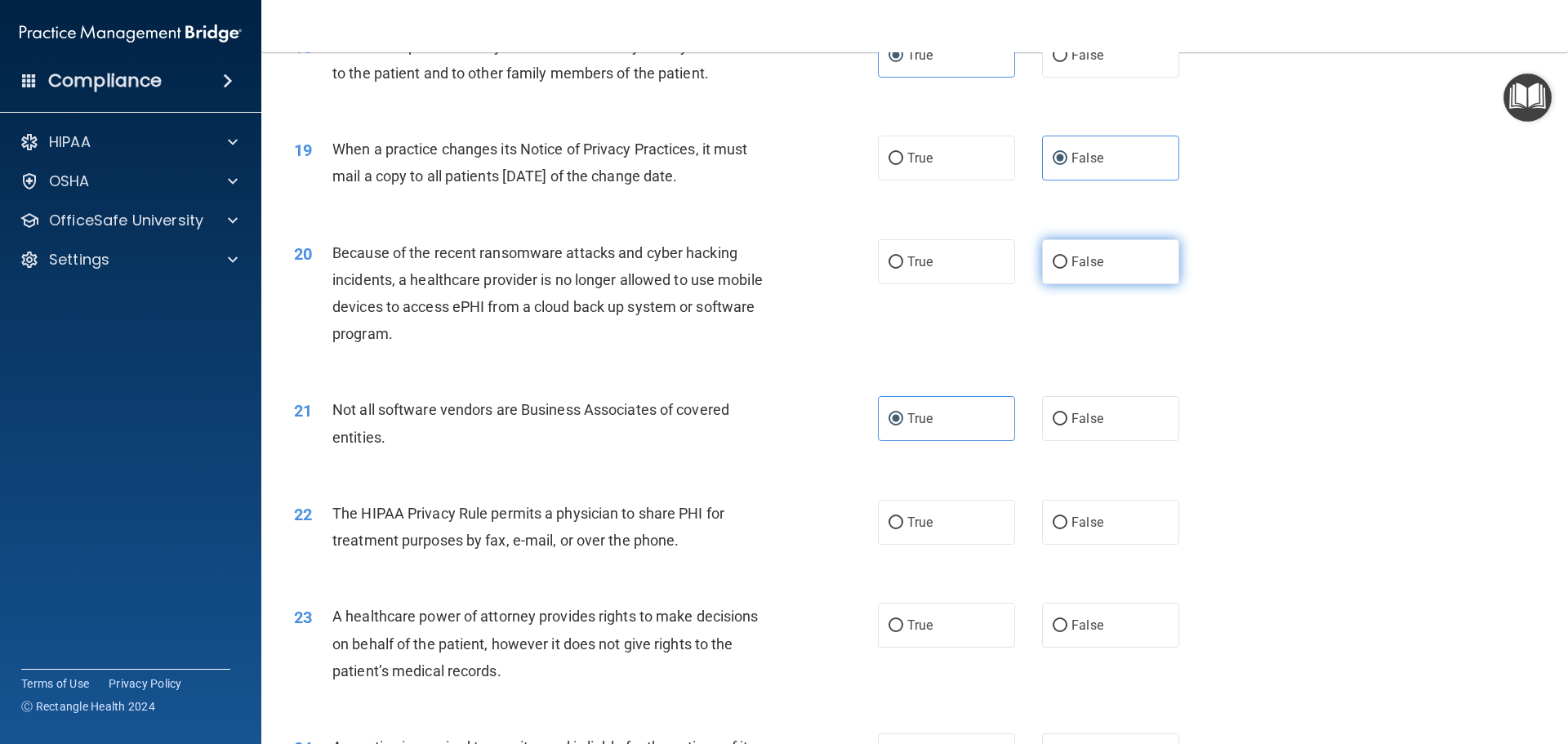 click on "False" at bounding box center [1087, 261] 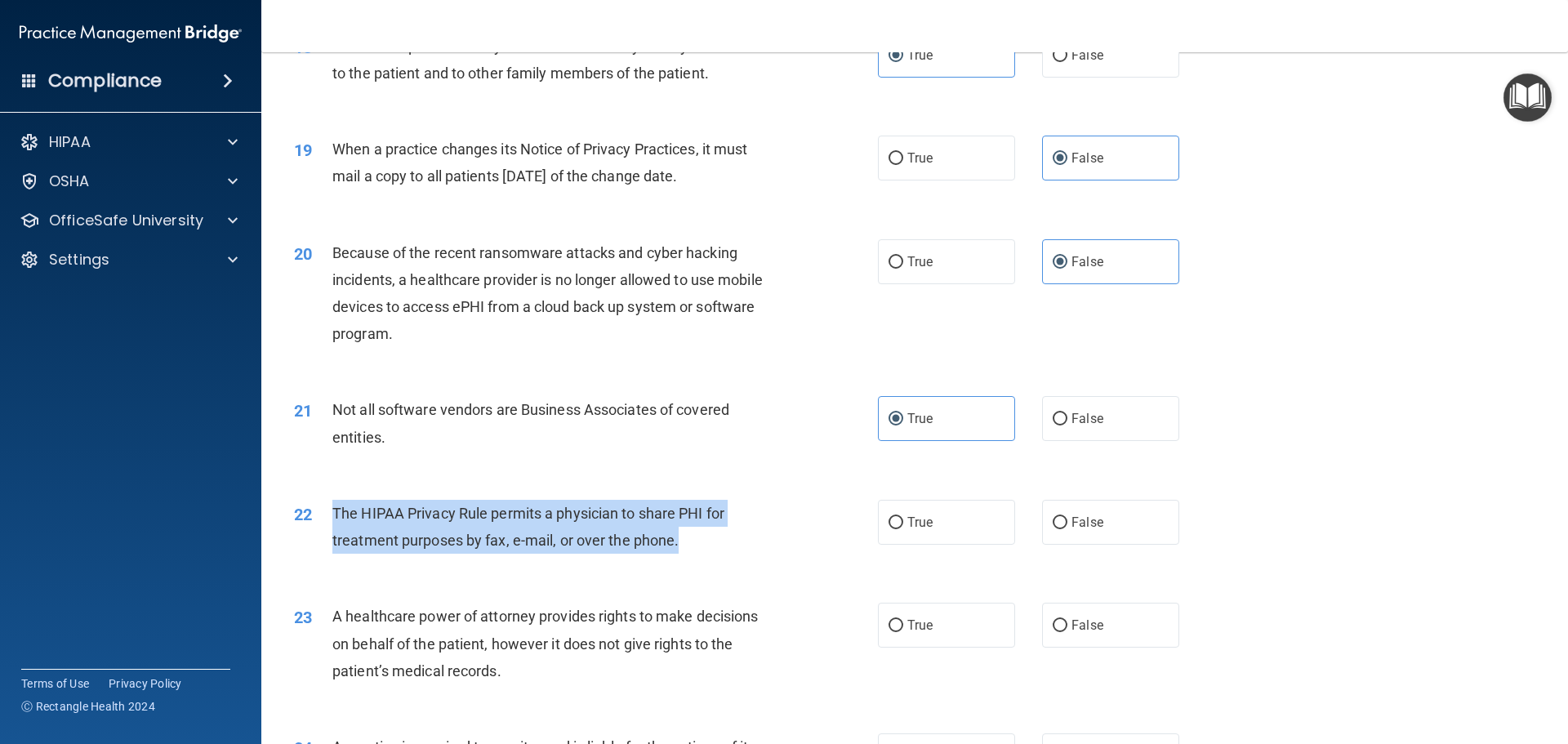 drag, startPoint x: 333, startPoint y: 511, endPoint x: 736, endPoint y: 553, distance: 405.18267 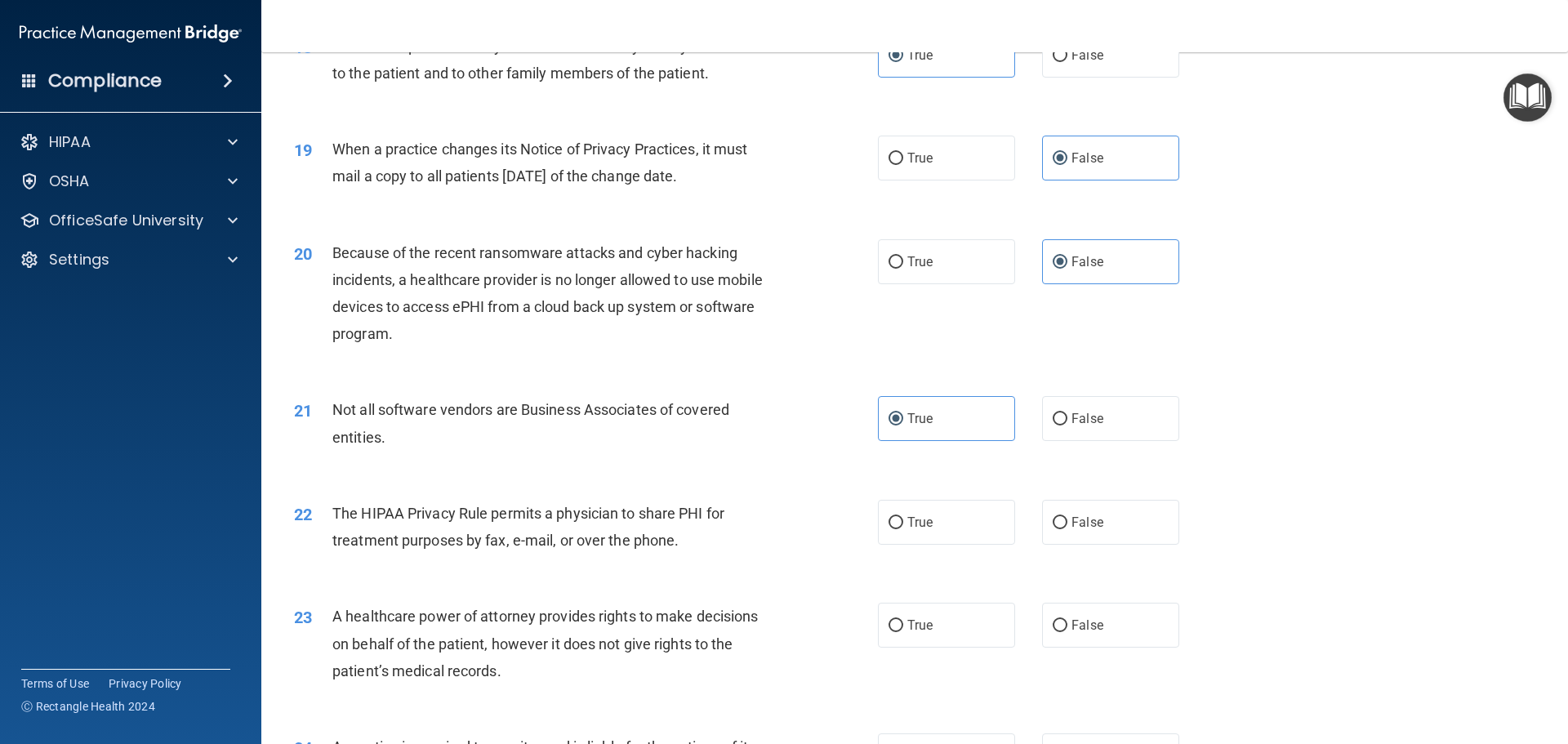 drag, startPoint x: 913, startPoint y: 526, endPoint x: 863, endPoint y: 547, distance: 54.230987 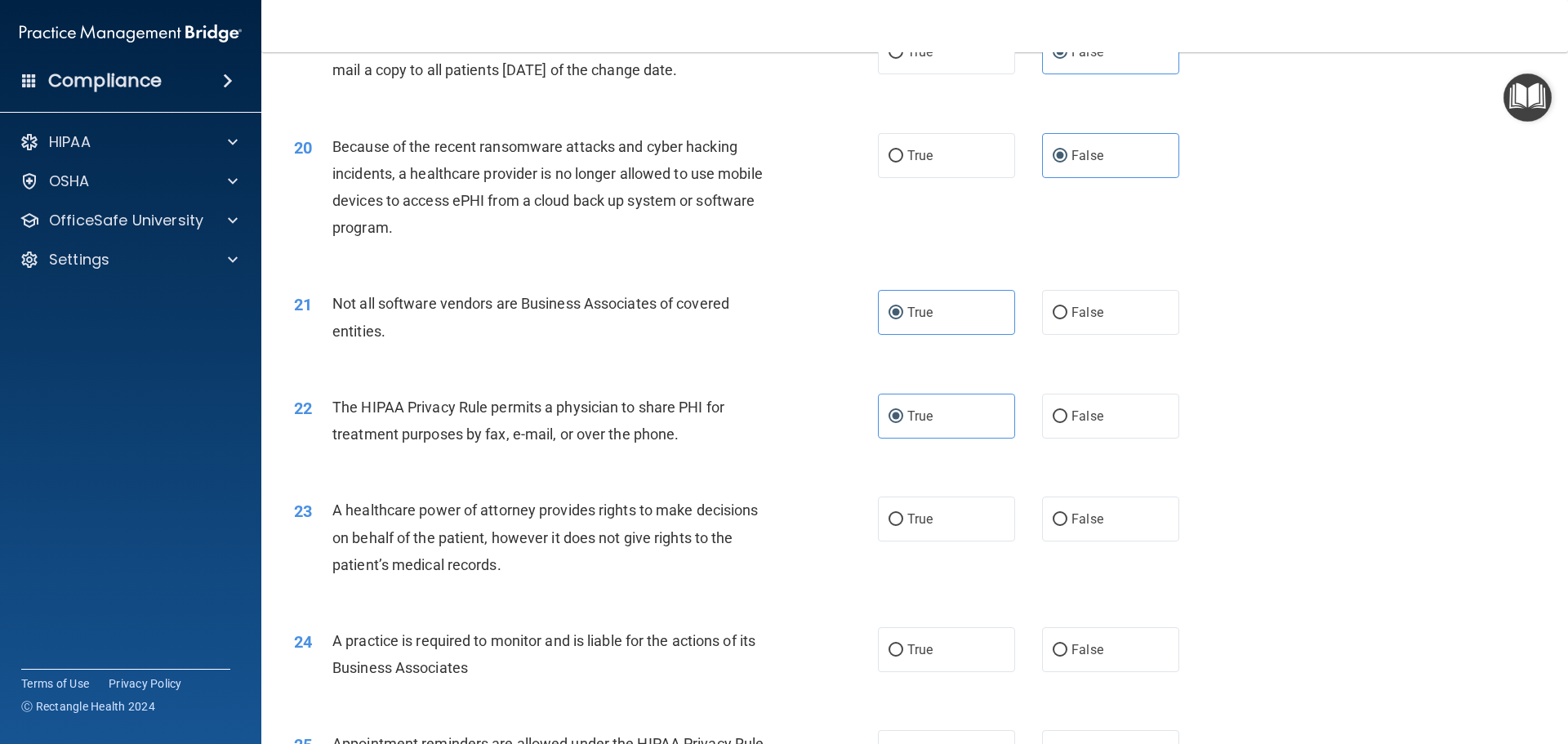 scroll, scrollTop: 2450, scrollLeft: 0, axis: vertical 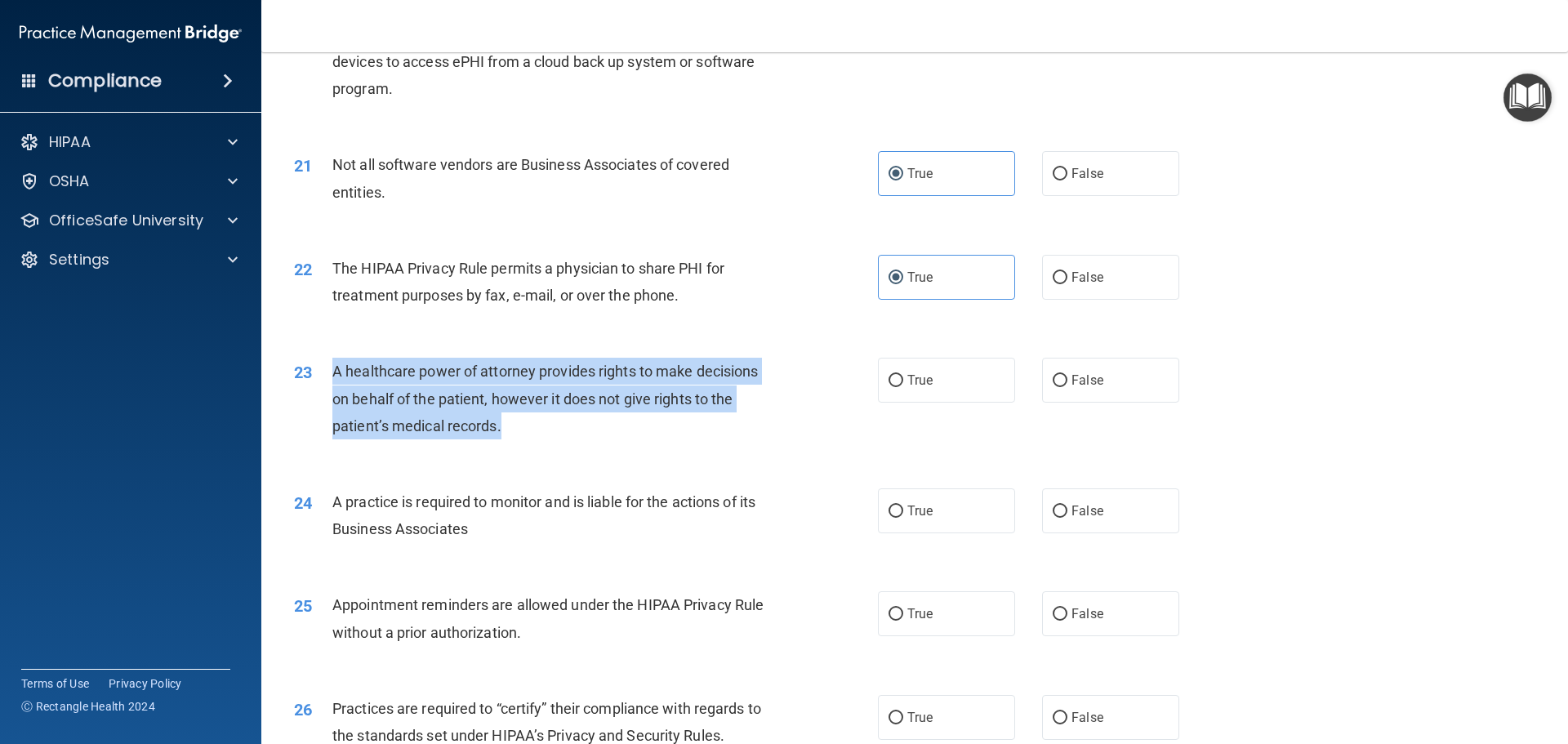 drag, startPoint x: 336, startPoint y: 368, endPoint x: 511, endPoint y: 432, distance: 186.33572 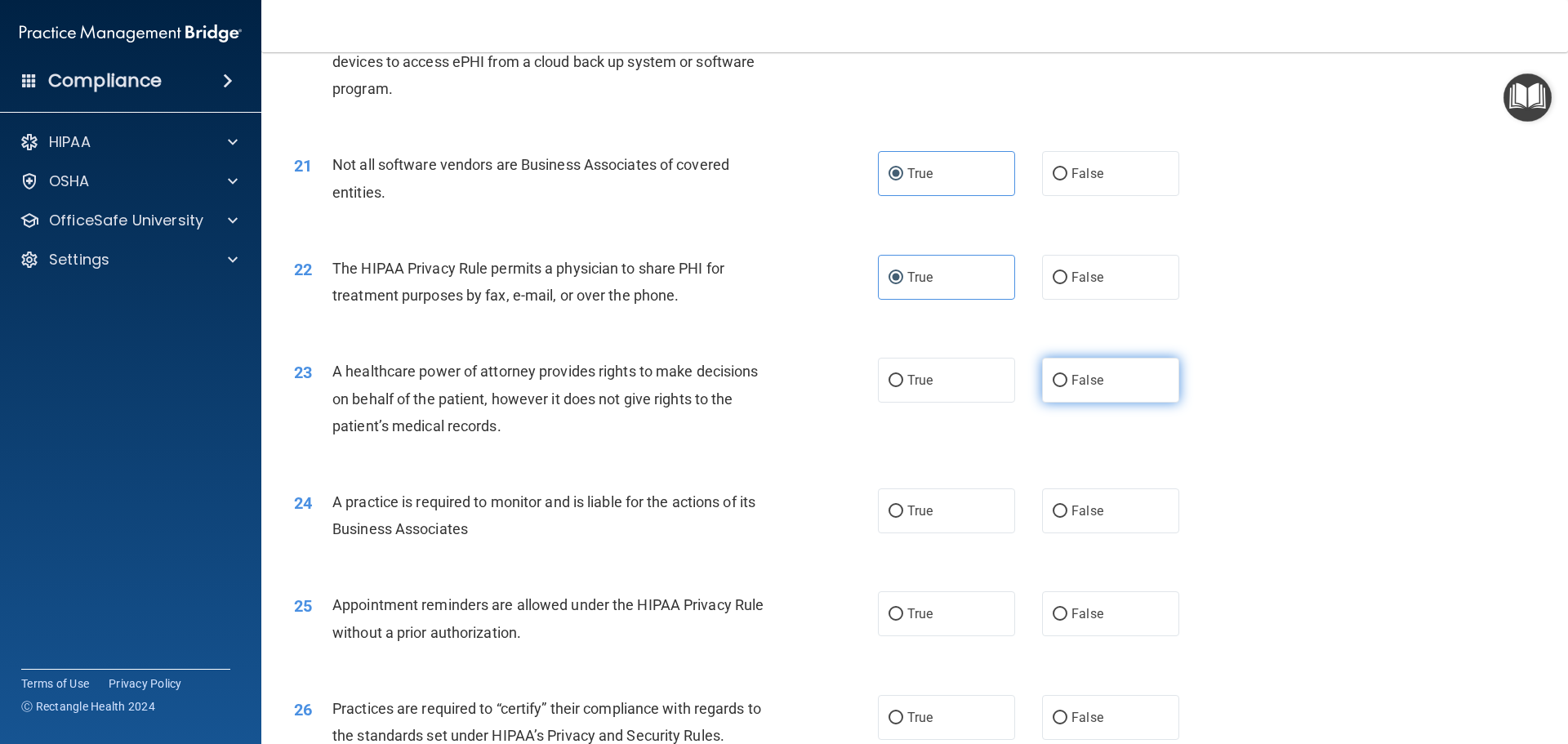 click on "False" at bounding box center (1111, 380) 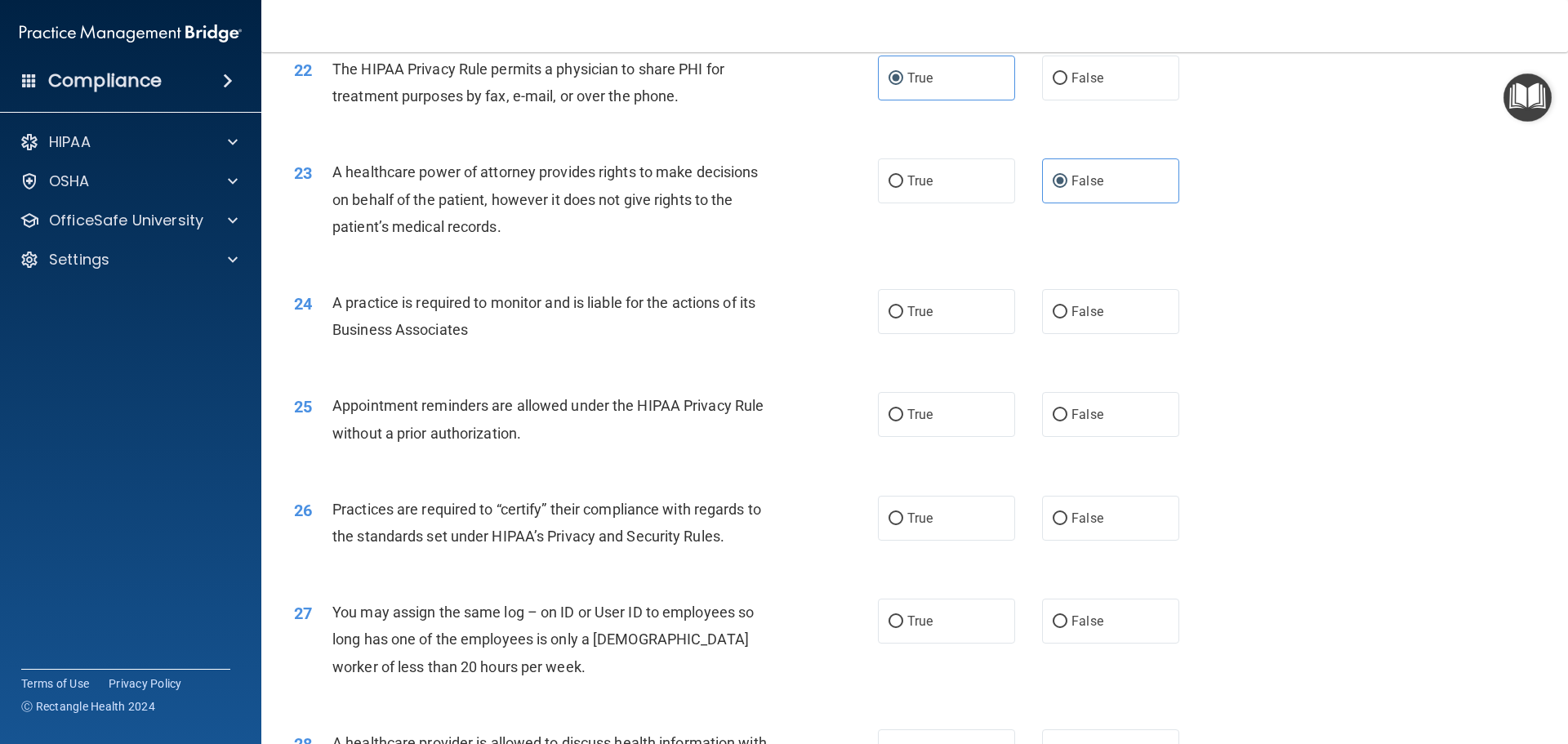 scroll, scrollTop: 4304, scrollLeft: 0, axis: vertical 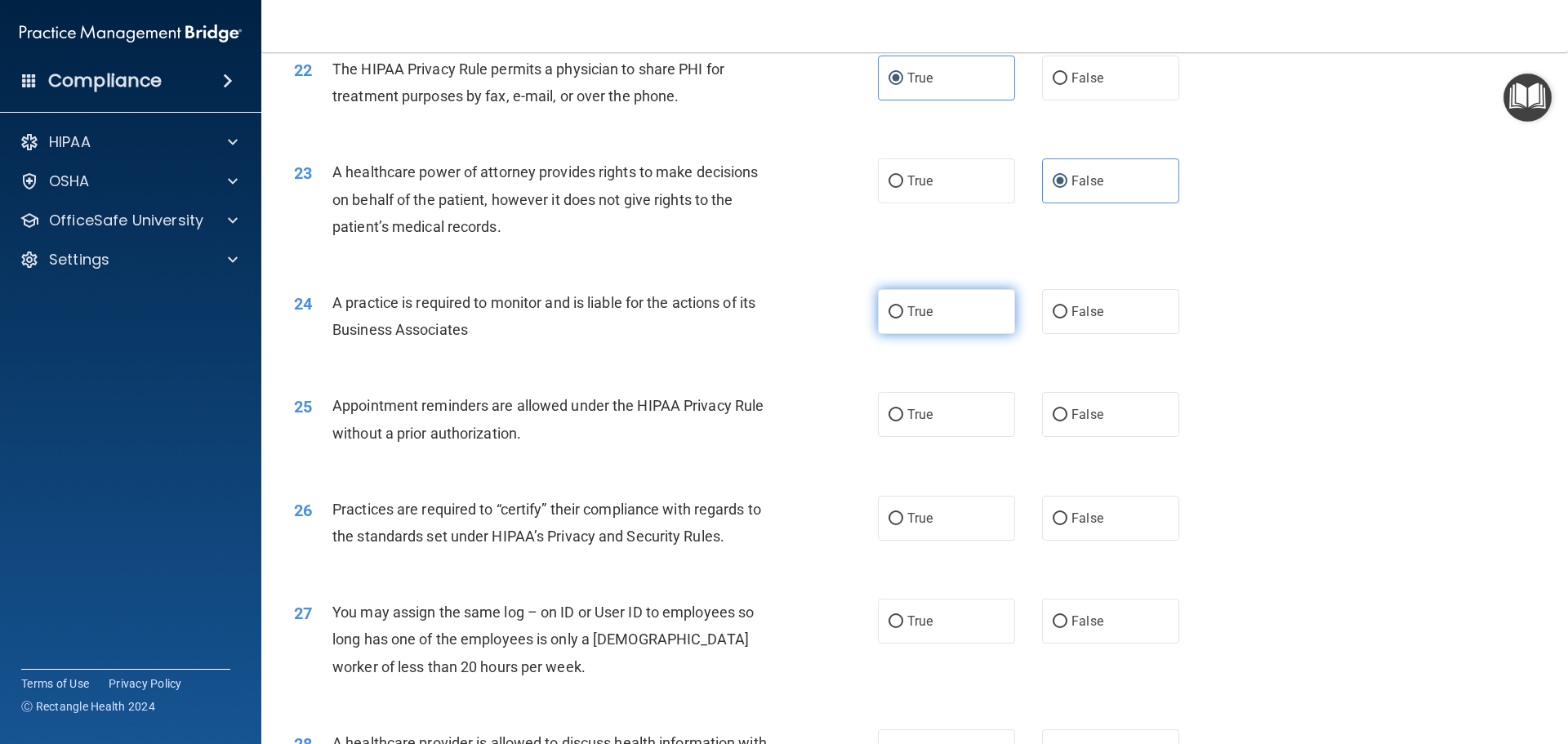 click on "True" at bounding box center [947, 311] 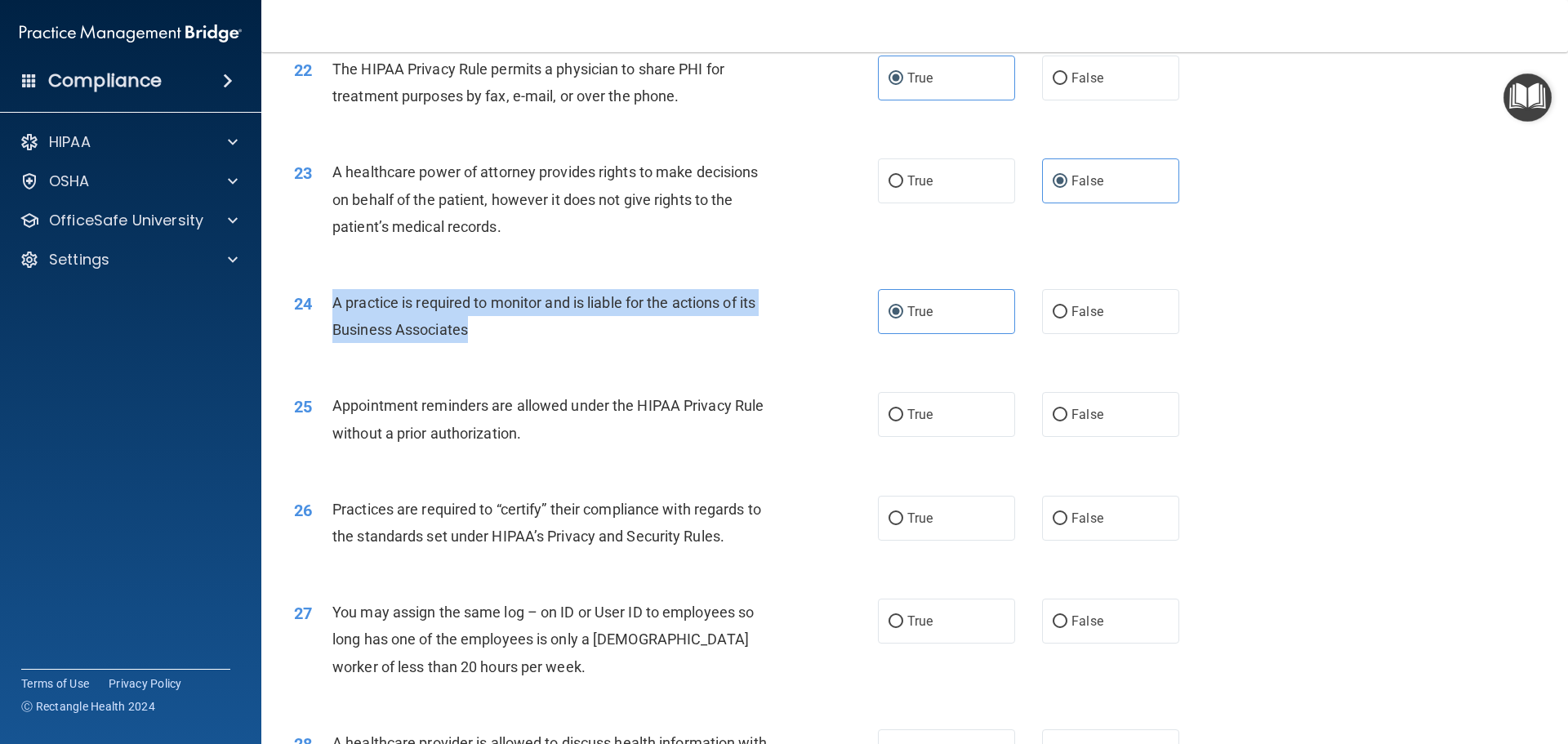 drag, startPoint x: 342, startPoint y: 301, endPoint x: 494, endPoint y: 335, distance: 155.75622 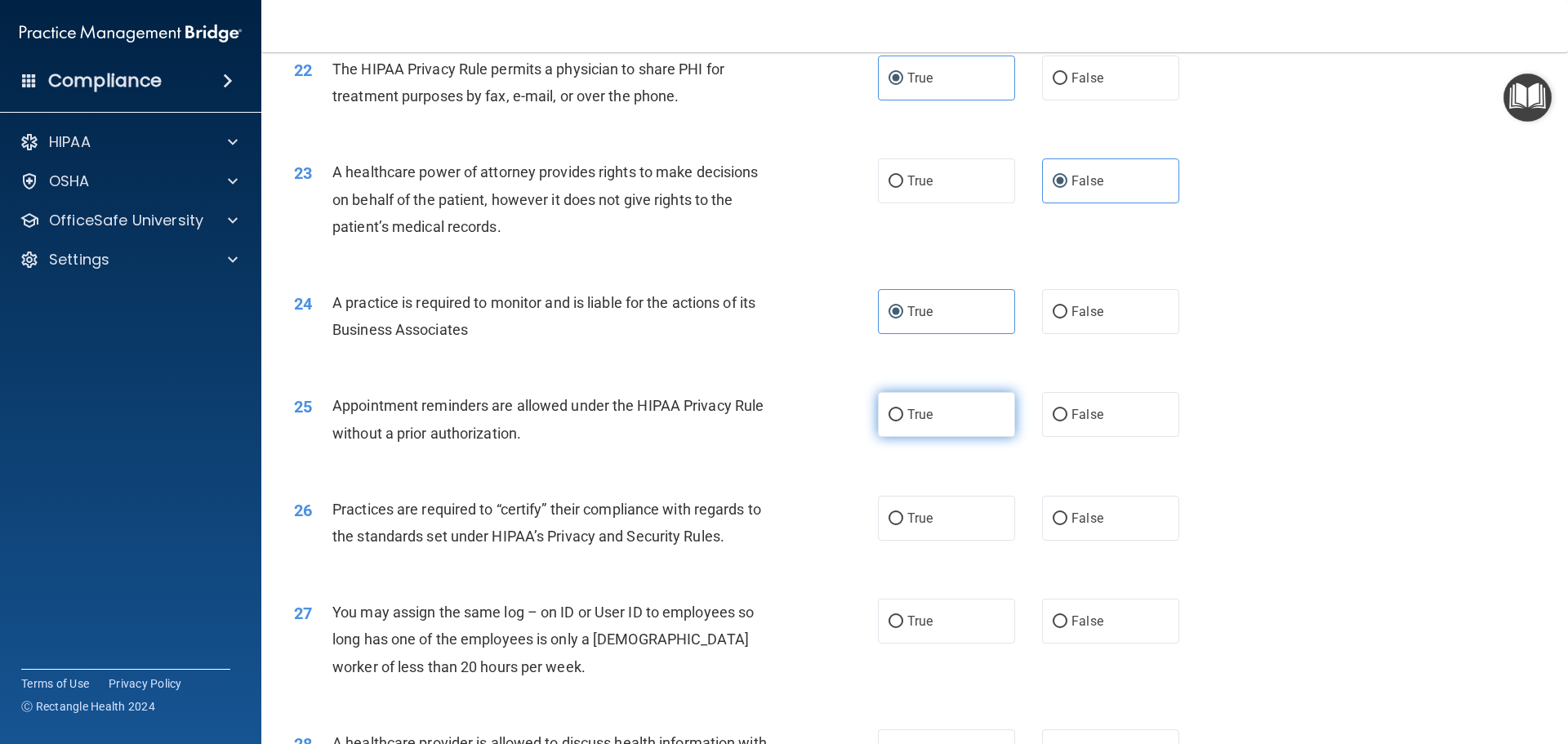 click on "True" at bounding box center [947, 414] 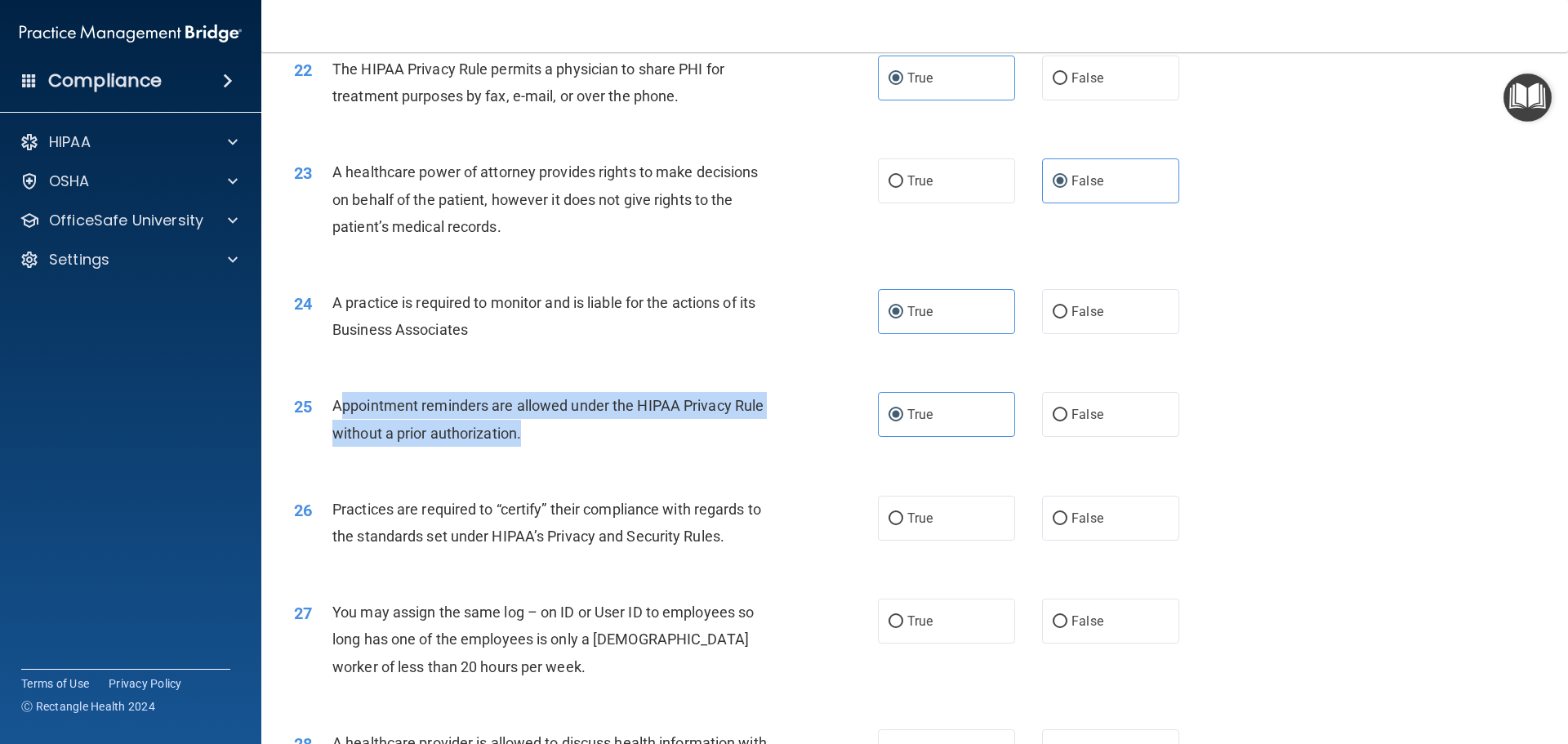 drag, startPoint x: 377, startPoint y: 405, endPoint x: 513, endPoint y: 441, distance: 140.68404 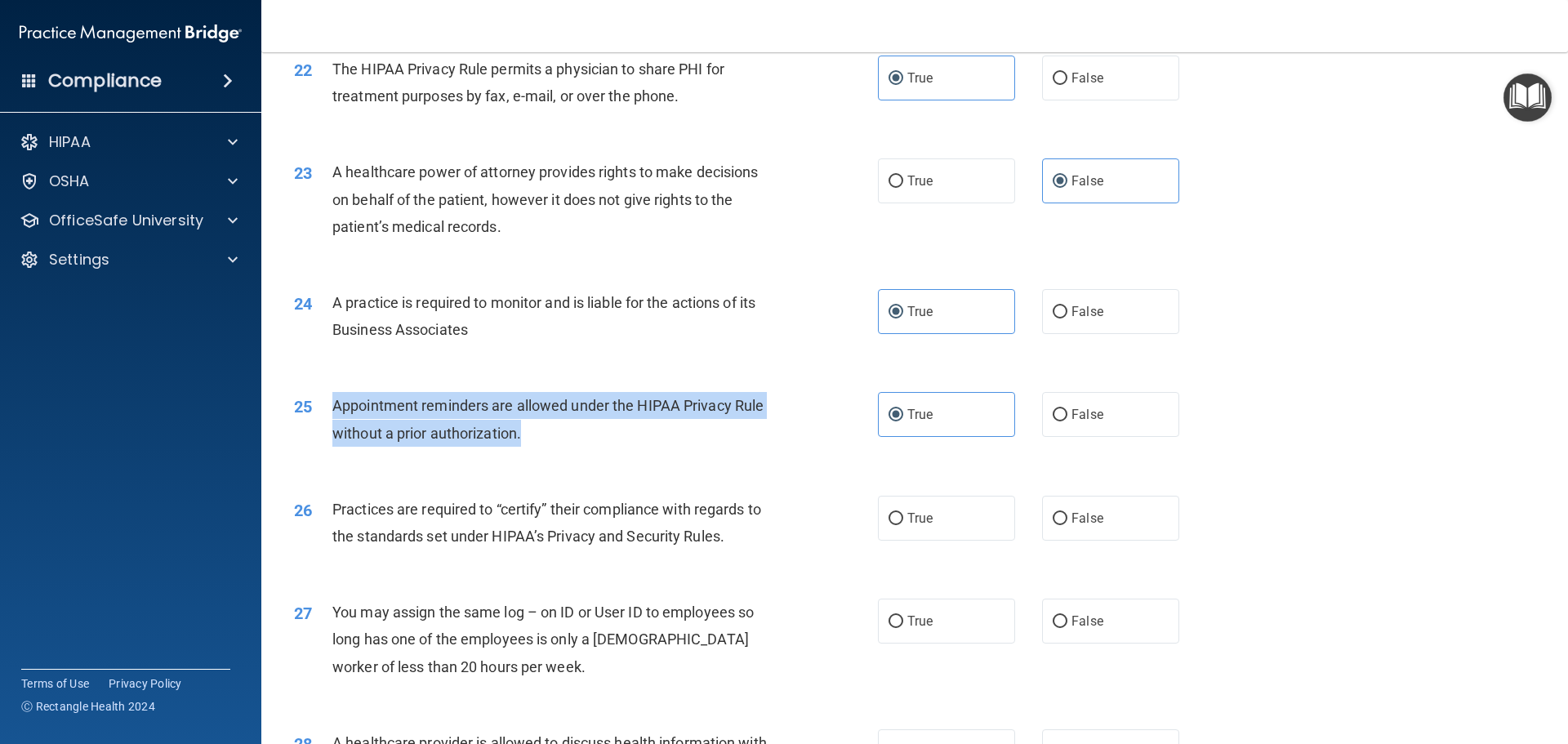 drag, startPoint x: 333, startPoint y: 404, endPoint x: 552, endPoint y: 431, distance: 220.65811 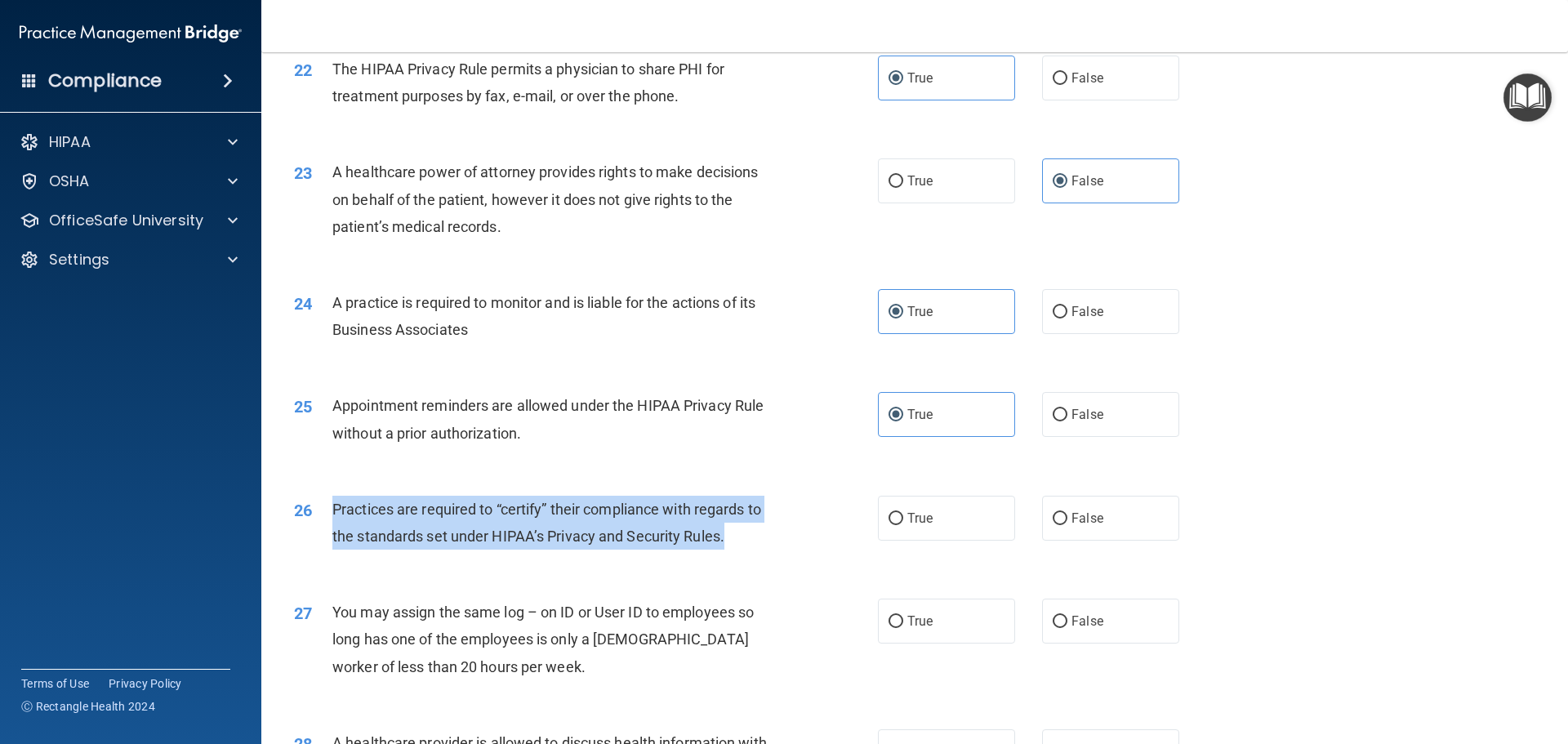 drag, startPoint x: 335, startPoint y: 511, endPoint x: 793, endPoint y: 527, distance: 458.27939 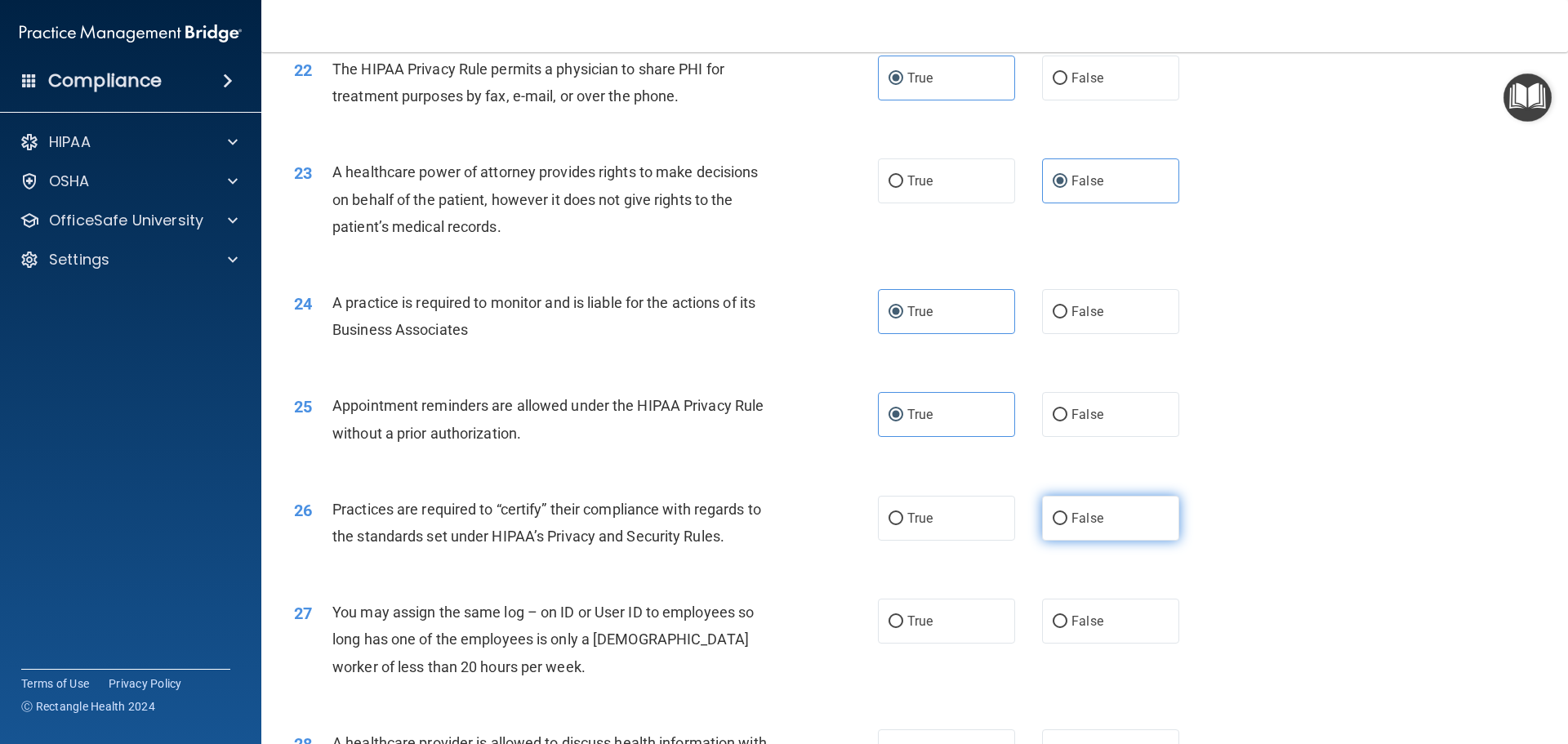 click on "False" at bounding box center [1111, 518] 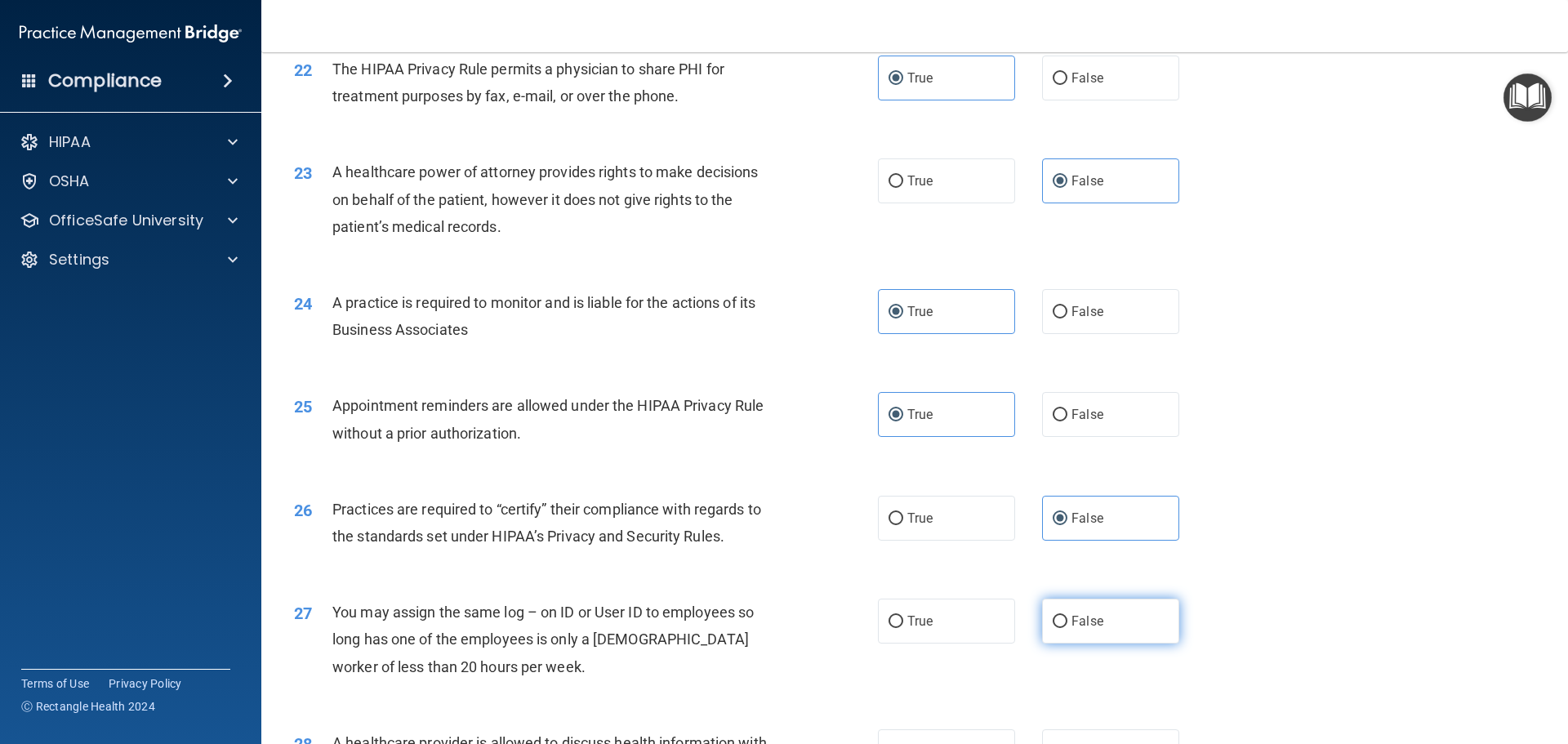 click on "False" at bounding box center (1111, 621) 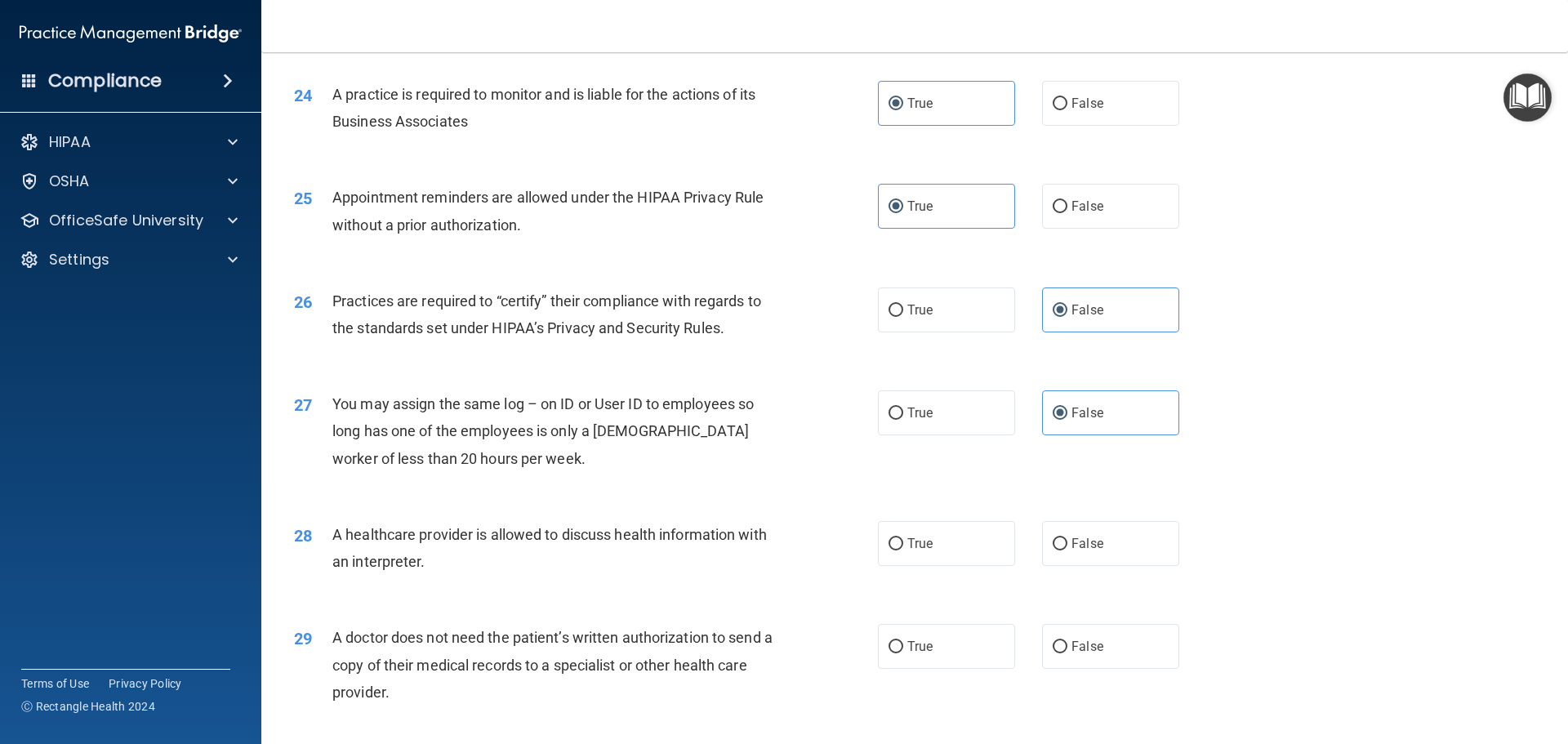 scroll, scrollTop: 2894, scrollLeft: 0, axis: vertical 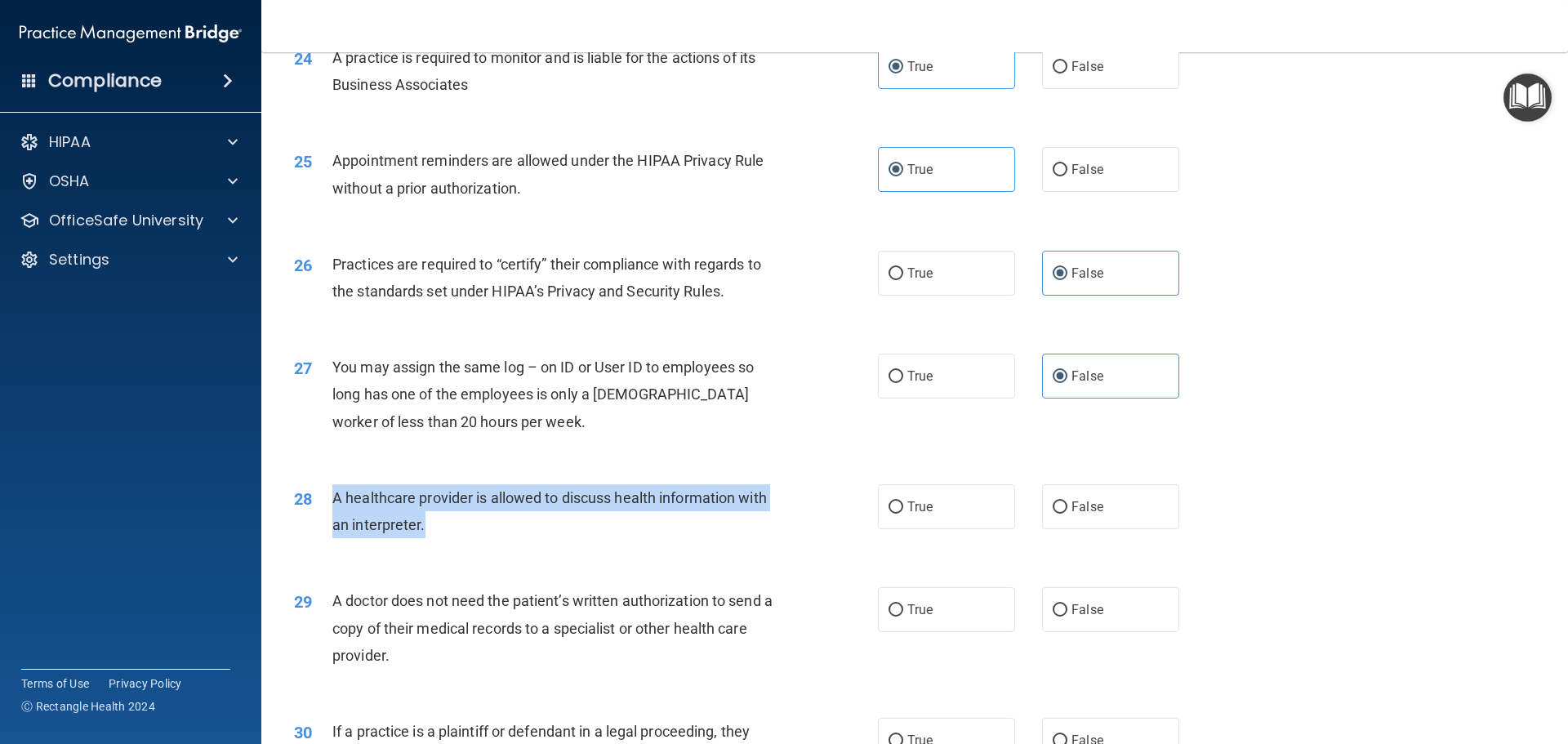 drag, startPoint x: 427, startPoint y: 529, endPoint x: 322, endPoint y: 490, distance: 112.00893 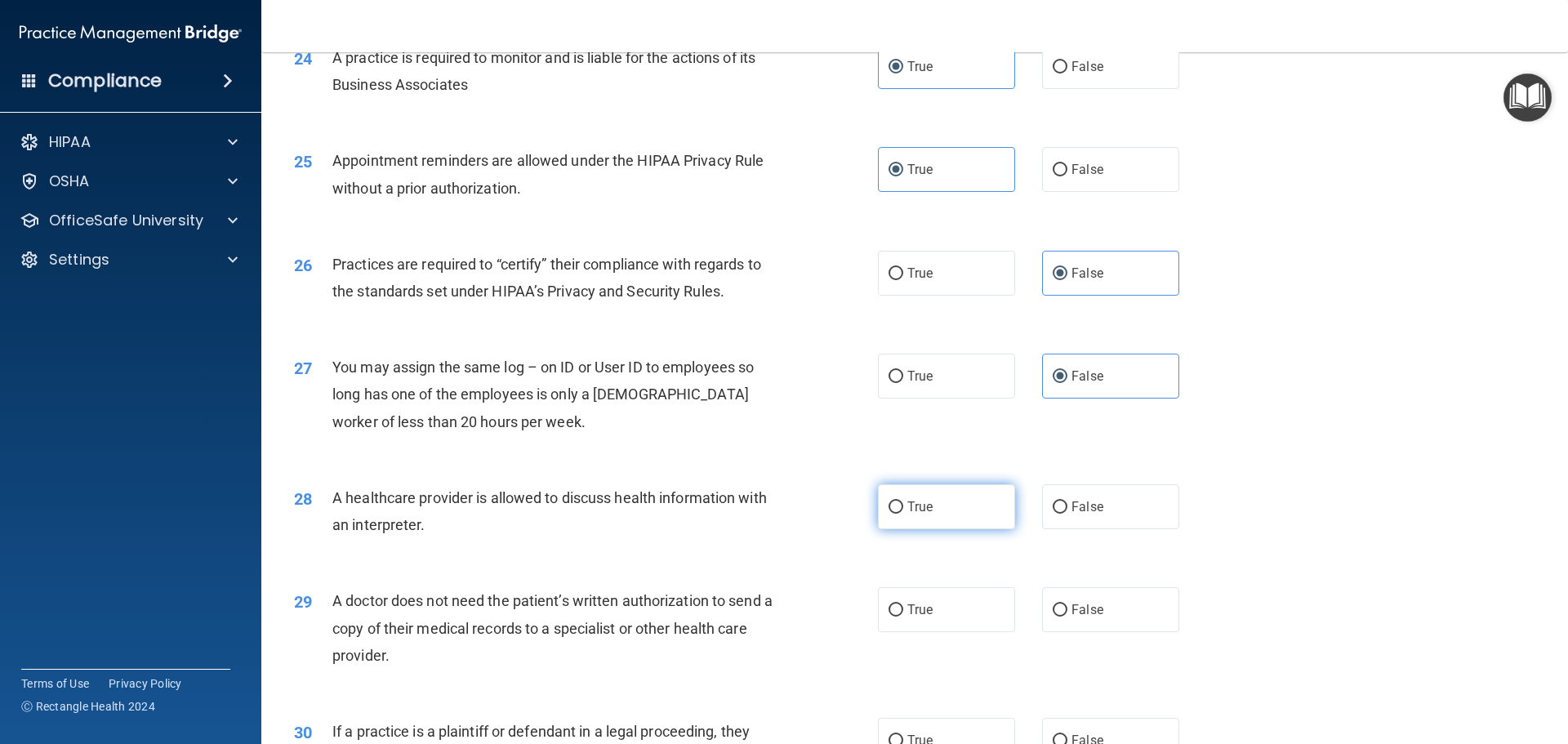 click on "True" at bounding box center [947, 506] 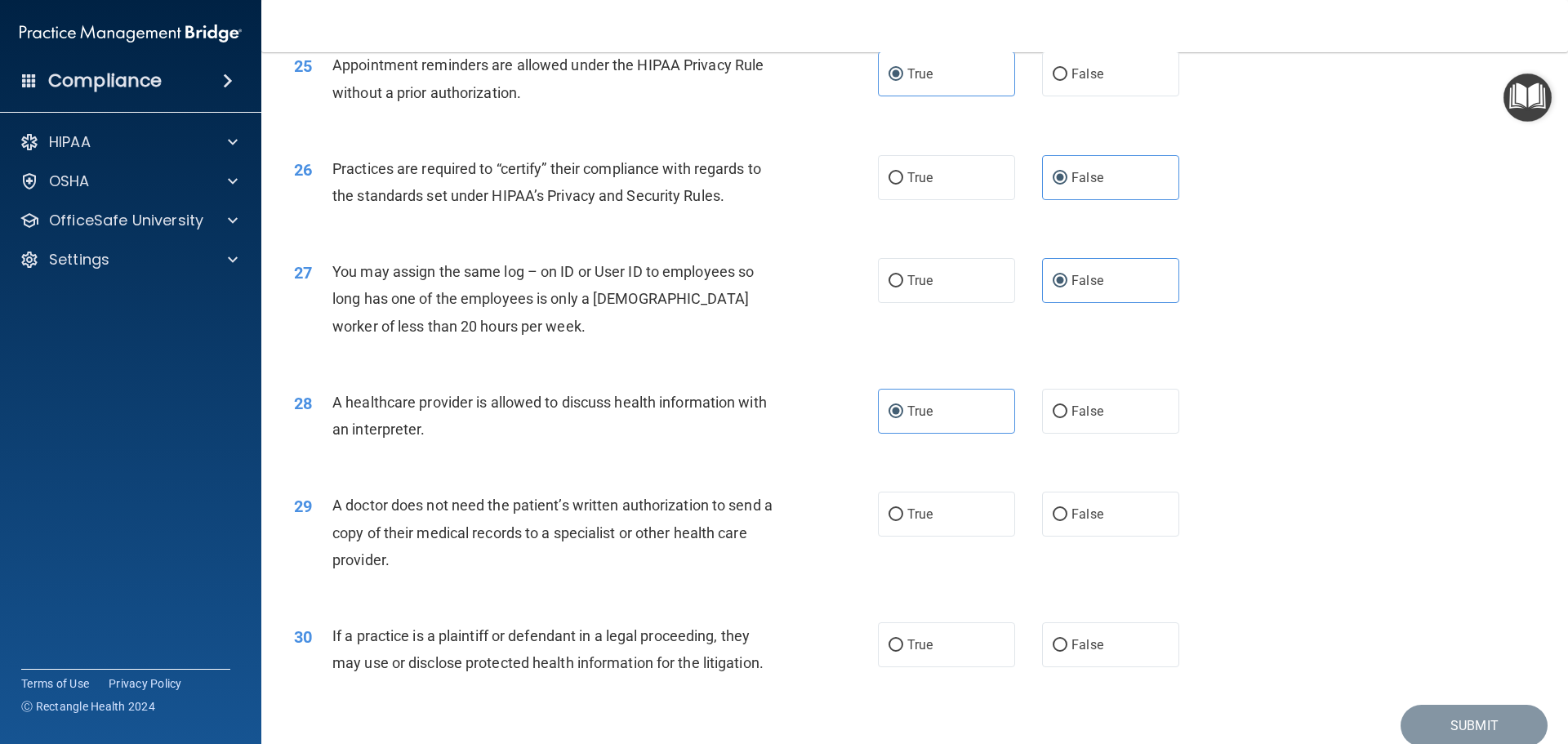 scroll, scrollTop: 3058, scrollLeft: 0, axis: vertical 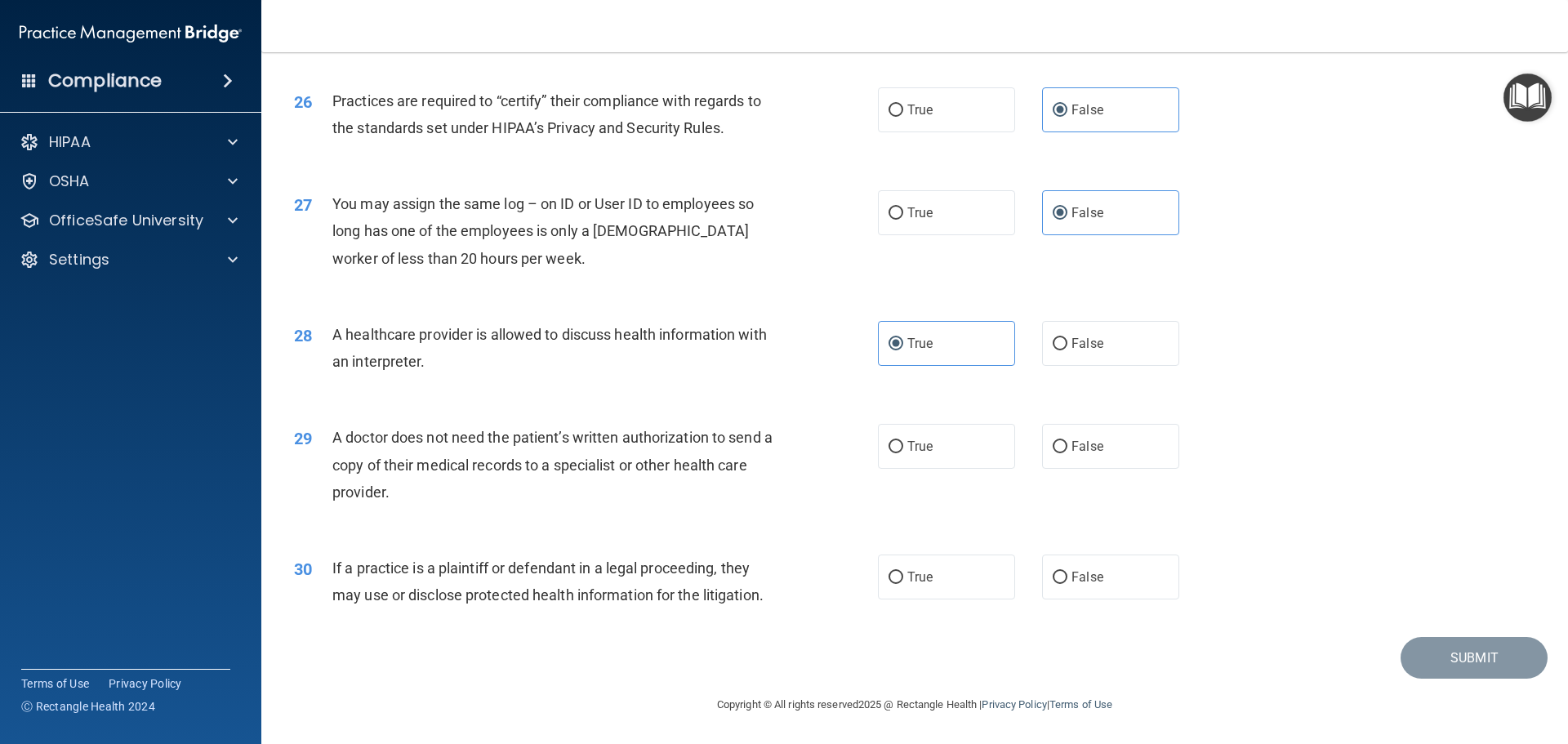 drag, startPoint x: 328, startPoint y: 431, endPoint x: 475, endPoint y: 504, distance: 164.128 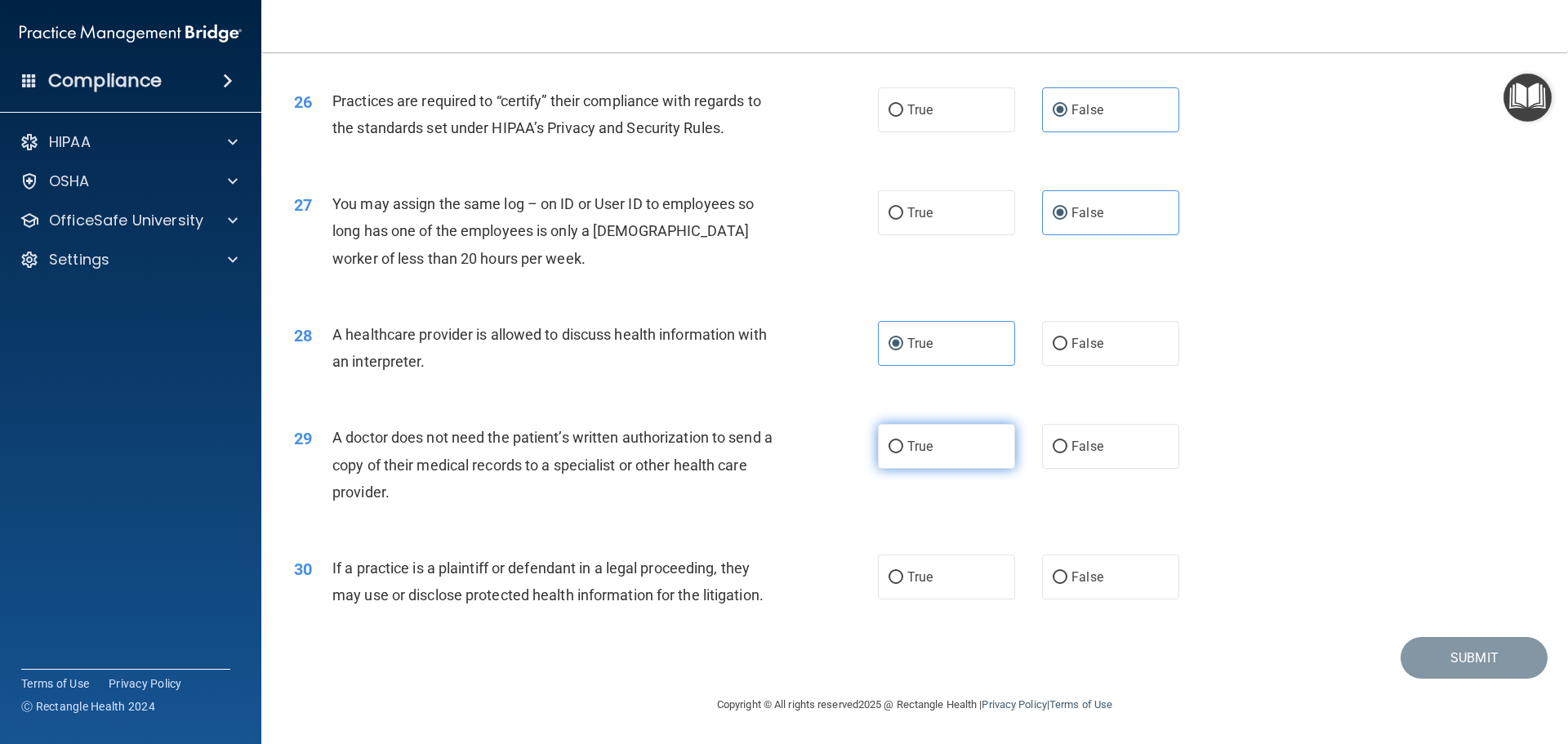 click on "True" at bounding box center (947, 446) 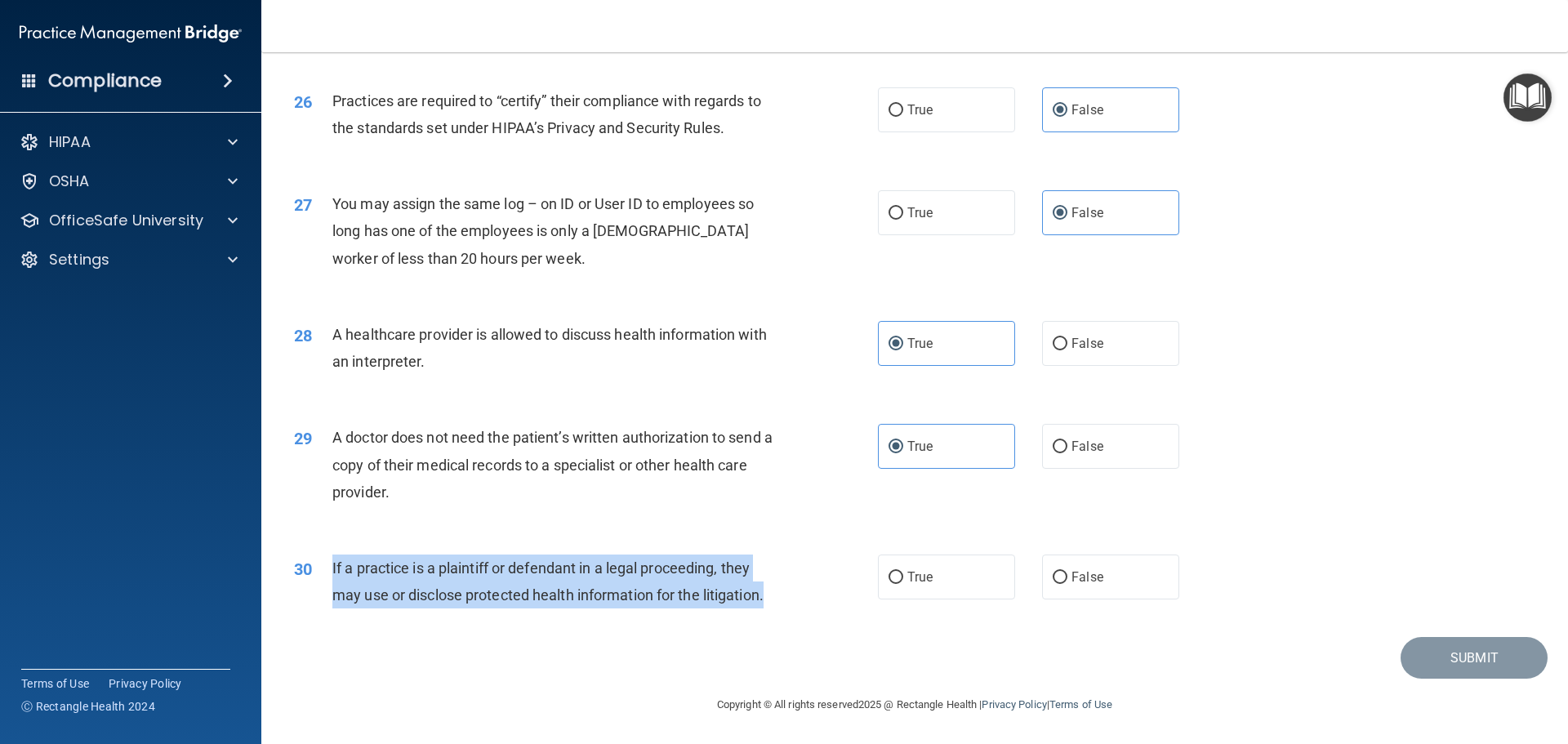 drag, startPoint x: 335, startPoint y: 567, endPoint x: 770, endPoint y: 595, distance: 435.9002 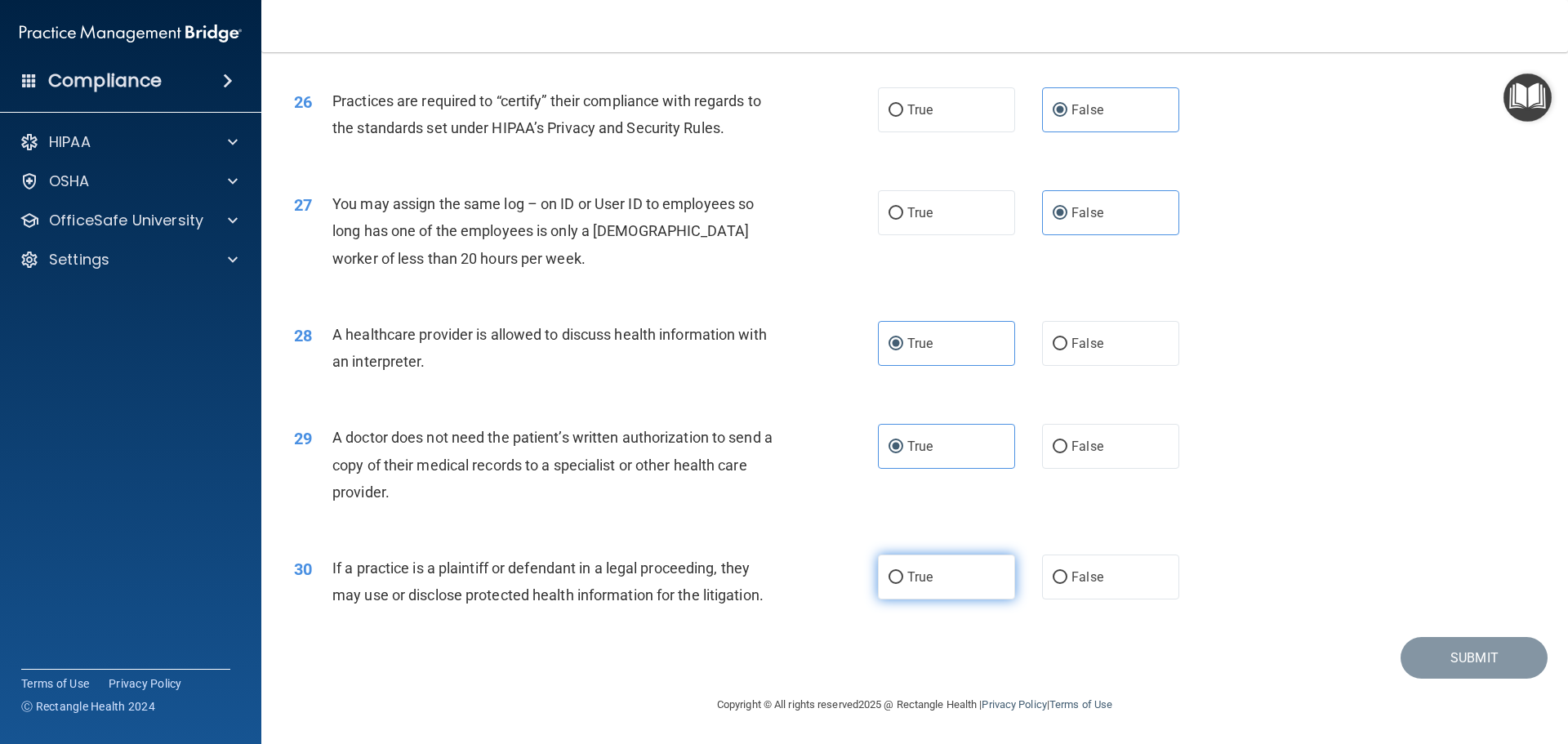 click on "True" at bounding box center (920, 577) 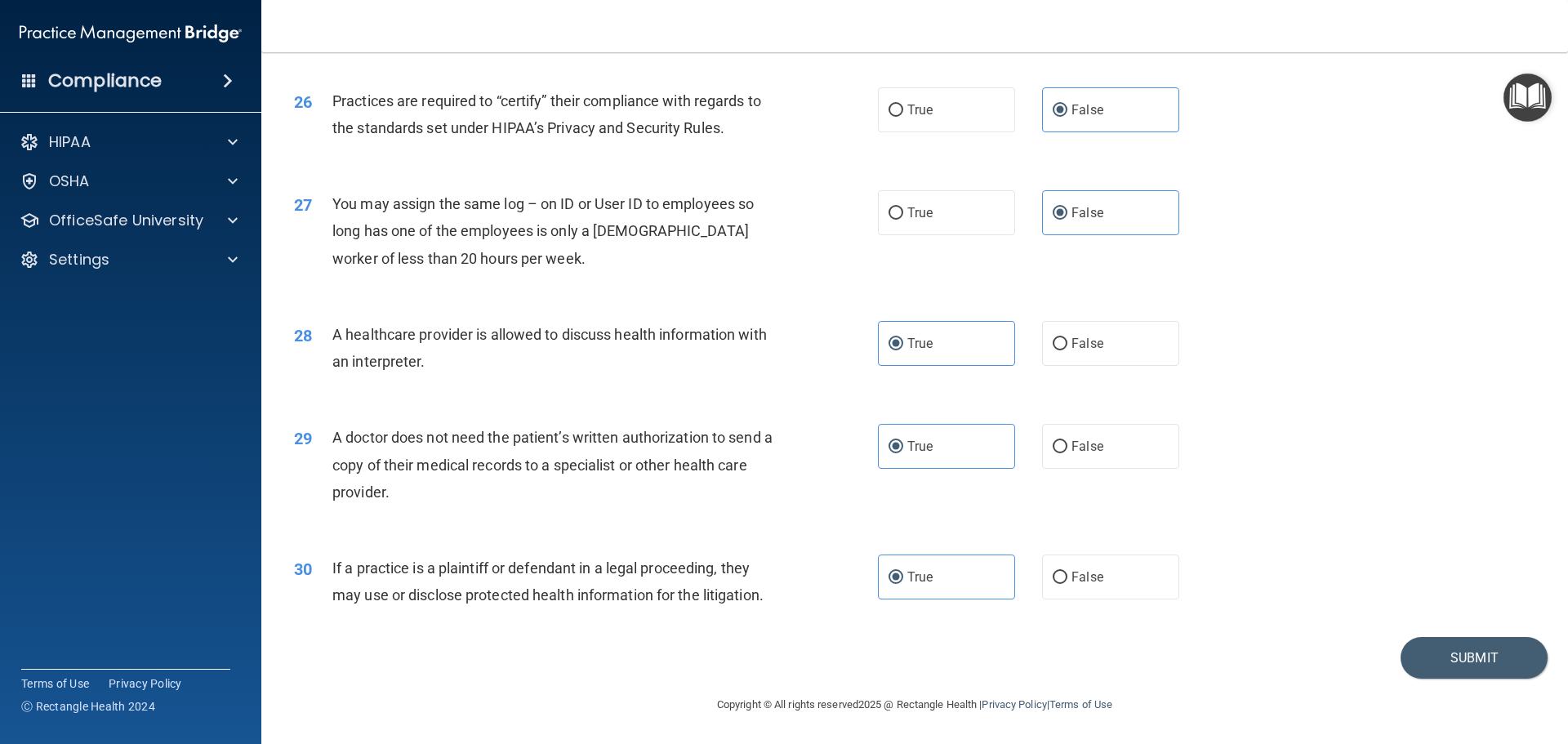 click on "29        A doctor does not need the patient’s written authorization to send a copy of their medical records to a specialist or other health care provider.                  True           False" at bounding box center [915, 469] 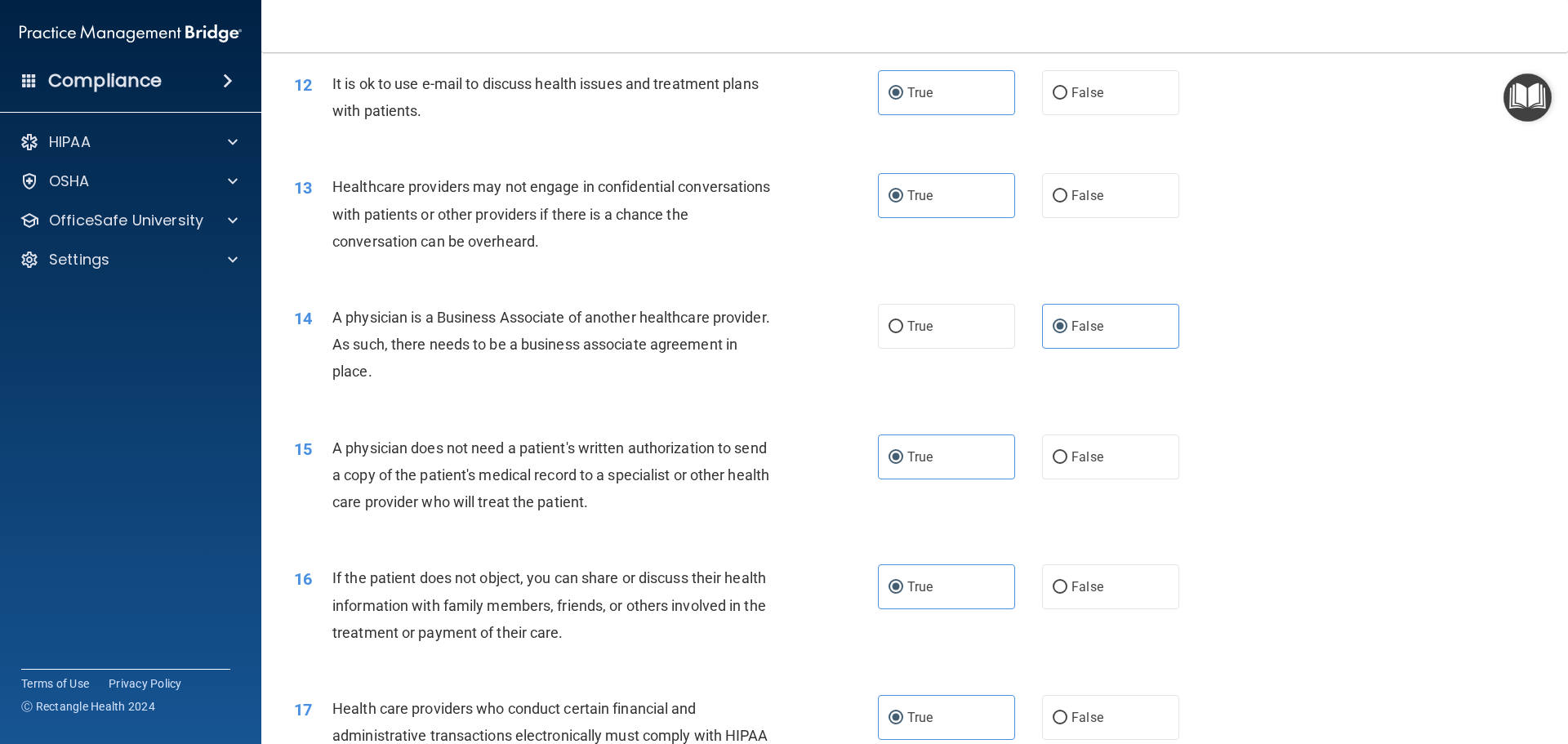 scroll, scrollTop: 1388, scrollLeft: 0, axis: vertical 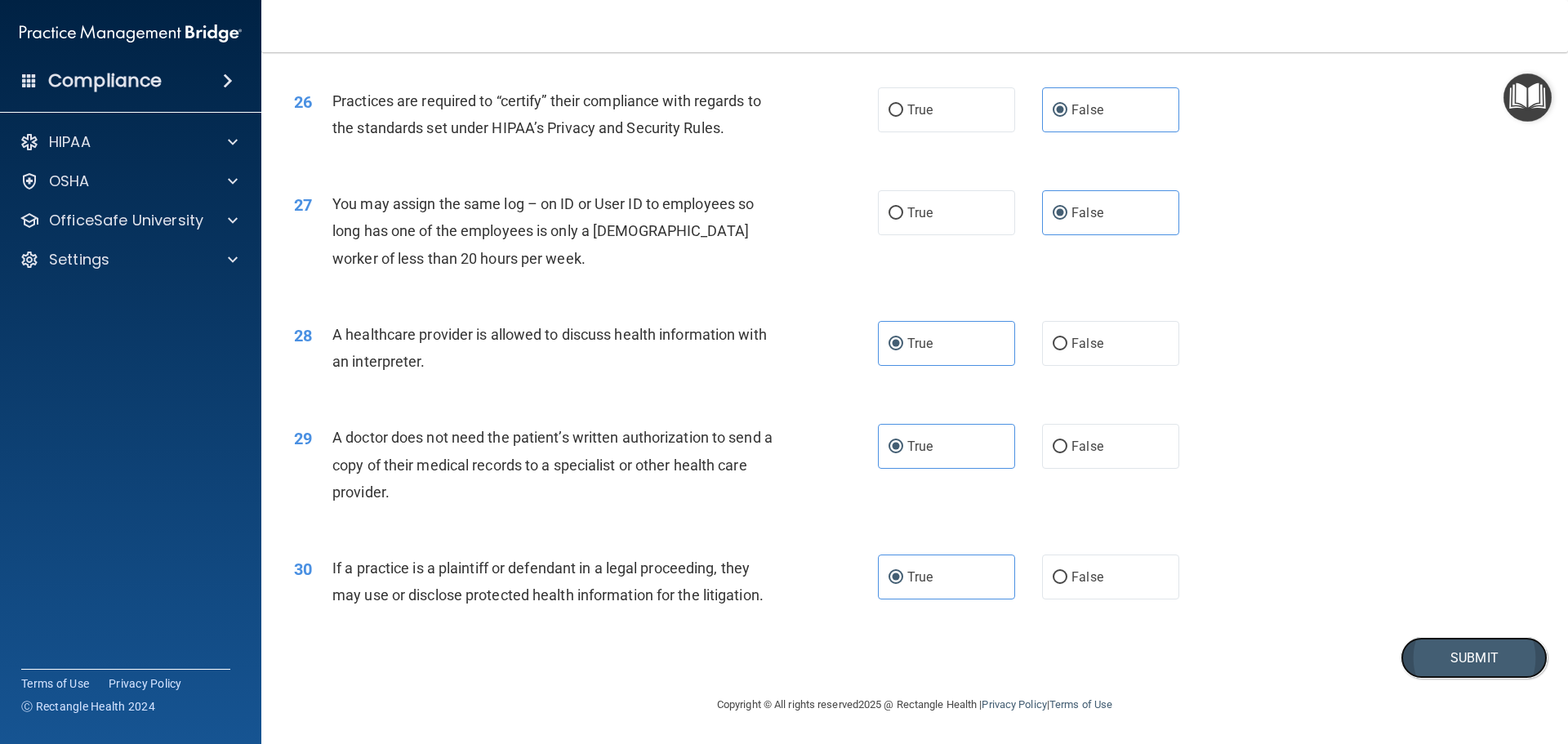 click on "Submit" at bounding box center [1474, 657] 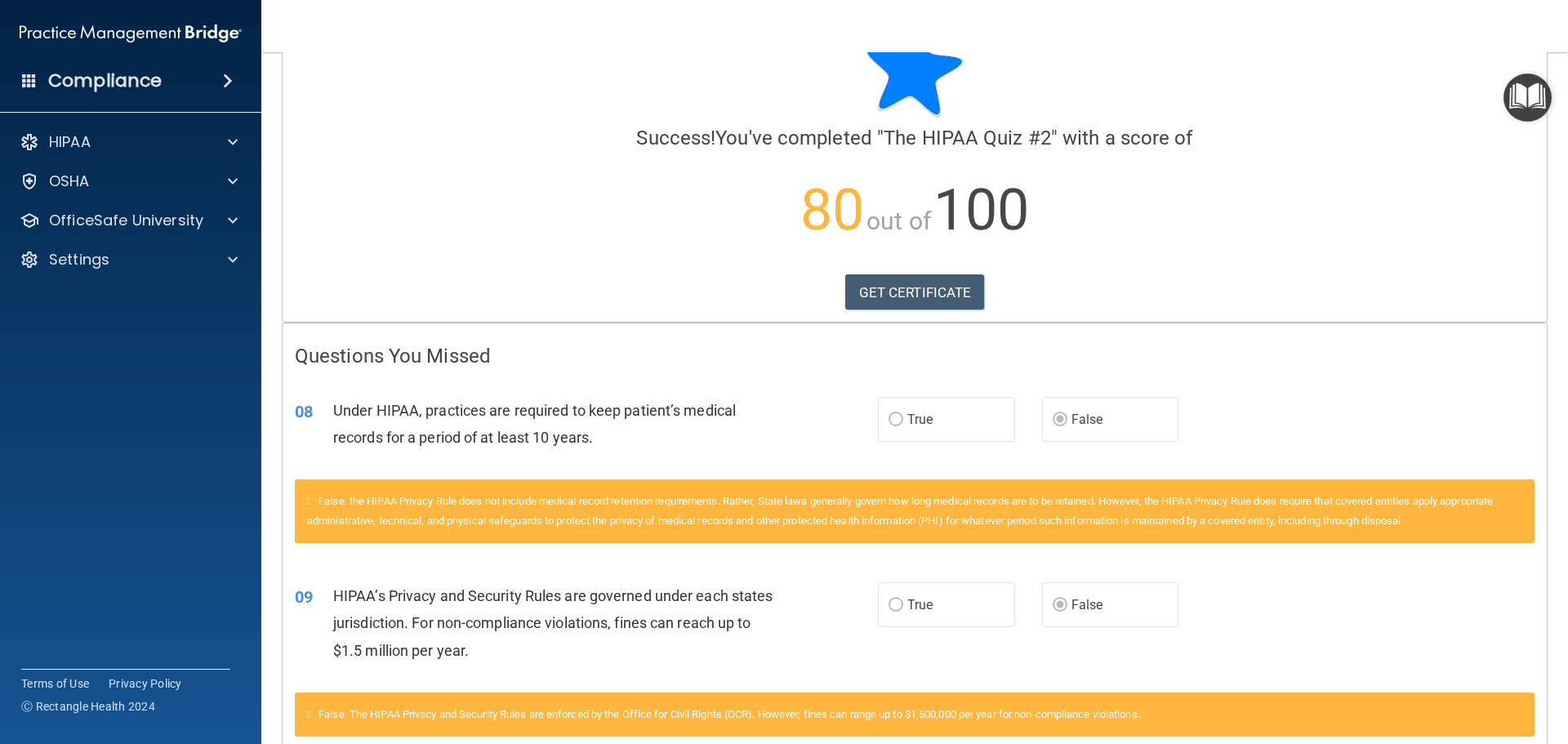scroll, scrollTop: 327, scrollLeft: 0, axis: vertical 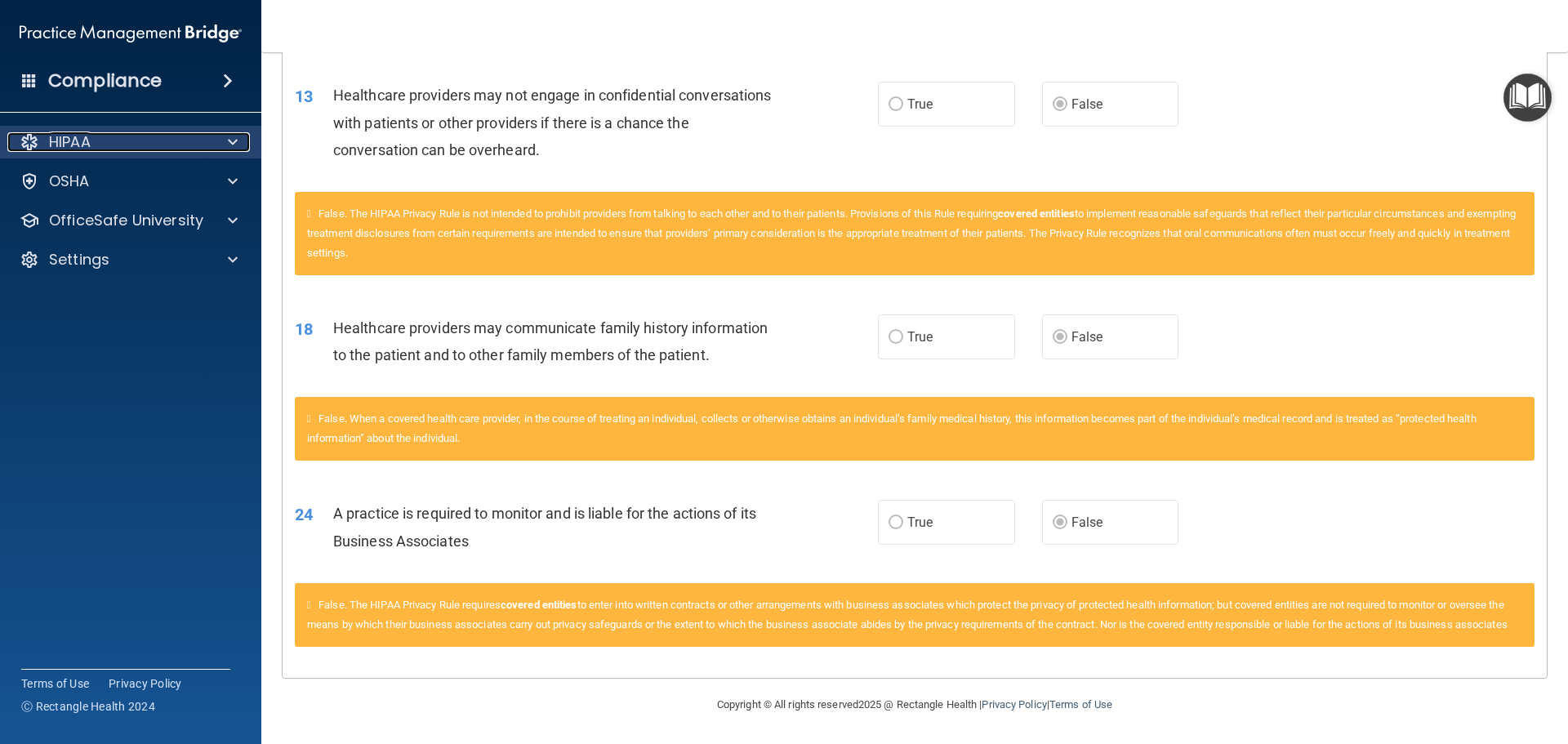click at bounding box center [230, 142] 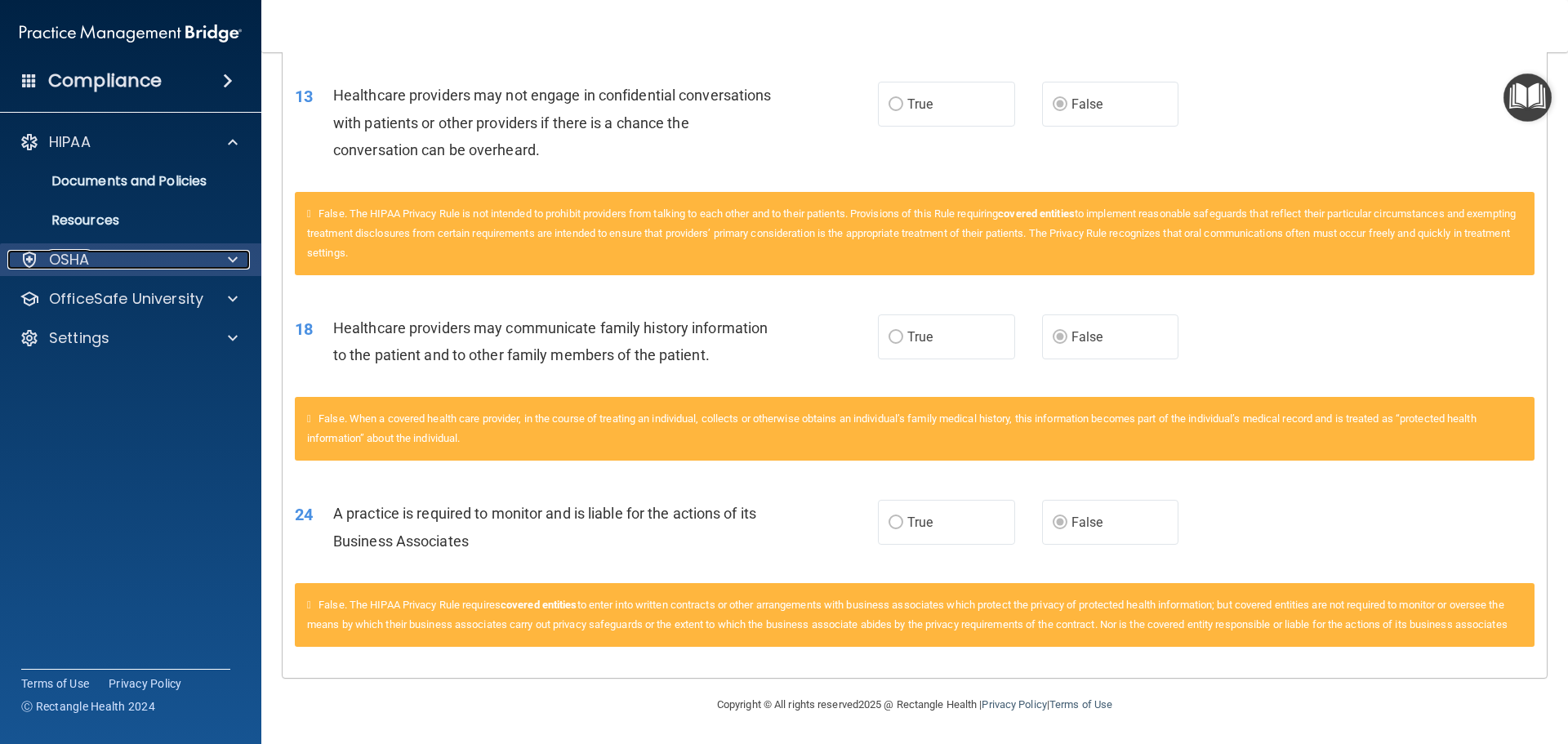 click on "OSHA" at bounding box center (109, 260) 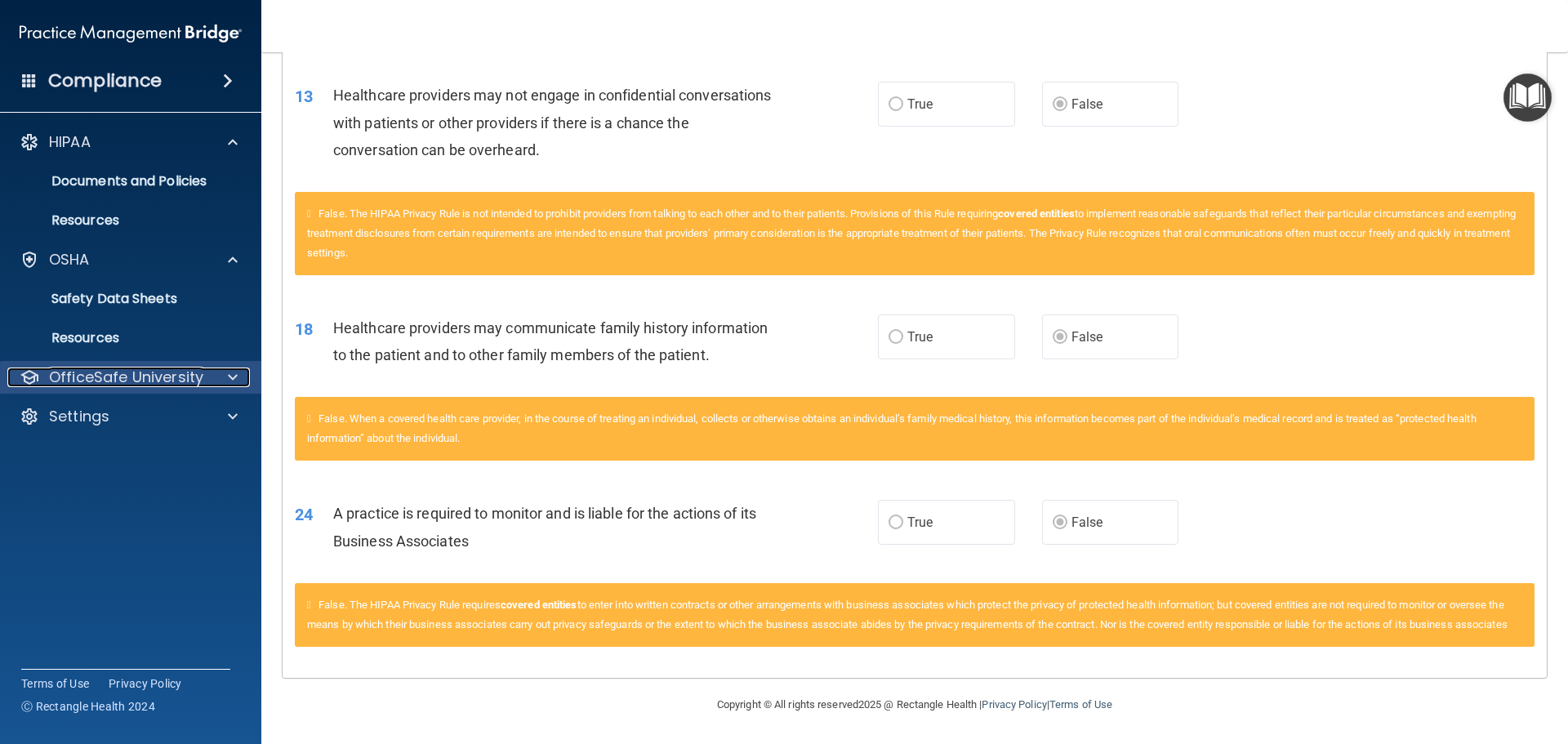 click on "OfficeSafe University" at bounding box center [126, 377] 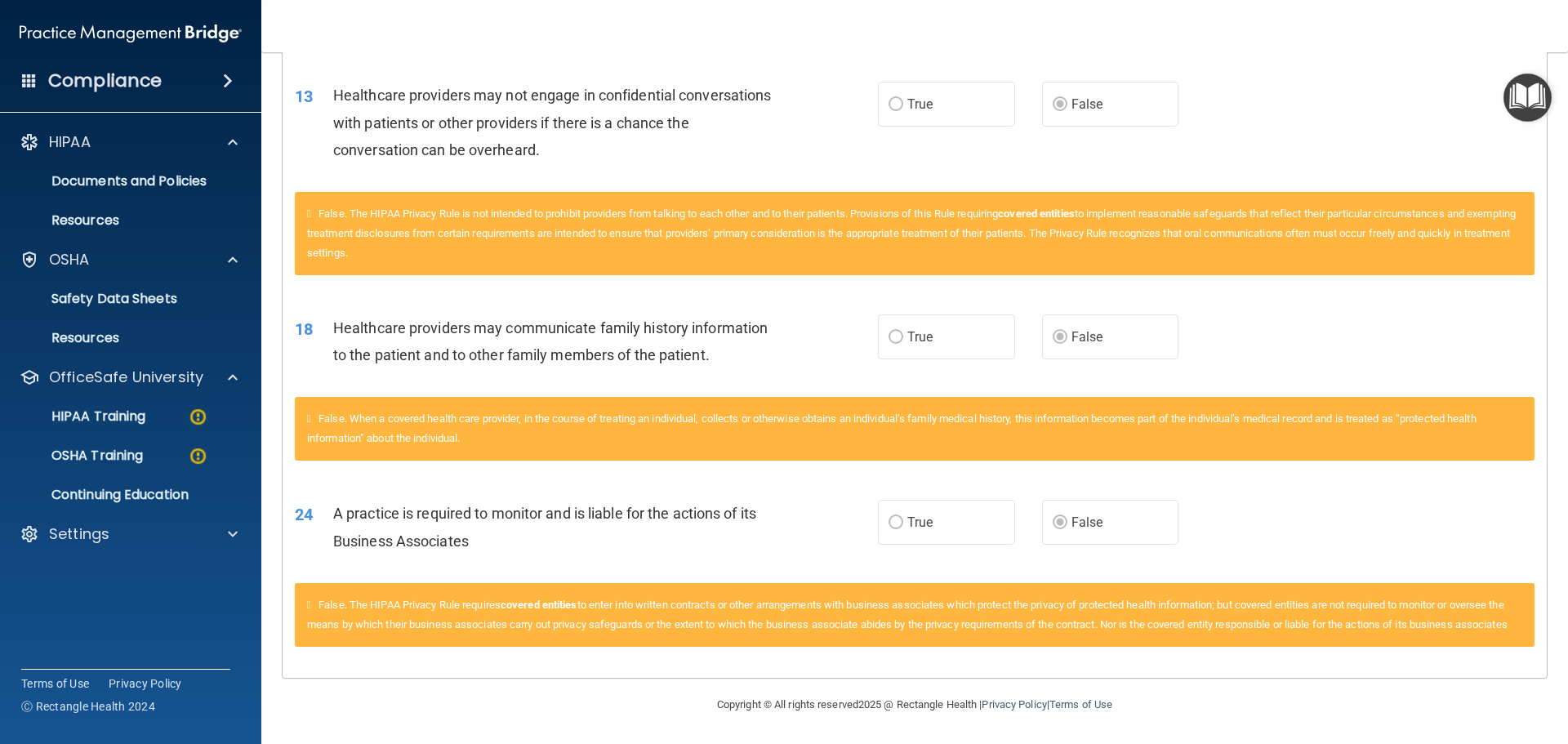 click on "HIPAA Training                   OSHA Training                   Continuing Education" at bounding box center [131, 452] 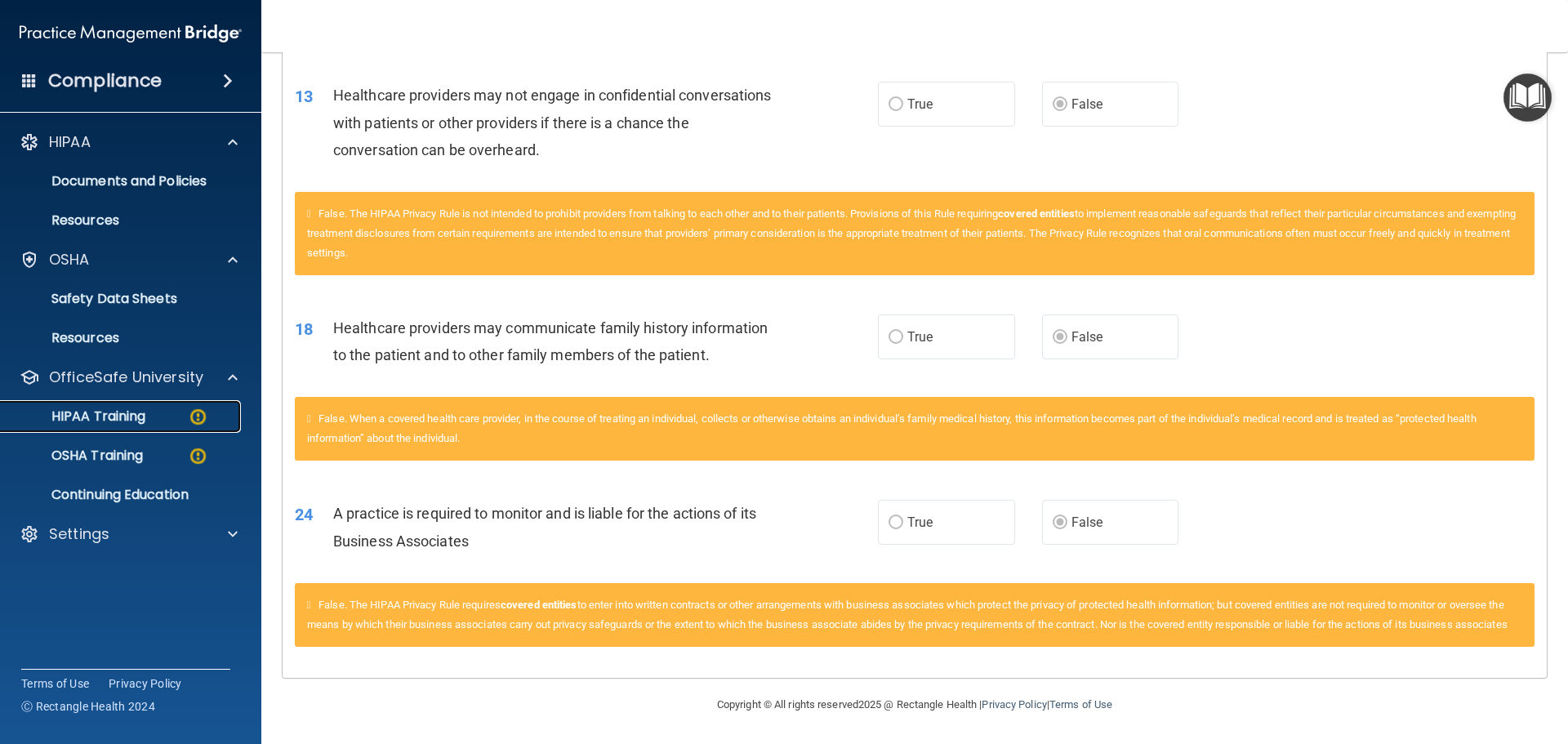 click on "HIPAA Training" at bounding box center [122, 417] 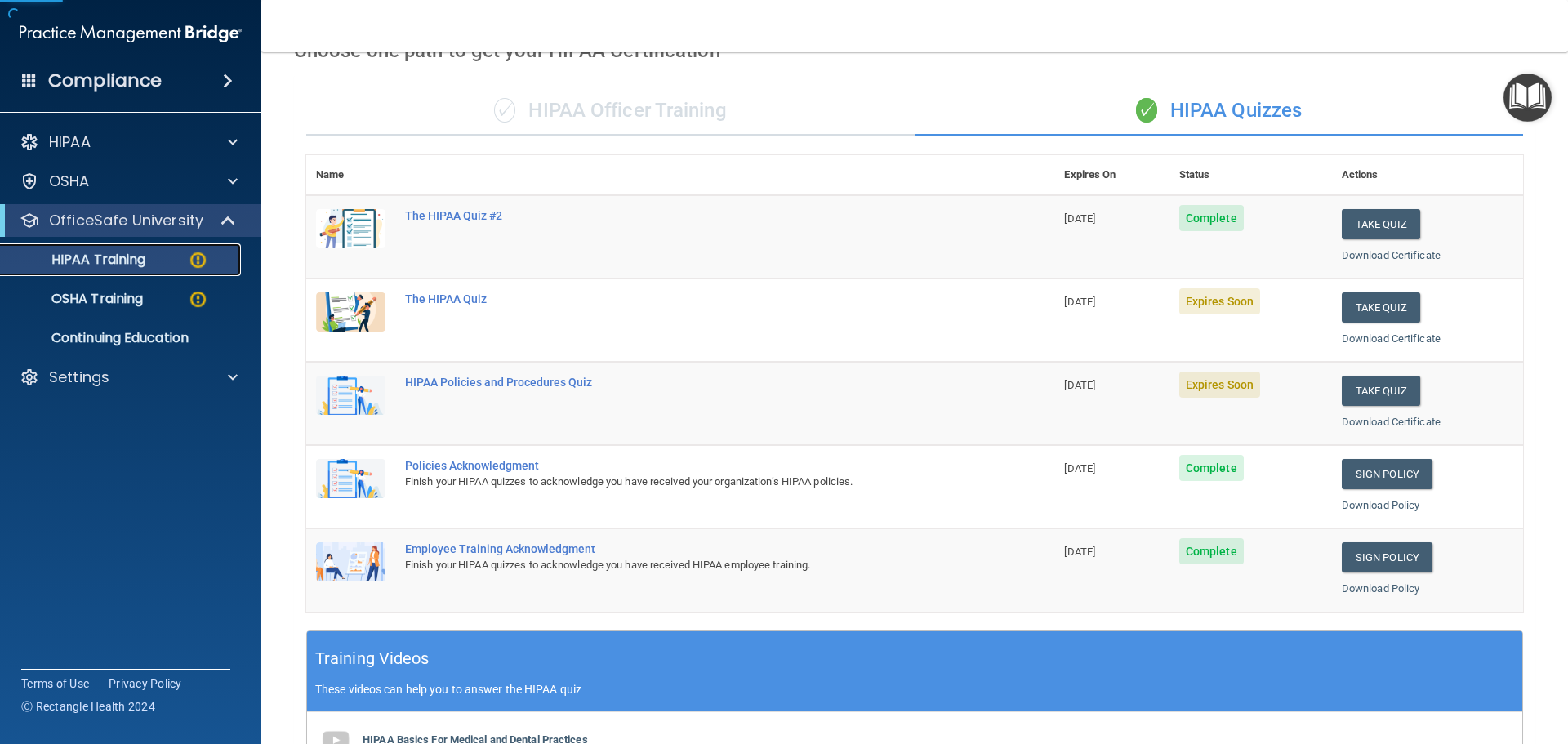 scroll, scrollTop: 78, scrollLeft: 0, axis: vertical 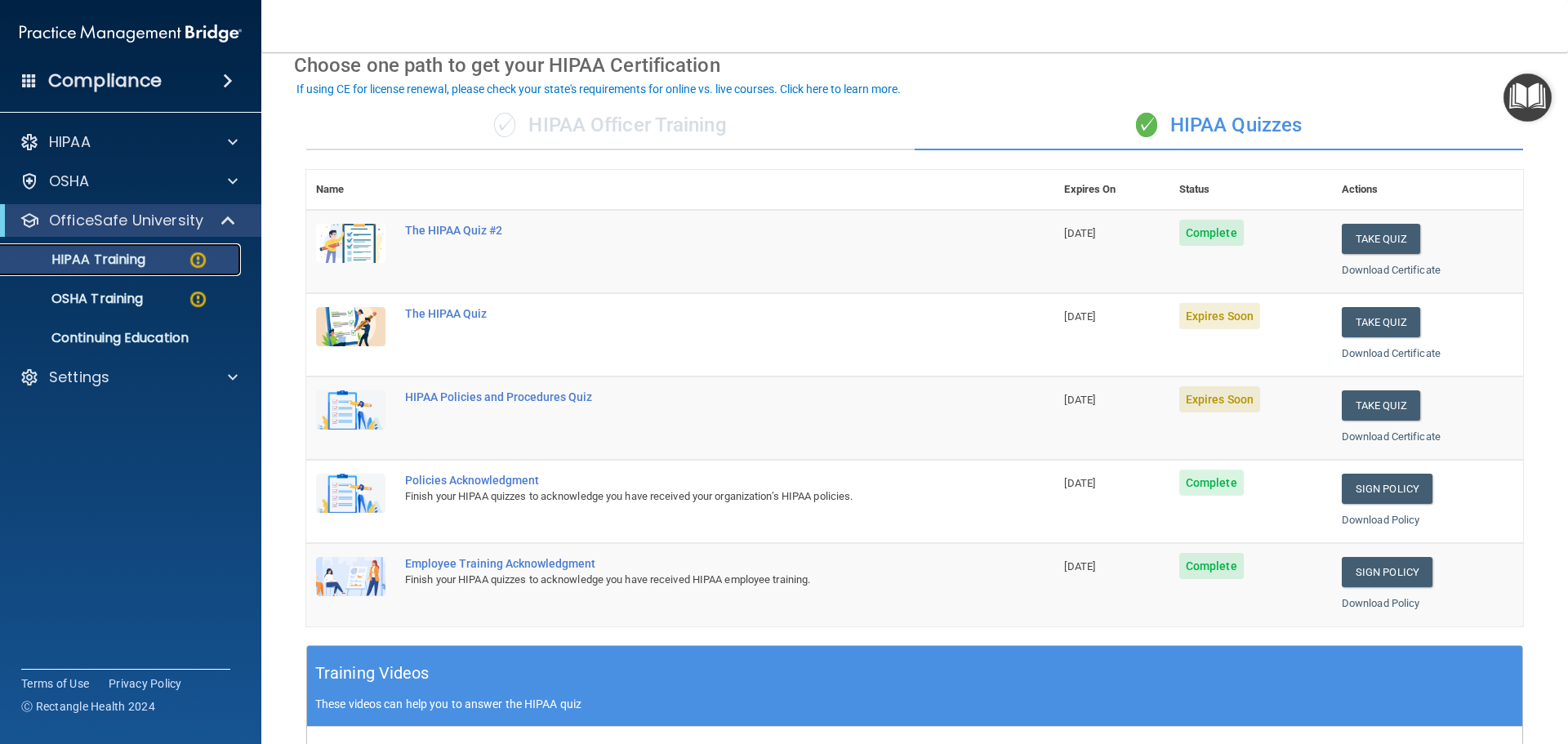 click on "HIPAA Training" at bounding box center (78, 260) 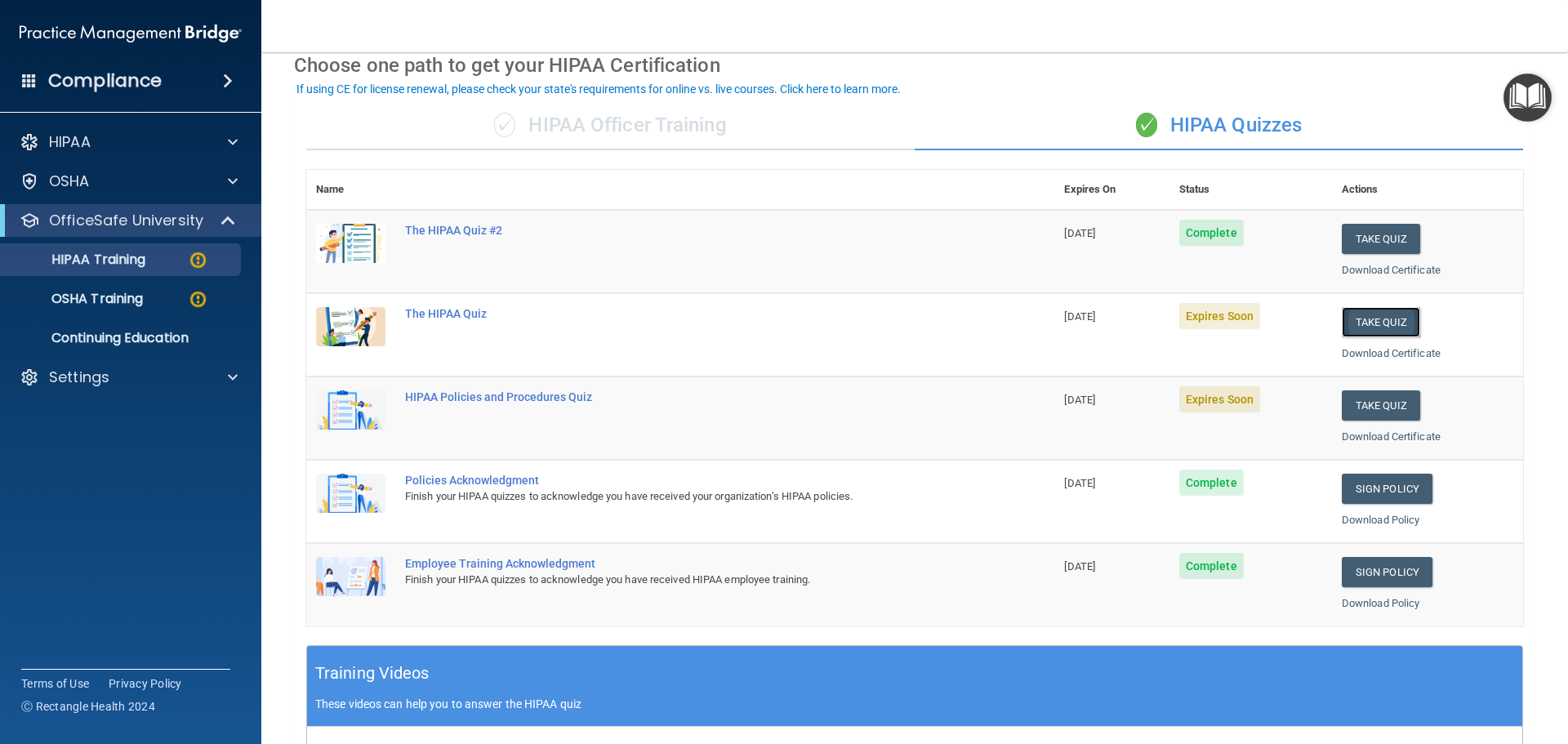 click on "Take Quiz" at bounding box center [1381, 322] 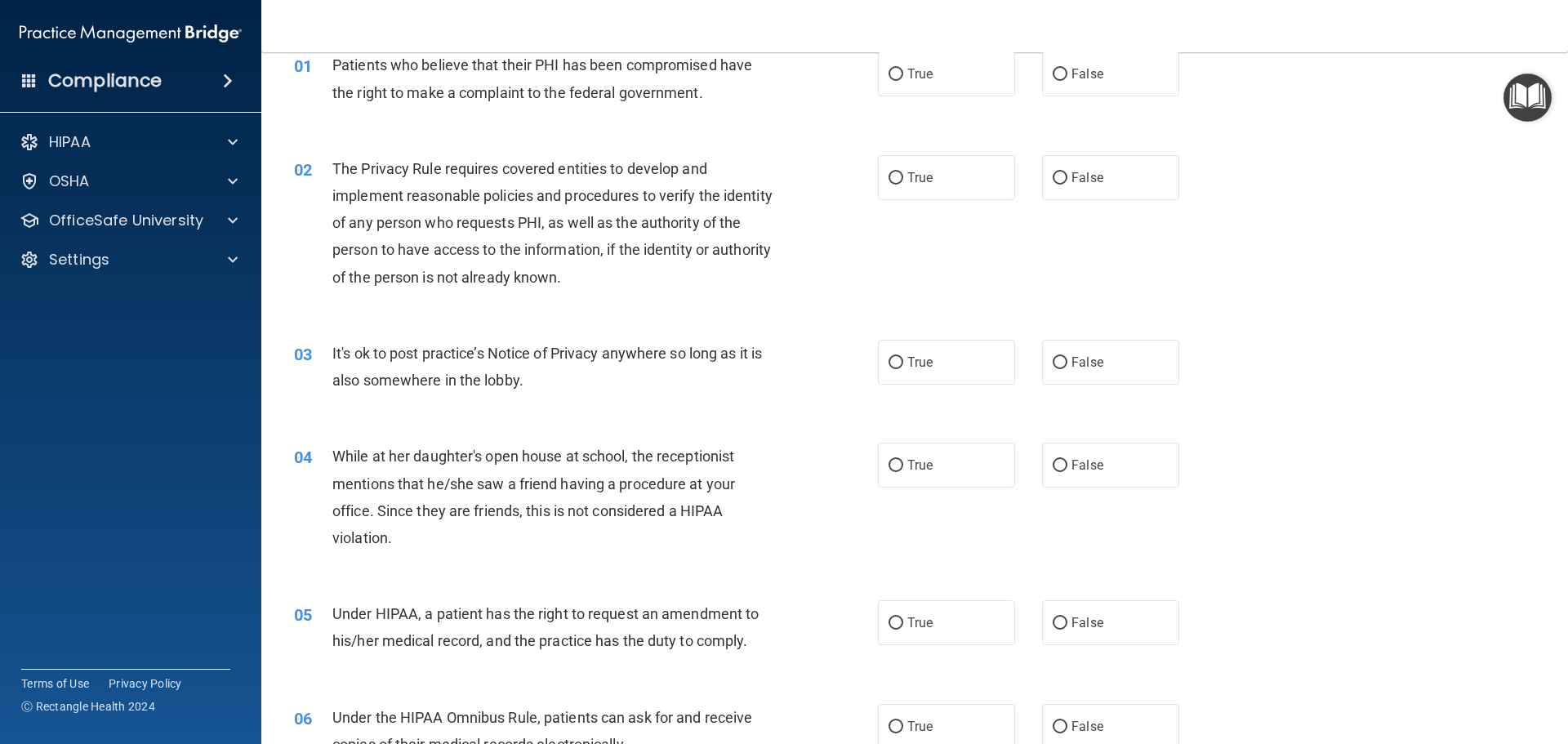 scroll, scrollTop: 0, scrollLeft: 0, axis: both 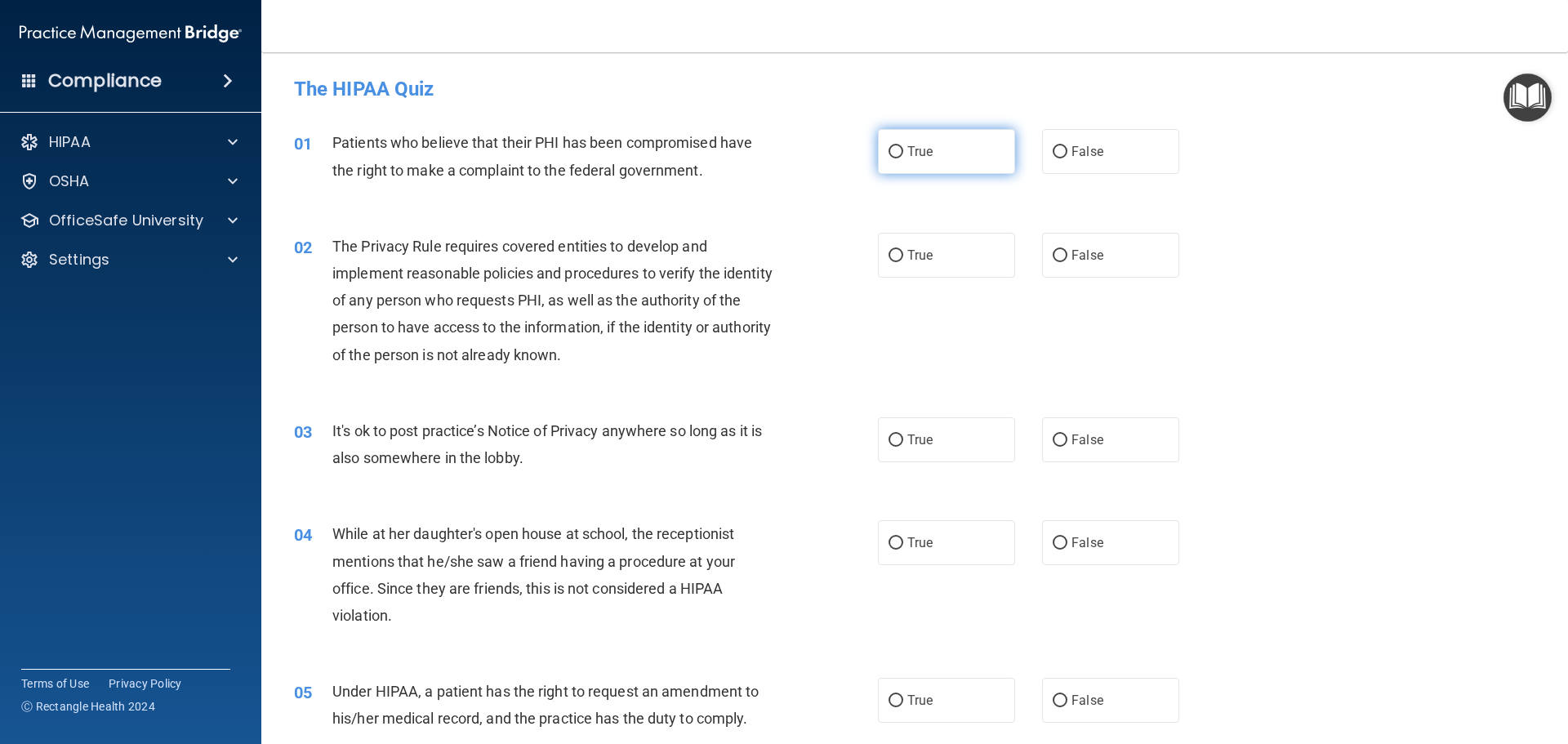 click on "True" at bounding box center [947, 151] 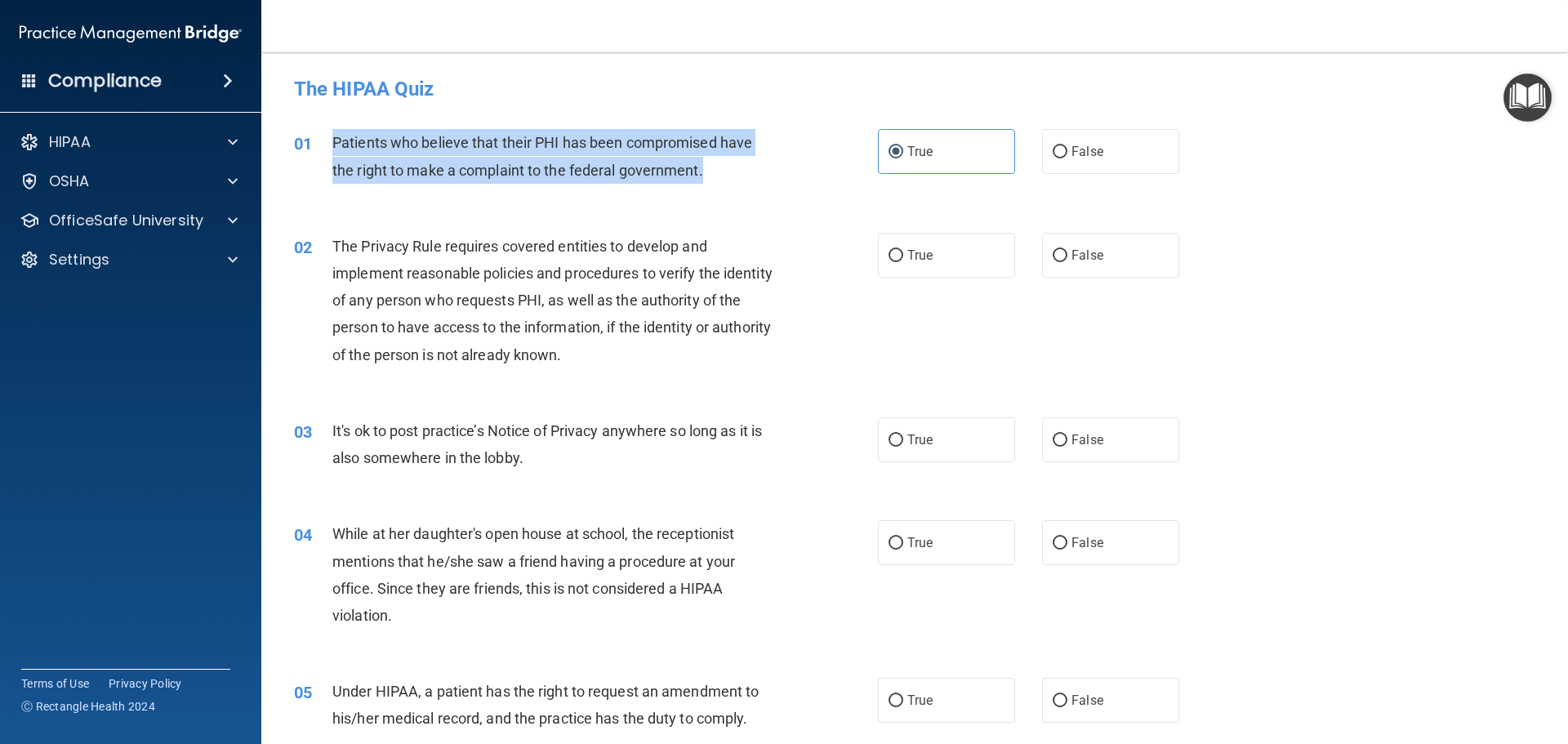 drag, startPoint x: 336, startPoint y: 143, endPoint x: 710, endPoint y: 175, distance: 375.3665 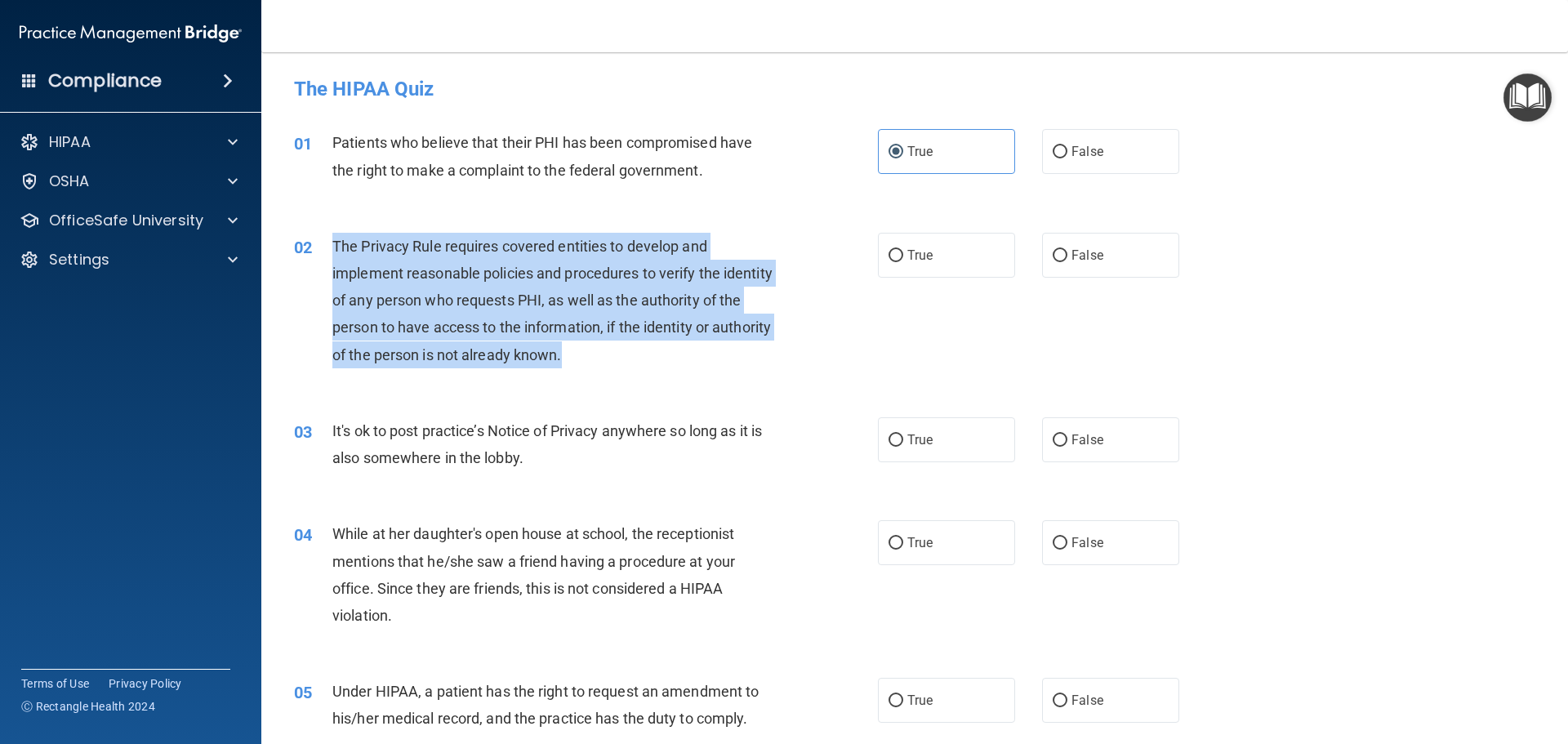 drag, startPoint x: 332, startPoint y: 250, endPoint x: 627, endPoint y: 370, distance: 318.47292 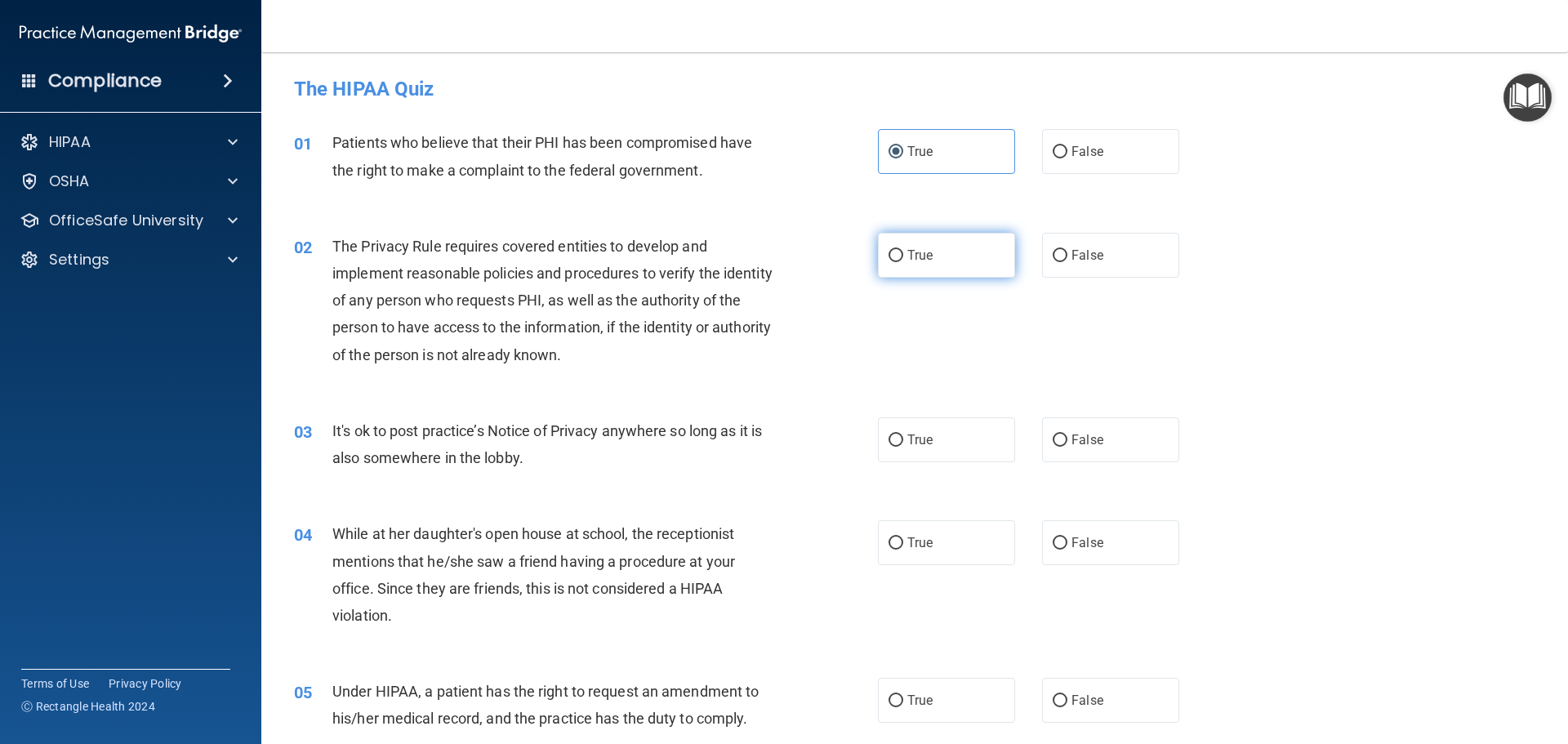 click on "True" at bounding box center [920, 255] 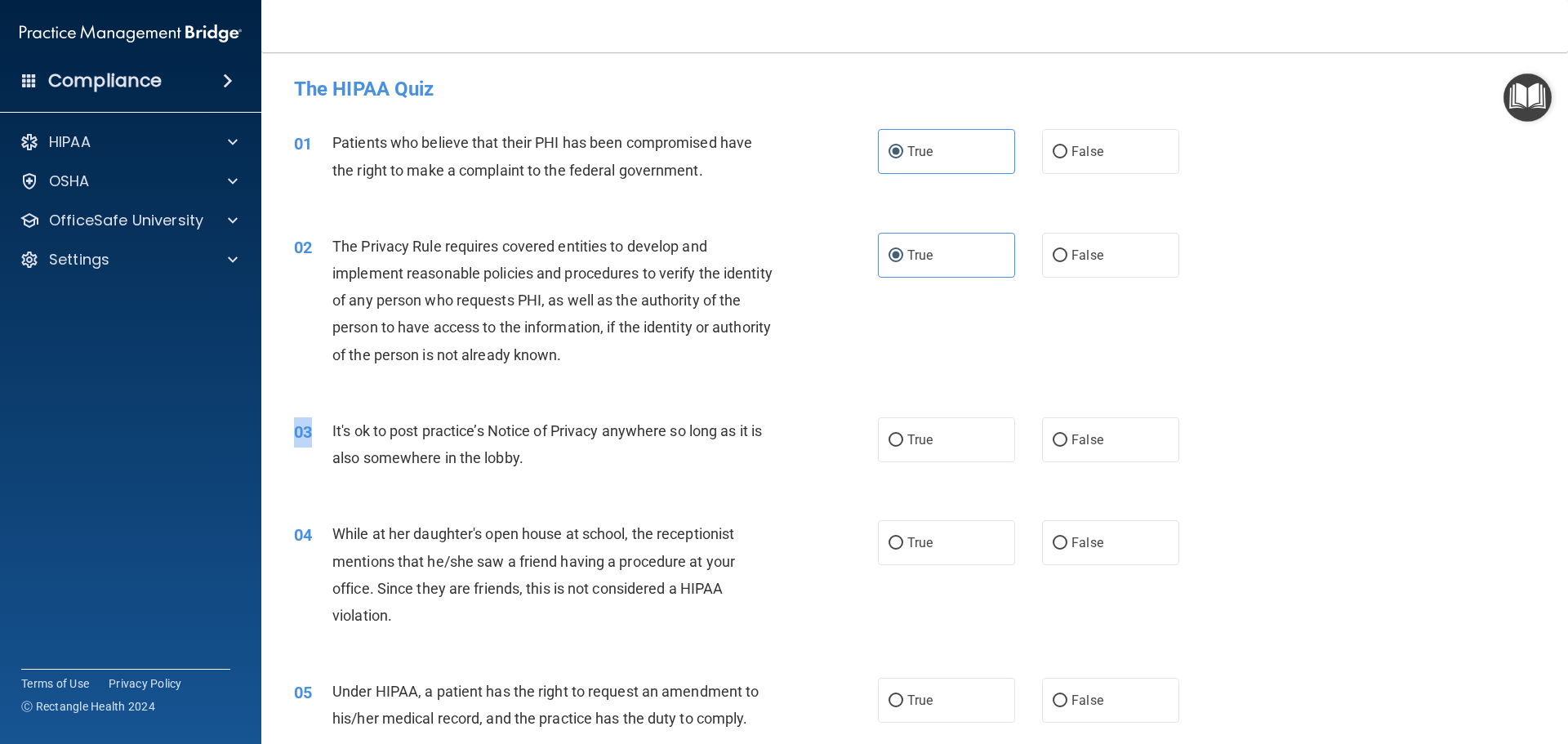 drag, startPoint x: 328, startPoint y: 428, endPoint x: 572, endPoint y: 483, distance: 250.12197 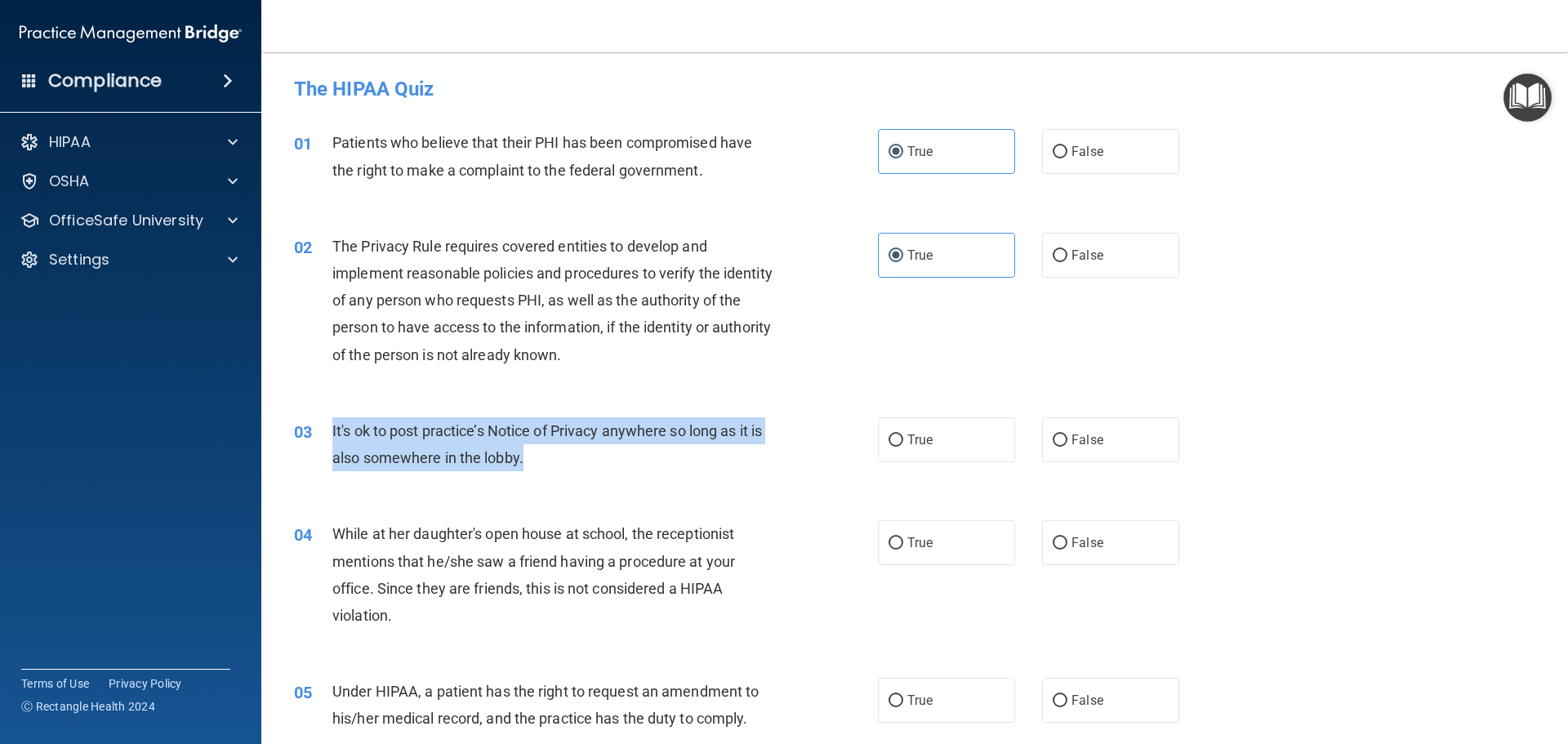 drag, startPoint x: 546, startPoint y: 465, endPoint x: 331, endPoint y: 430, distance: 217.83021 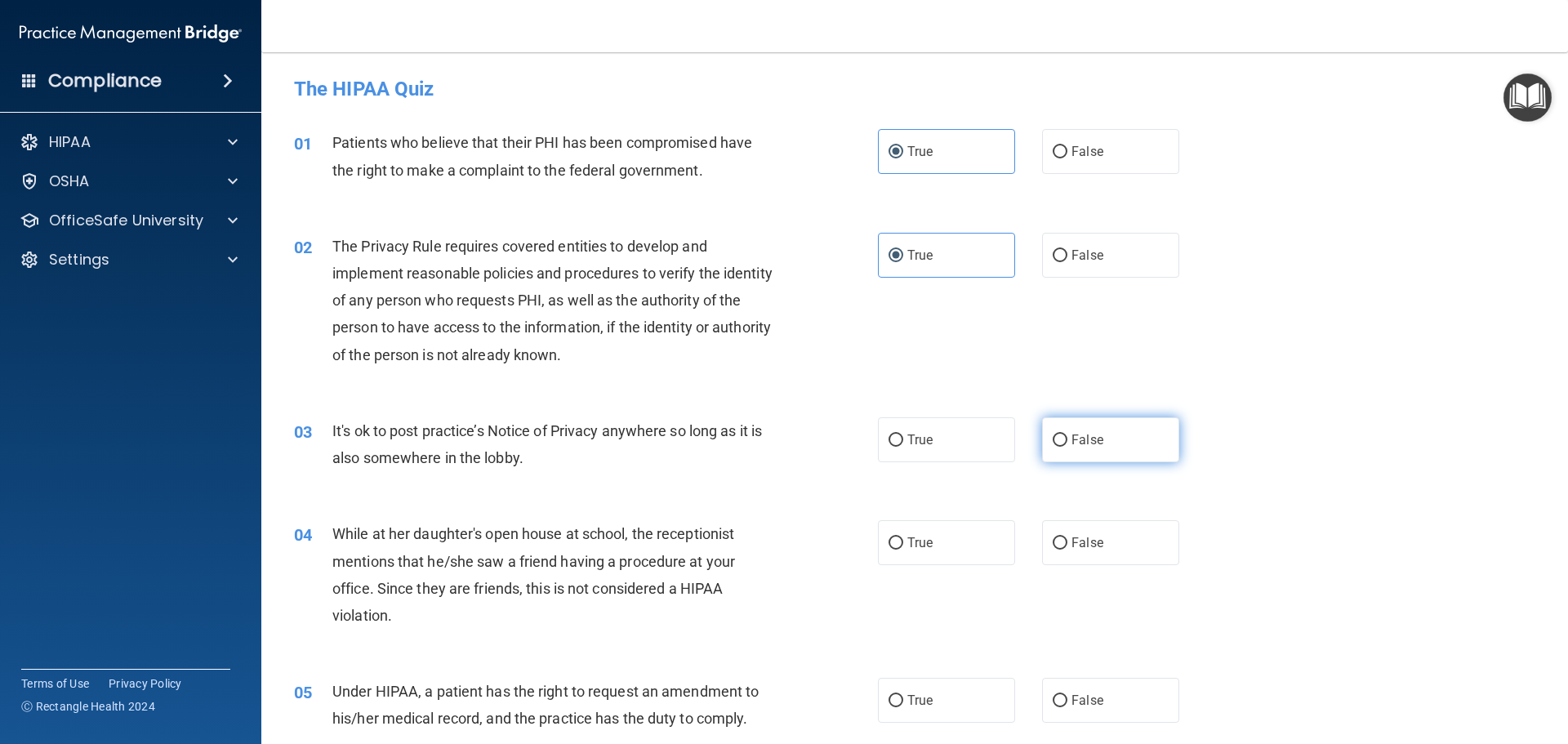 click on "False" at bounding box center (1111, 439) 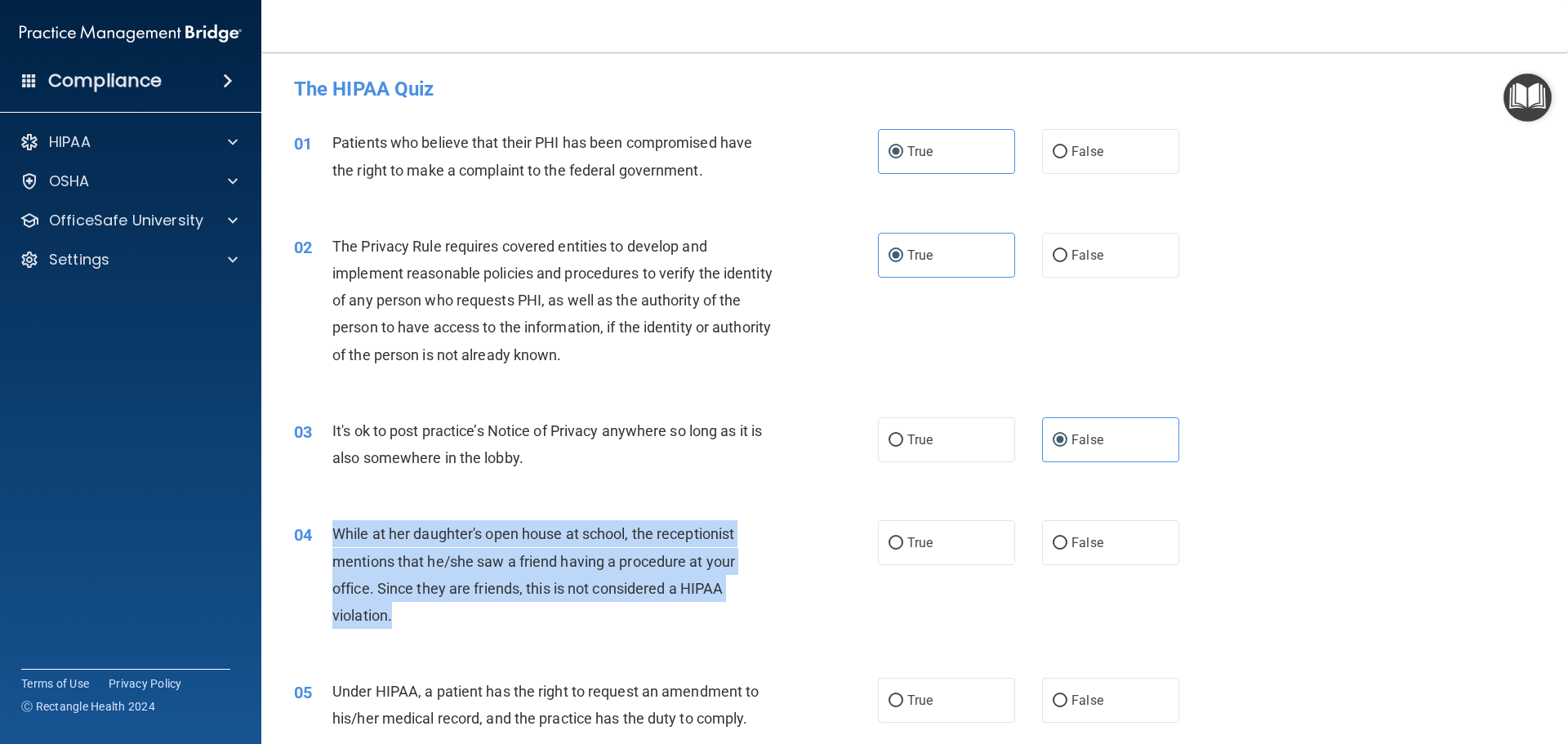 drag, startPoint x: 331, startPoint y: 536, endPoint x: 431, endPoint y: 628, distance: 135.8823 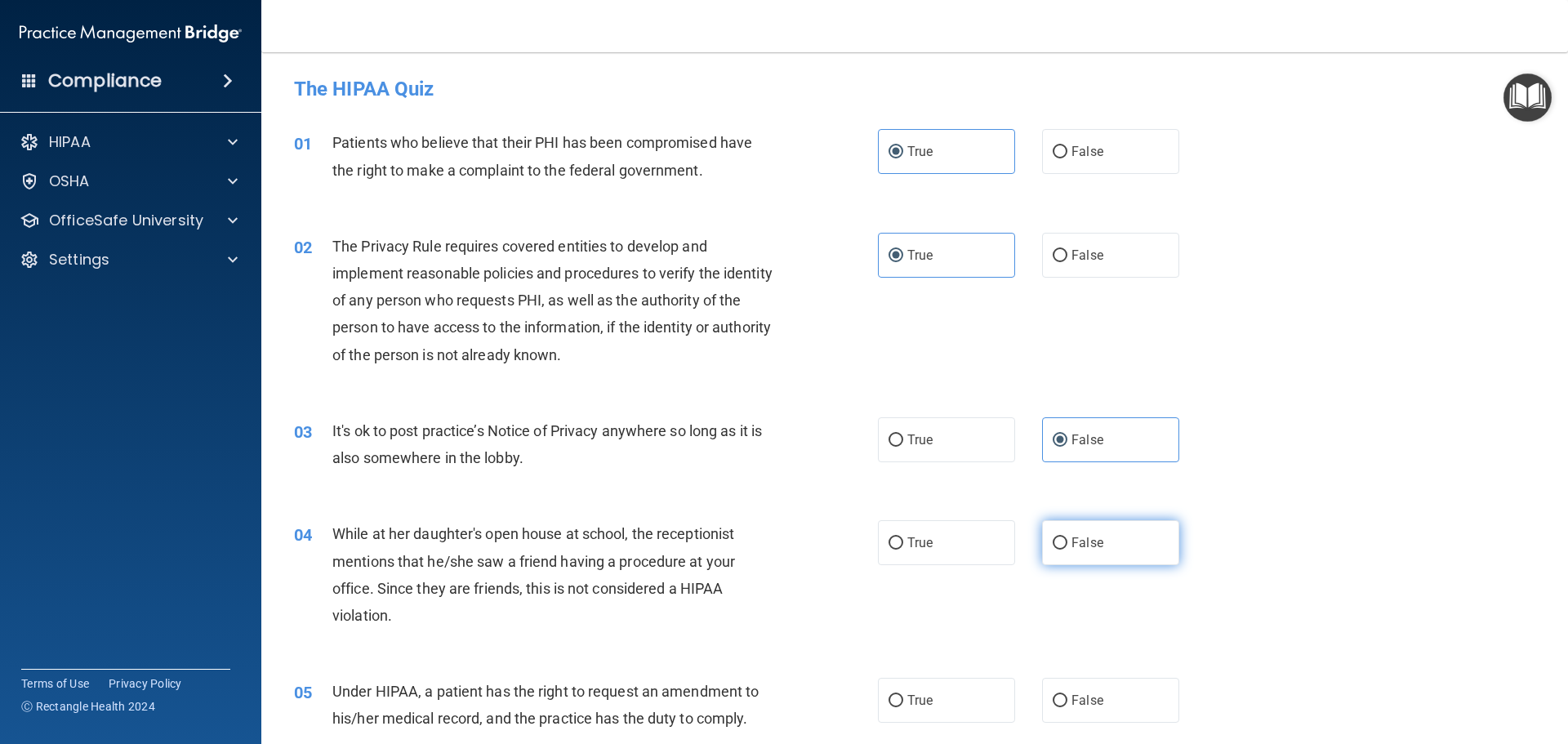 click on "False" at bounding box center [1111, 542] 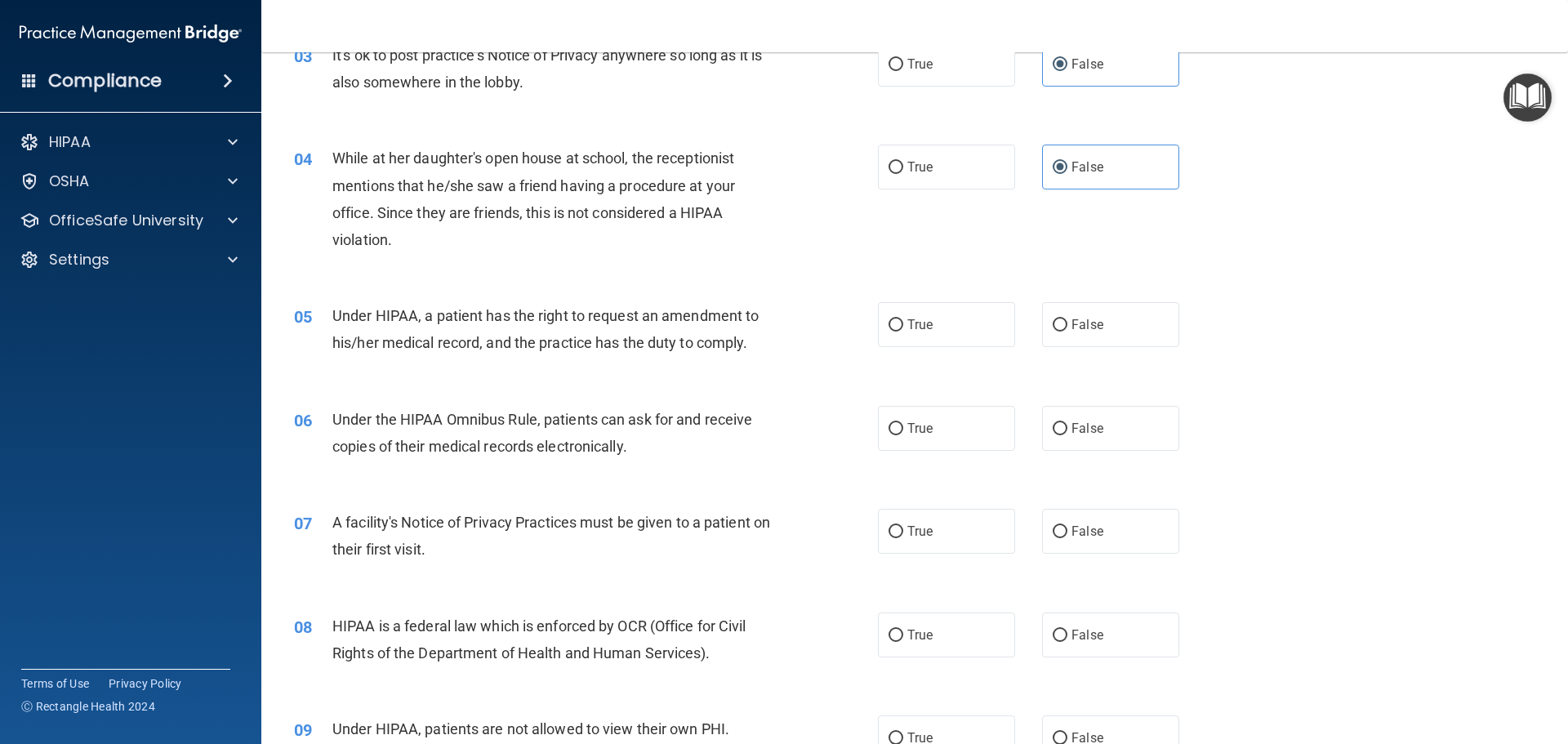 scroll, scrollTop: 408, scrollLeft: 0, axis: vertical 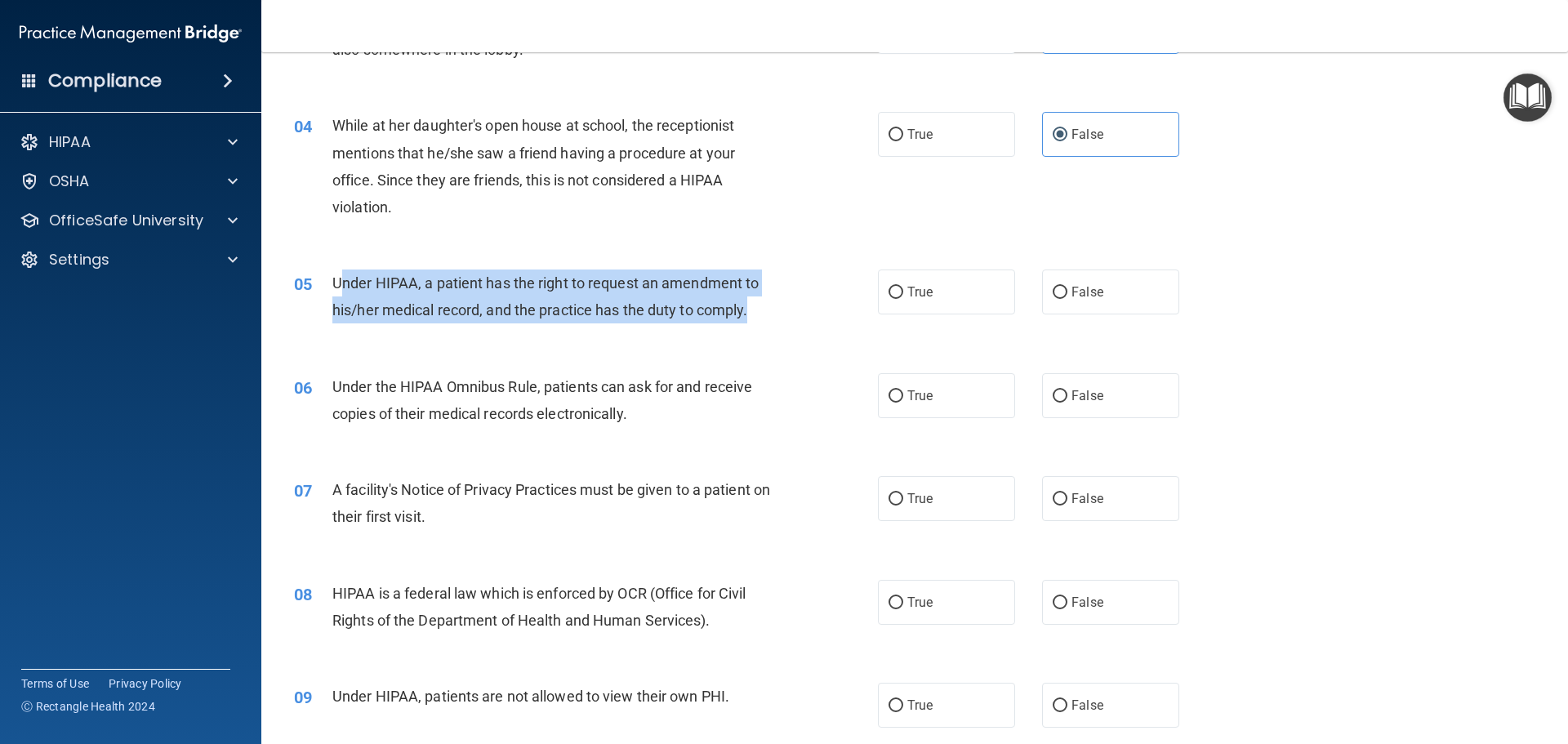 drag, startPoint x: 343, startPoint y: 289, endPoint x: 796, endPoint y: 310, distance: 453.4865 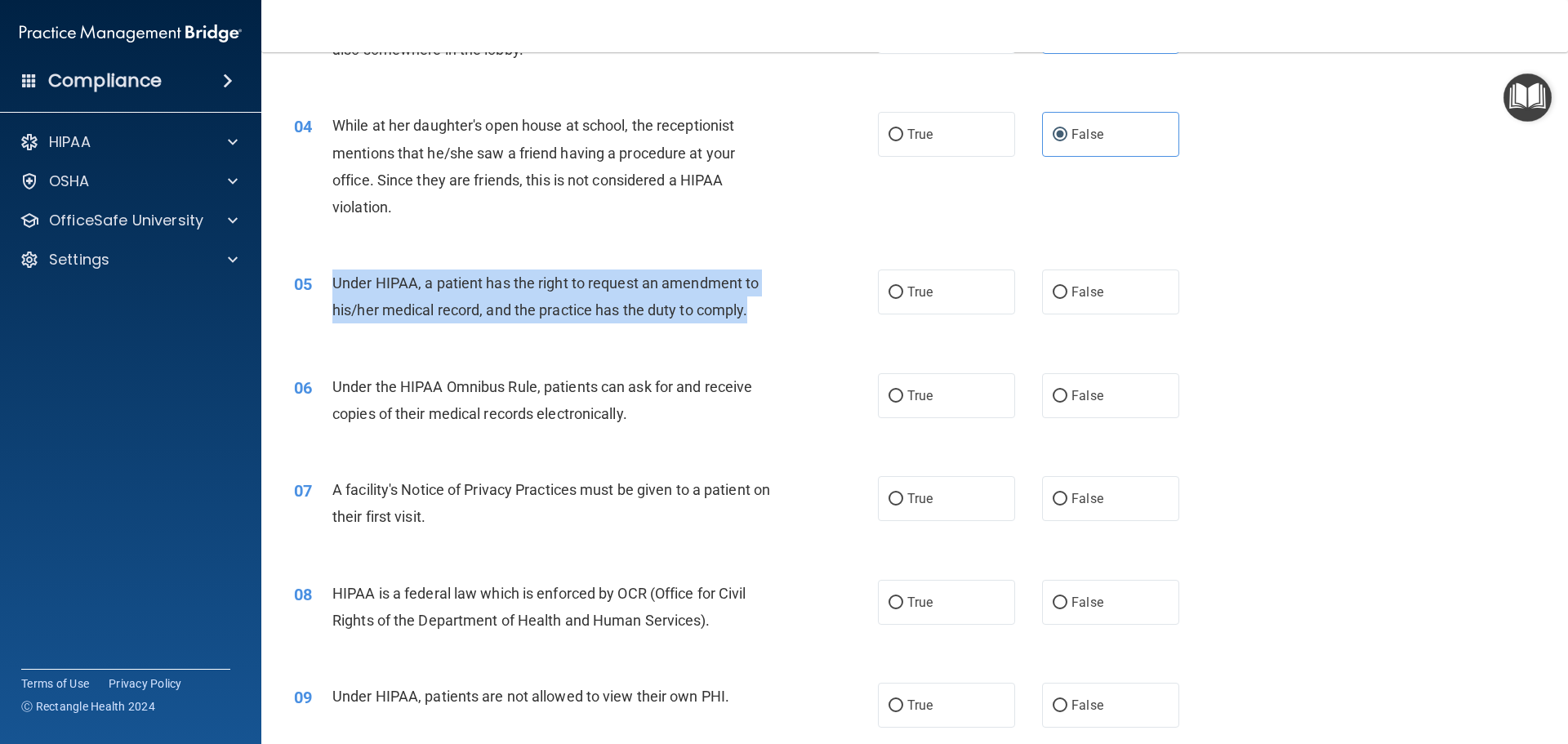 drag, startPoint x: 327, startPoint y: 283, endPoint x: 754, endPoint y: 324, distance: 428.9639 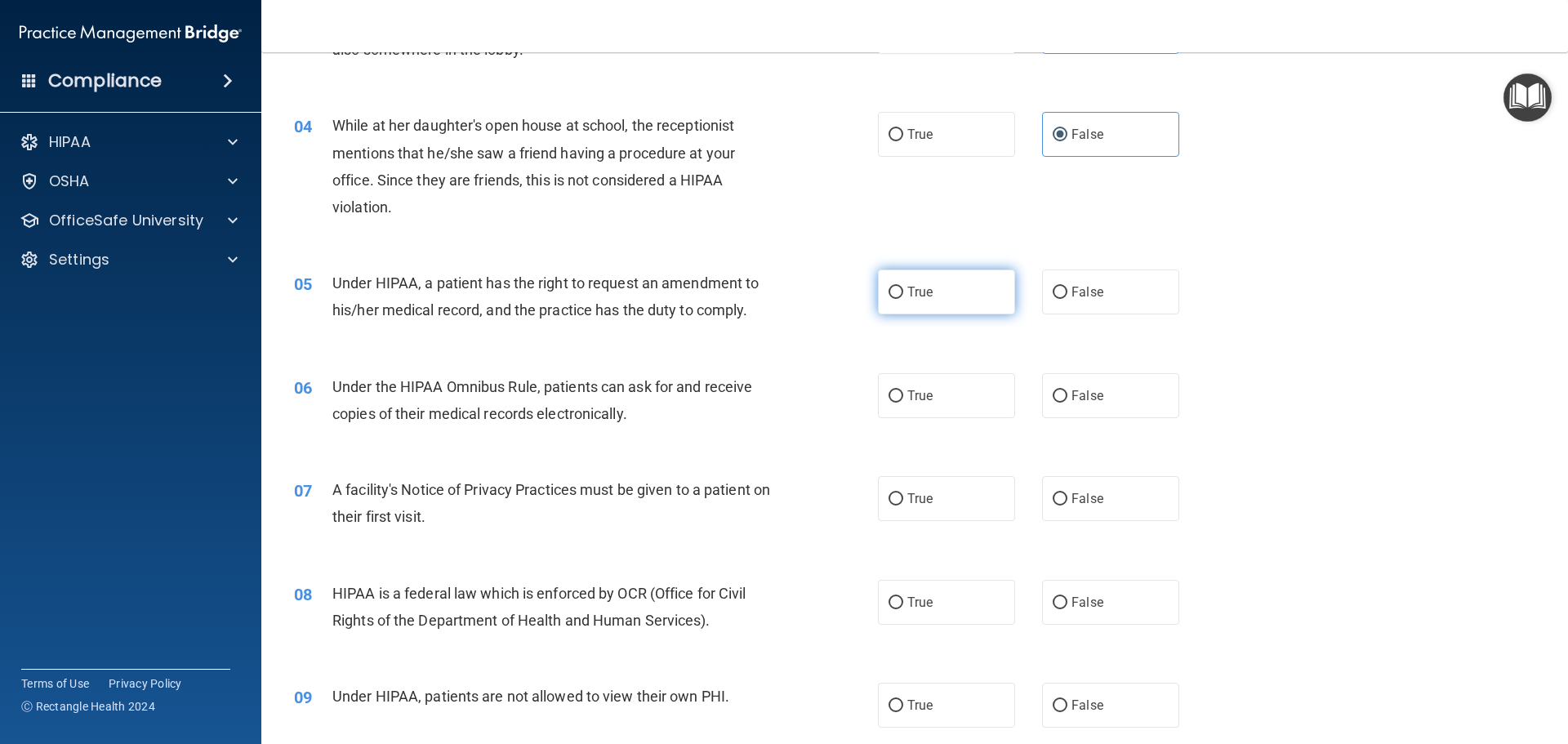 click on "True" at bounding box center [947, 292] 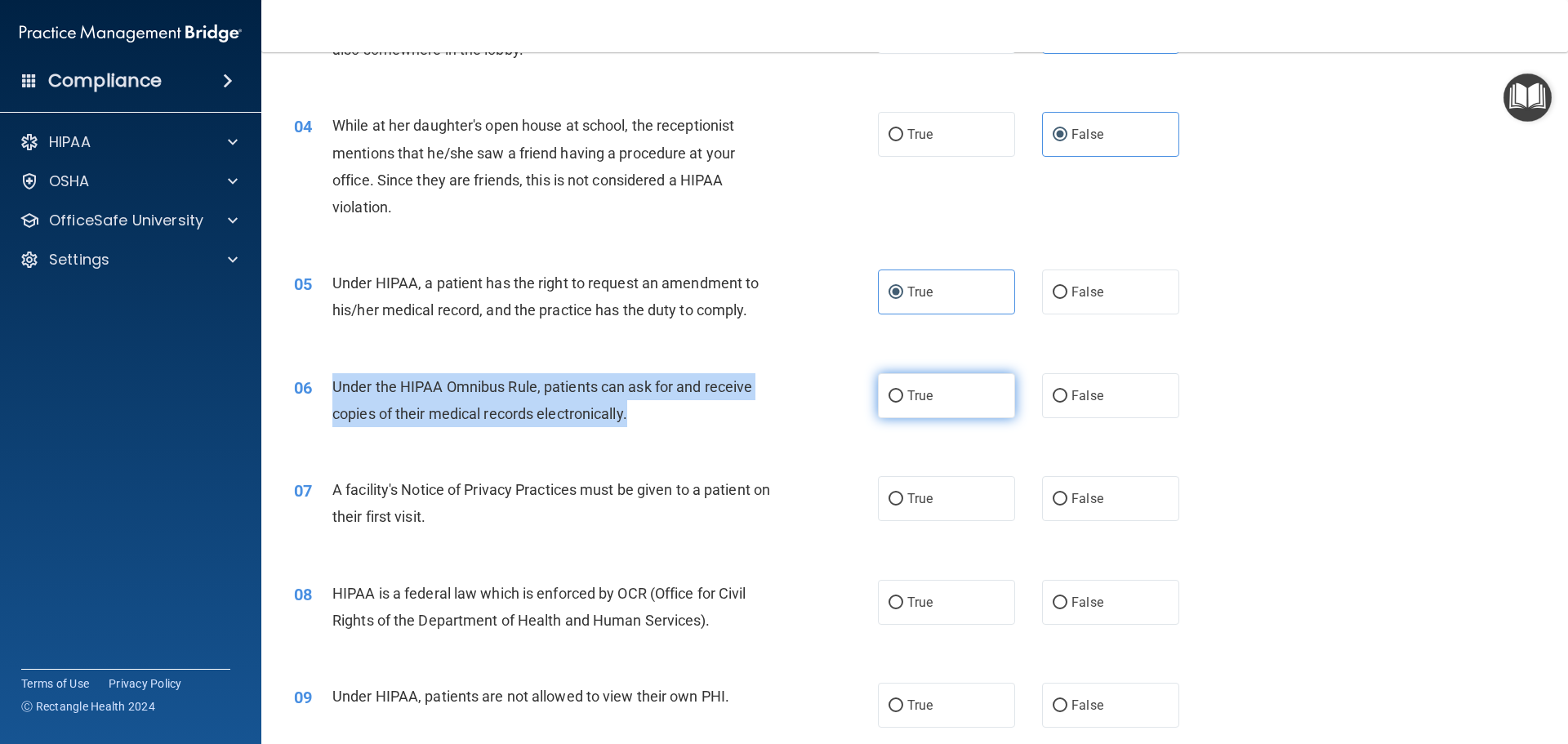 drag, startPoint x: 644, startPoint y: 418, endPoint x: 955, endPoint y: 393, distance: 312.0032 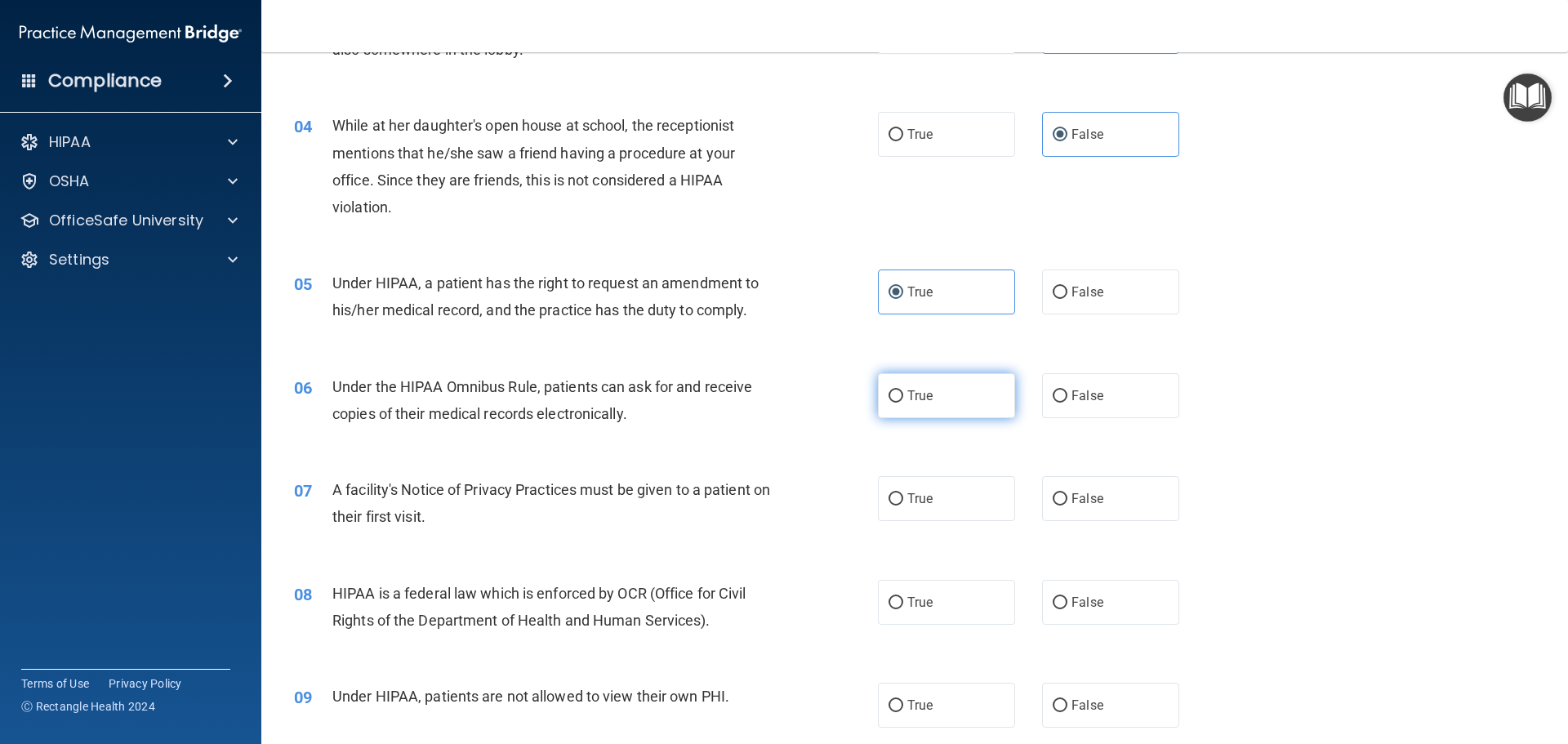 click on "True" at bounding box center [947, 395] 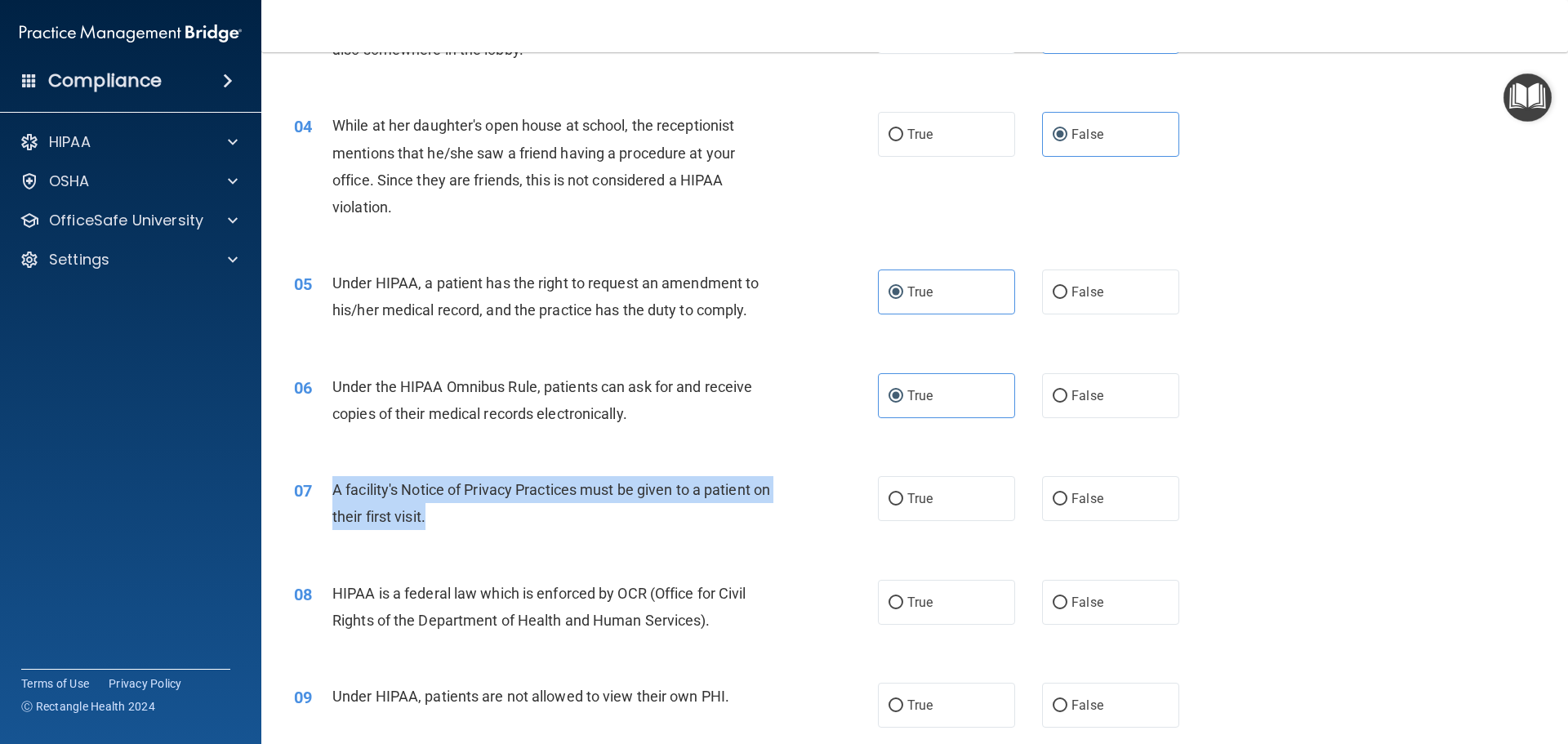 drag, startPoint x: 334, startPoint y: 492, endPoint x: 569, endPoint y: 533, distance: 238.54979 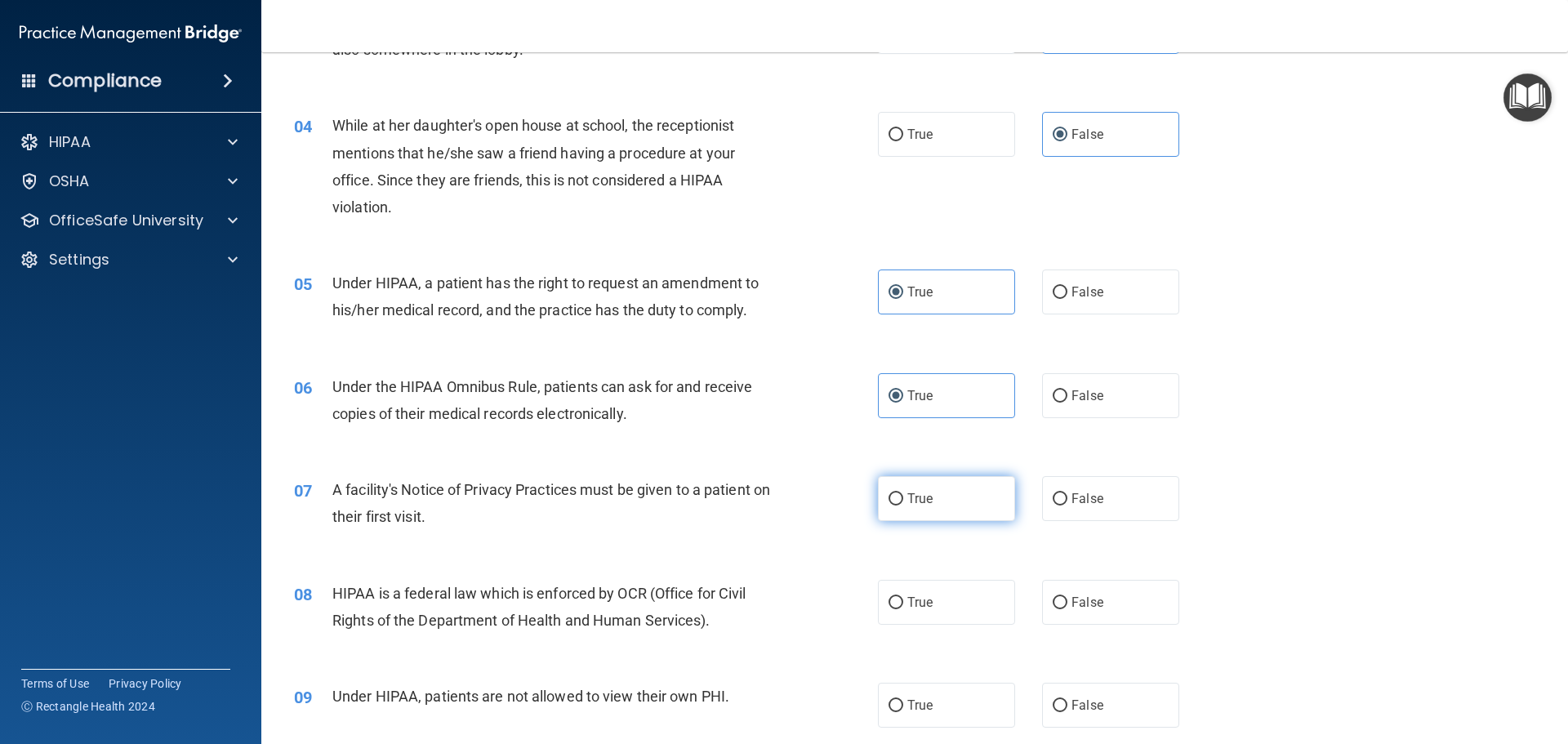 click on "True" at bounding box center [947, 498] 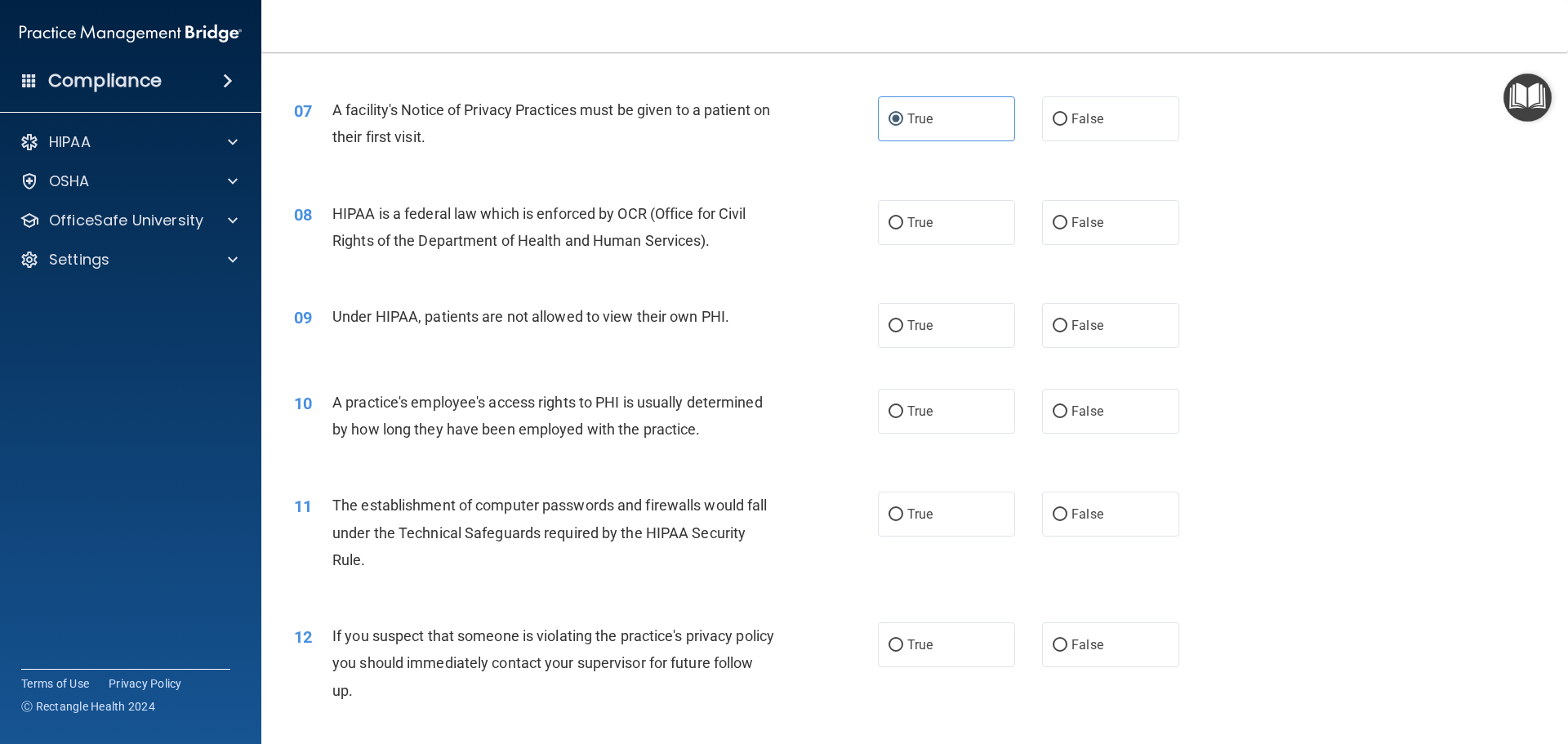 scroll, scrollTop: 817, scrollLeft: 0, axis: vertical 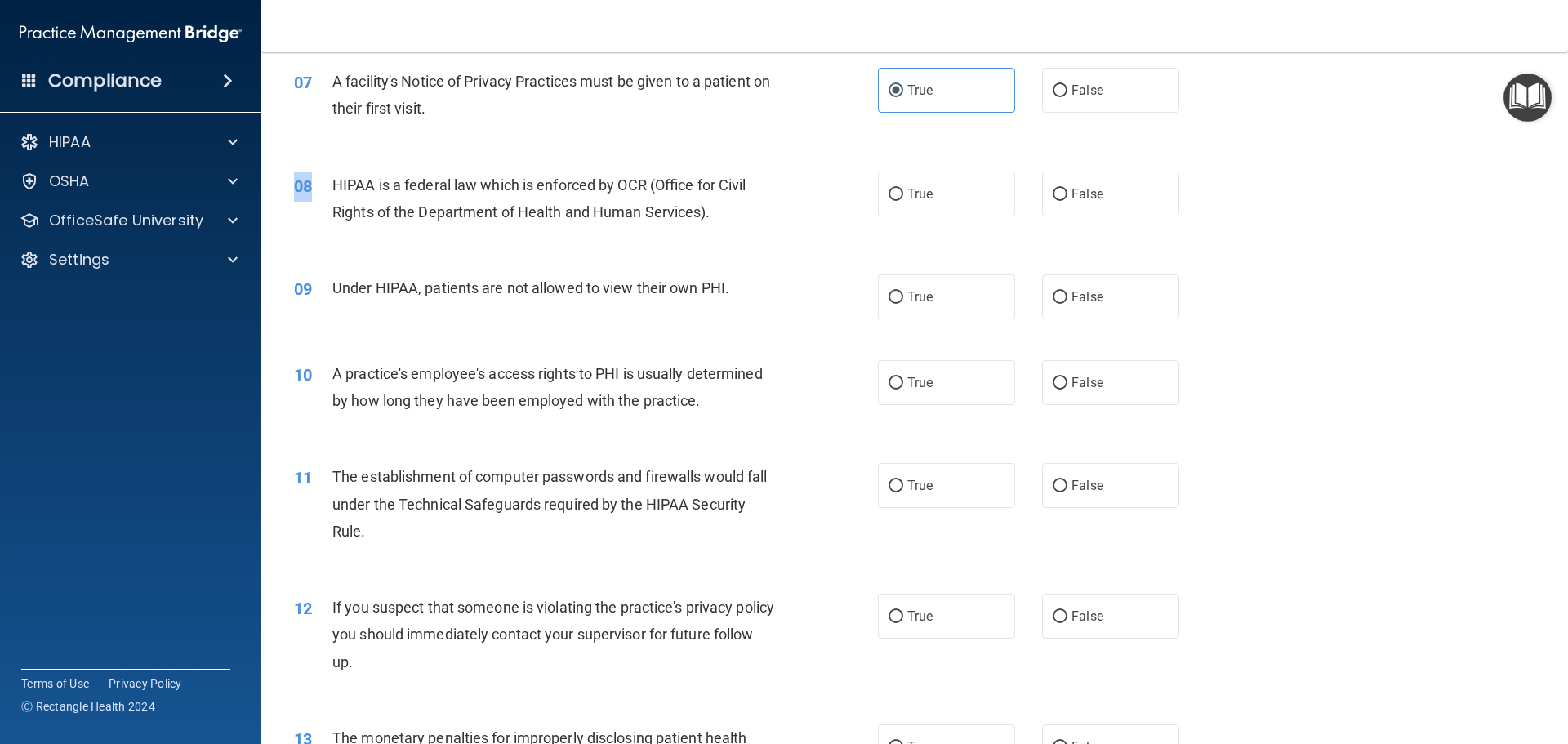 drag, startPoint x: 329, startPoint y: 181, endPoint x: 748, endPoint y: 246, distance: 424.0118 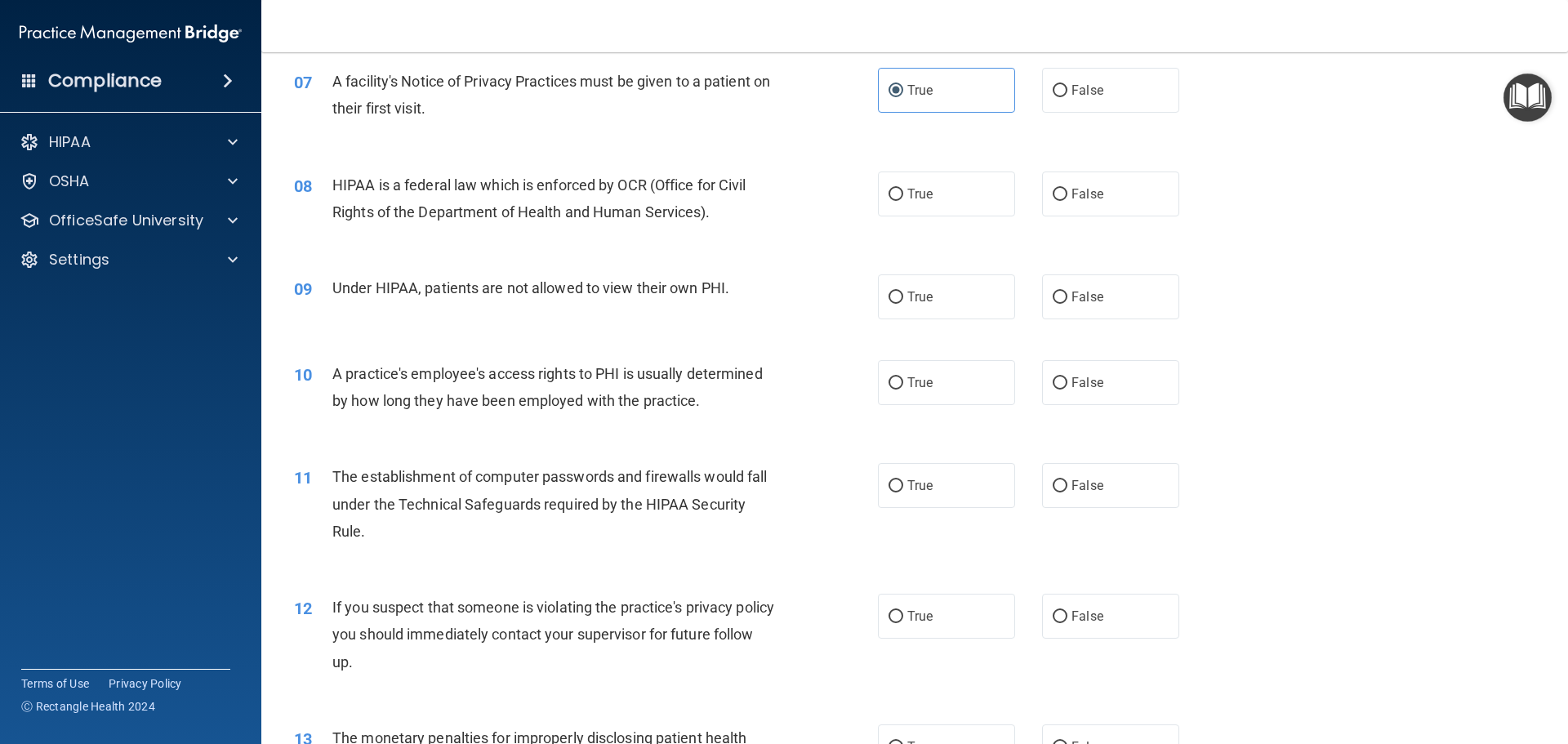 drag, startPoint x: 737, startPoint y: 242, endPoint x: 730, endPoint y: 217, distance: 25.96151 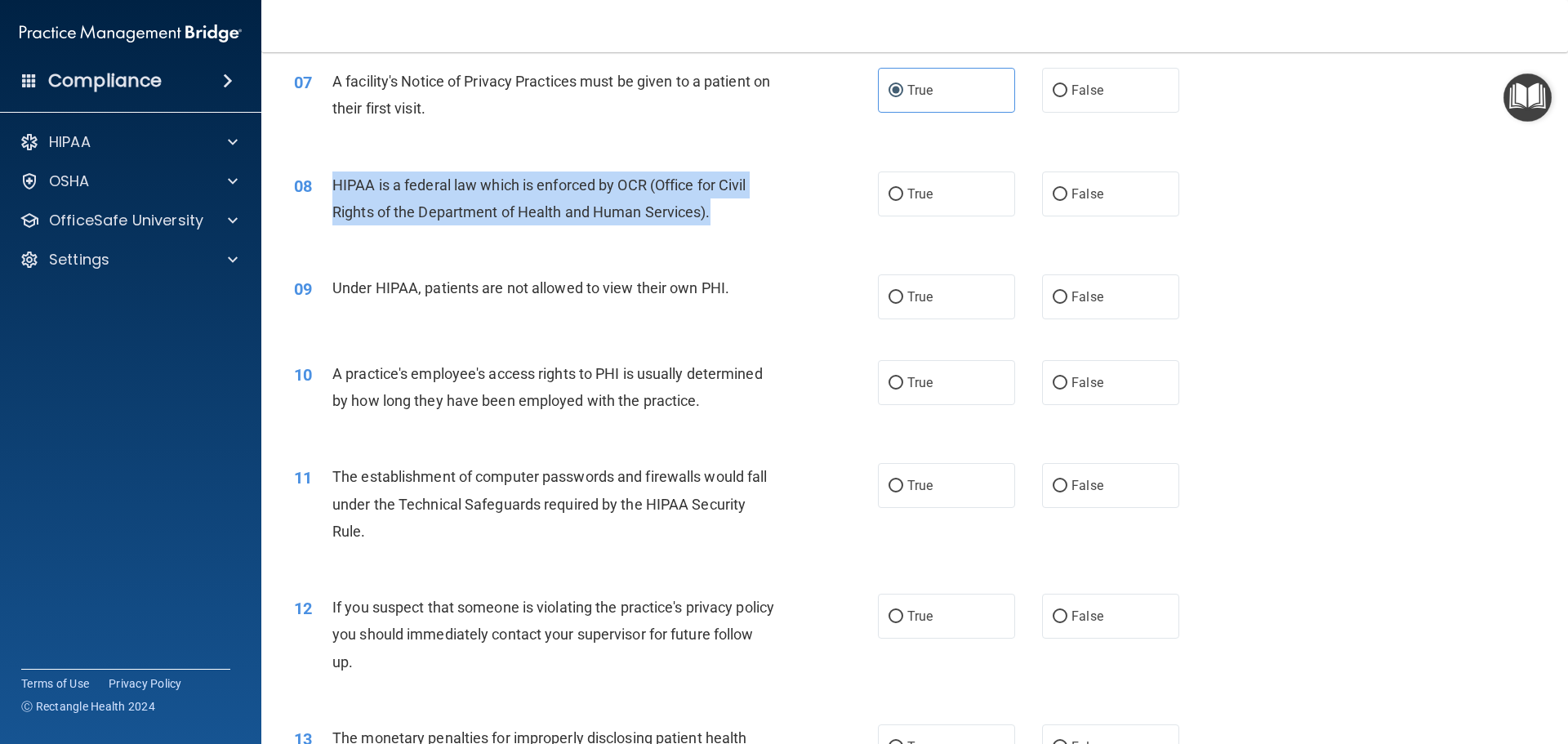 drag, startPoint x: 730, startPoint y: 215, endPoint x: 332, endPoint y: 188, distance: 398.9148 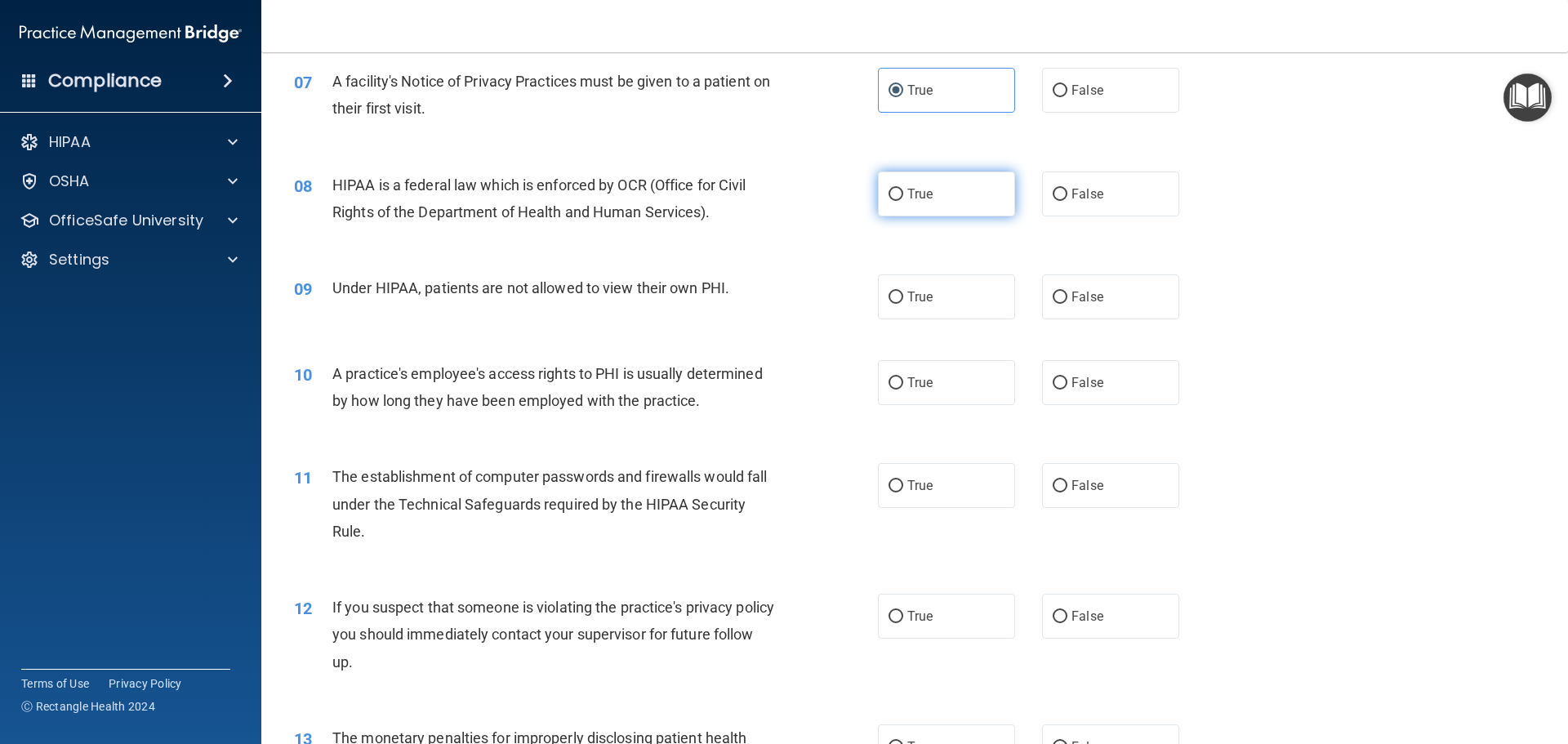 click on "True" at bounding box center [947, 194] 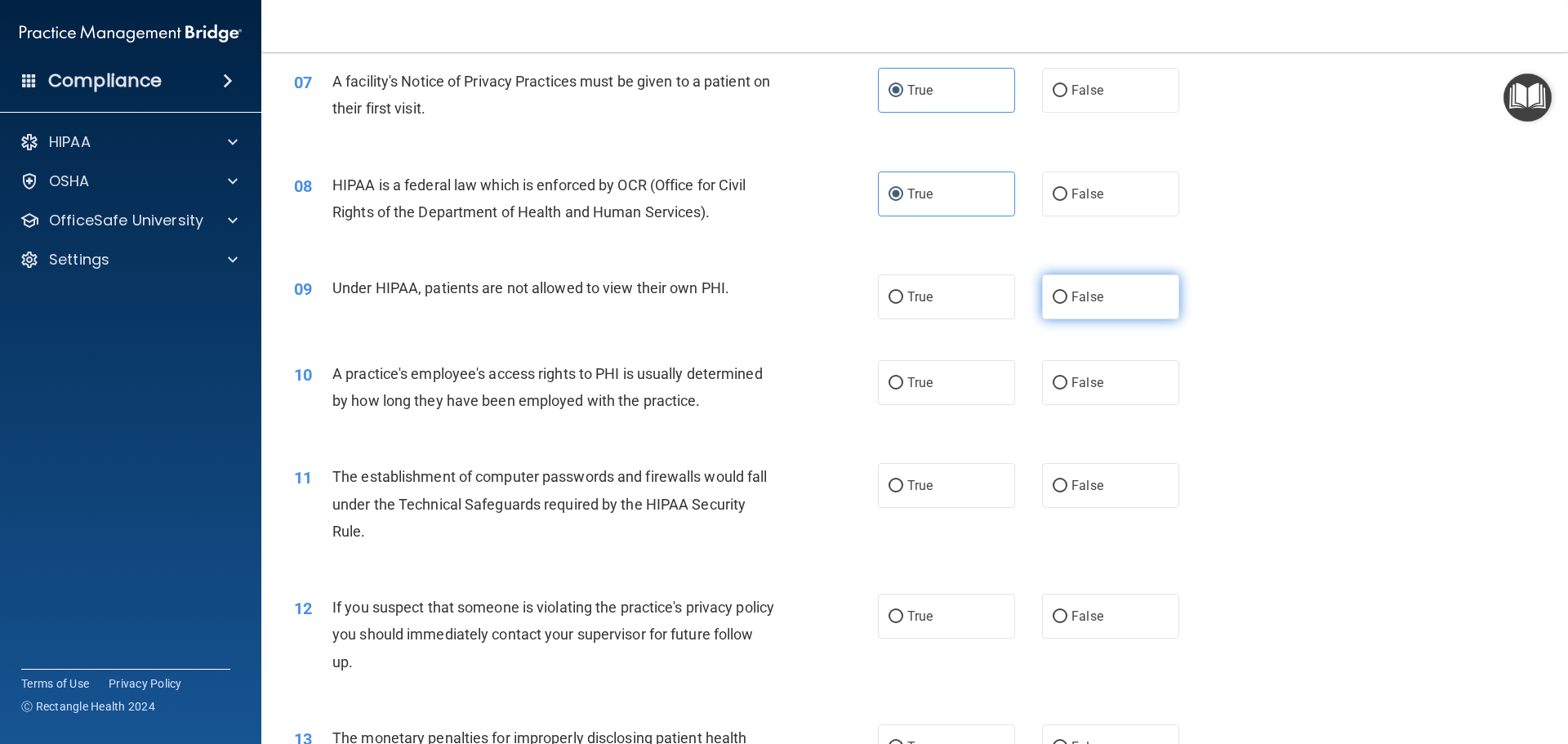 click on "False" at bounding box center (1111, 296) 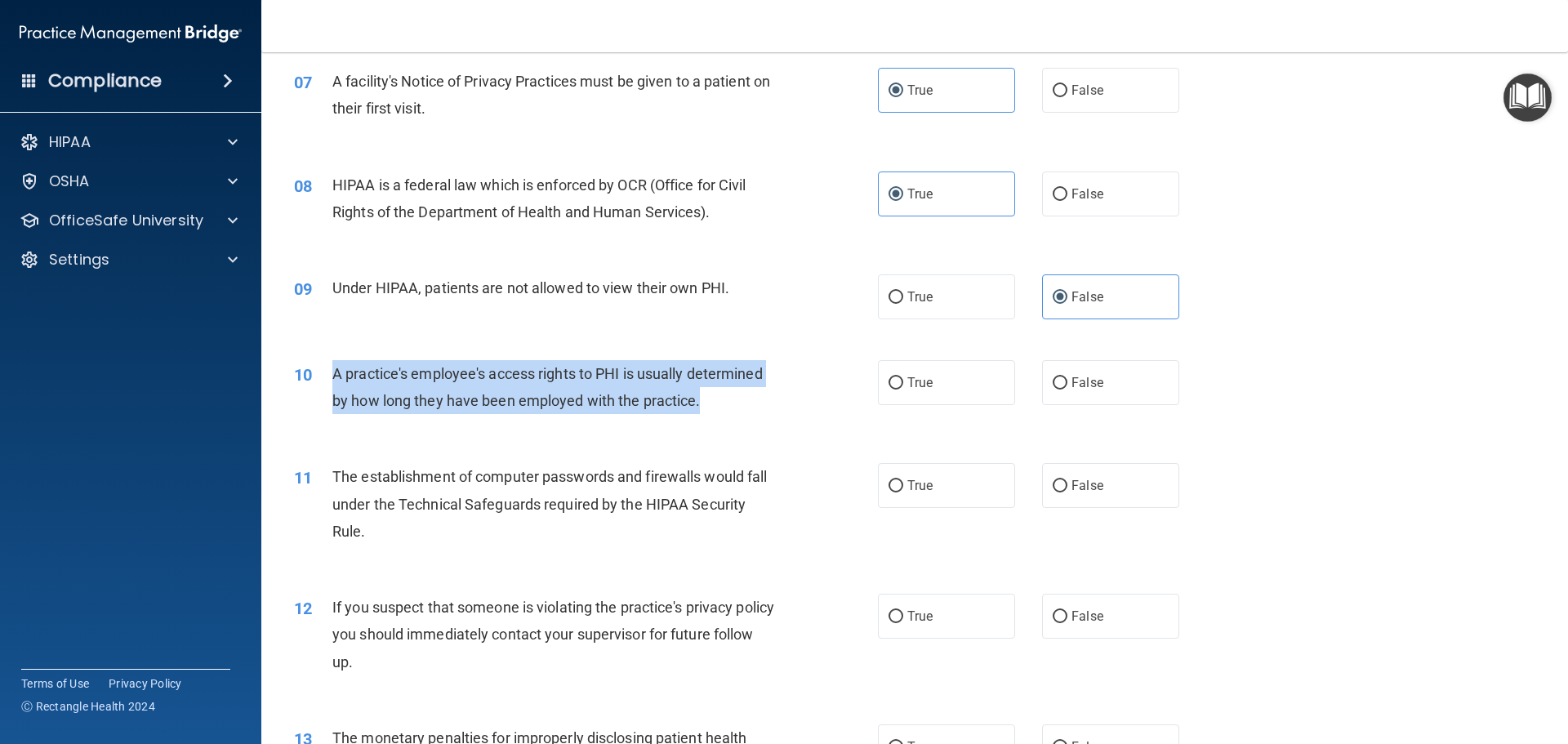 drag, startPoint x: 327, startPoint y: 371, endPoint x: 750, endPoint y: 407, distance: 424.52915 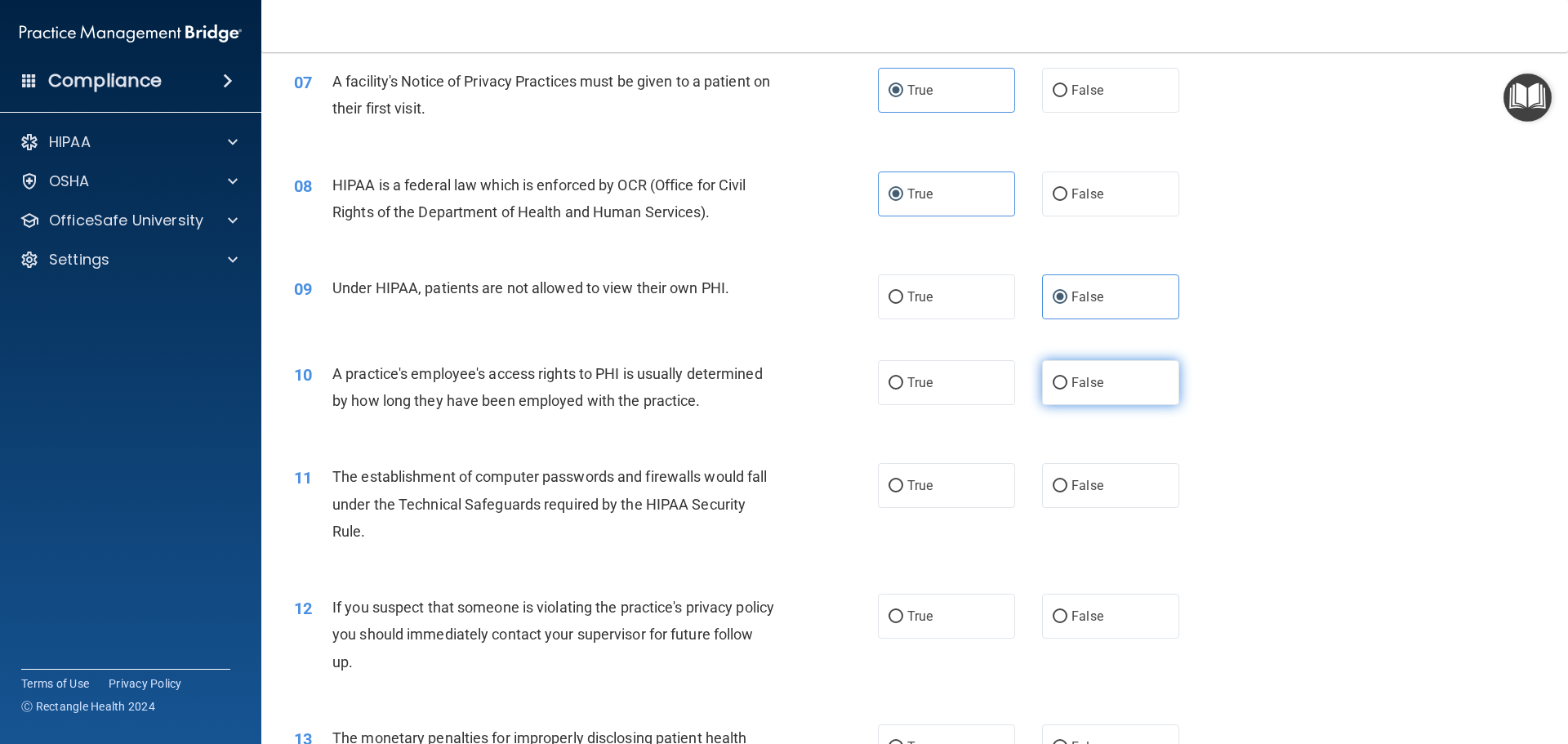 click on "False" at bounding box center (1111, 382) 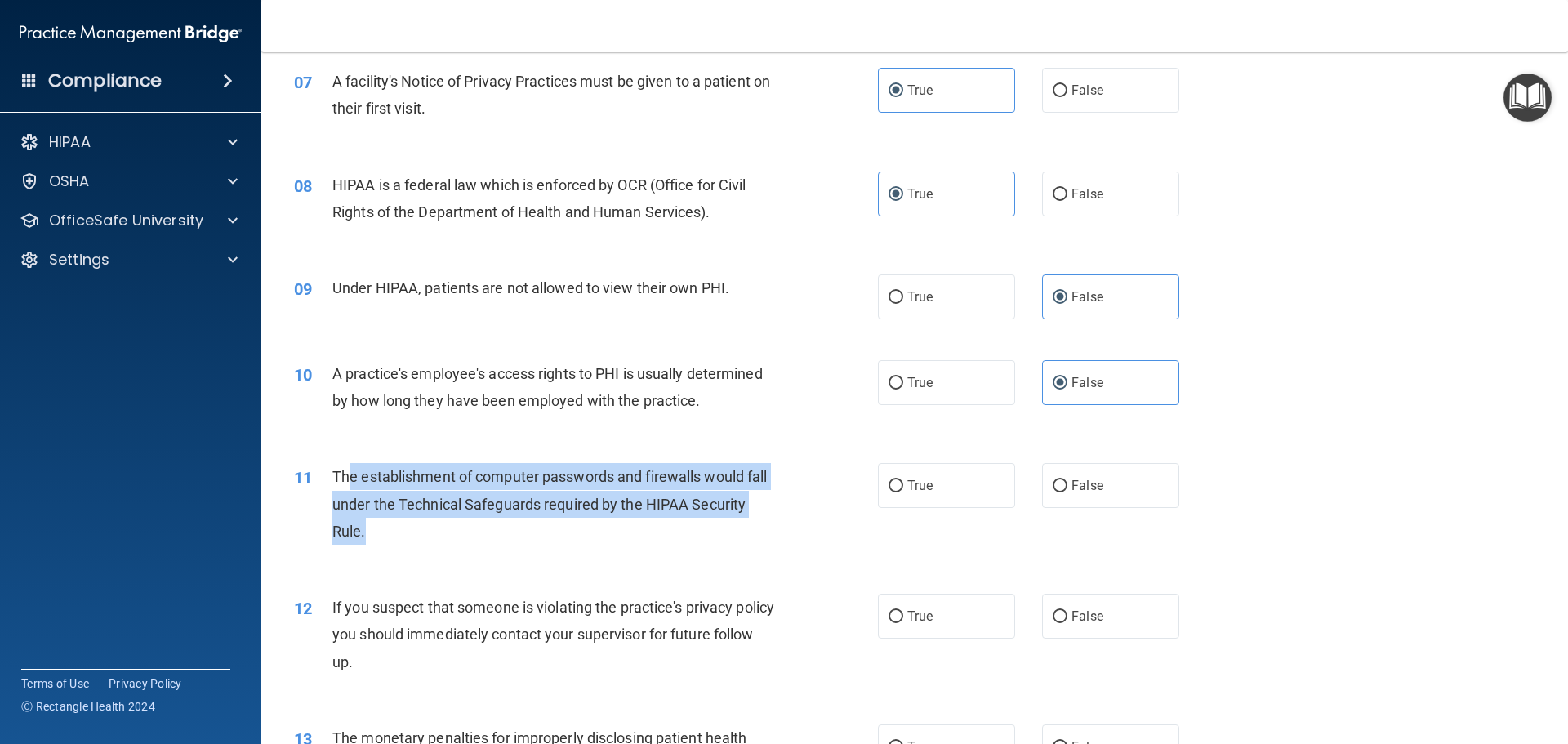 drag, startPoint x: 346, startPoint y: 477, endPoint x: 382, endPoint y: 535, distance: 68.264193 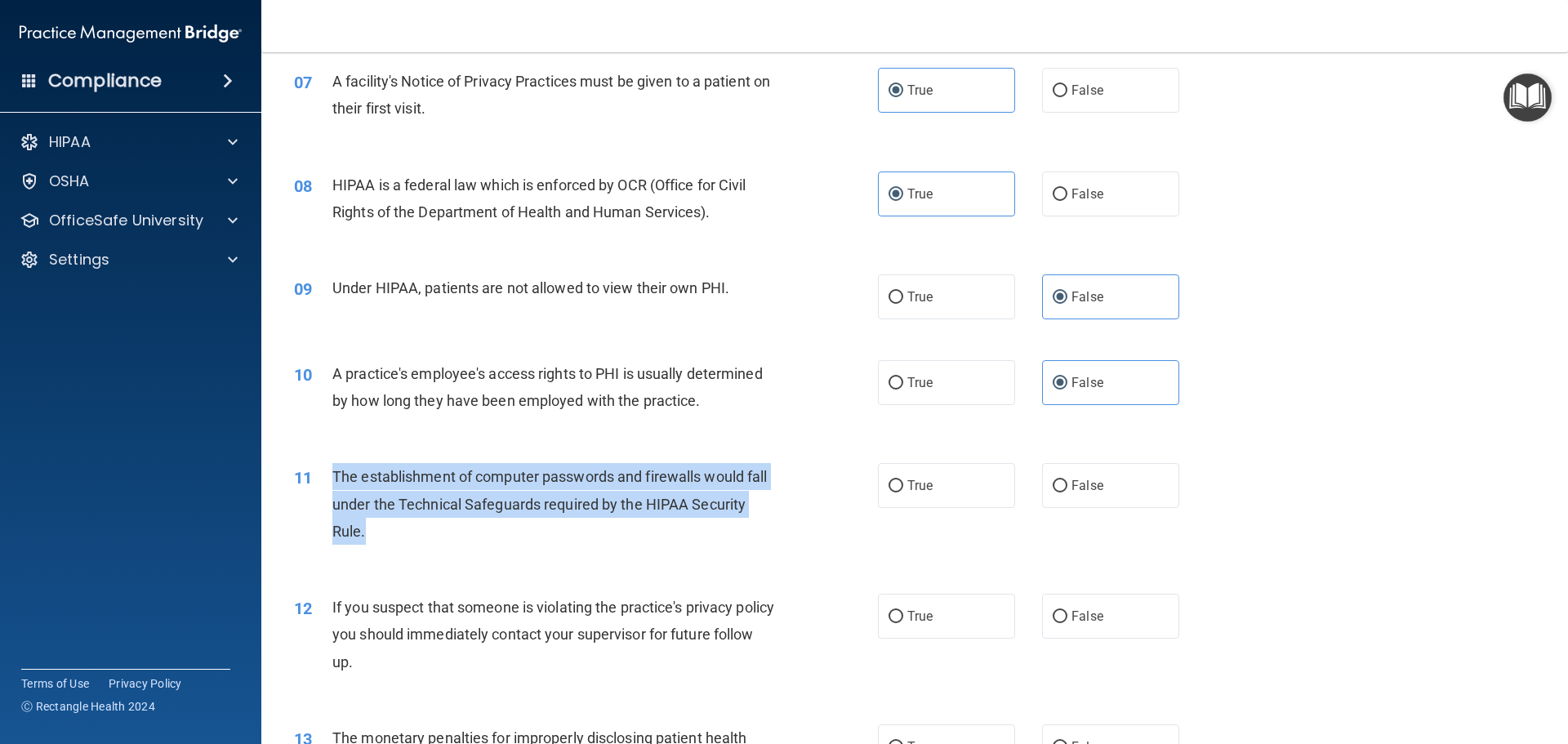 drag, startPoint x: 376, startPoint y: 533, endPoint x: 327, endPoint y: 479, distance: 72.917762 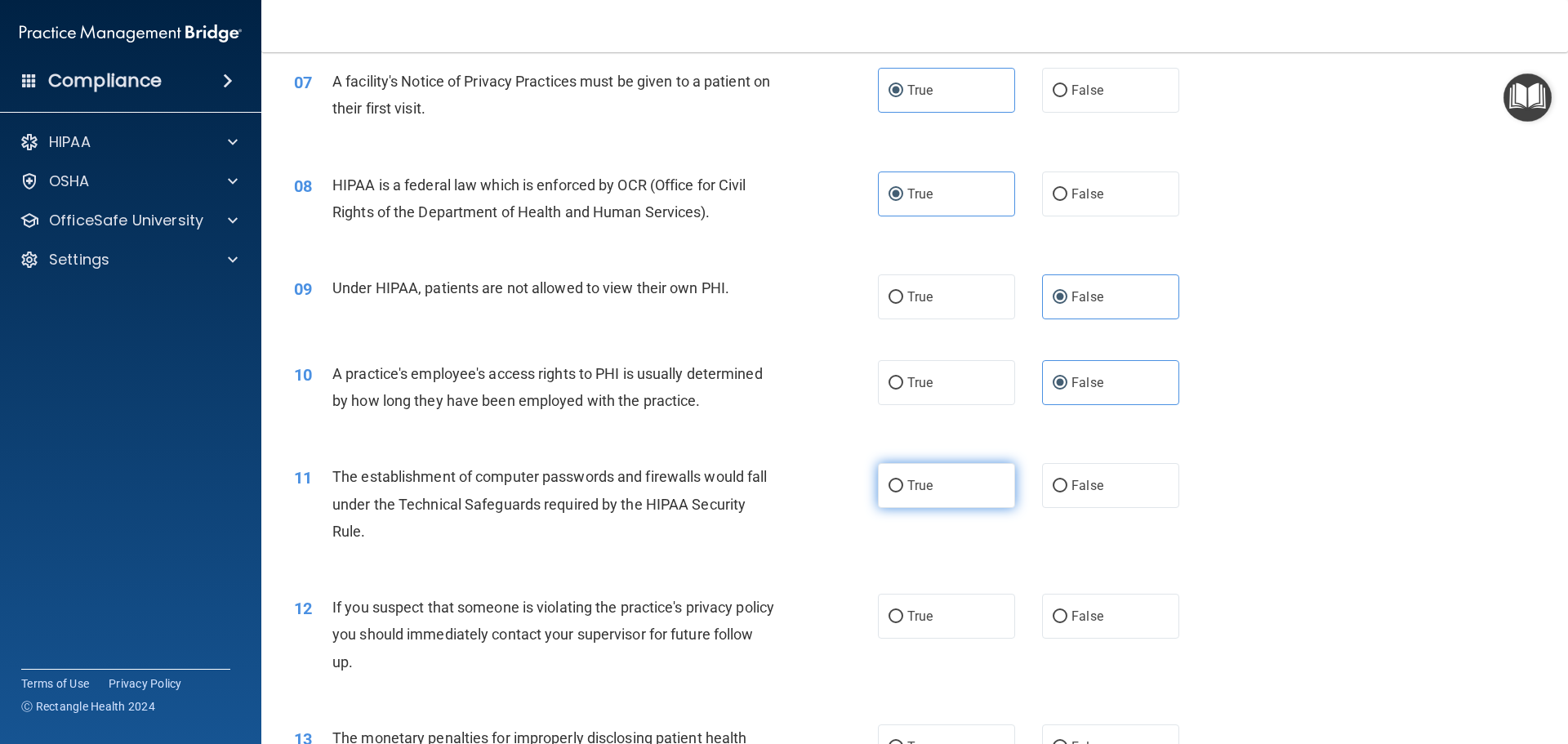 click on "True" at bounding box center (947, 485) 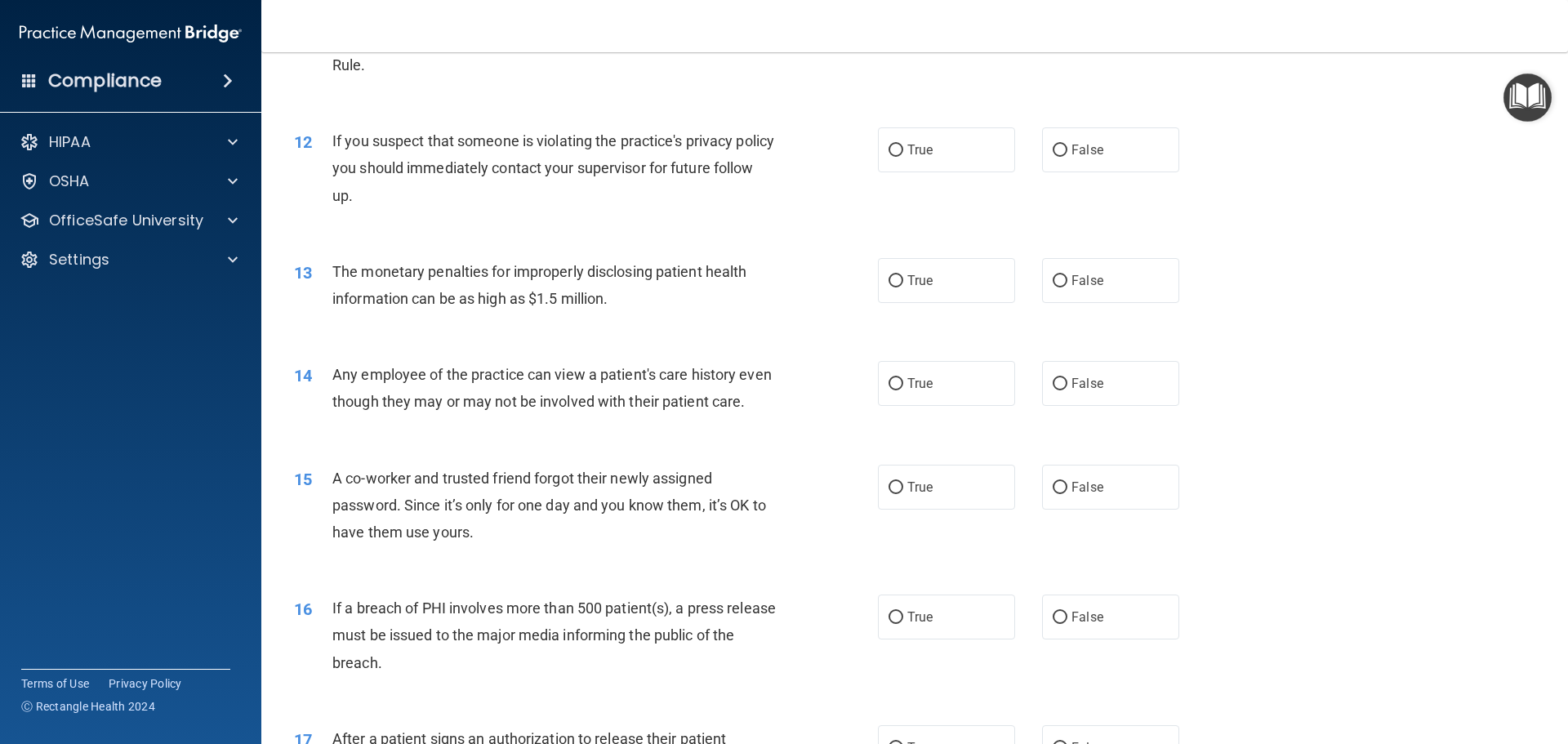 scroll, scrollTop: 1307, scrollLeft: 0, axis: vertical 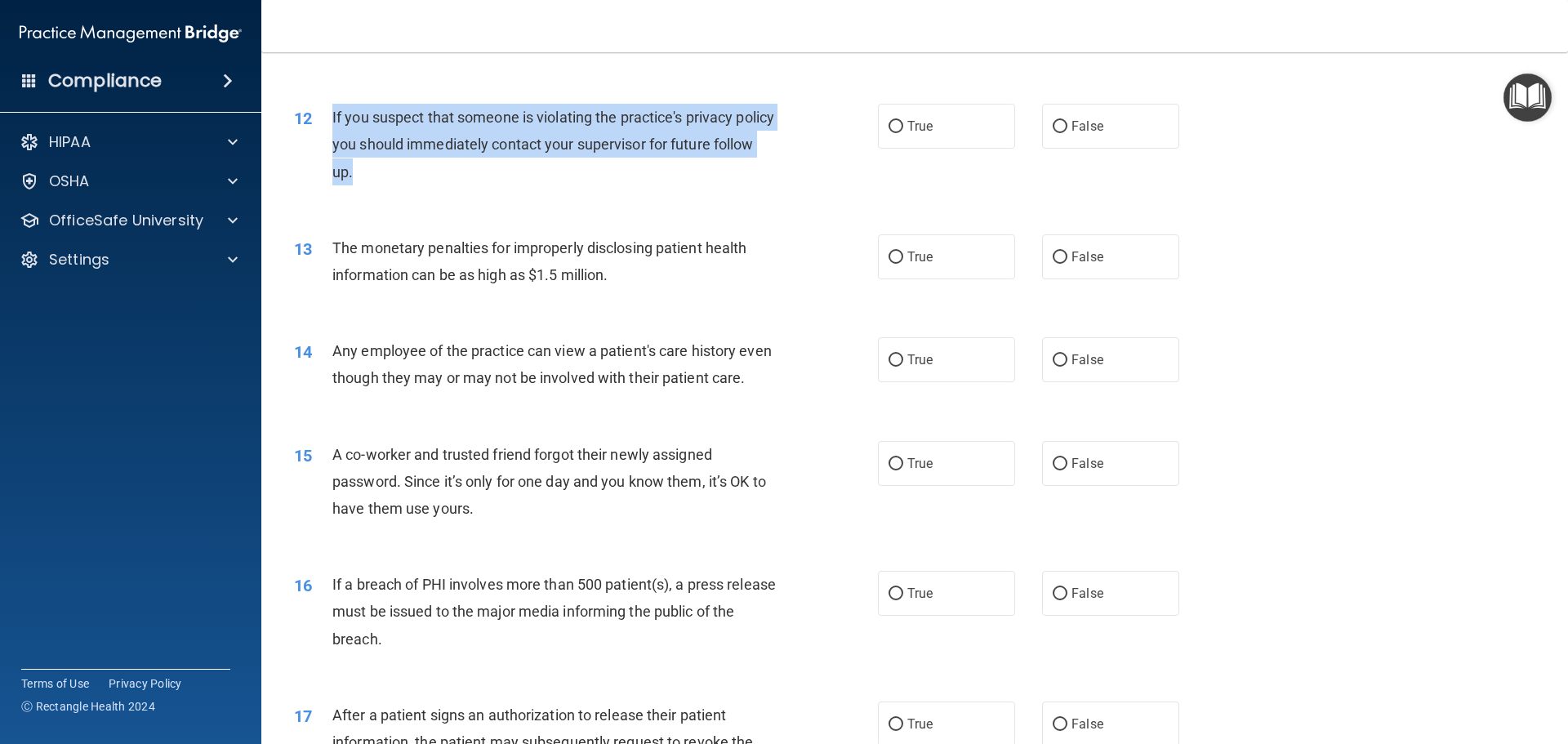 drag, startPoint x: 327, startPoint y: 112, endPoint x: 409, endPoint y: 185, distance: 109.78616 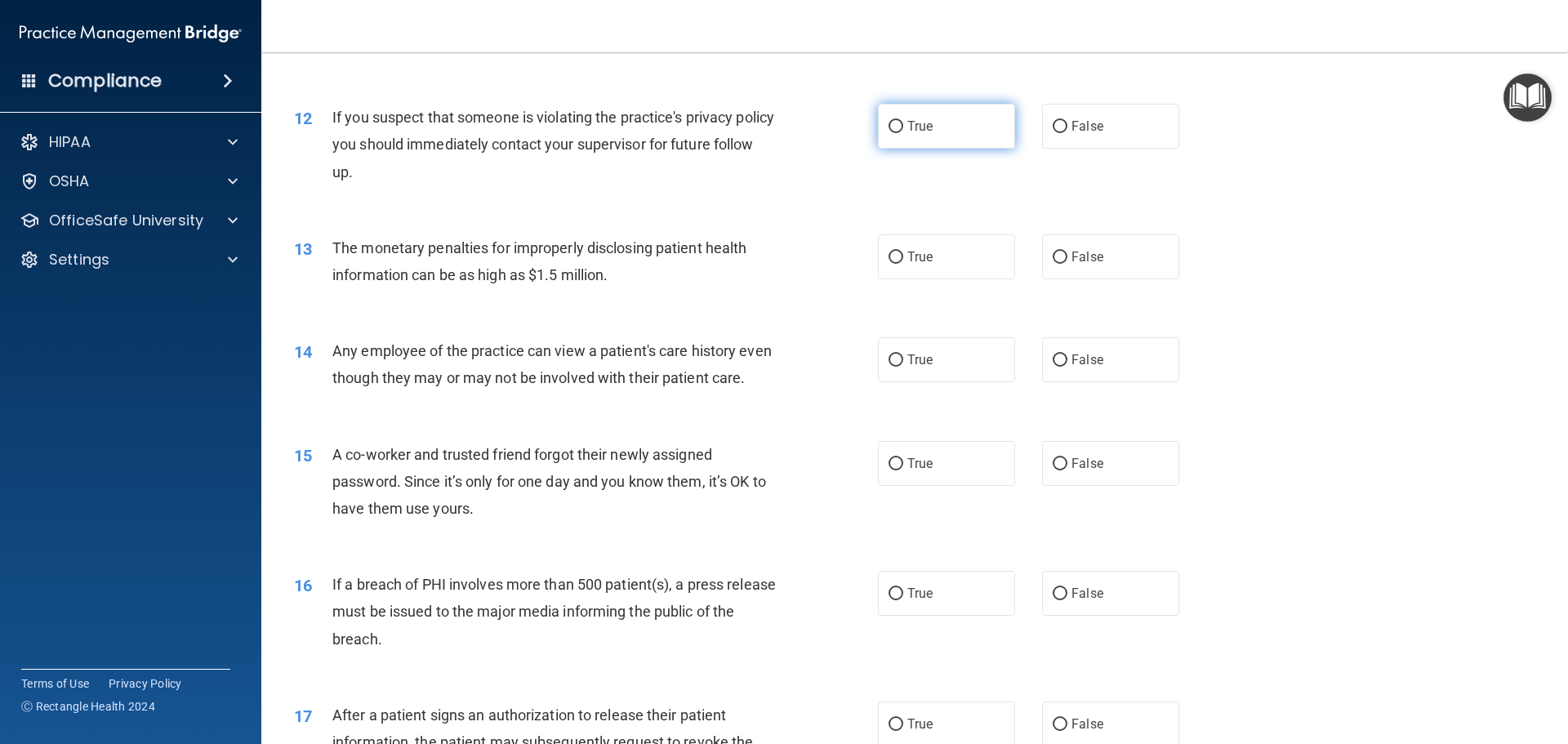 click on "True" at bounding box center (947, 126) 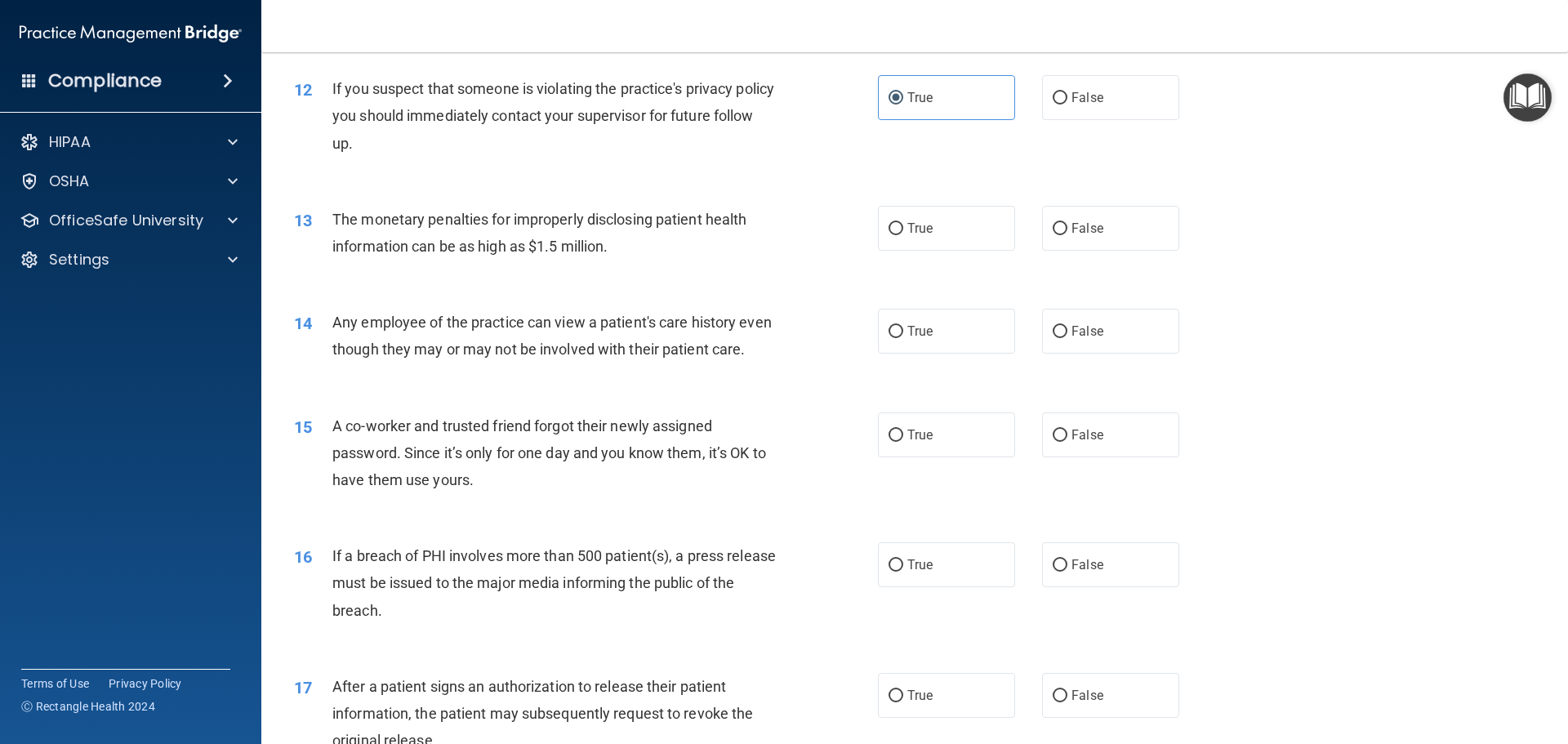scroll, scrollTop: 1307, scrollLeft: 0, axis: vertical 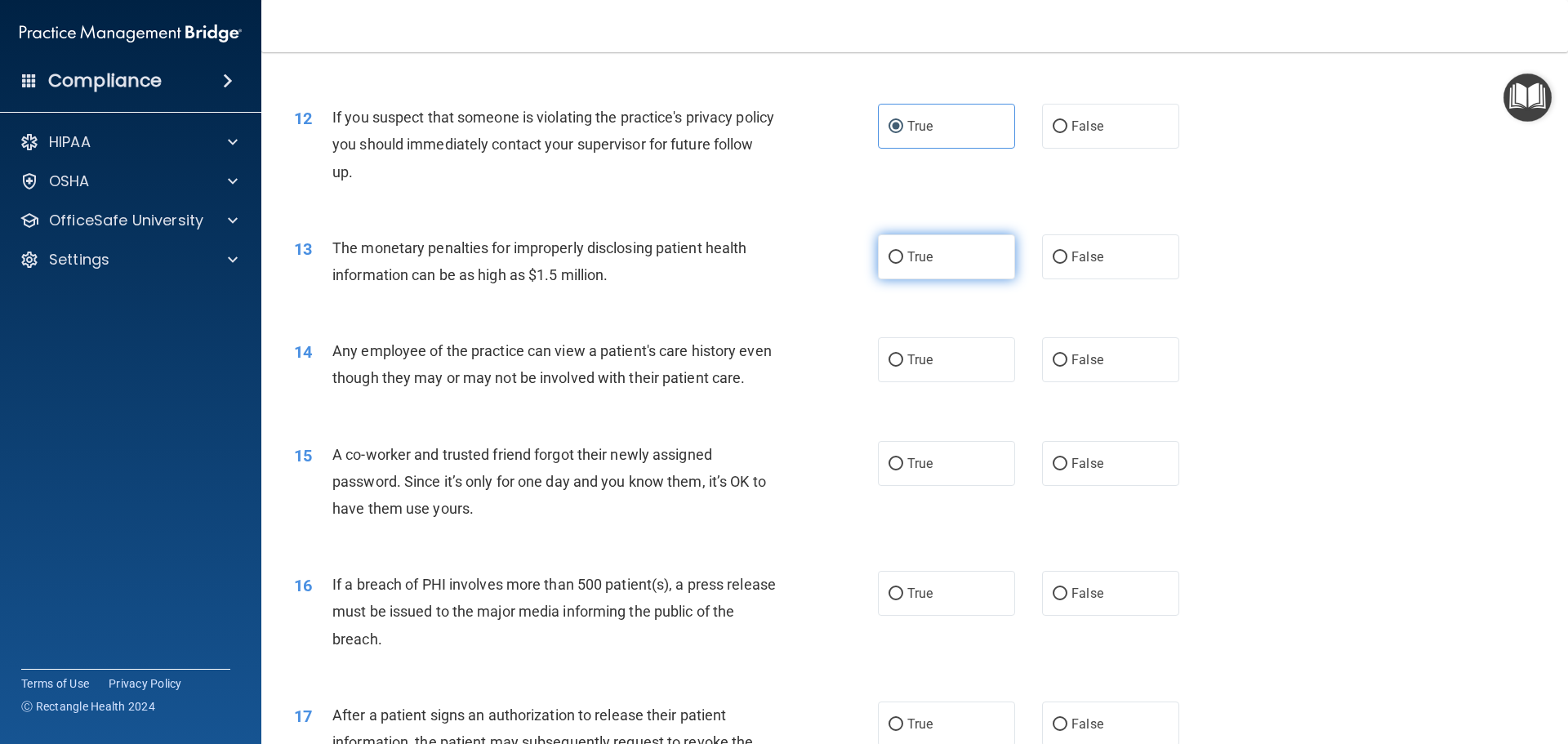 click on "True" at bounding box center (947, 256) 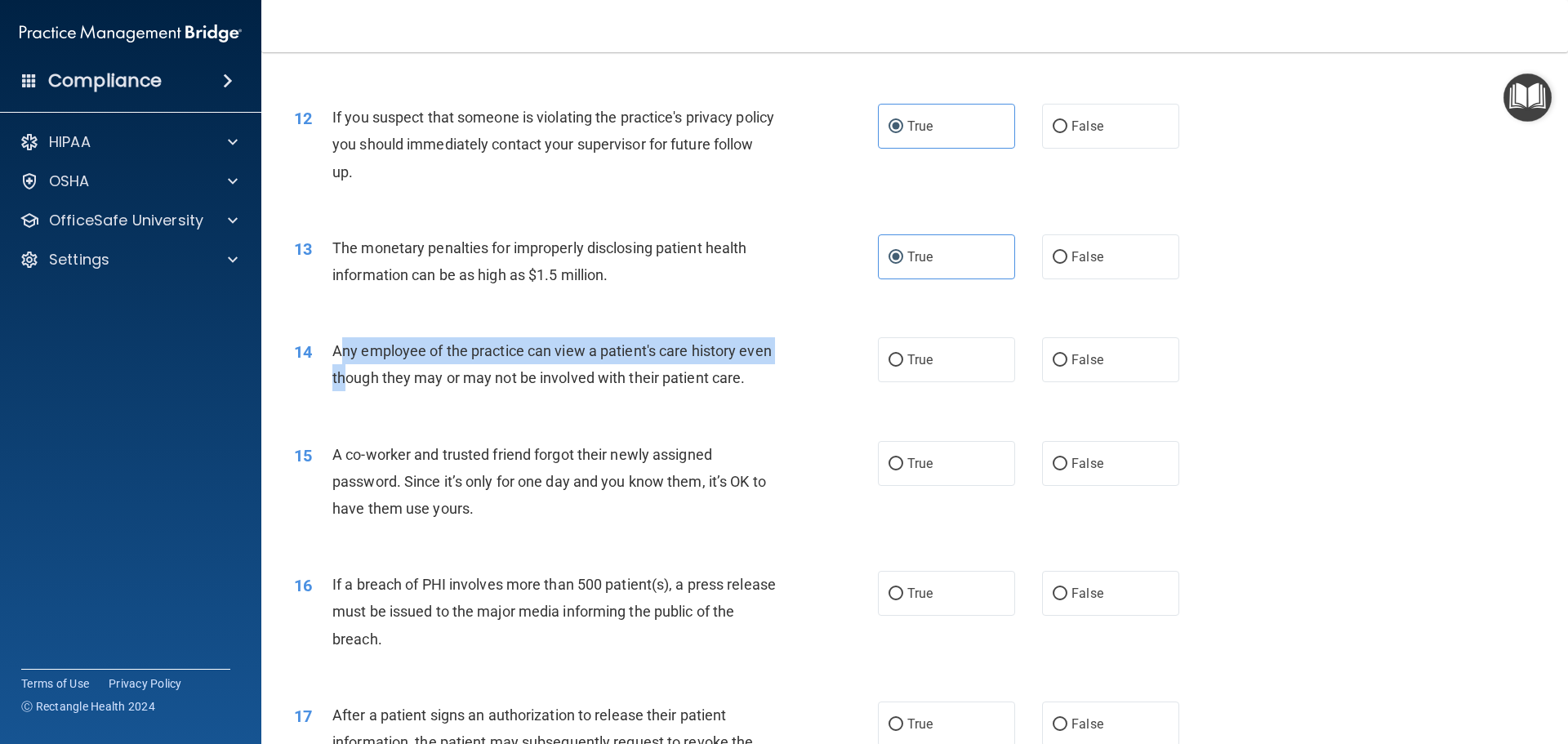 drag, startPoint x: 337, startPoint y: 345, endPoint x: 383, endPoint y: 380, distance: 57.80138 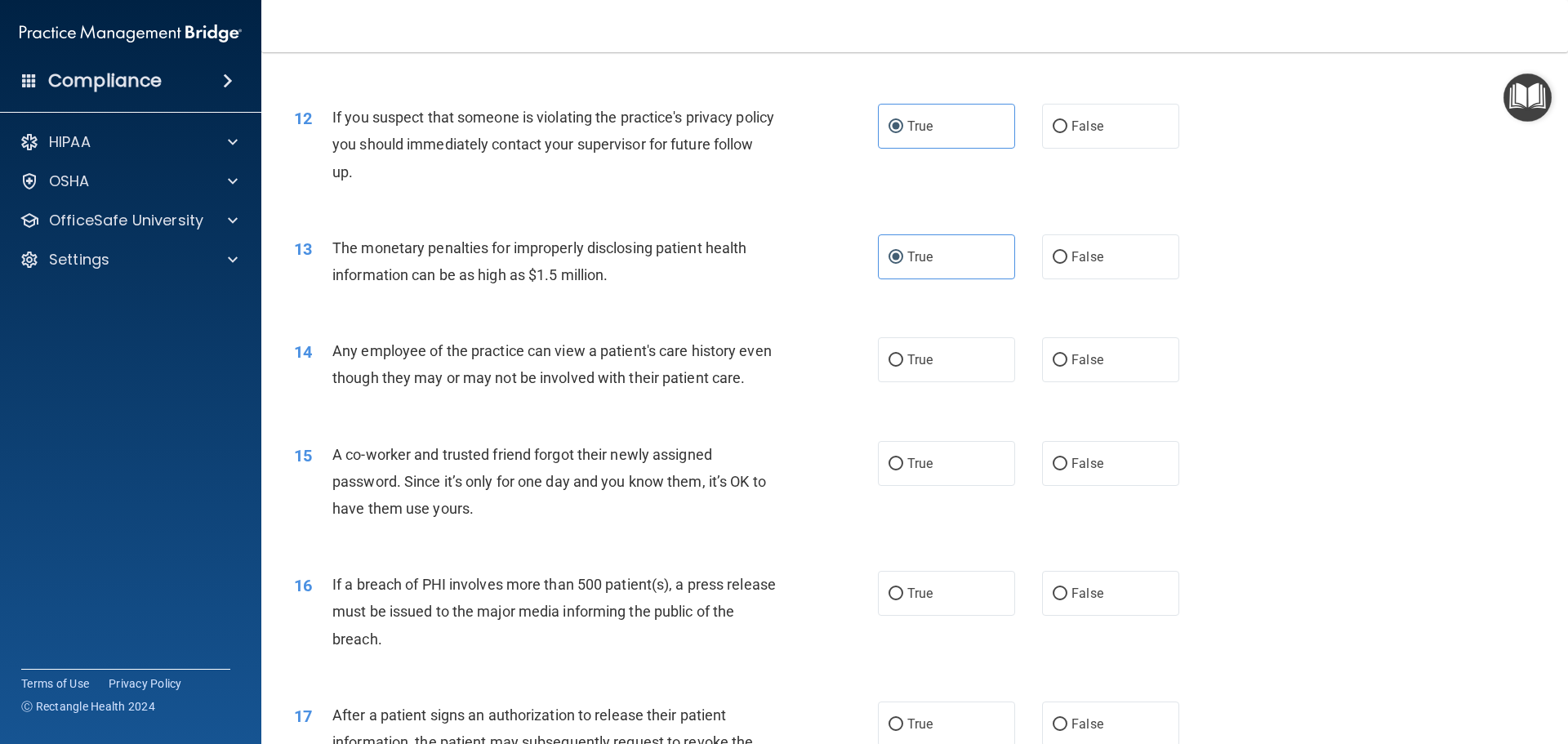 click on "Any employee of the practice can view a patient's care history even though they may or may not be involved with their patient care." at bounding box center [552, 364] 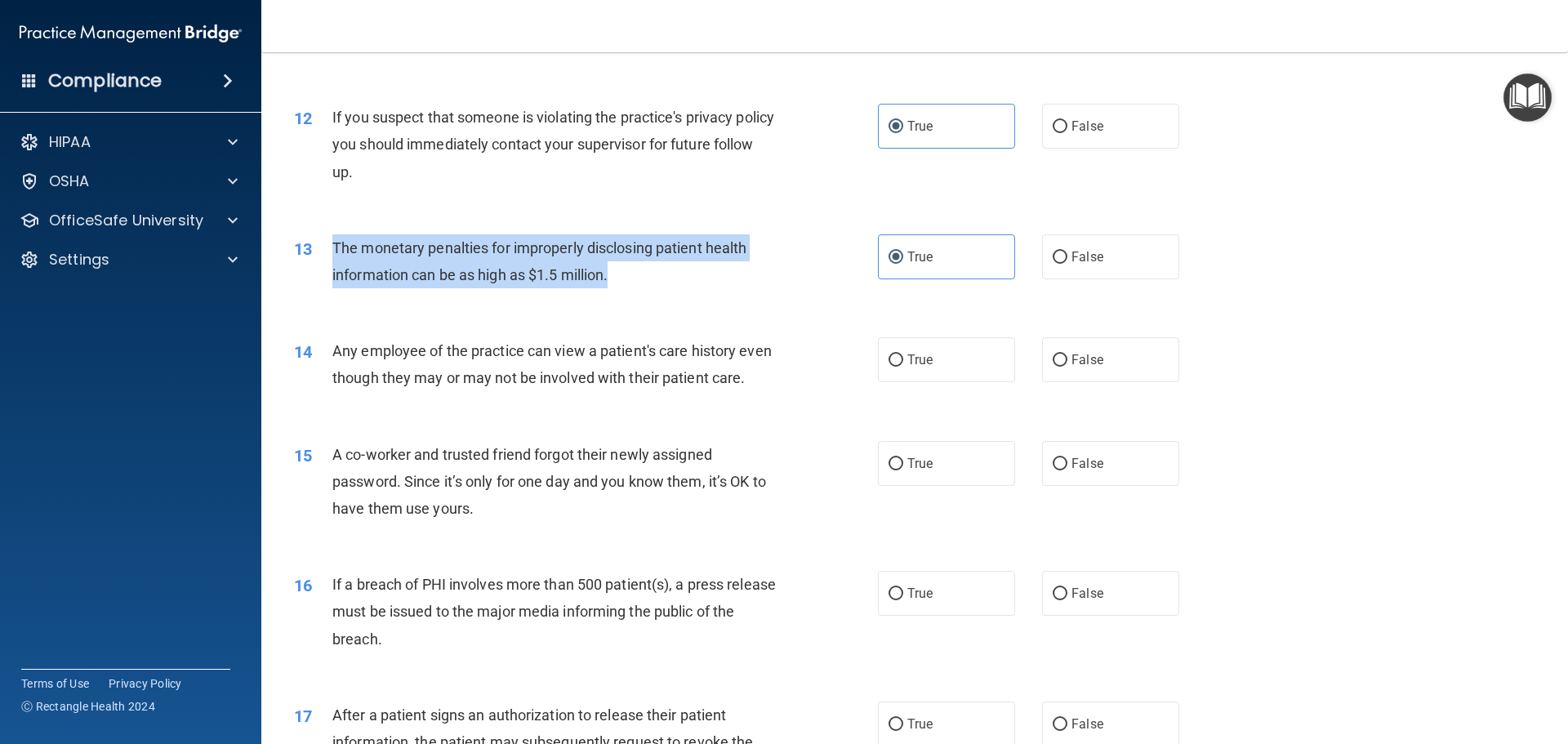 drag, startPoint x: 328, startPoint y: 239, endPoint x: 589, endPoint y: 270, distance: 262.83455 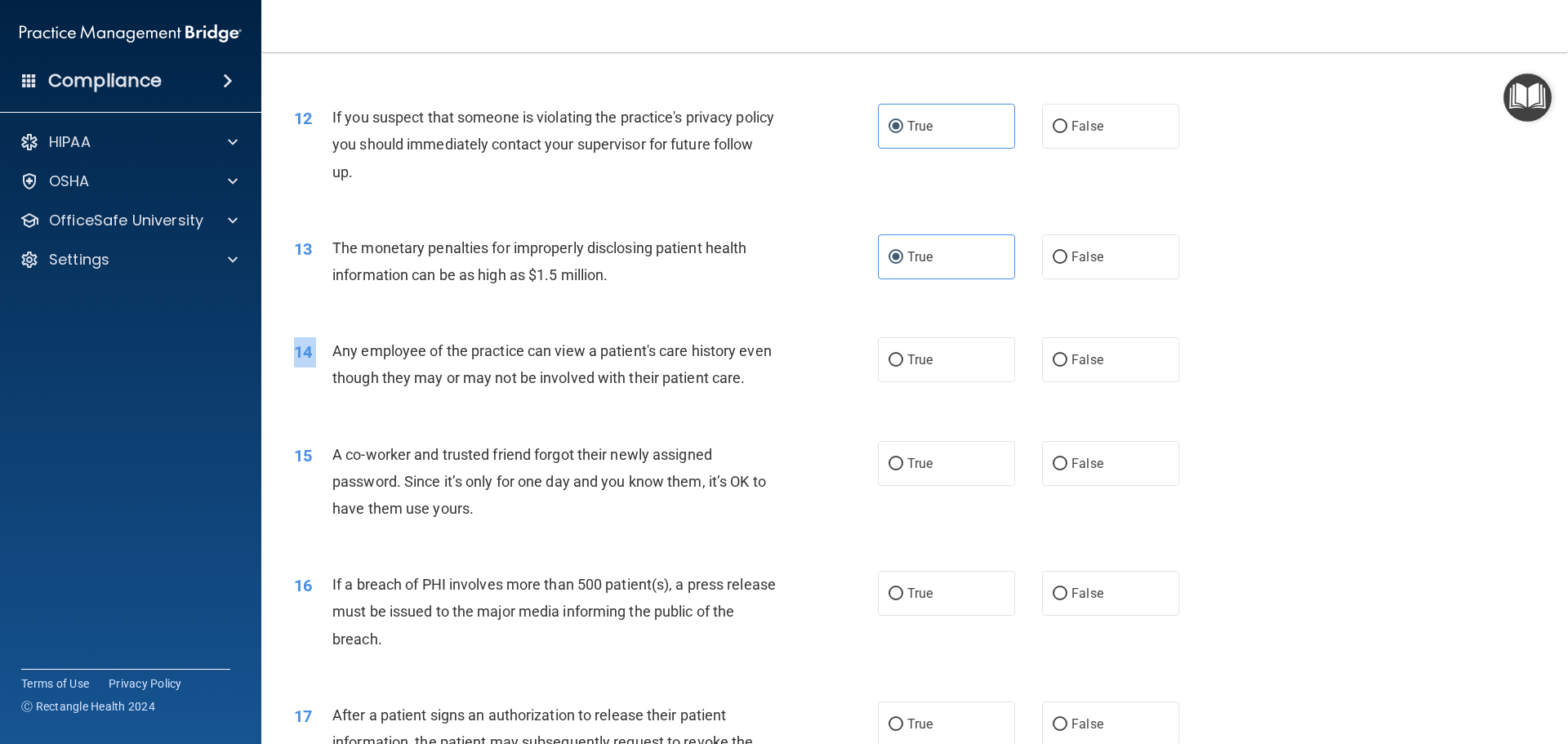 drag, startPoint x: 333, startPoint y: 352, endPoint x: 413, endPoint y: 441, distance: 119.67038 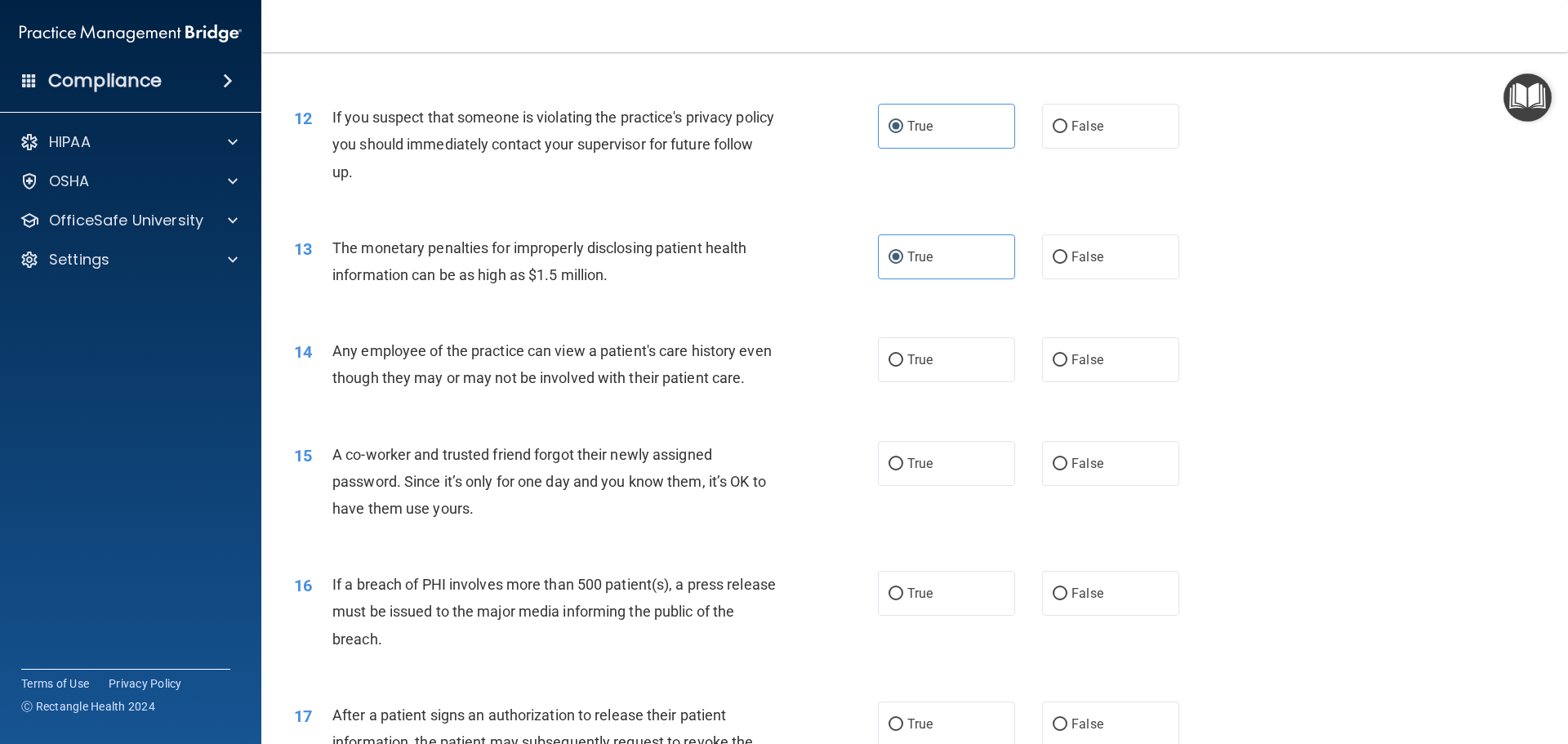 click on "Any employee of the practice can view a patient's care history even though they may or may not be involved with their patient care." at bounding box center (560, 364) 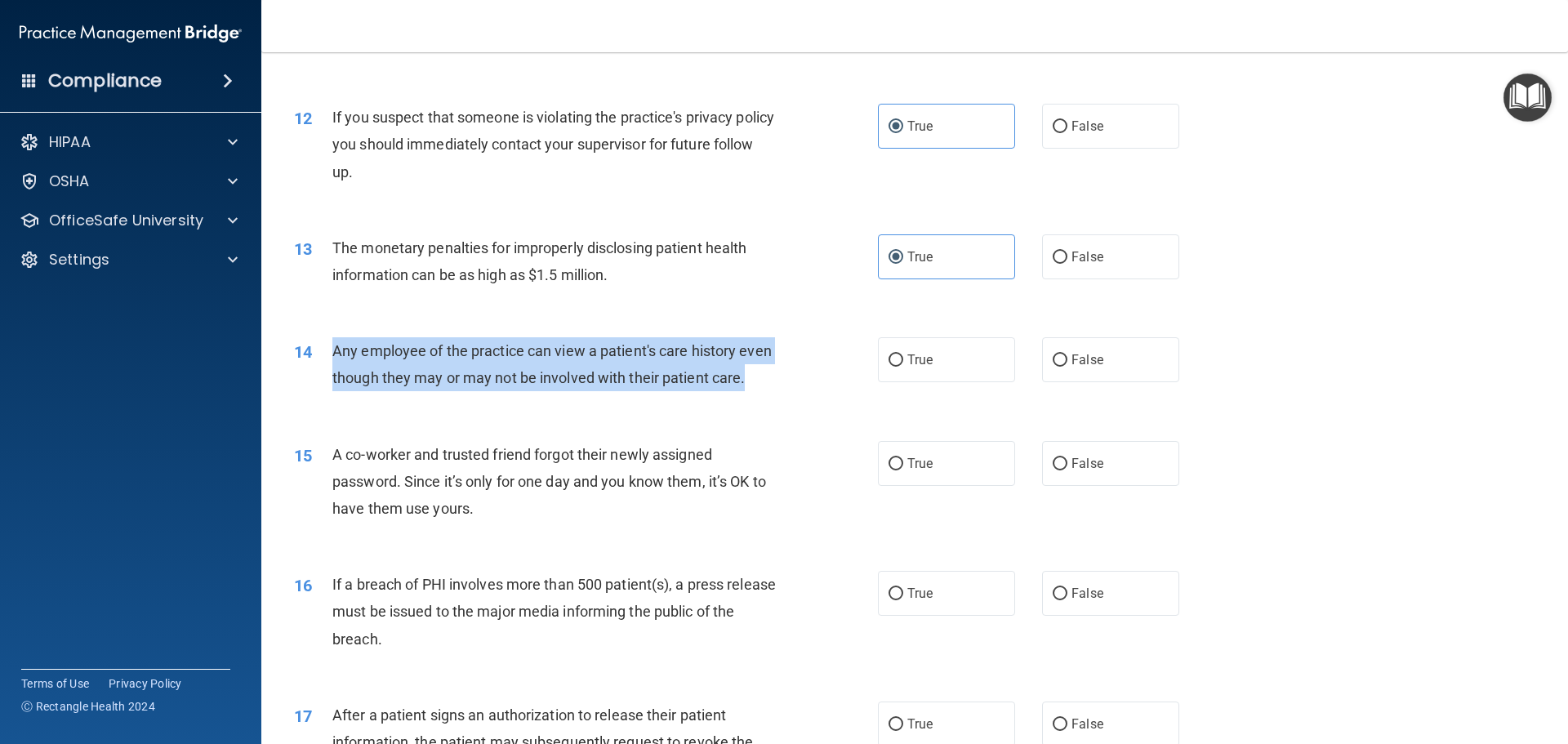 drag, startPoint x: 376, startPoint y: 409, endPoint x: 327, endPoint y: 348, distance: 78.24321 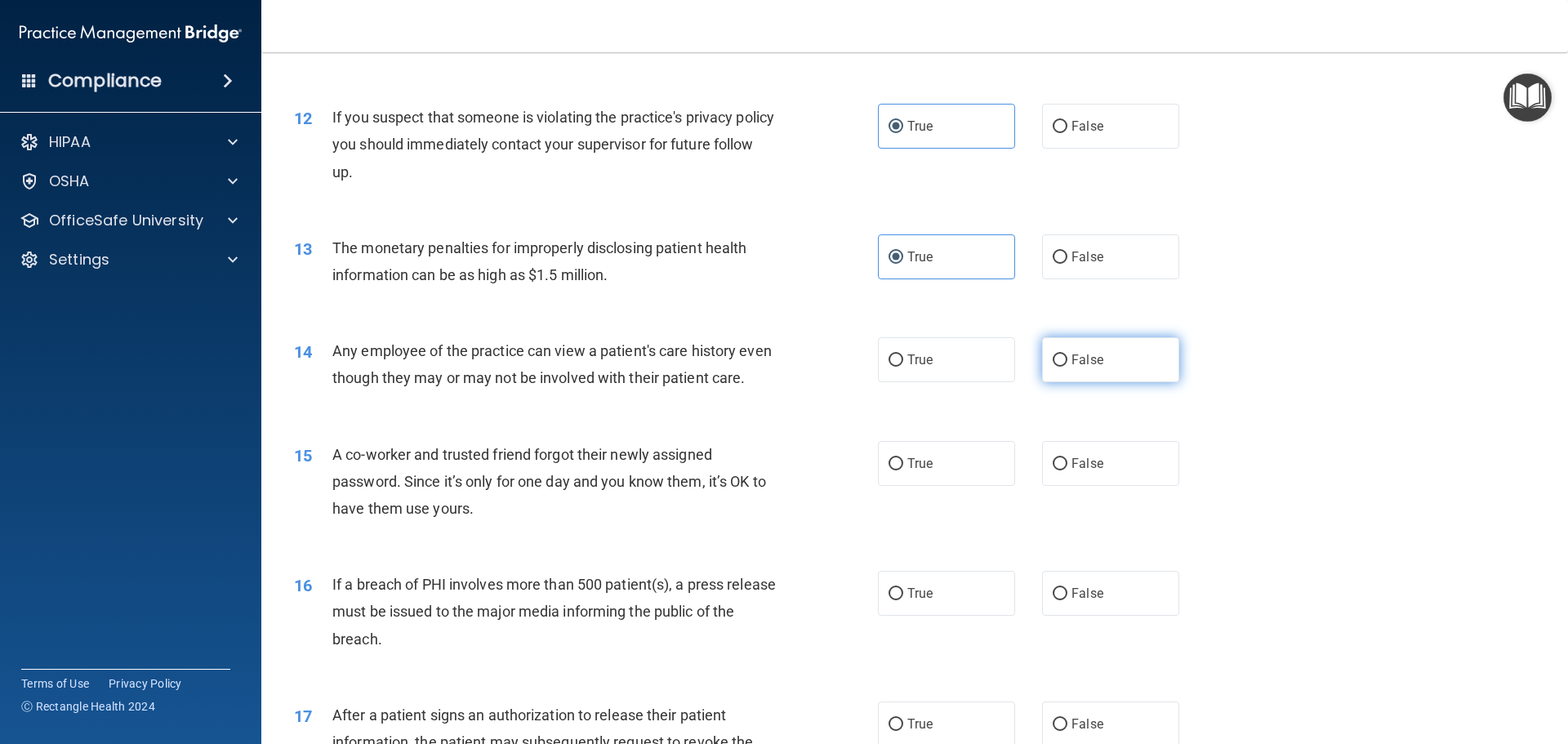 click on "False" at bounding box center (1111, 359) 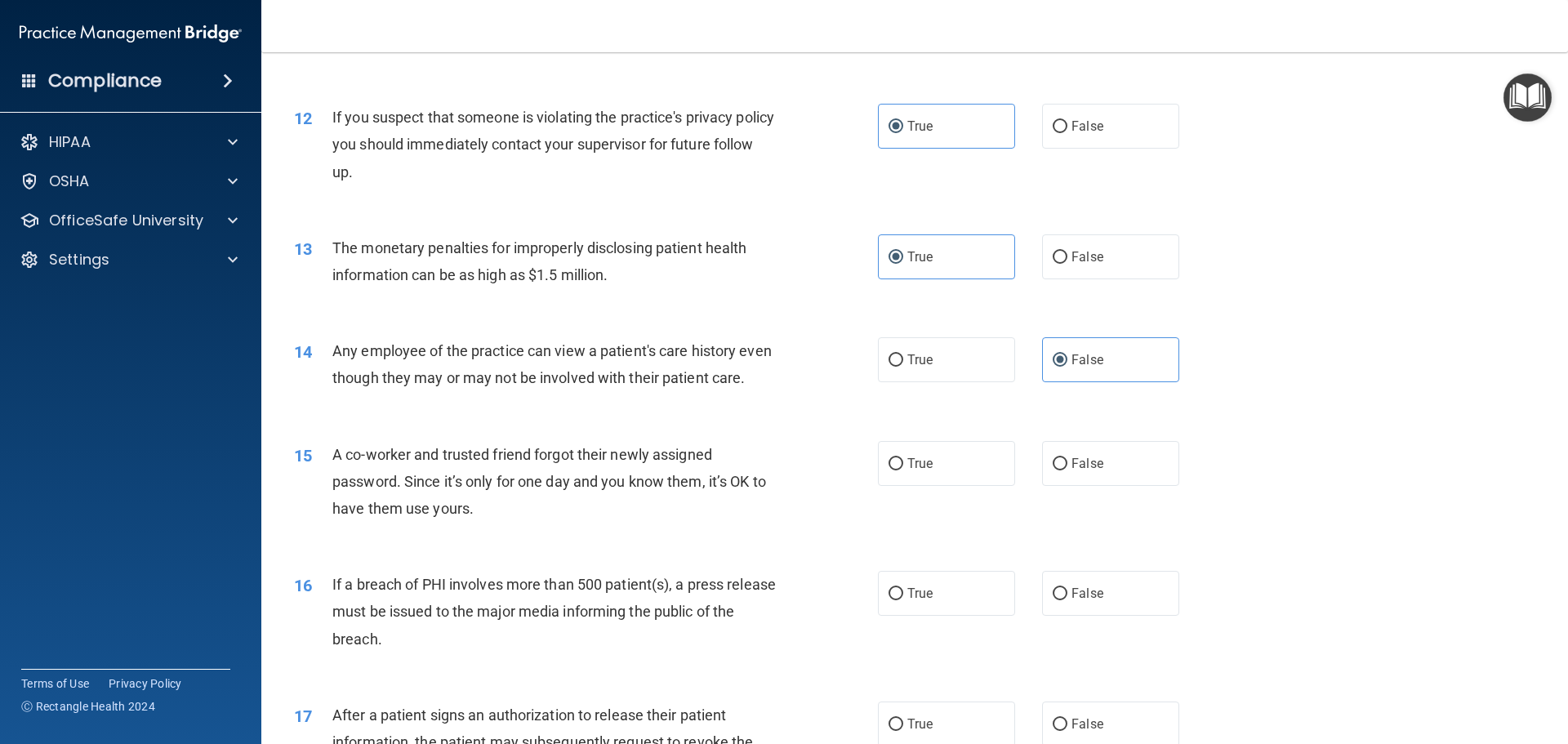 click on "15       A co-worker and trusted friend forgot their newly assigned password. Since it’s only for one day and you know them, it’s OK to have them use yours.                 True           False" at bounding box center (915, 486) 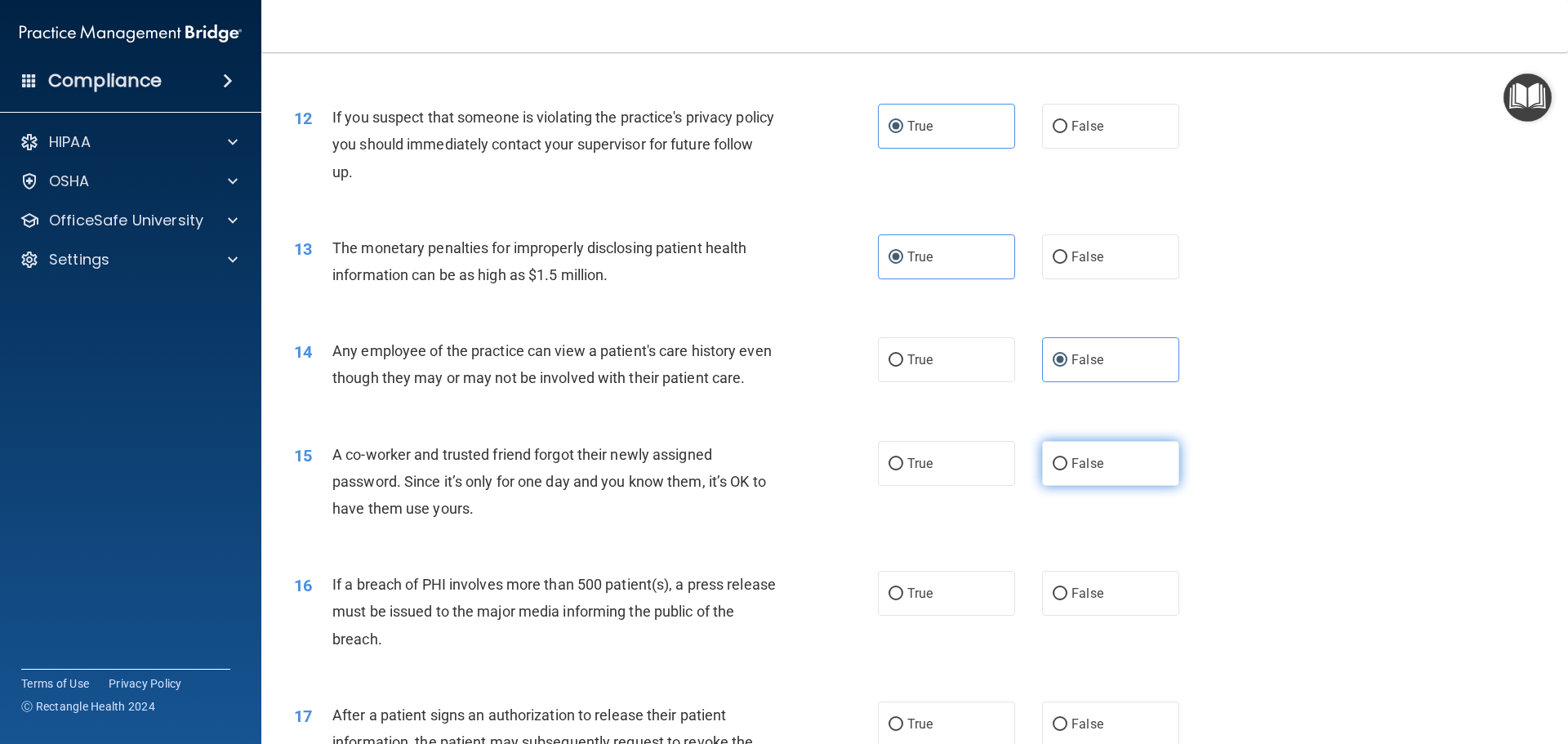click on "False" at bounding box center (1111, 463) 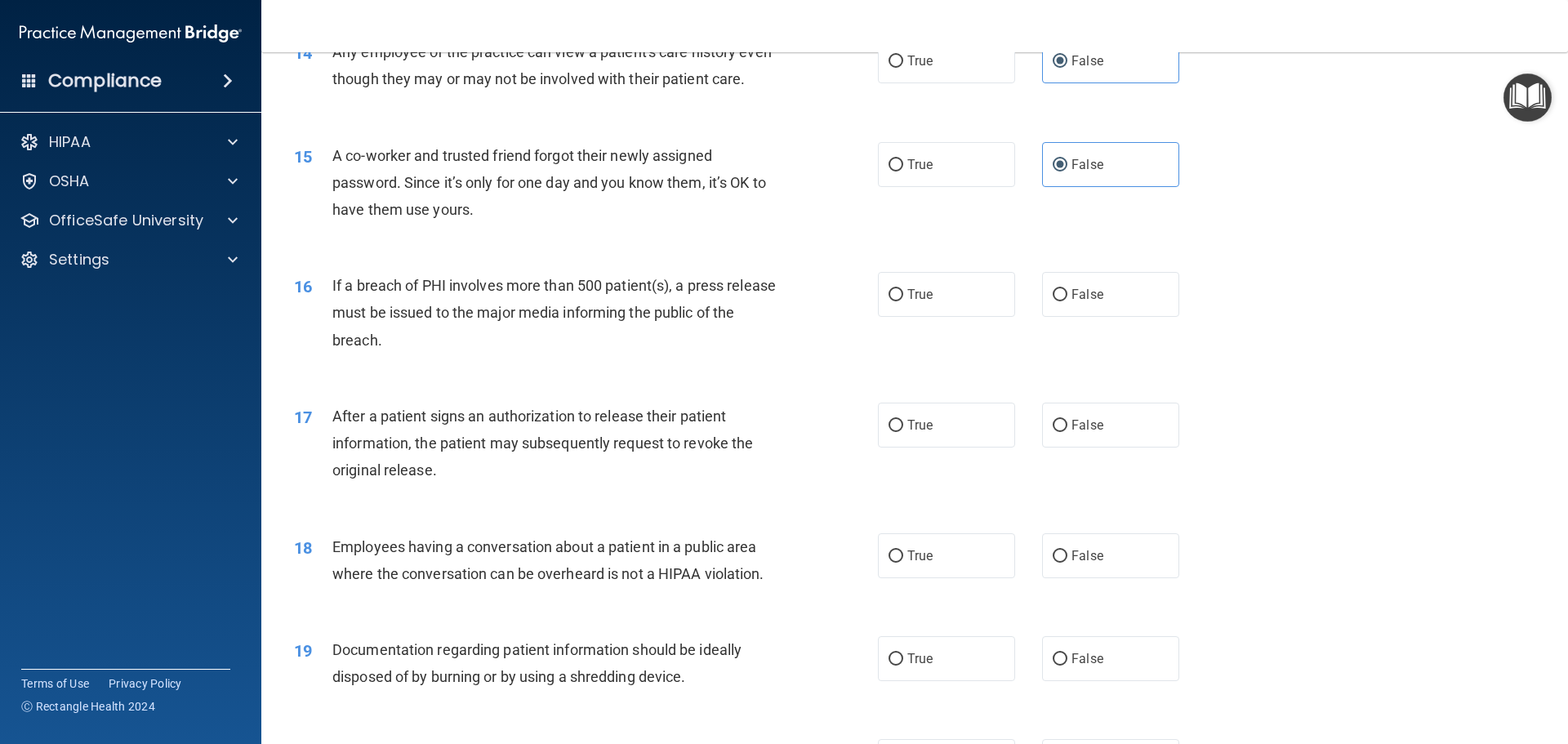 scroll, scrollTop: 1633, scrollLeft: 0, axis: vertical 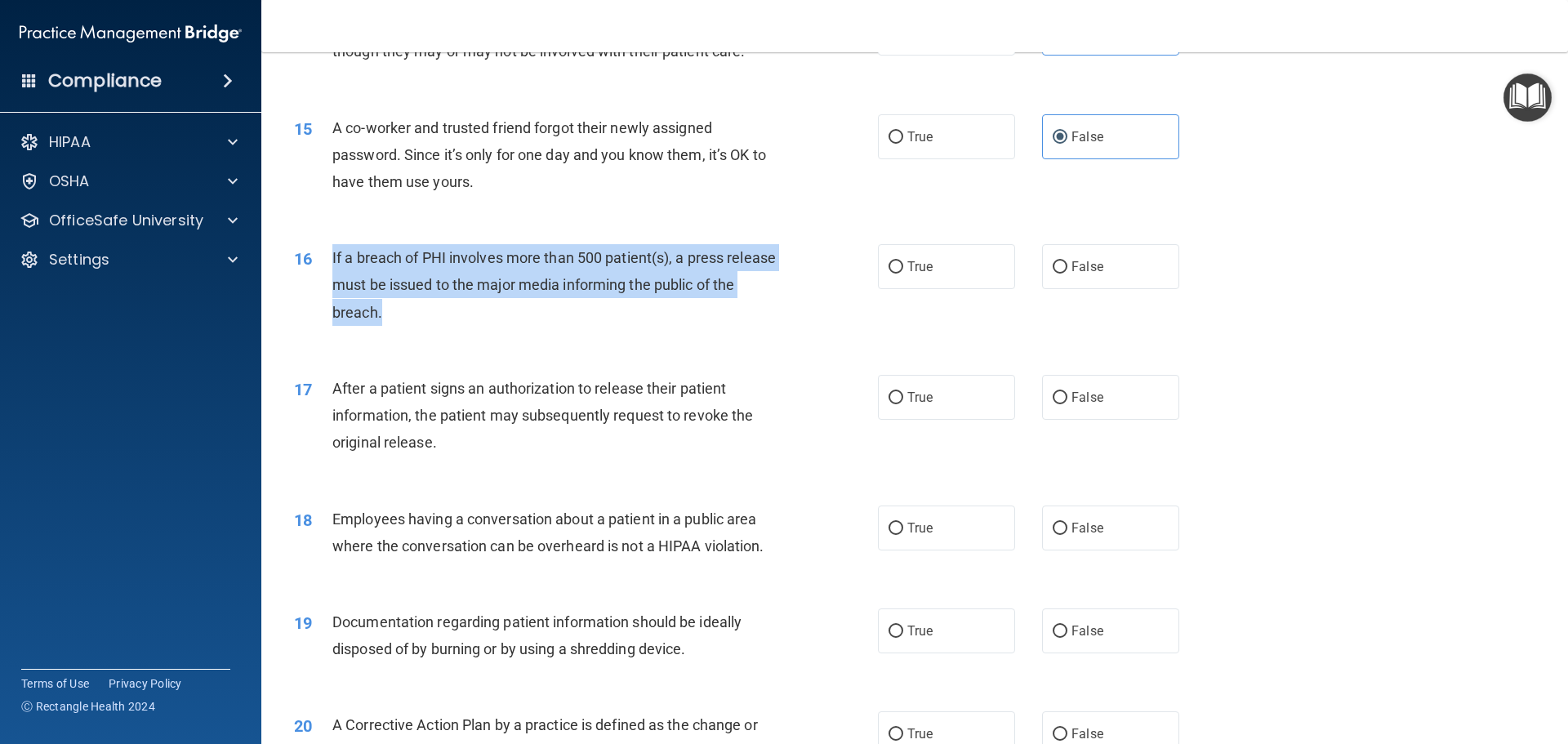 drag, startPoint x: 327, startPoint y: 283, endPoint x: 434, endPoint y: 344, distance: 123.16655 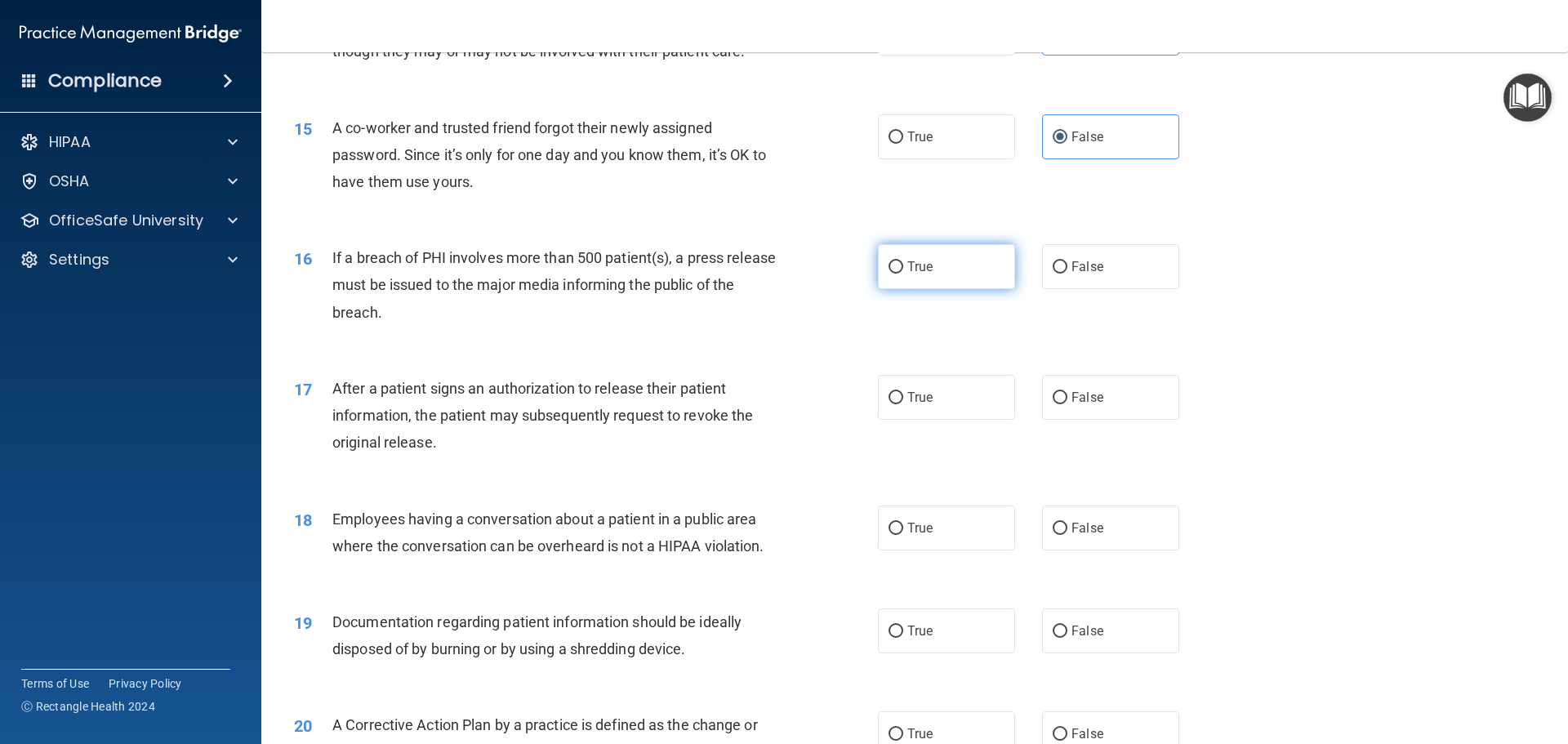 click on "True" at bounding box center [947, 266] 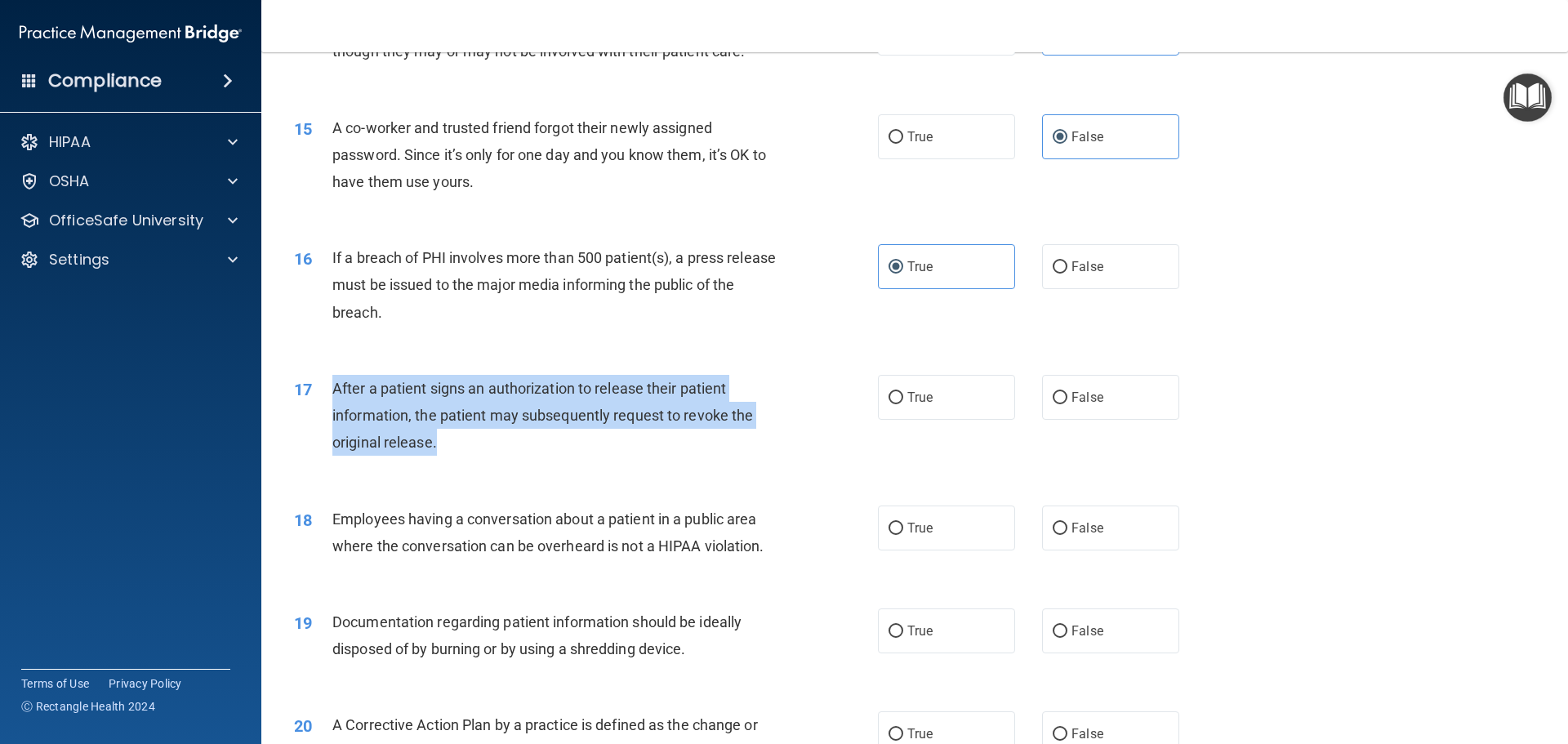 drag, startPoint x: 460, startPoint y: 484, endPoint x: 332, endPoint y: 414, distance: 145.89037 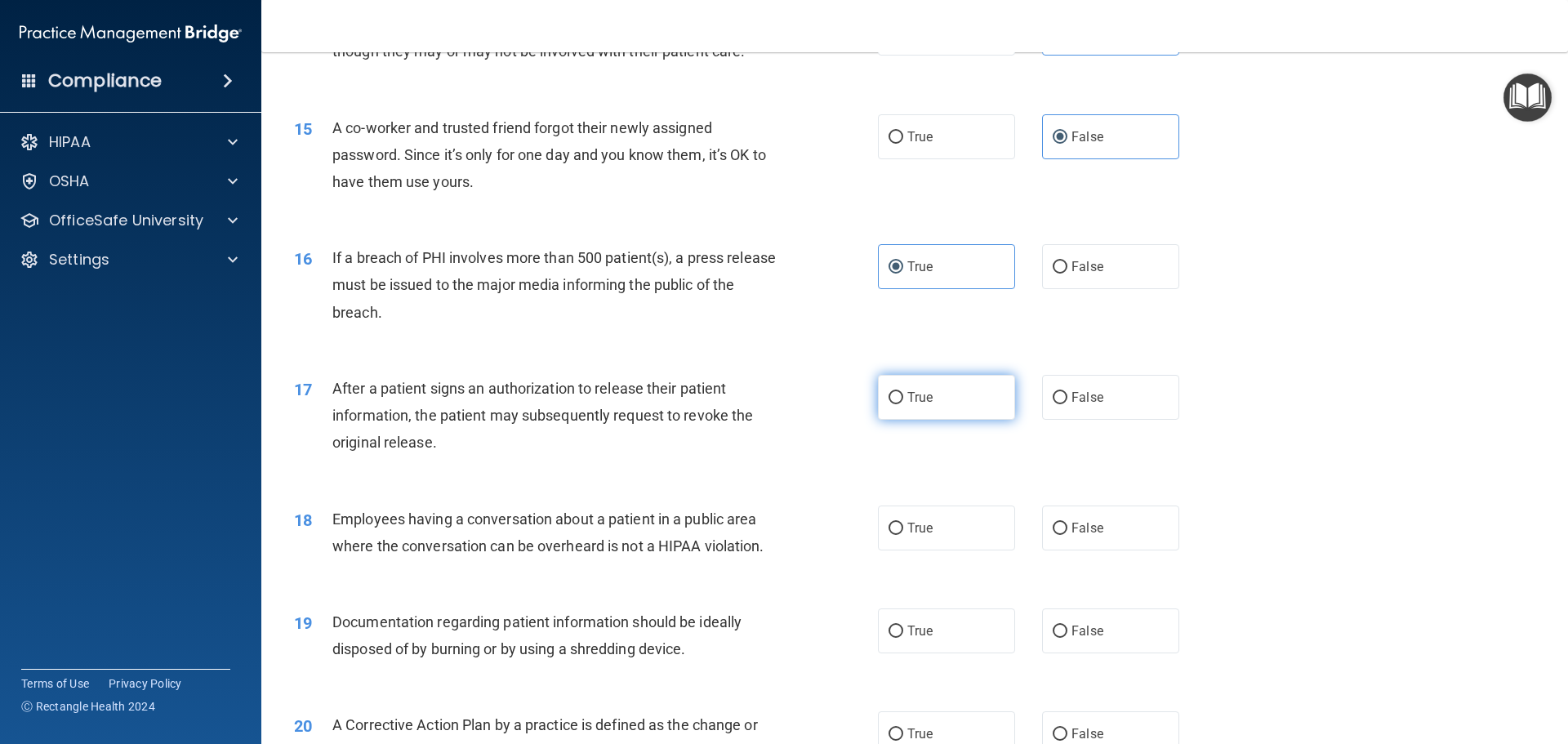 click on "True" at bounding box center (947, 397) 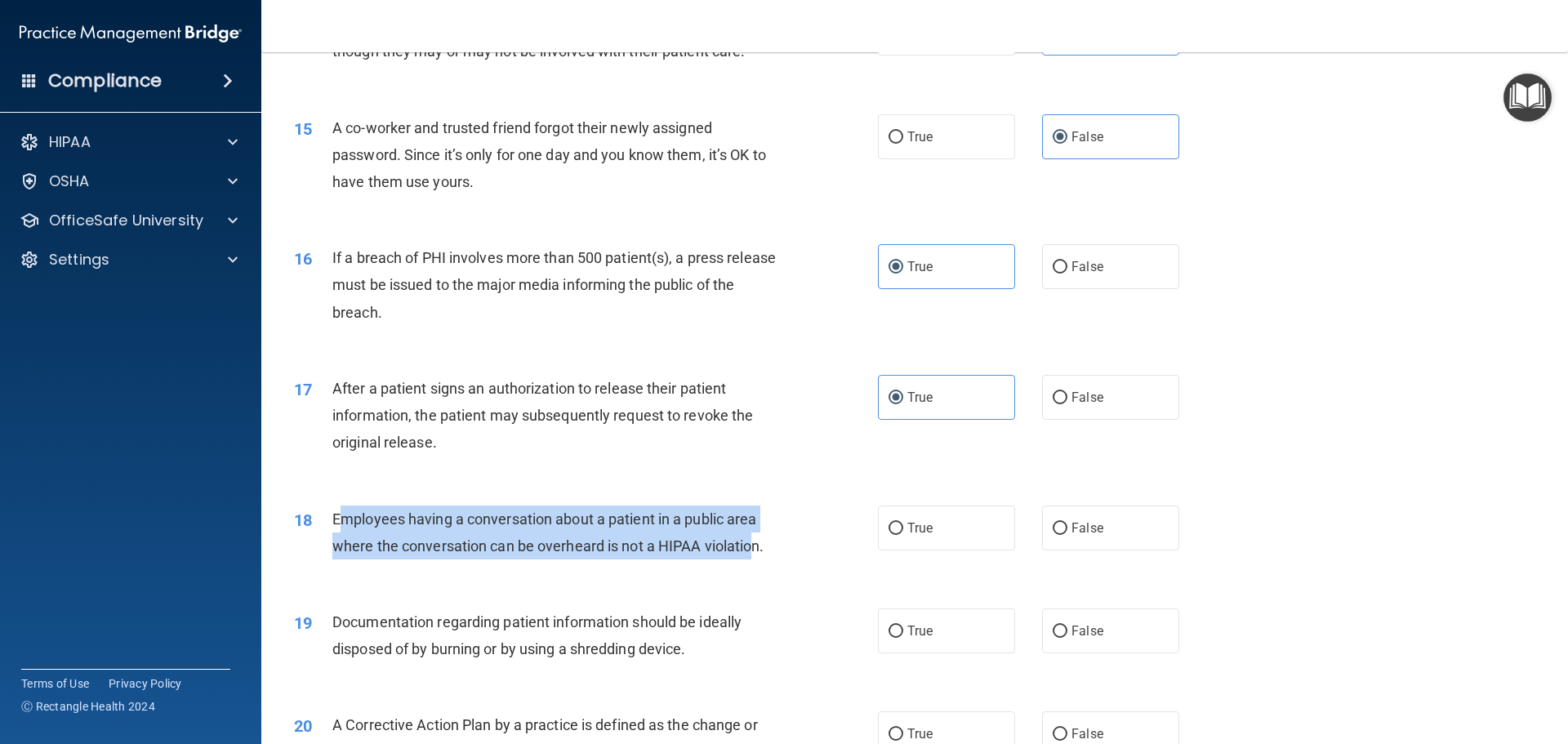 drag, startPoint x: 434, startPoint y: 541, endPoint x: 753, endPoint y: 579, distance: 321.25535 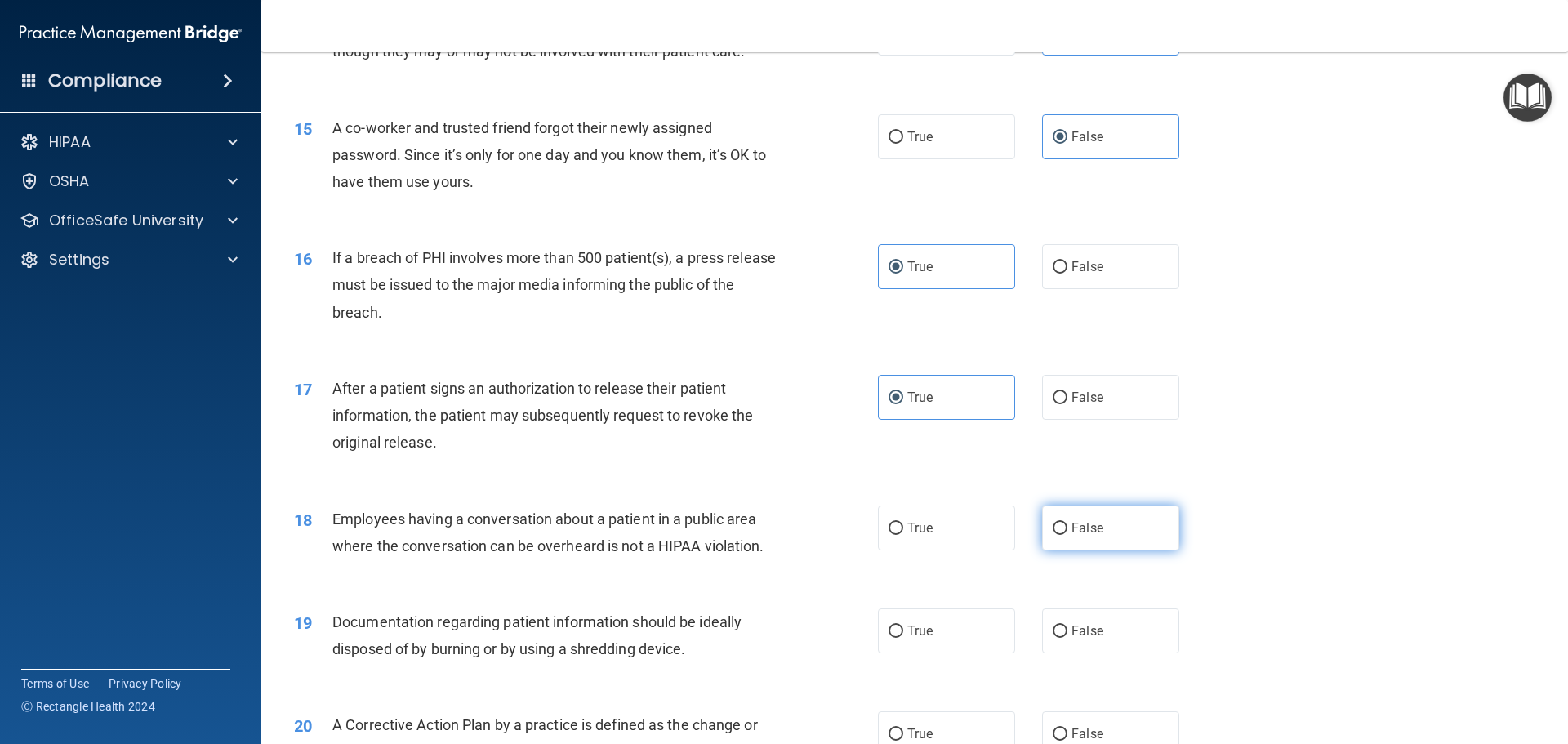 click on "False" at bounding box center (1111, 528) 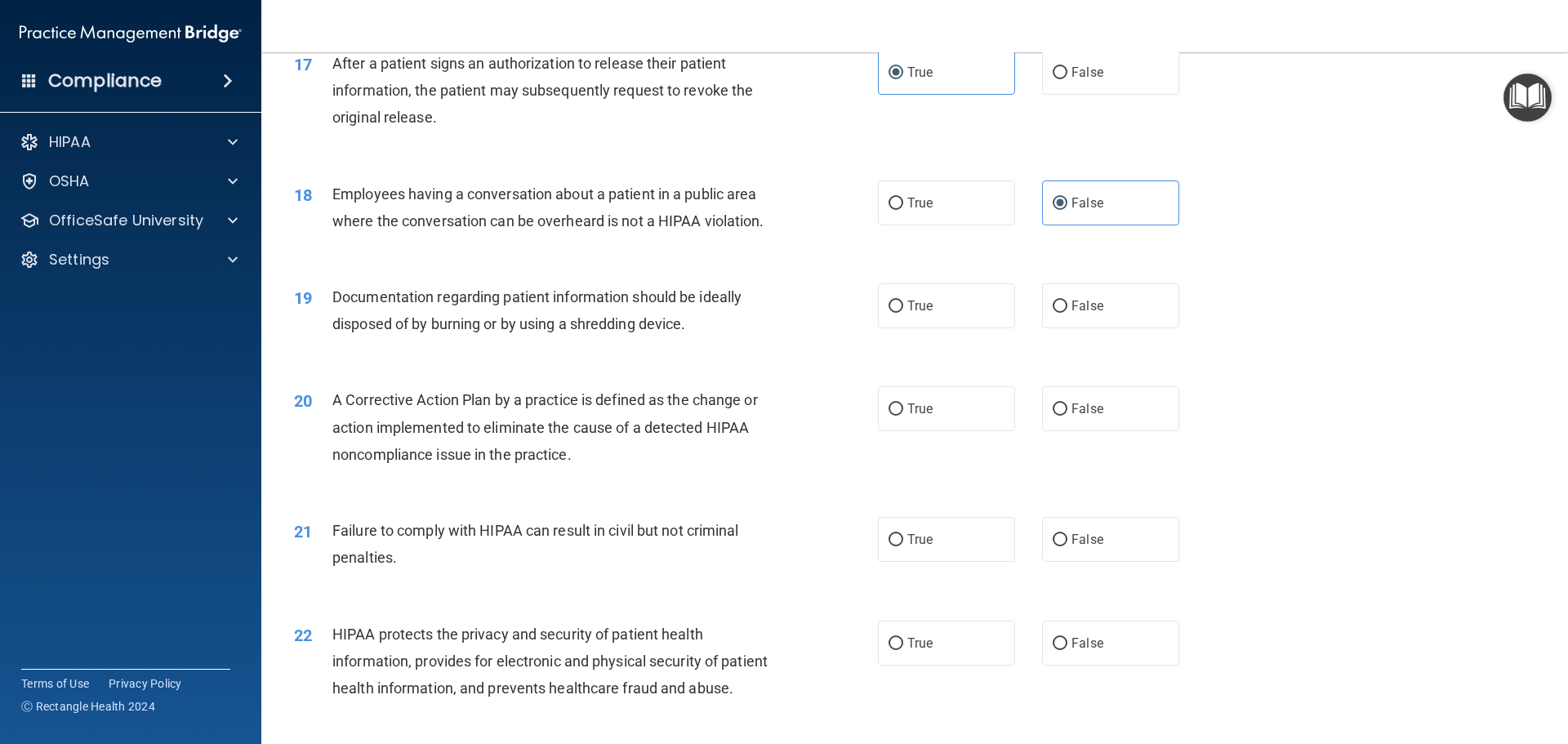 scroll, scrollTop: 1960, scrollLeft: 0, axis: vertical 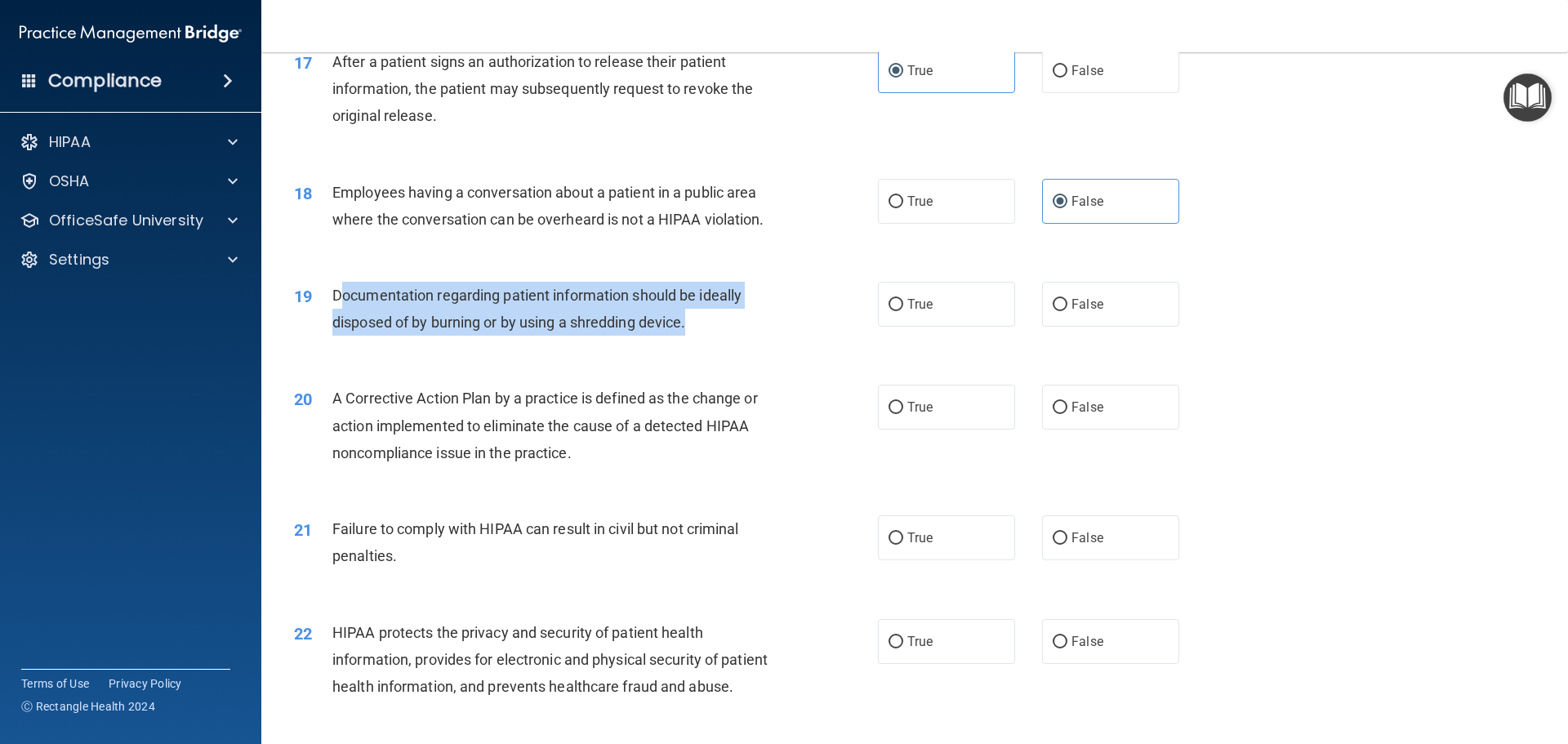 drag, startPoint x: 342, startPoint y: 321, endPoint x: 732, endPoint y: 359, distance: 391.8469 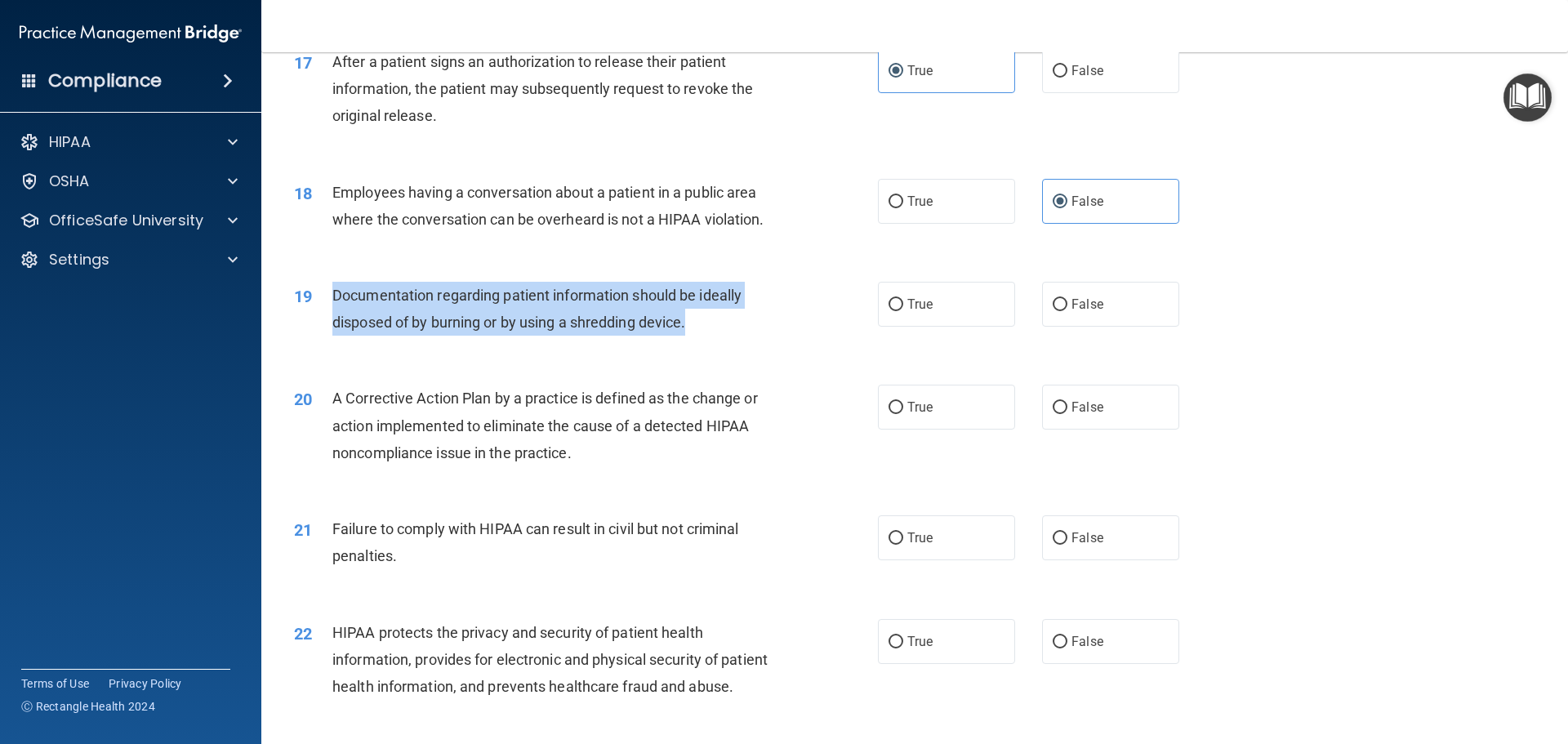 drag, startPoint x: 325, startPoint y: 320, endPoint x: 746, endPoint y: 354, distance: 422.3707 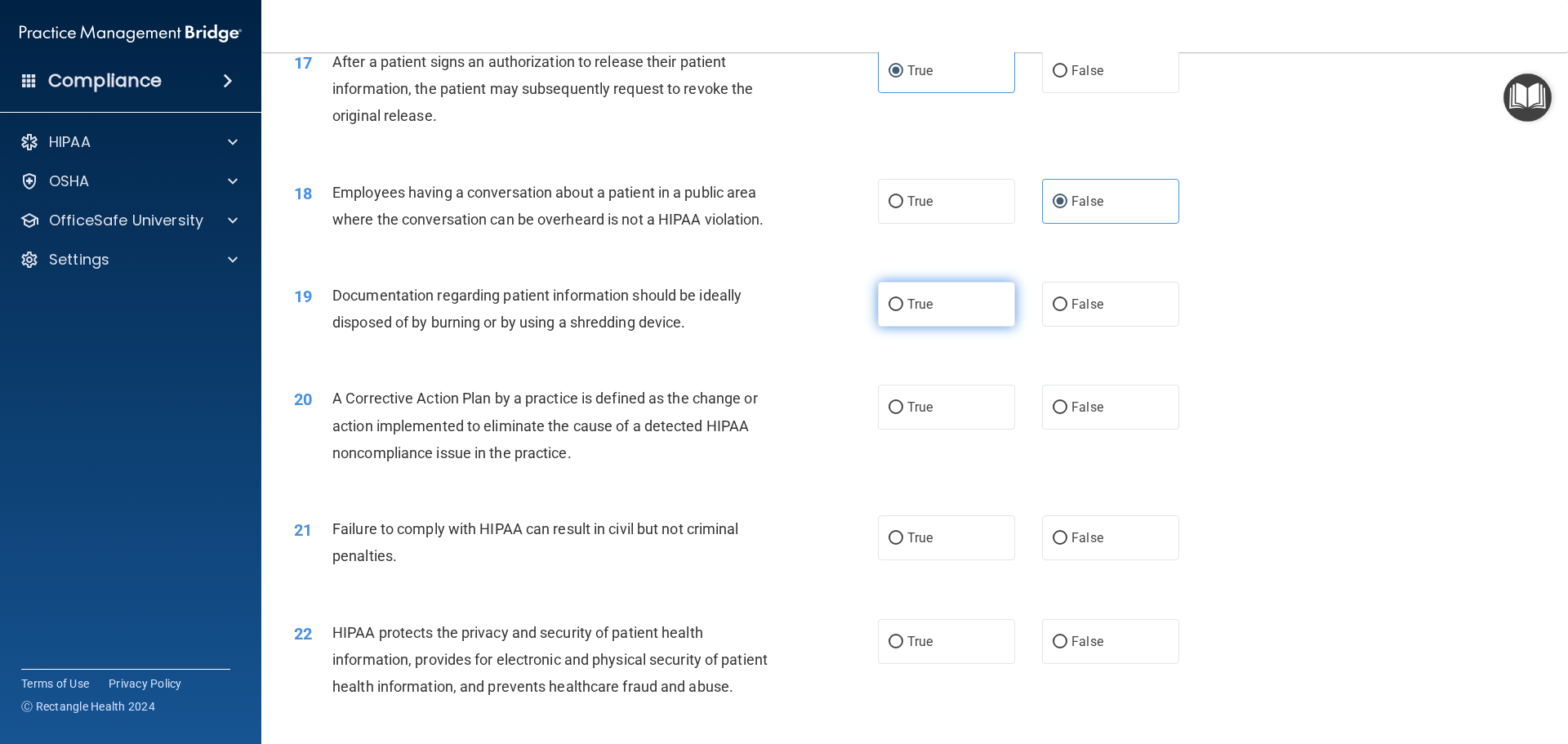 click on "True" at bounding box center [947, 304] 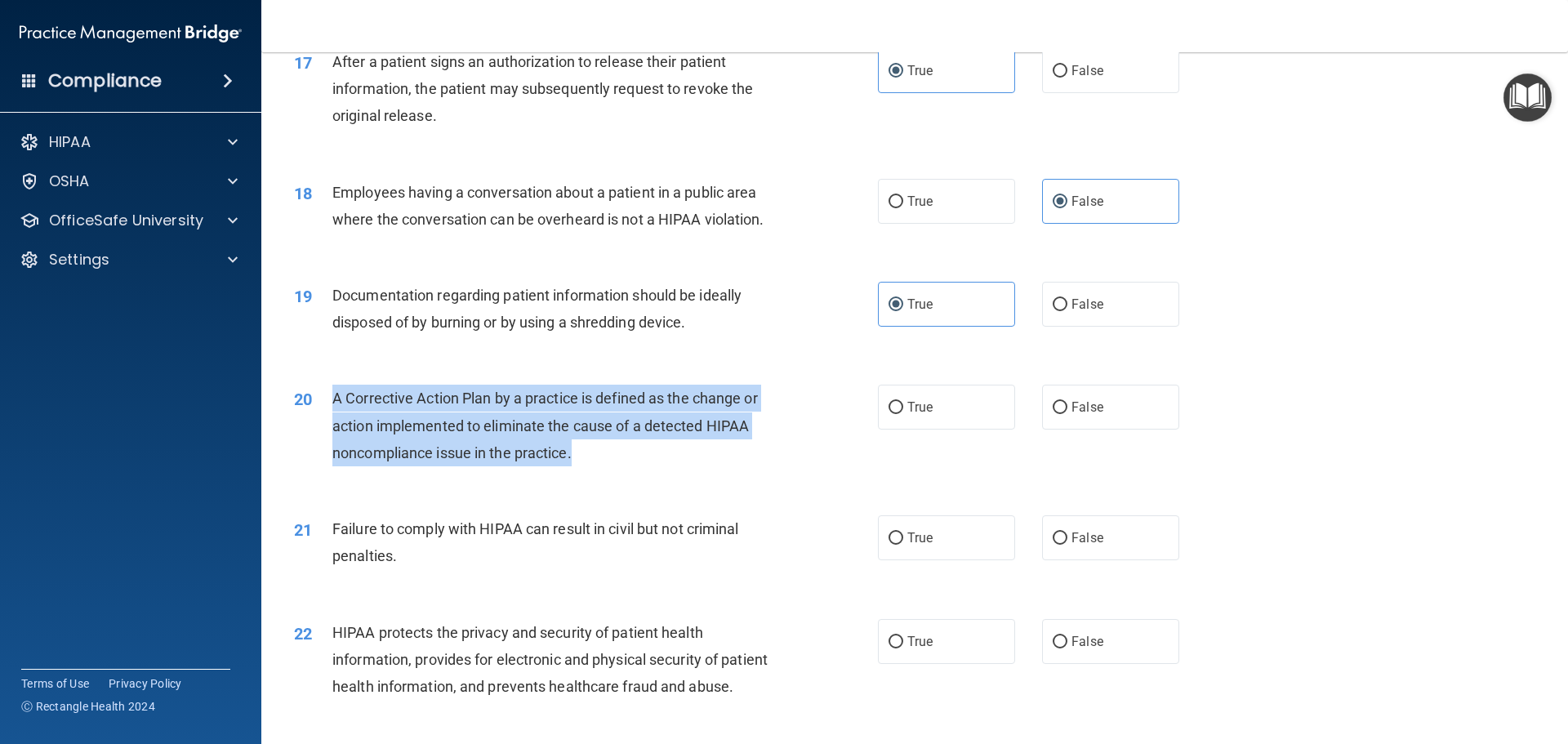 drag, startPoint x: 333, startPoint y: 423, endPoint x: 629, endPoint y: 483, distance: 302.01987 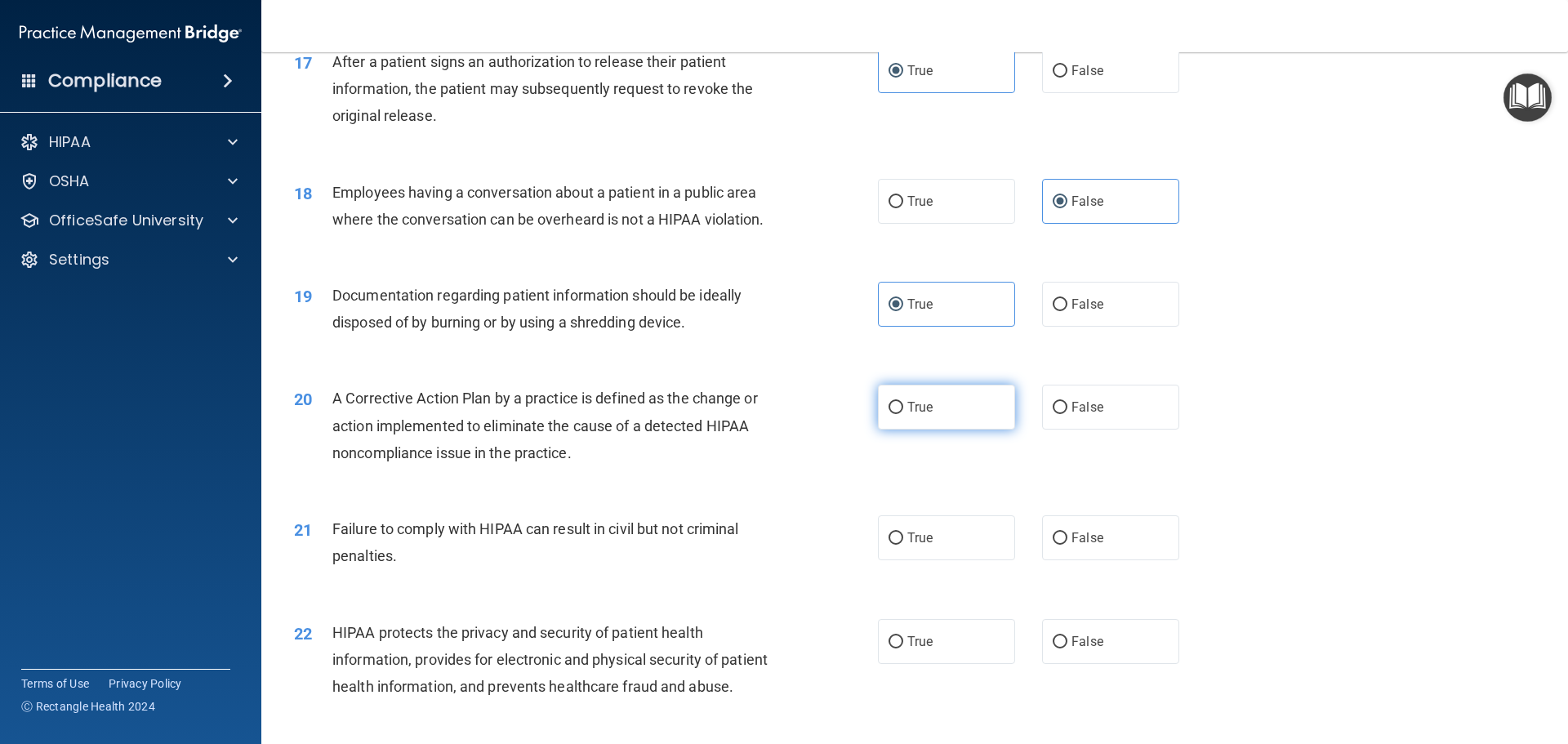 drag, startPoint x: 972, startPoint y: 433, endPoint x: 921, endPoint y: 457, distance: 56.36488 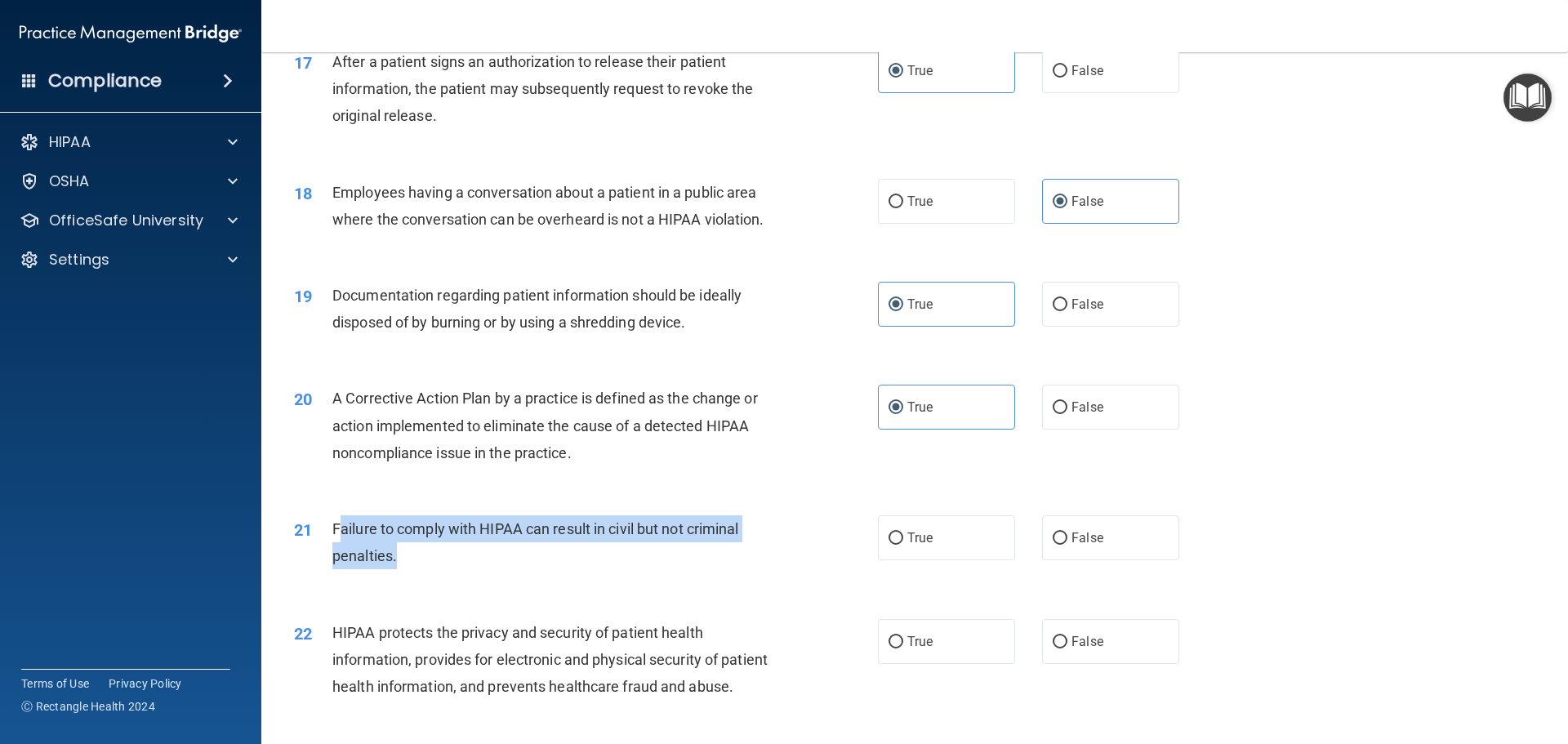 drag, startPoint x: 336, startPoint y: 557, endPoint x: 406, endPoint y: 583, distance: 74.672619 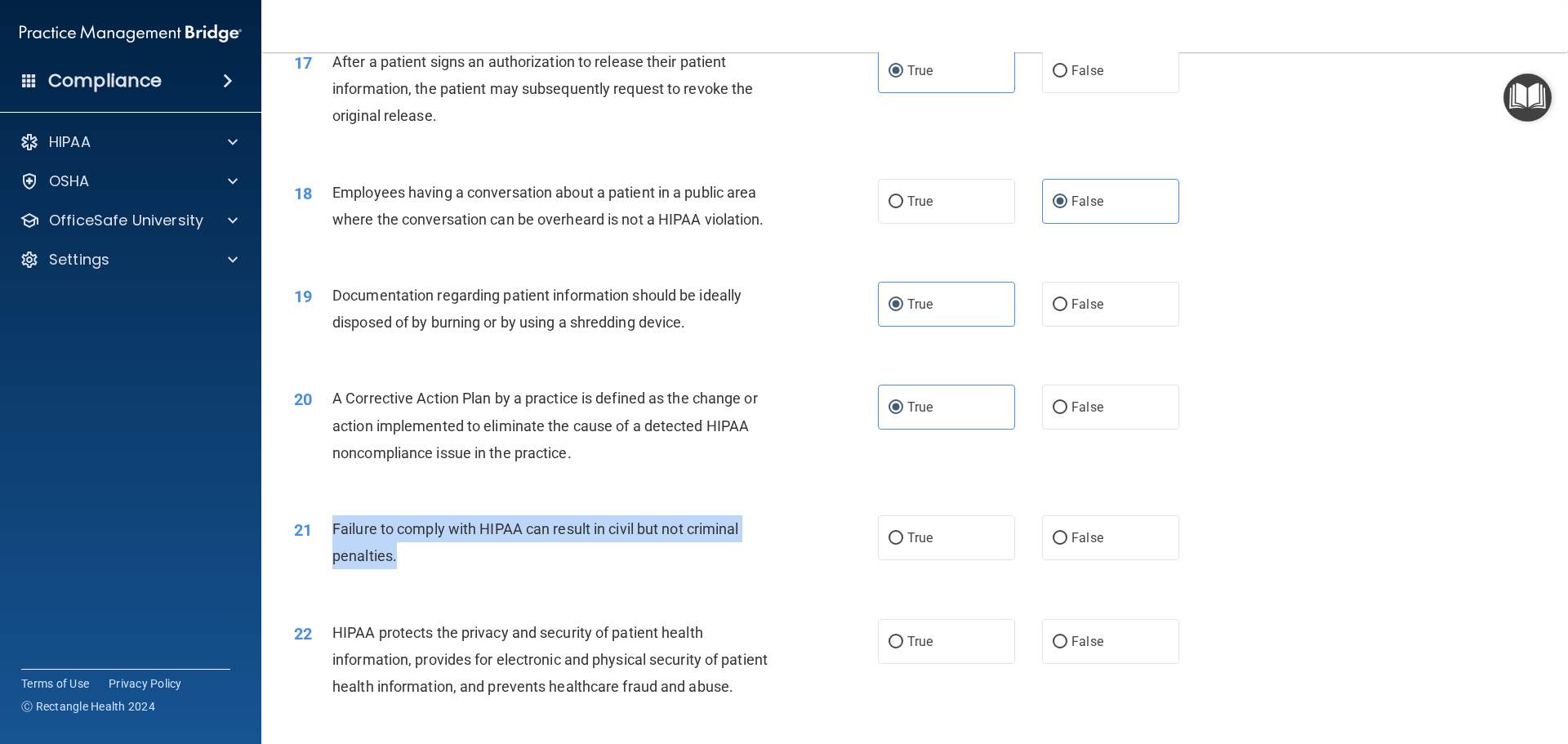 drag, startPoint x: 410, startPoint y: 588, endPoint x: 323, endPoint y: 556, distance: 92.69844 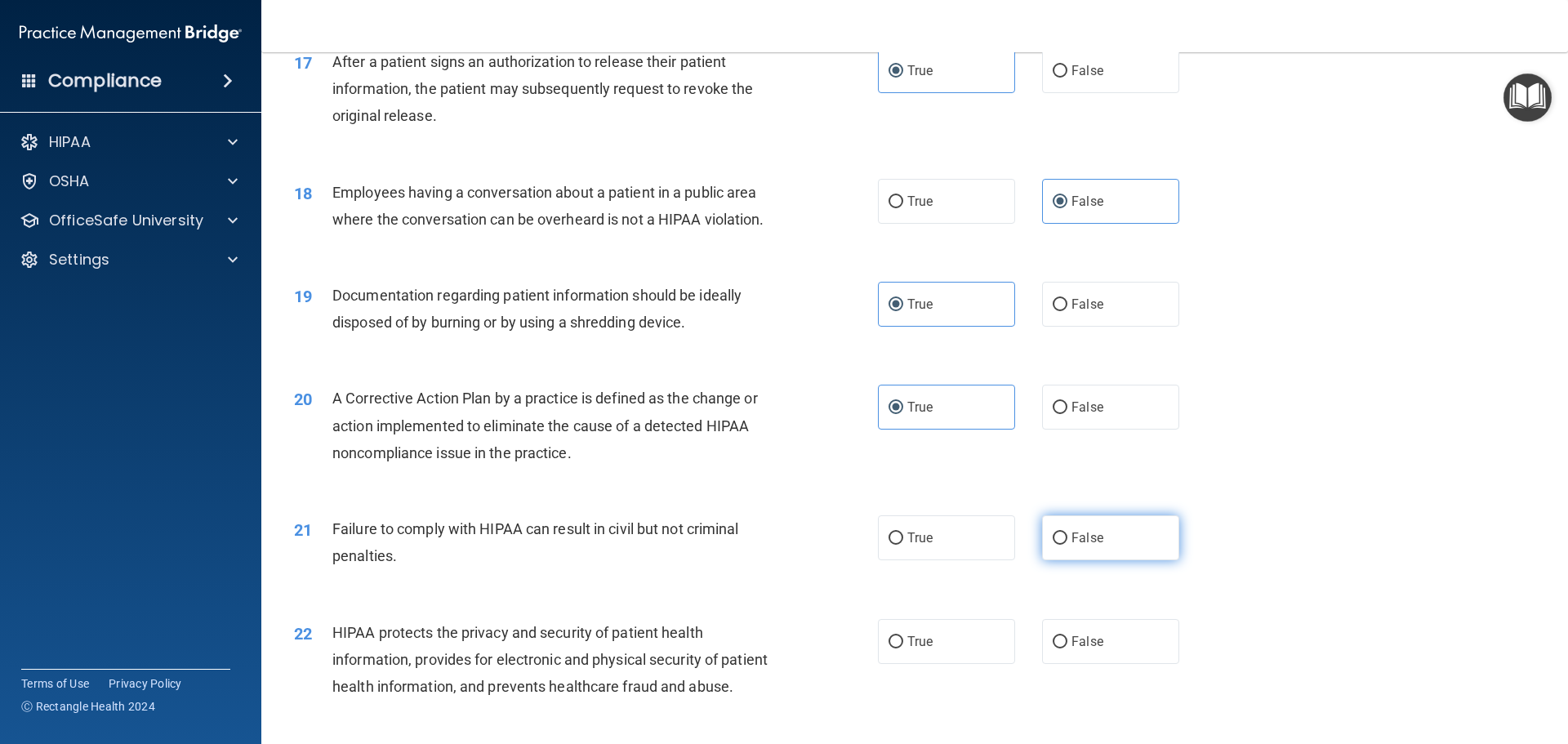 click on "False" at bounding box center (1111, 537) 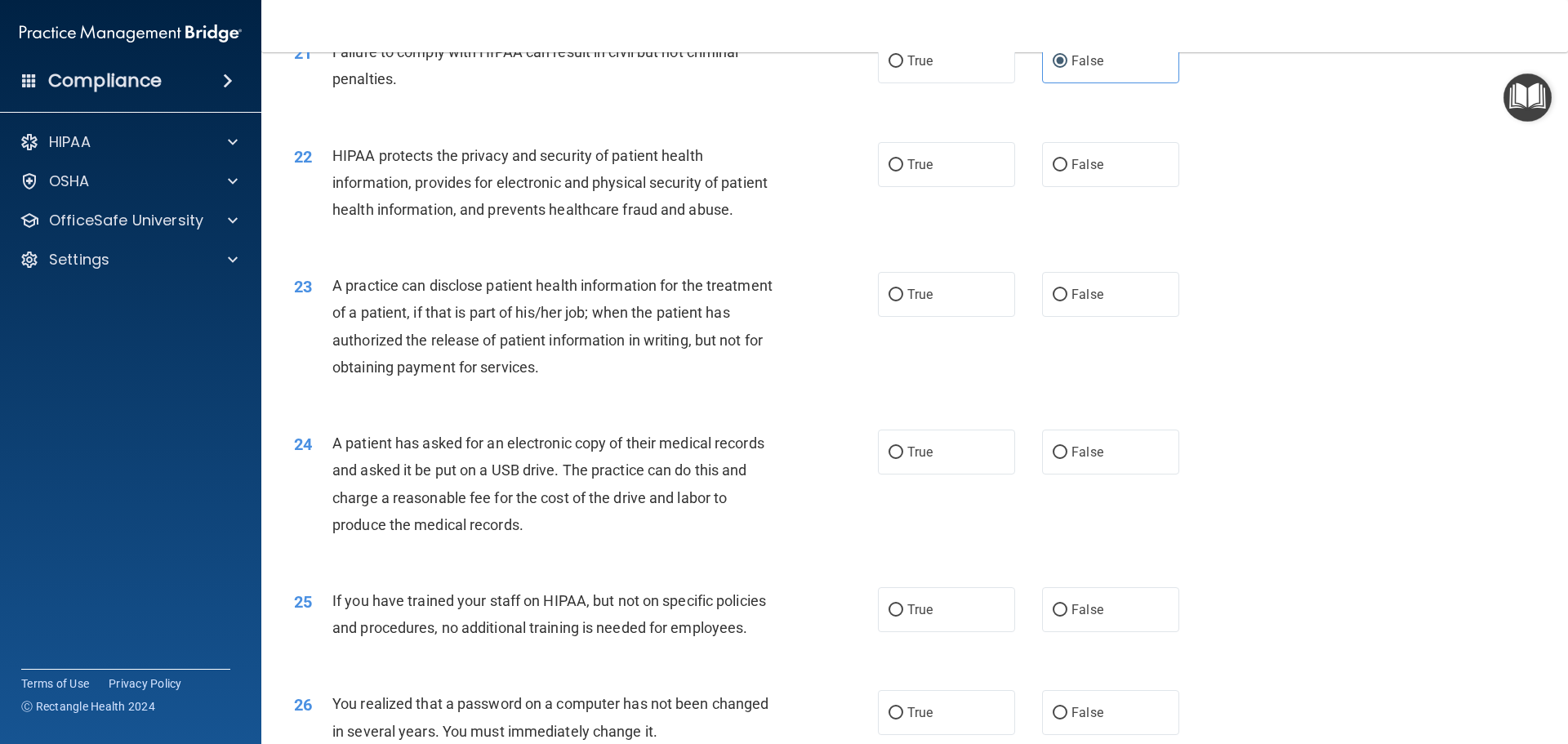 scroll, scrollTop: 2305, scrollLeft: 0, axis: vertical 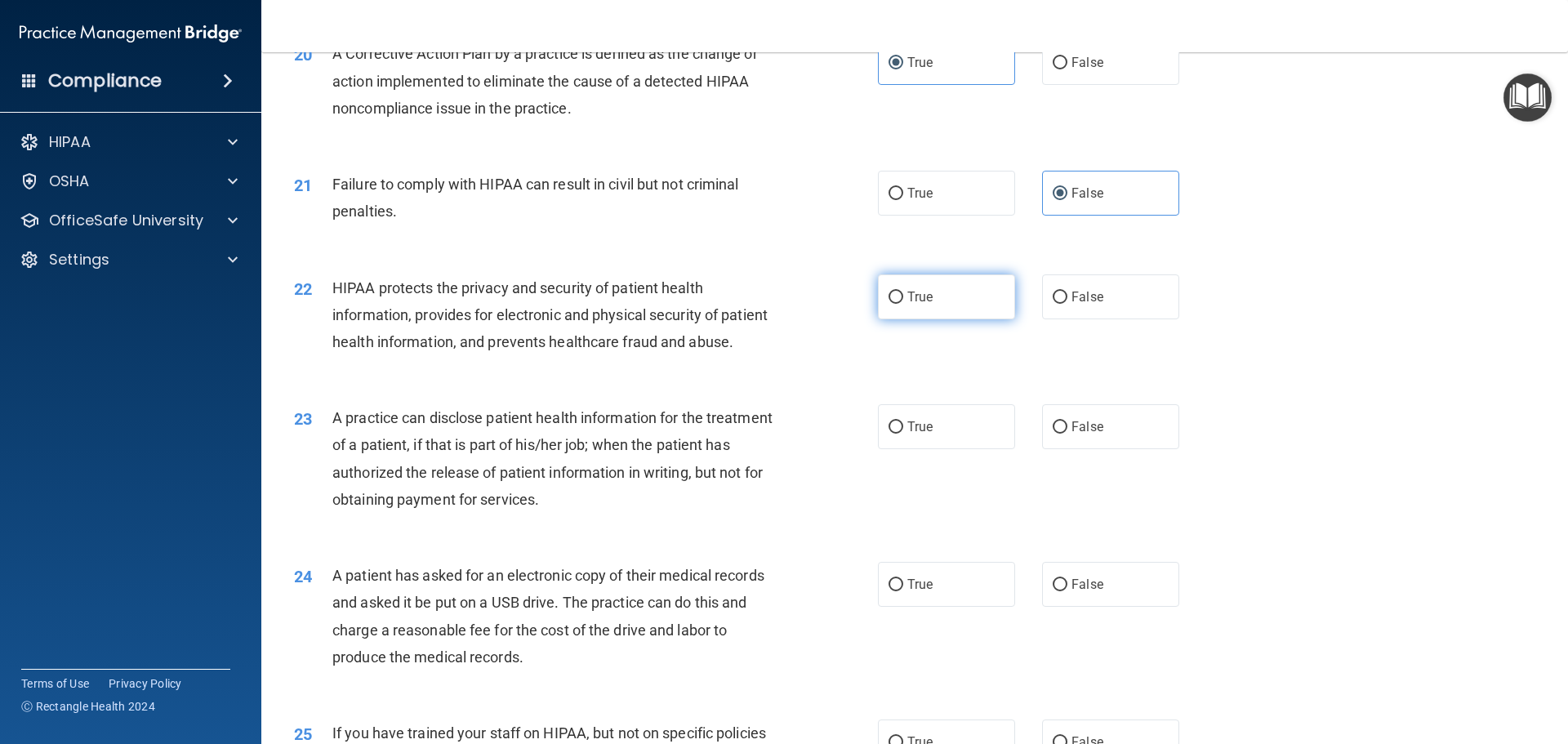 click on "True" at bounding box center (947, 296) 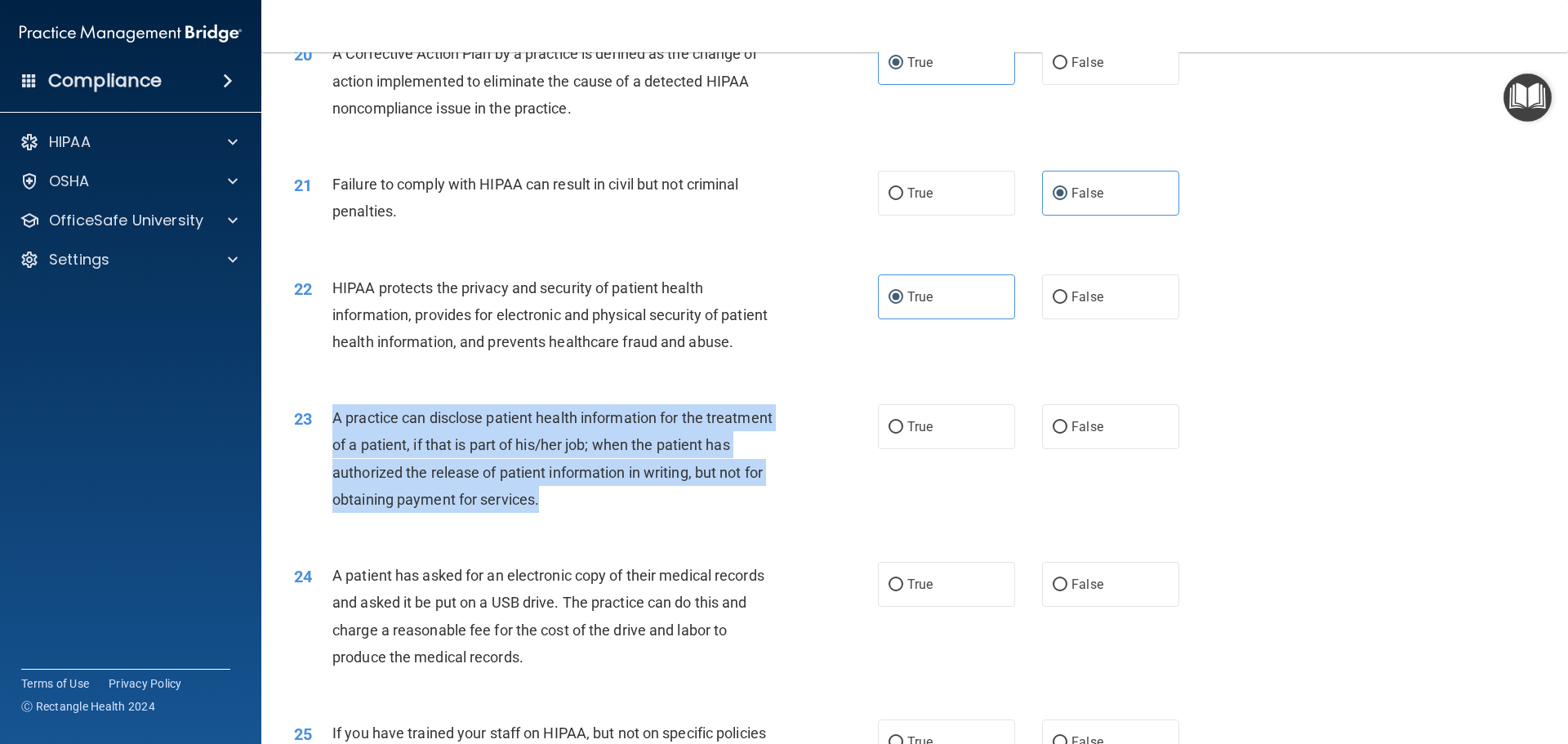 drag, startPoint x: 654, startPoint y: 560, endPoint x: 332, endPoint y: 472, distance: 333.80833 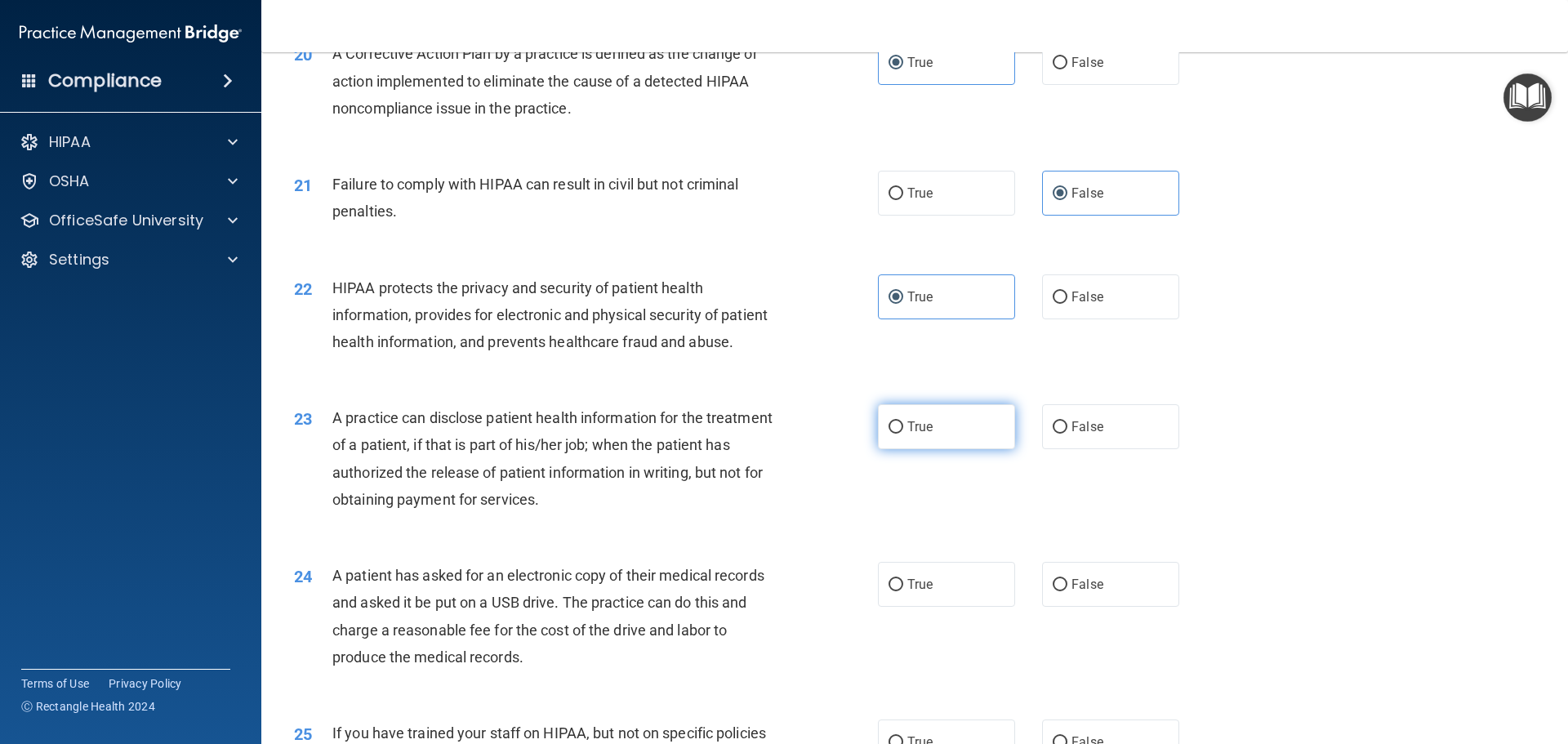 click on "True" at bounding box center (947, 426) 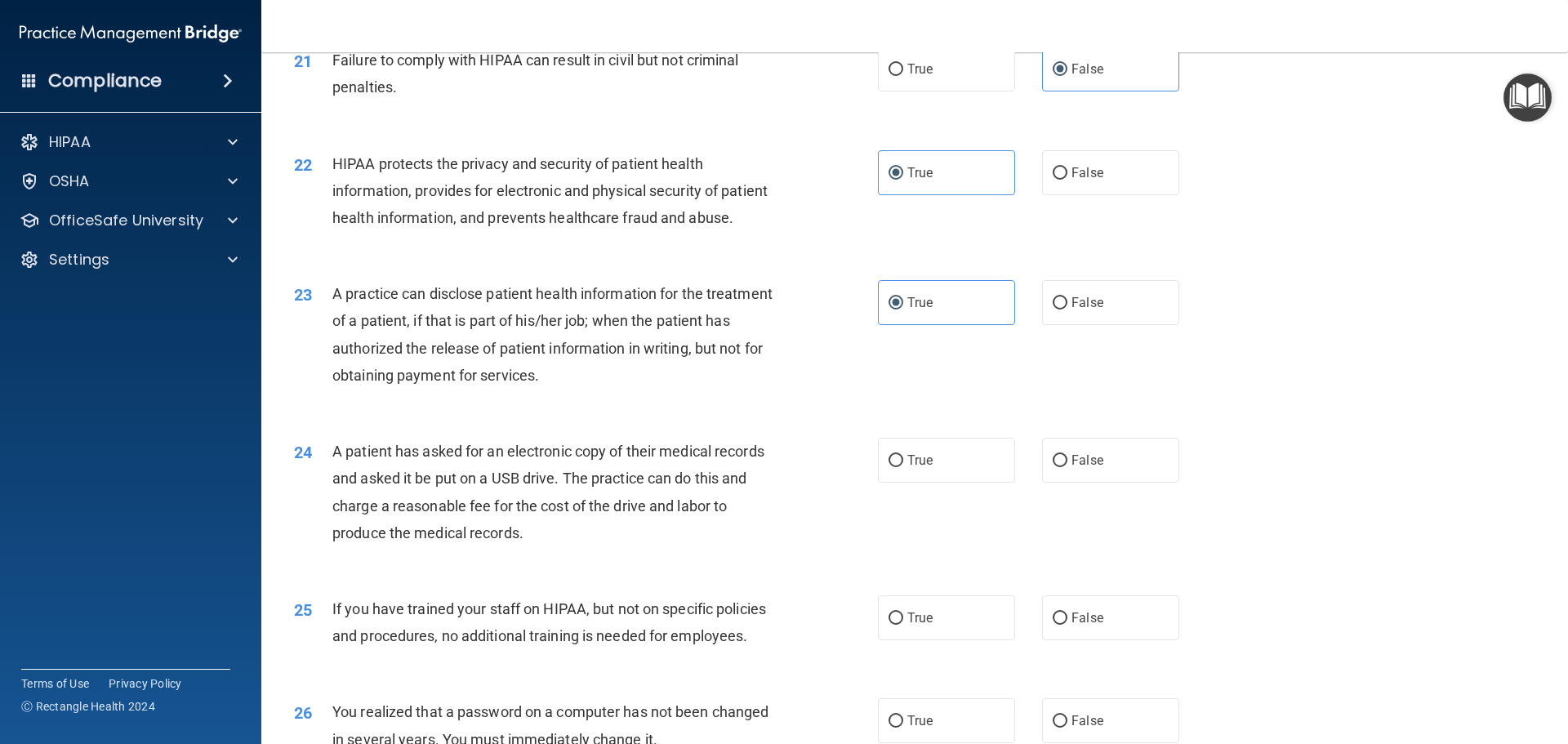 scroll, scrollTop: 2550, scrollLeft: 0, axis: vertical 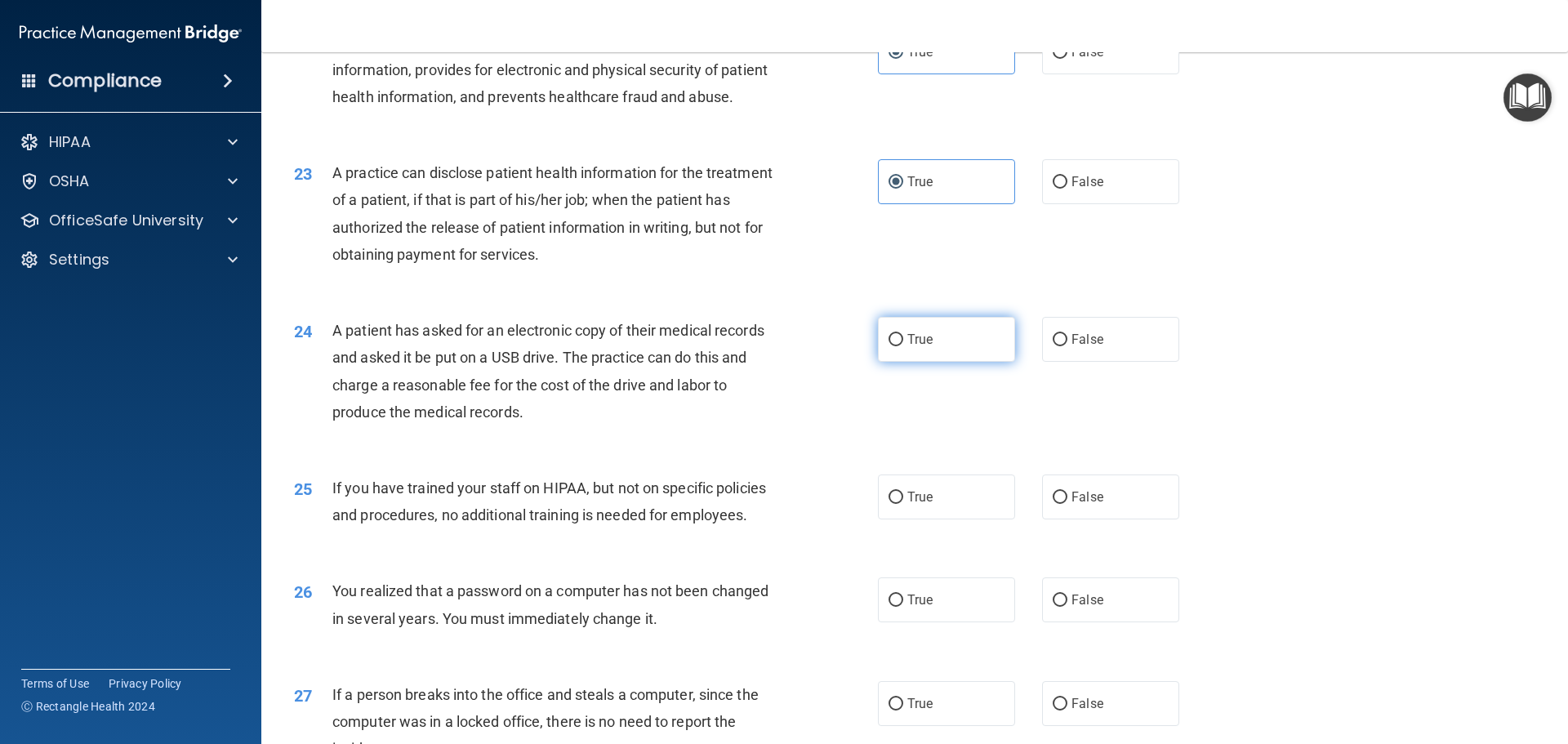 click on "True" at bounding box center (947, 339) 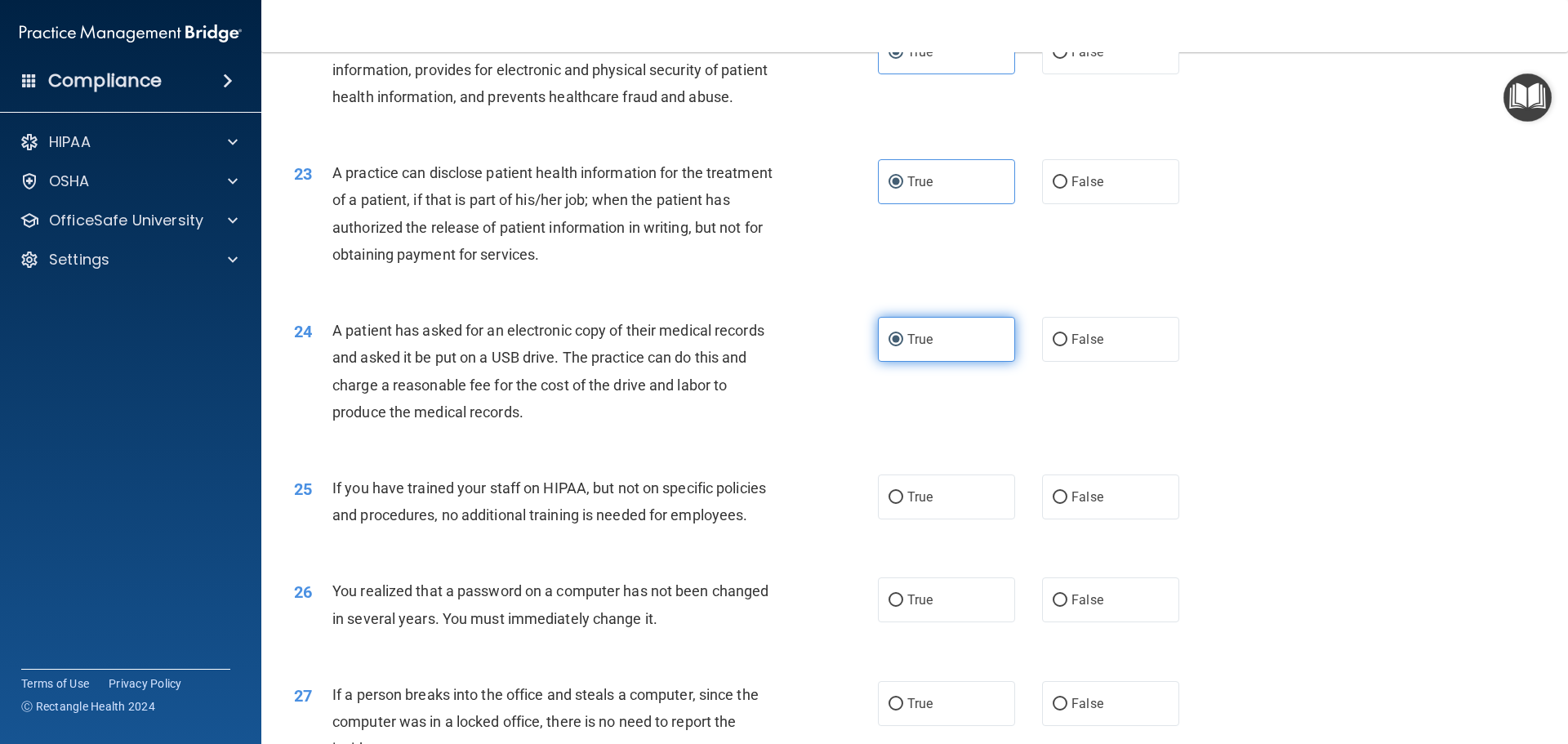 click on "True" at bounding box center [947, 339] 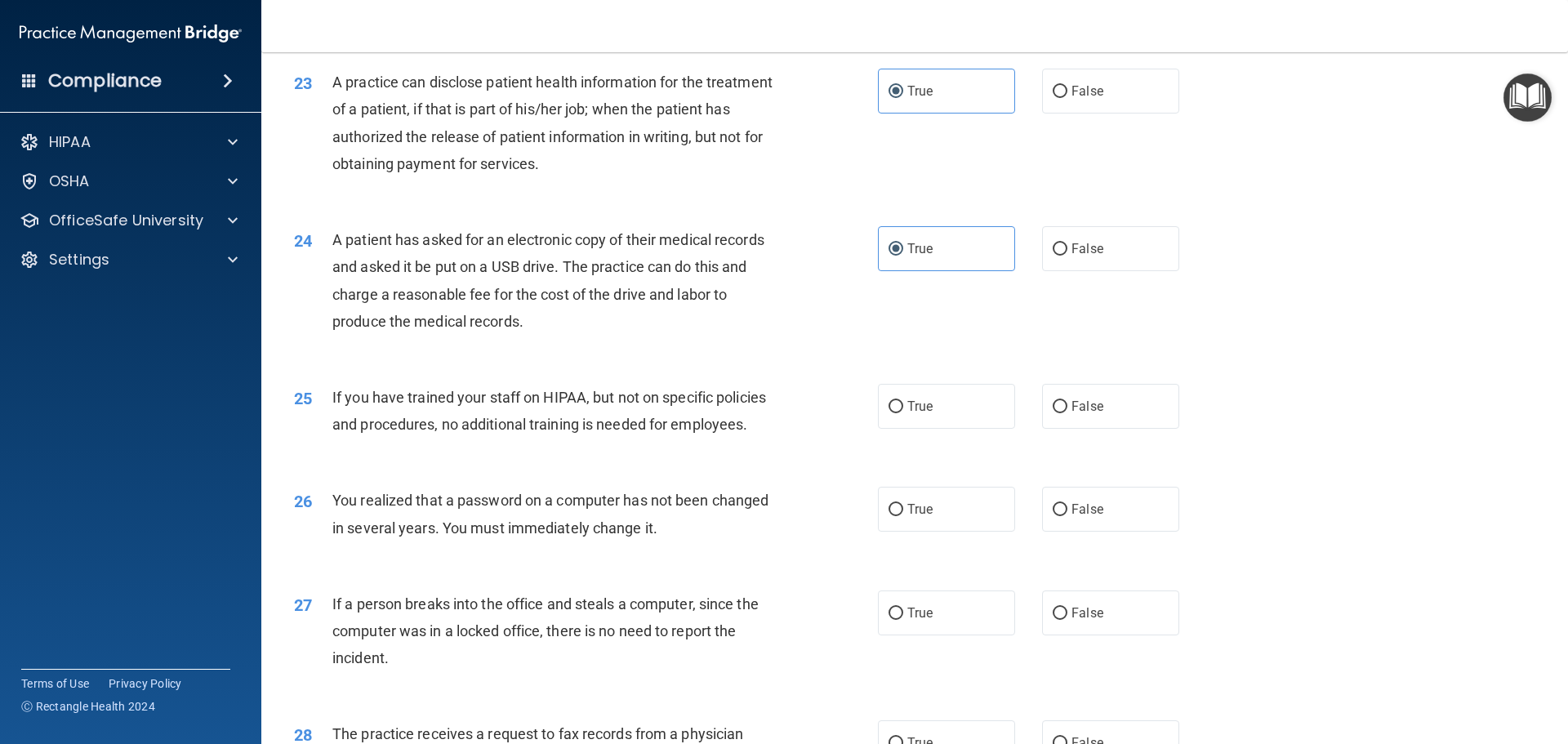 scroll, scrollTop: 2795, scrollLeft: 0, axis: vertical 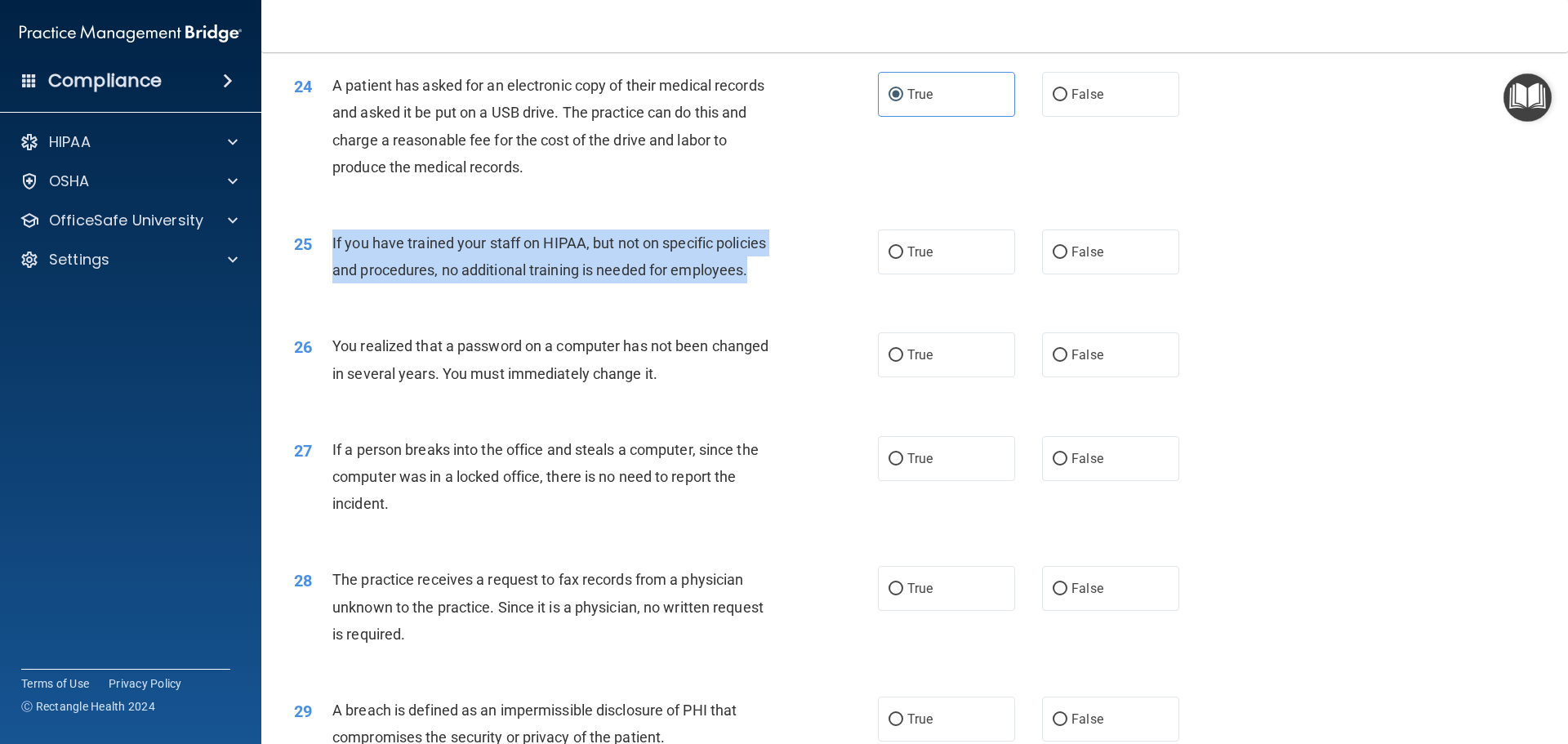 drag, startPoint x: 326, startPoint y: 300, endPoint x: 764, endPoint y: 325, distance: 438.71289 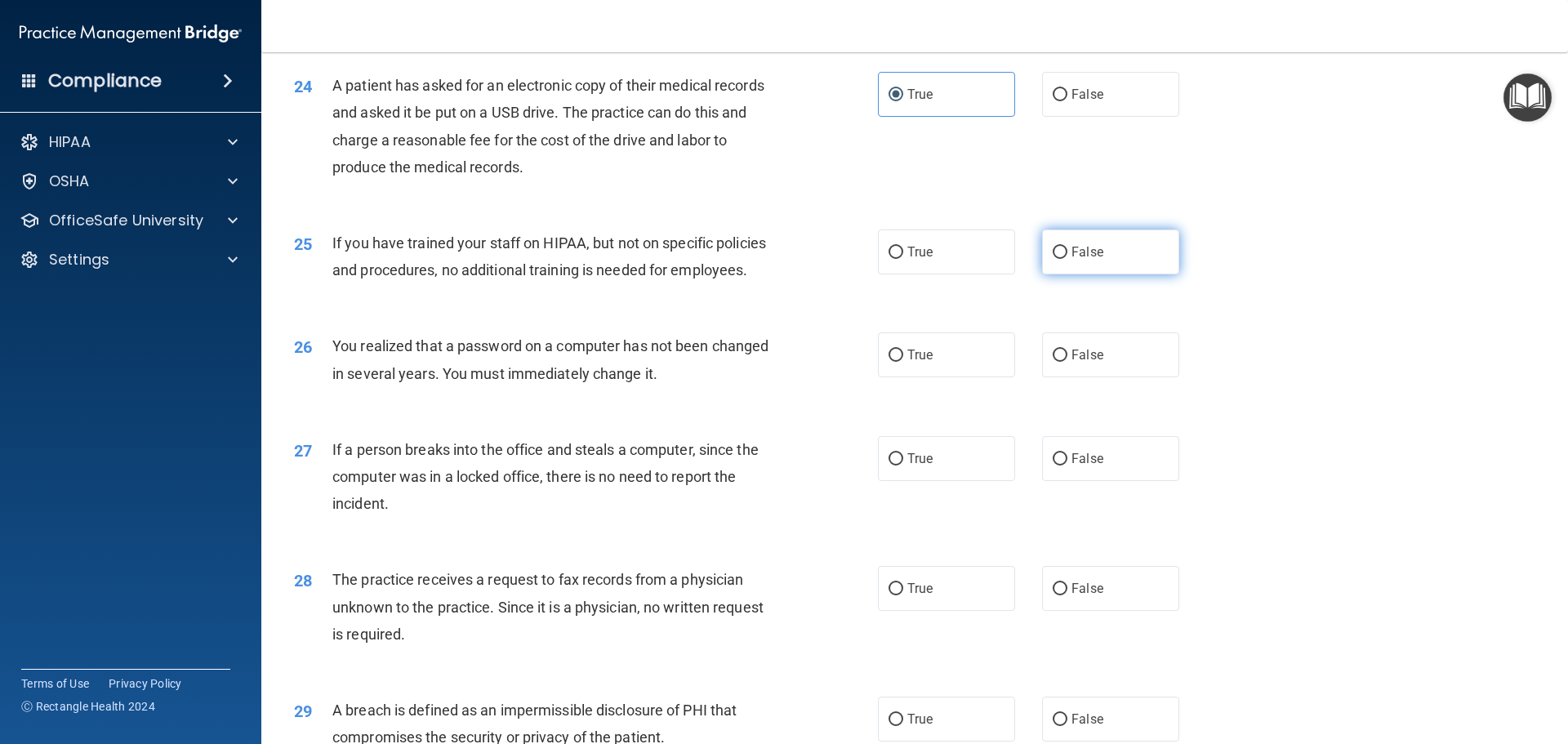 click on "False" at bounding box center [1111, 252] 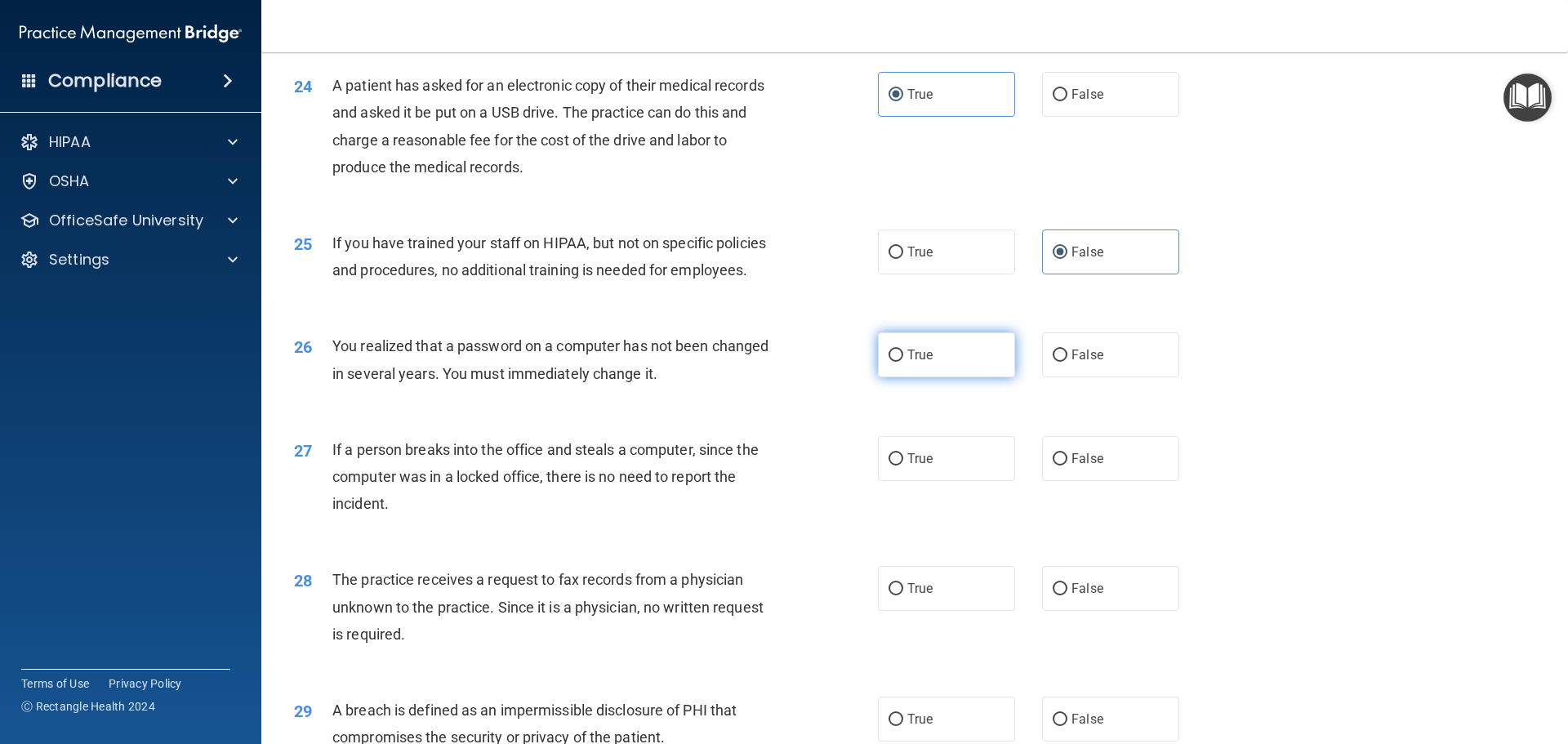 click on "True" at bounding box center (947, 354) 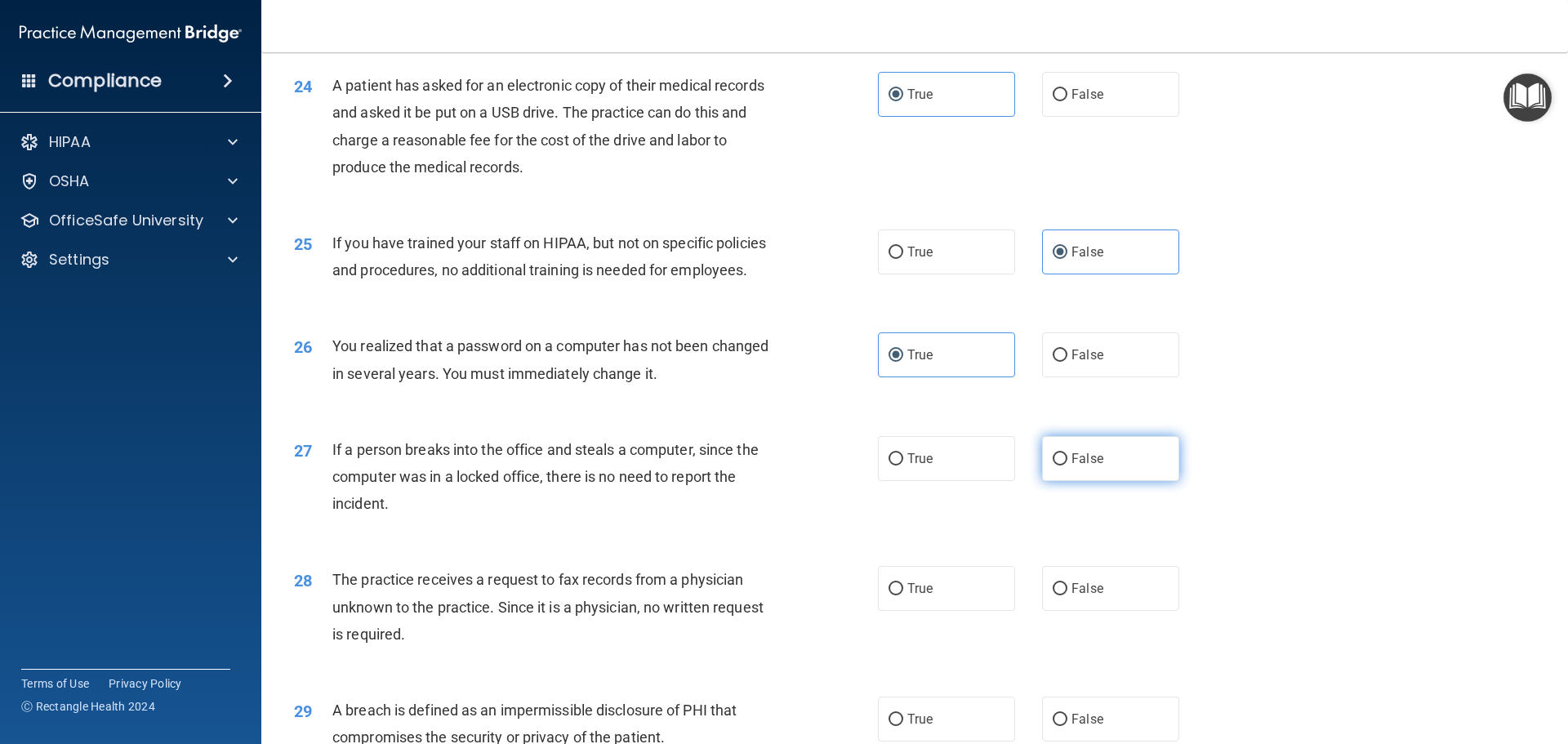 click on "False" at bounding box center [1111, 458] 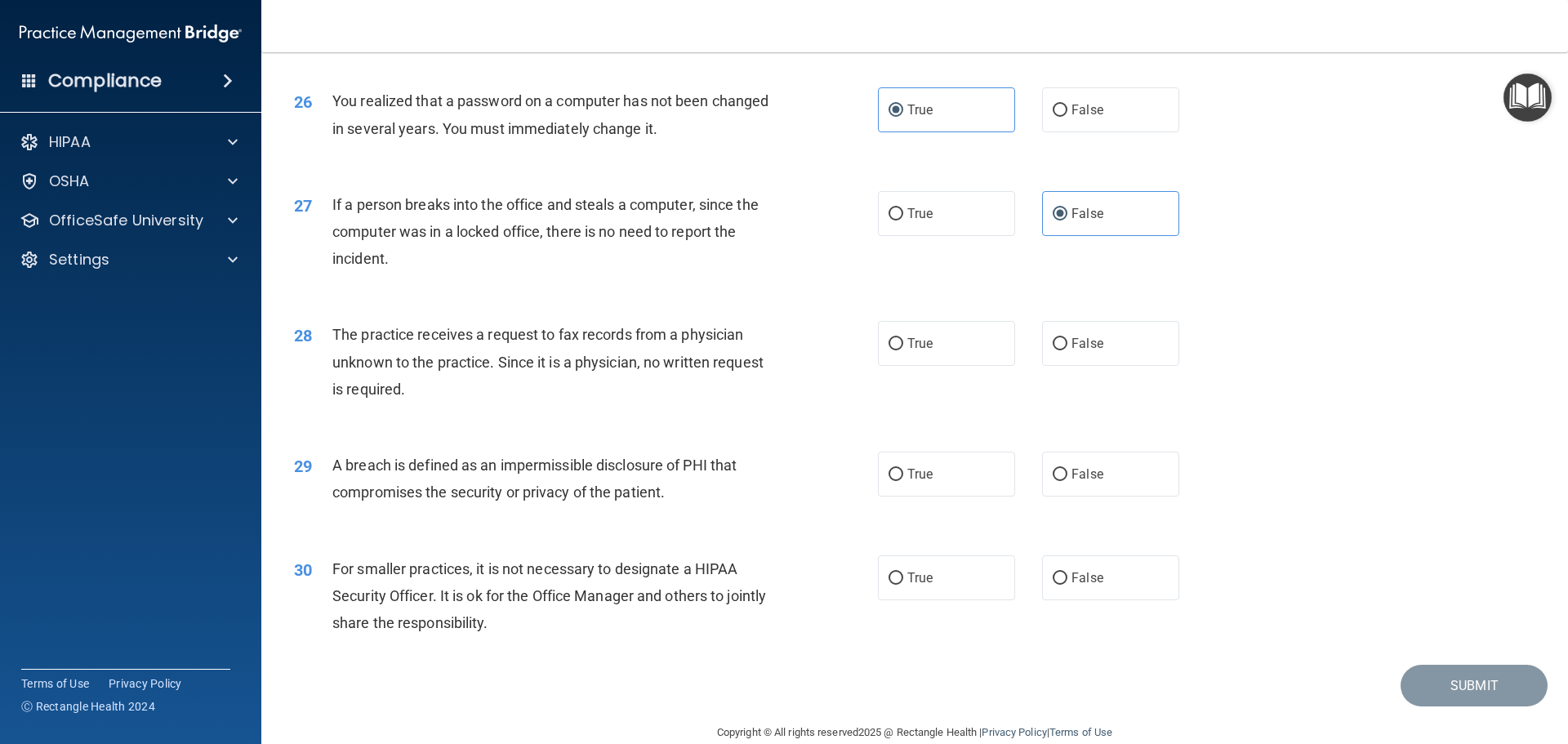 scroll, scrollTop: 3121, scrollLeft: 0, axis: vertical 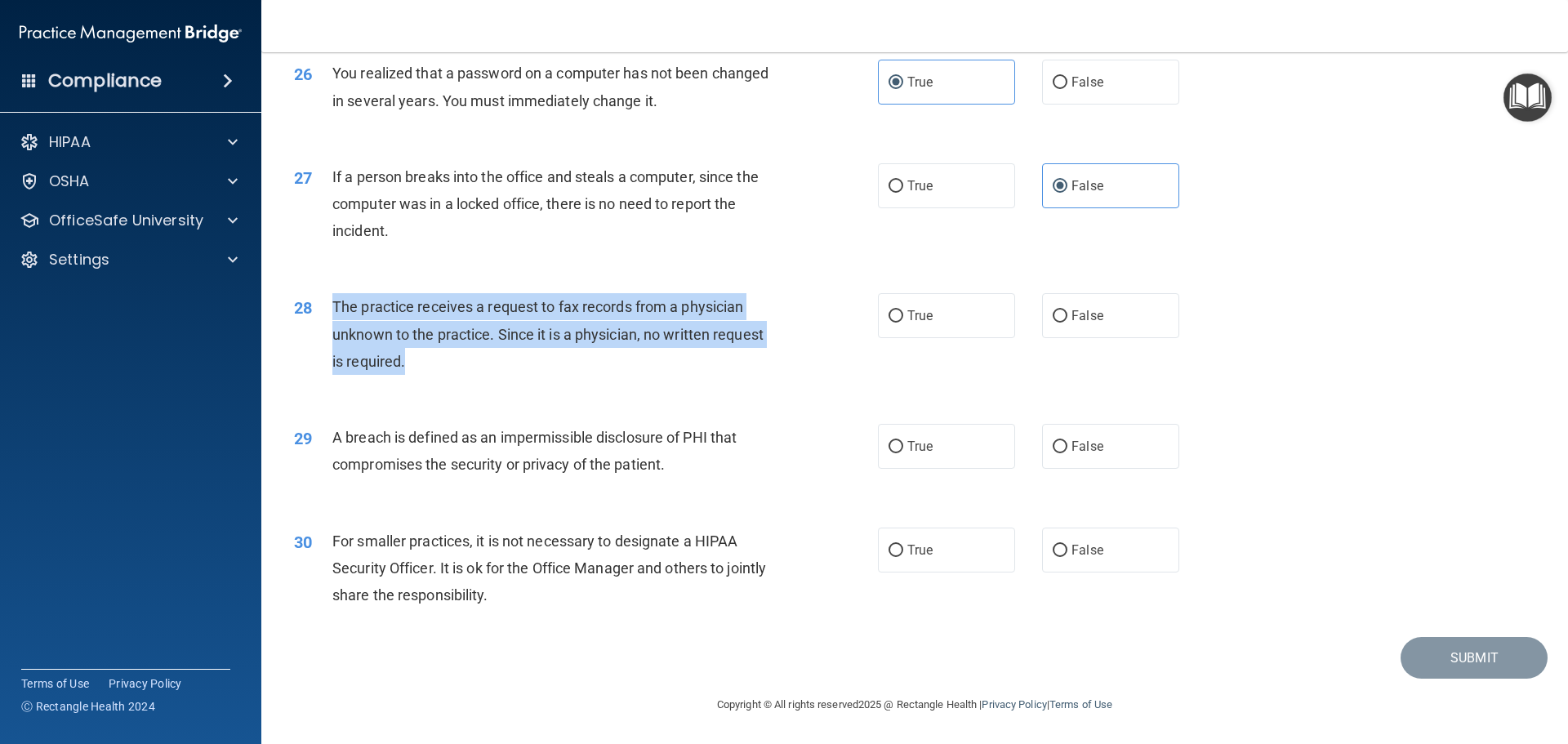 drag, startPoint x: 327, startPoint y: 305, endPoint x: 419, endPoint y: 361, distance: 107.7033 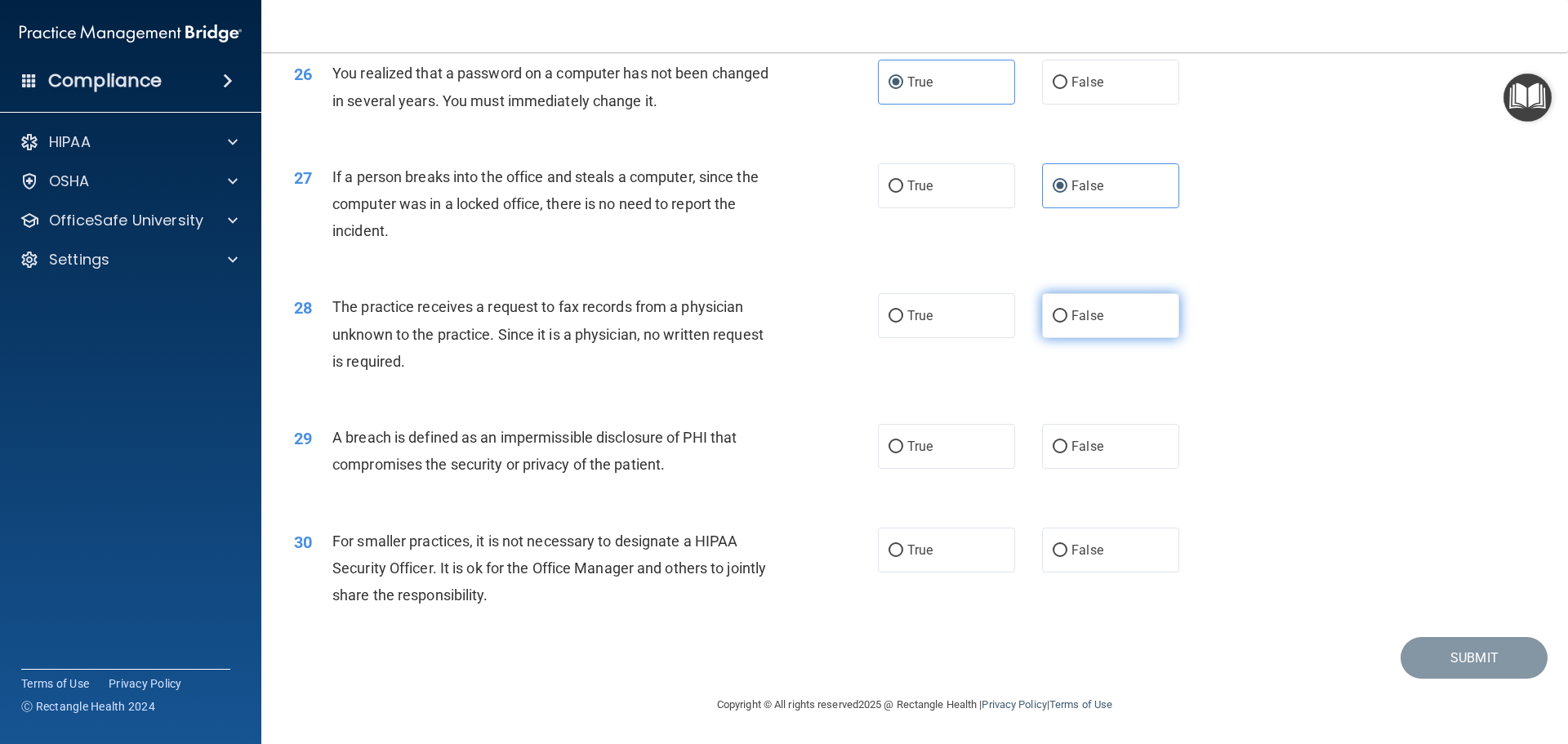 click on "False" at bounding box center [1087, 315] 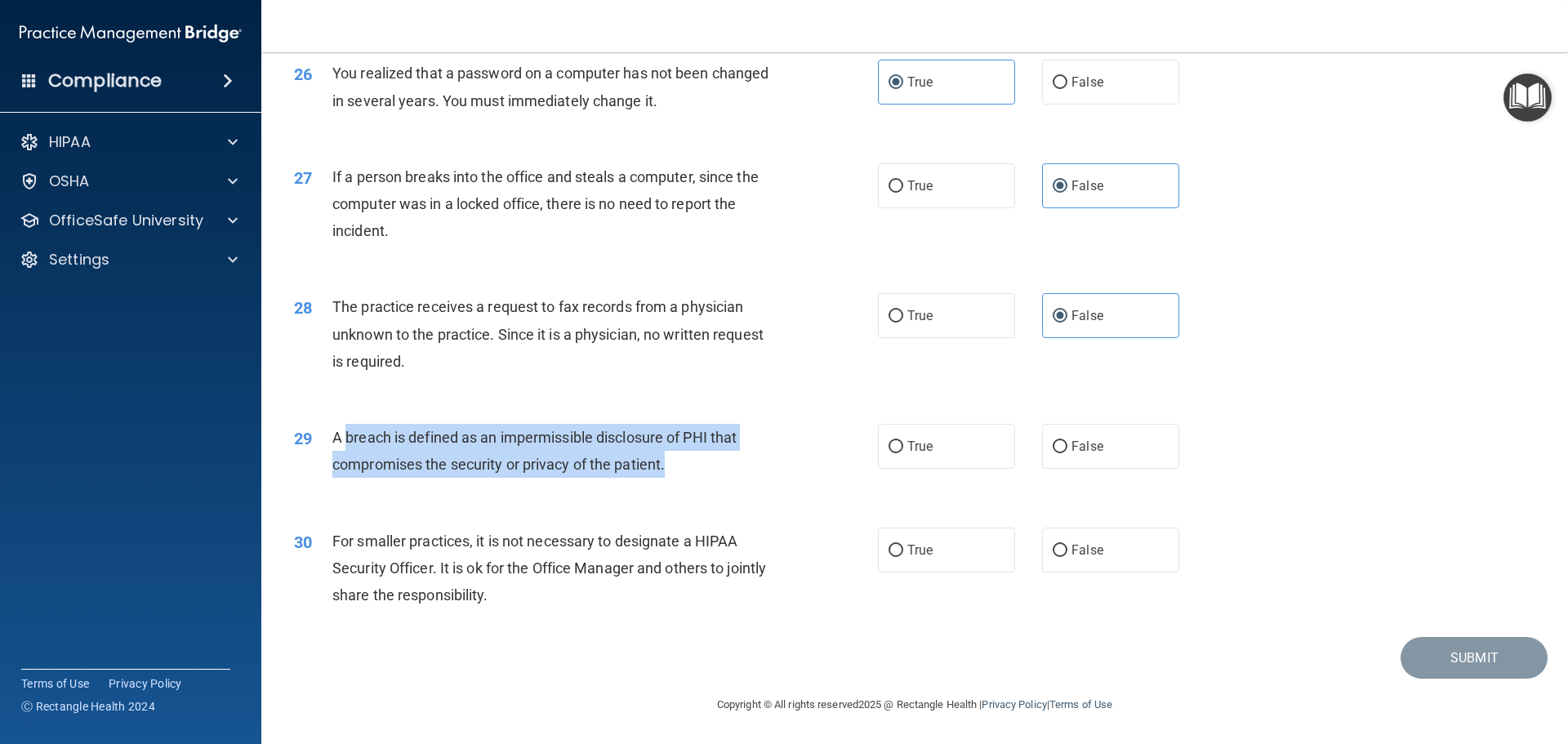 drag, startPoint x: 356, startPoint y: 439, endPoint x: 684, endPoint y: 461, distance: 328.73698 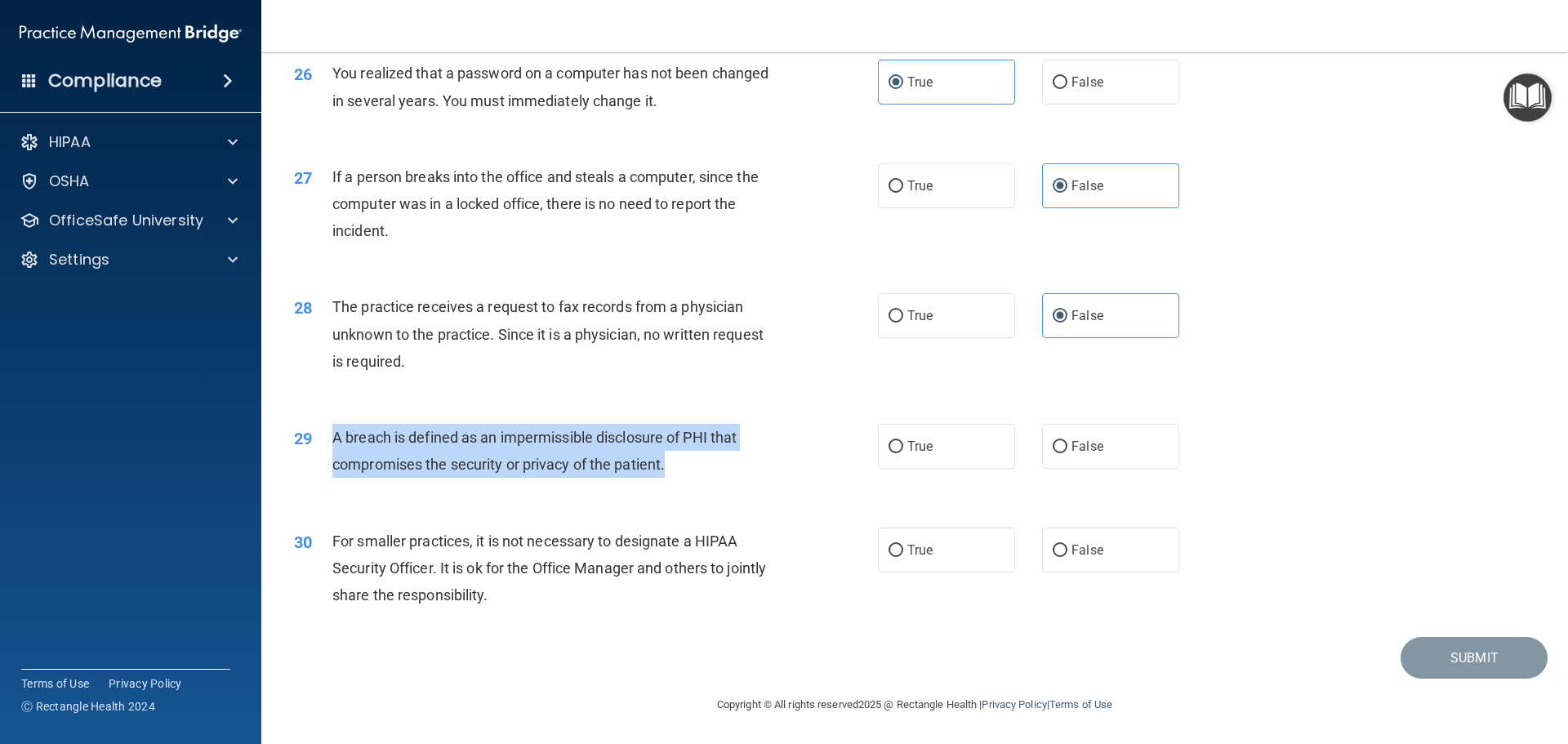 drag, startPoint x: 675, startPoint y: 466, endPoint x: 322, endPoint y: 448, distance: 353.4586 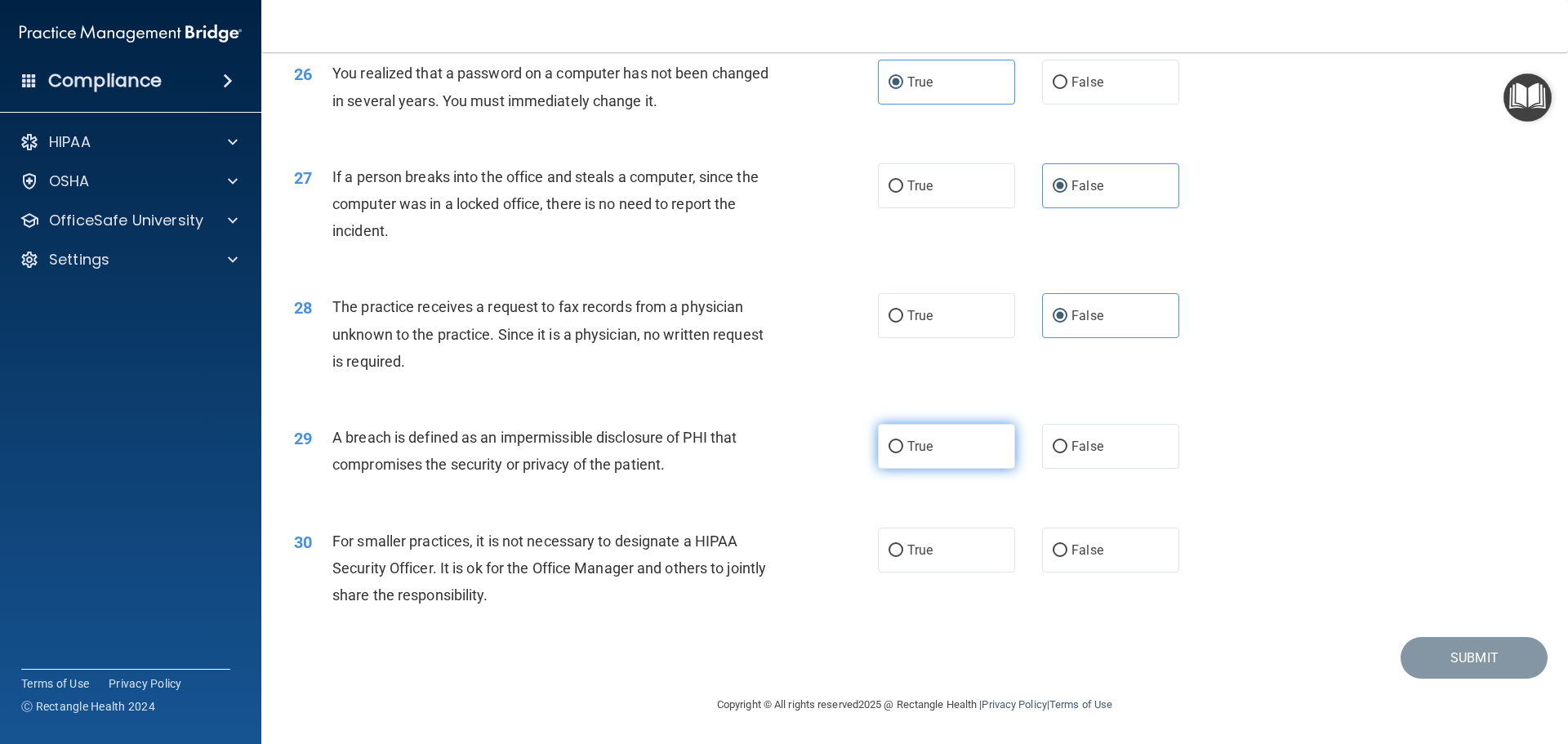 click on "True" at bounding box center (947, 446) 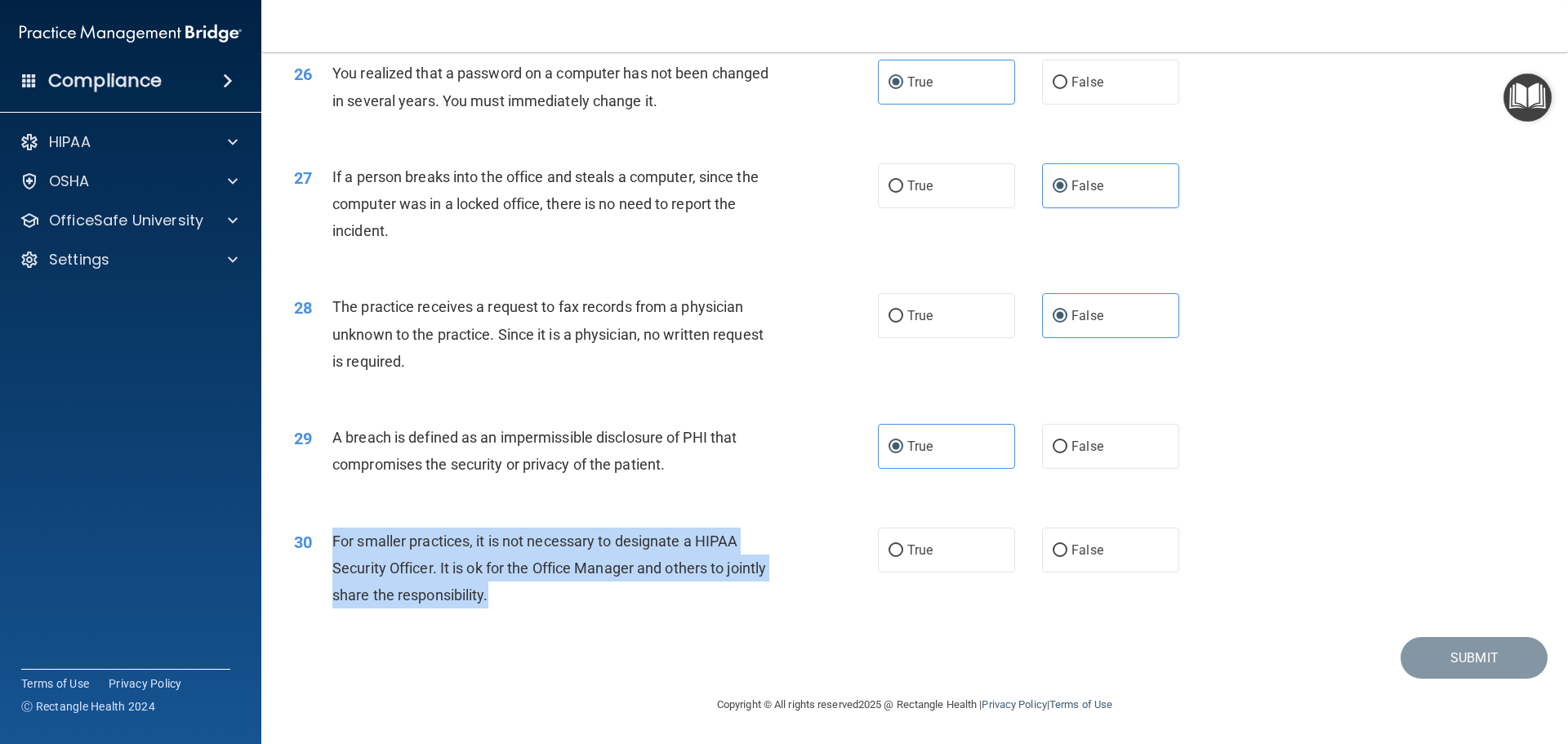 drag, startPoint x: 551, startPoint y: 595, endPoint x: 323, endPoint y: 546, distance: 233.2059 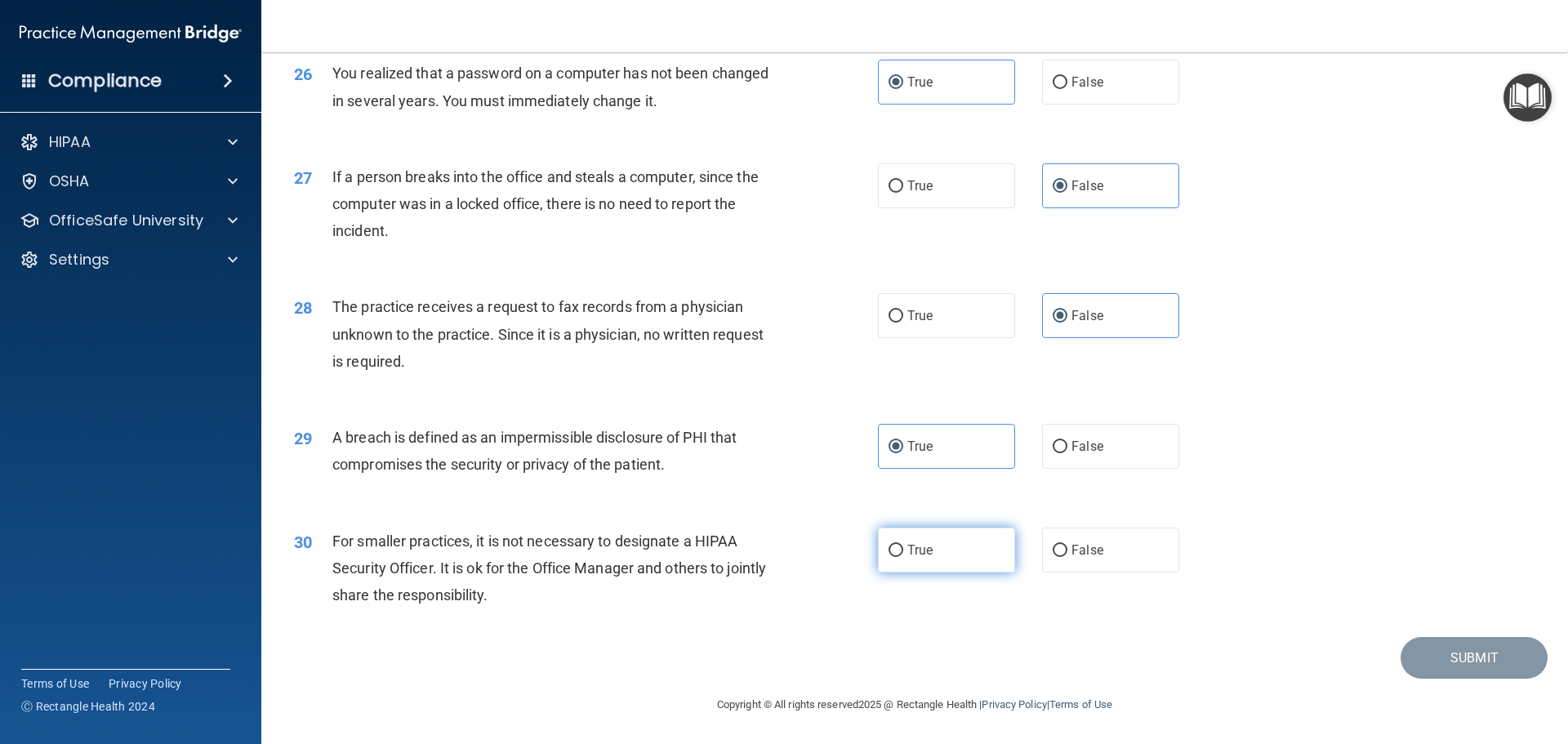click on "True" at bounding box center (947, 550) 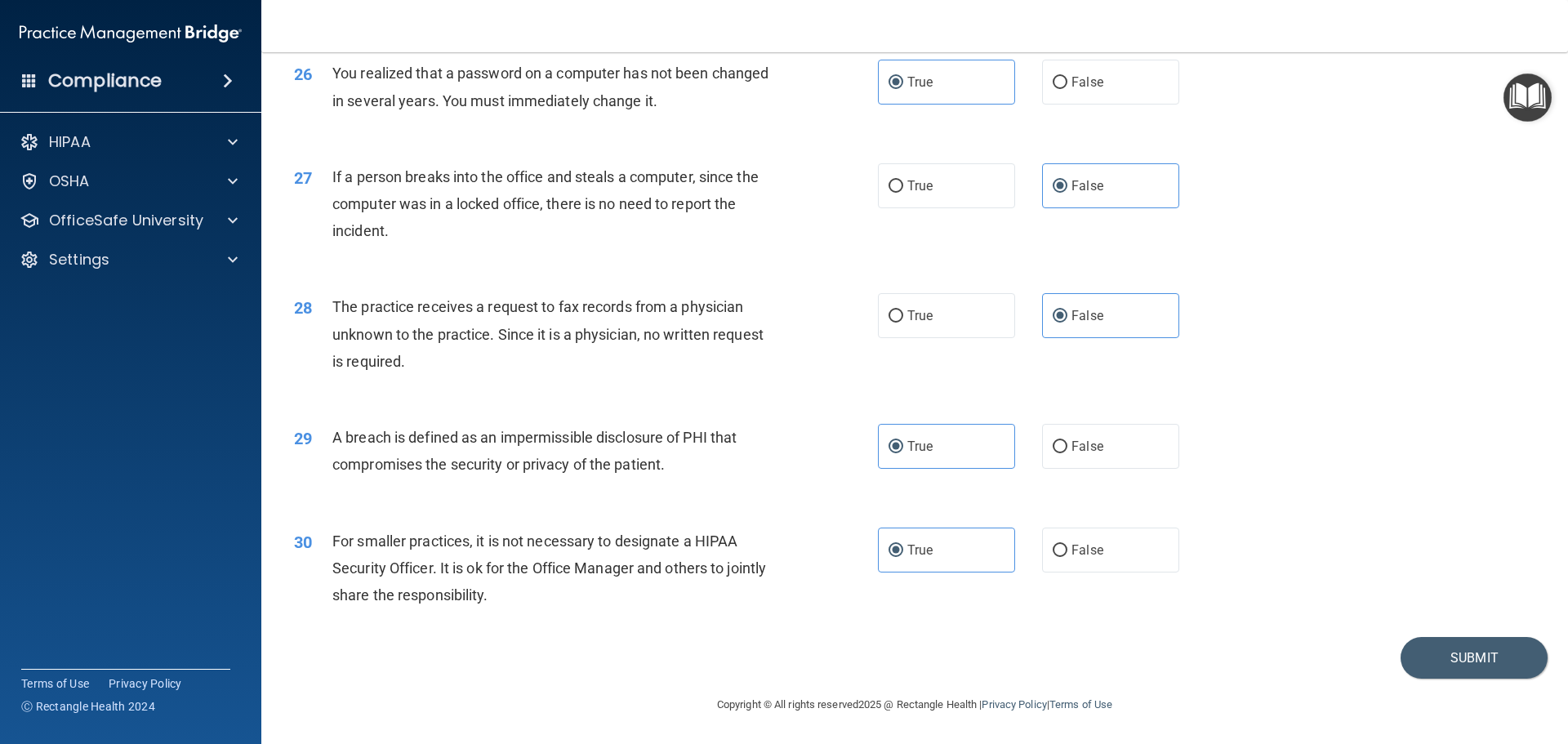 click on "29       A breach is defined as an impermissible disclosure of PHI that compromises the security or privacy of the patient.                 True           False" at bounding box center [915, 455] 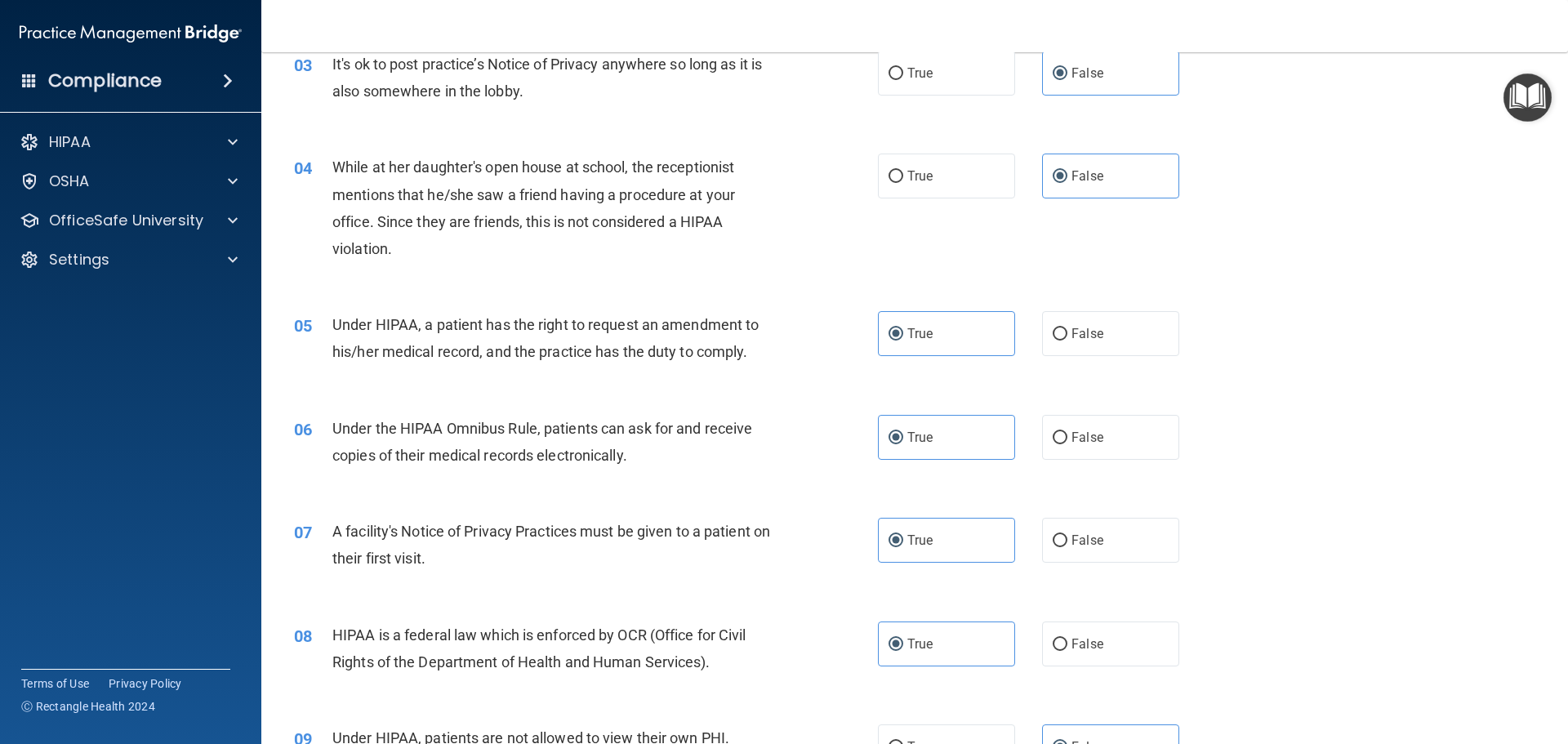 scroll, scrollTop: 0, scrollLeft: 0, axis: both 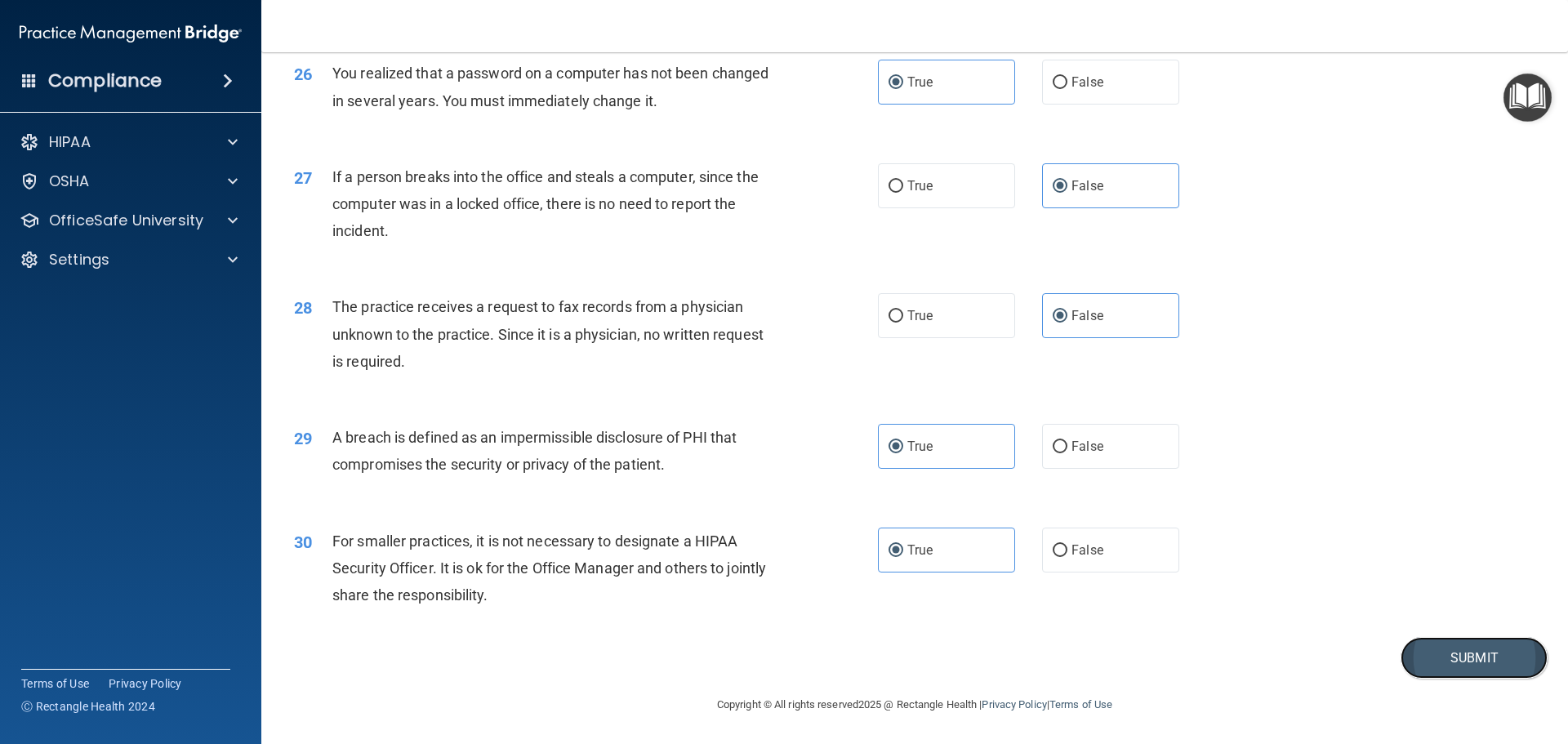click on "Submit" at bounding box center (1474, 657) 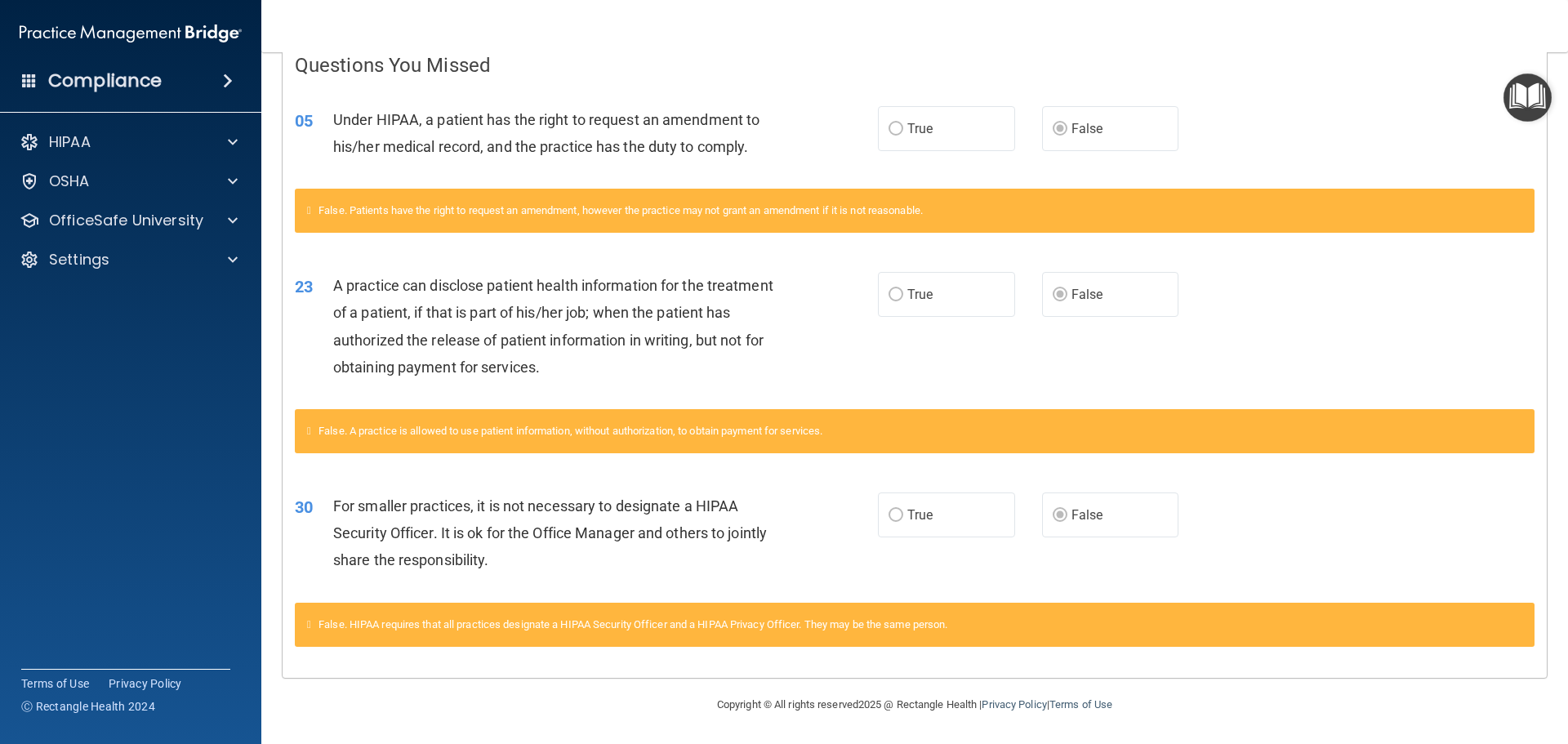 scroll, scrollTop: 189, scrollLeft: 0, axis: vertical 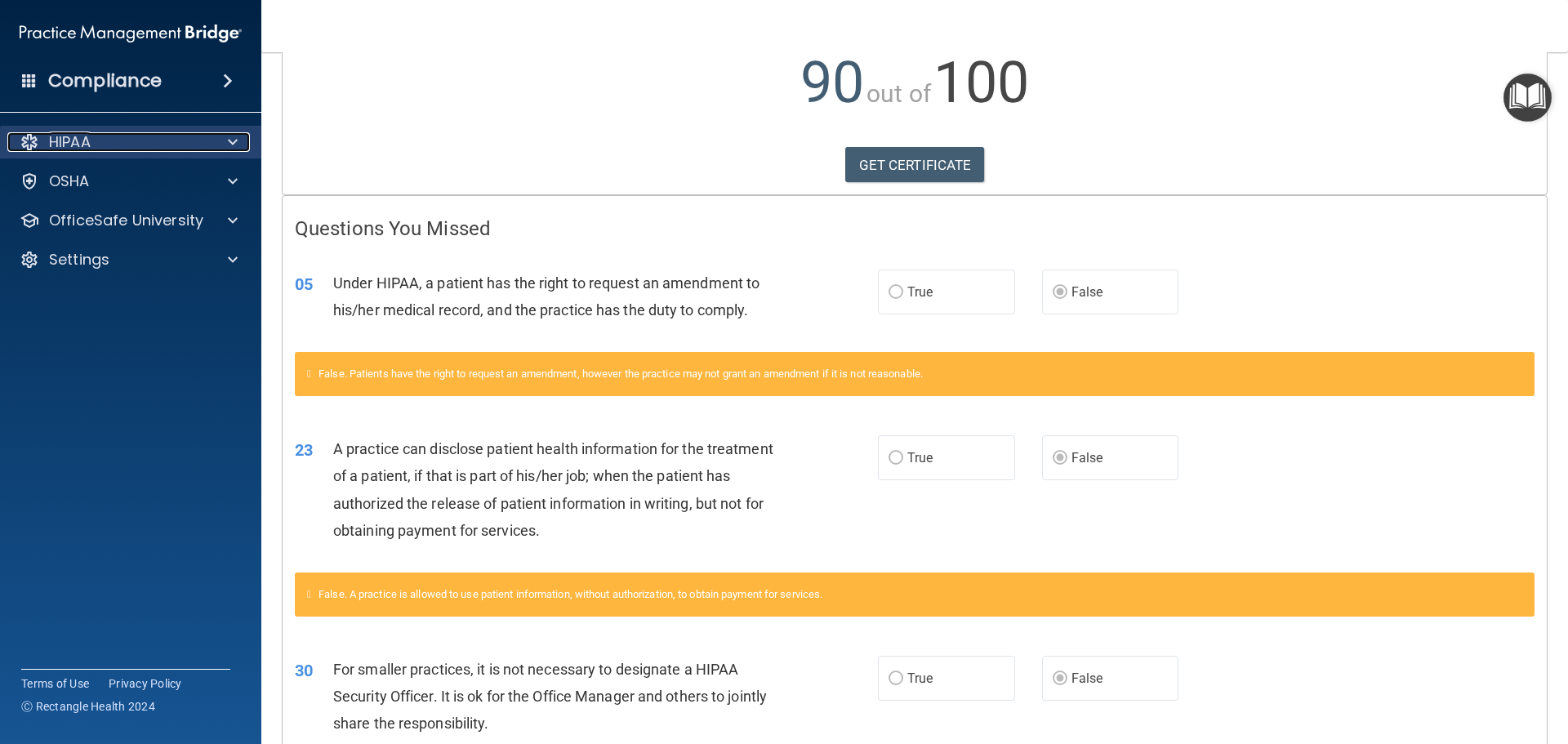 click on "HIPAA" at bounding box center [109, 142] 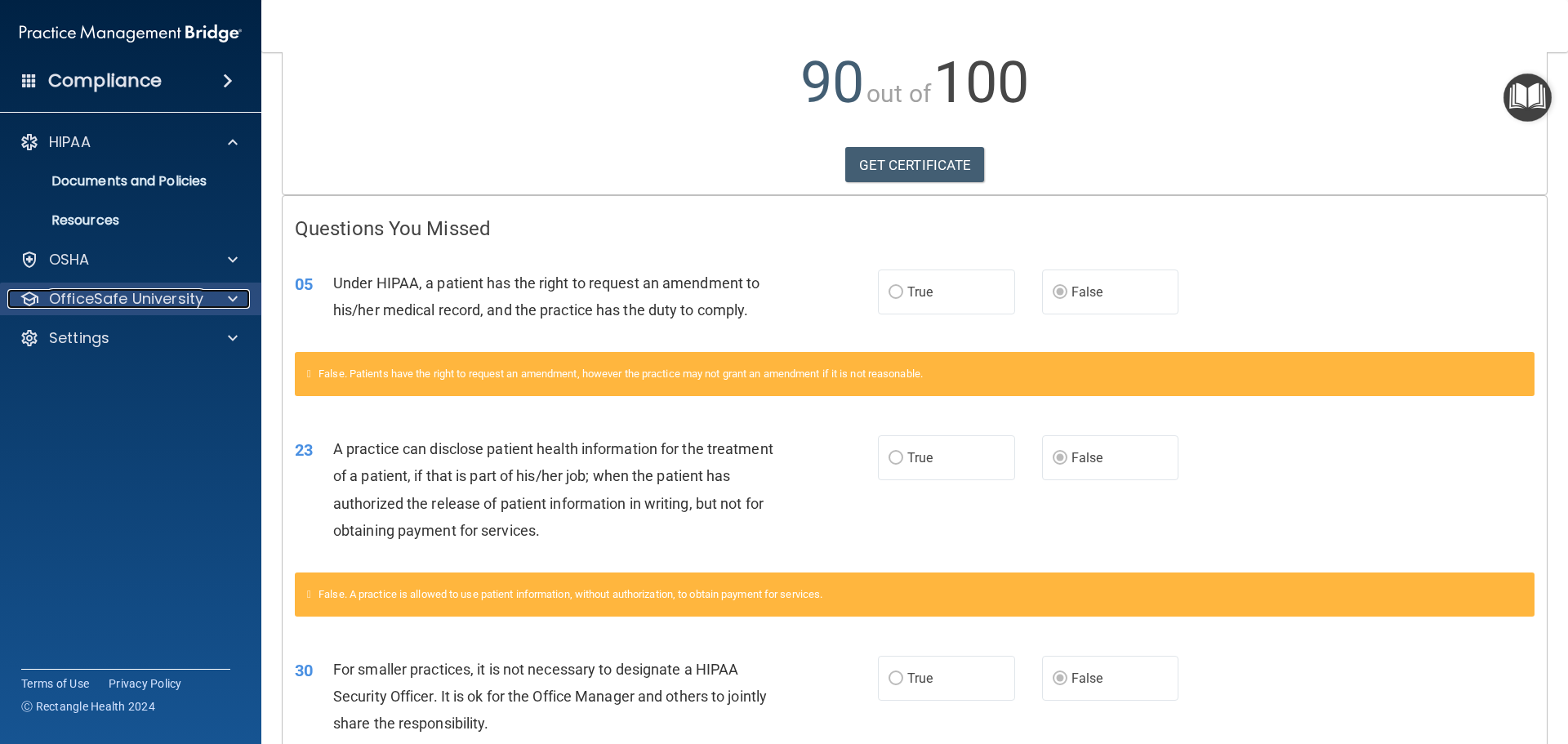 drag, startPoint x: 99, startPoint y: 294, endPoint x: 195, endPoint y: 294, distance: 96 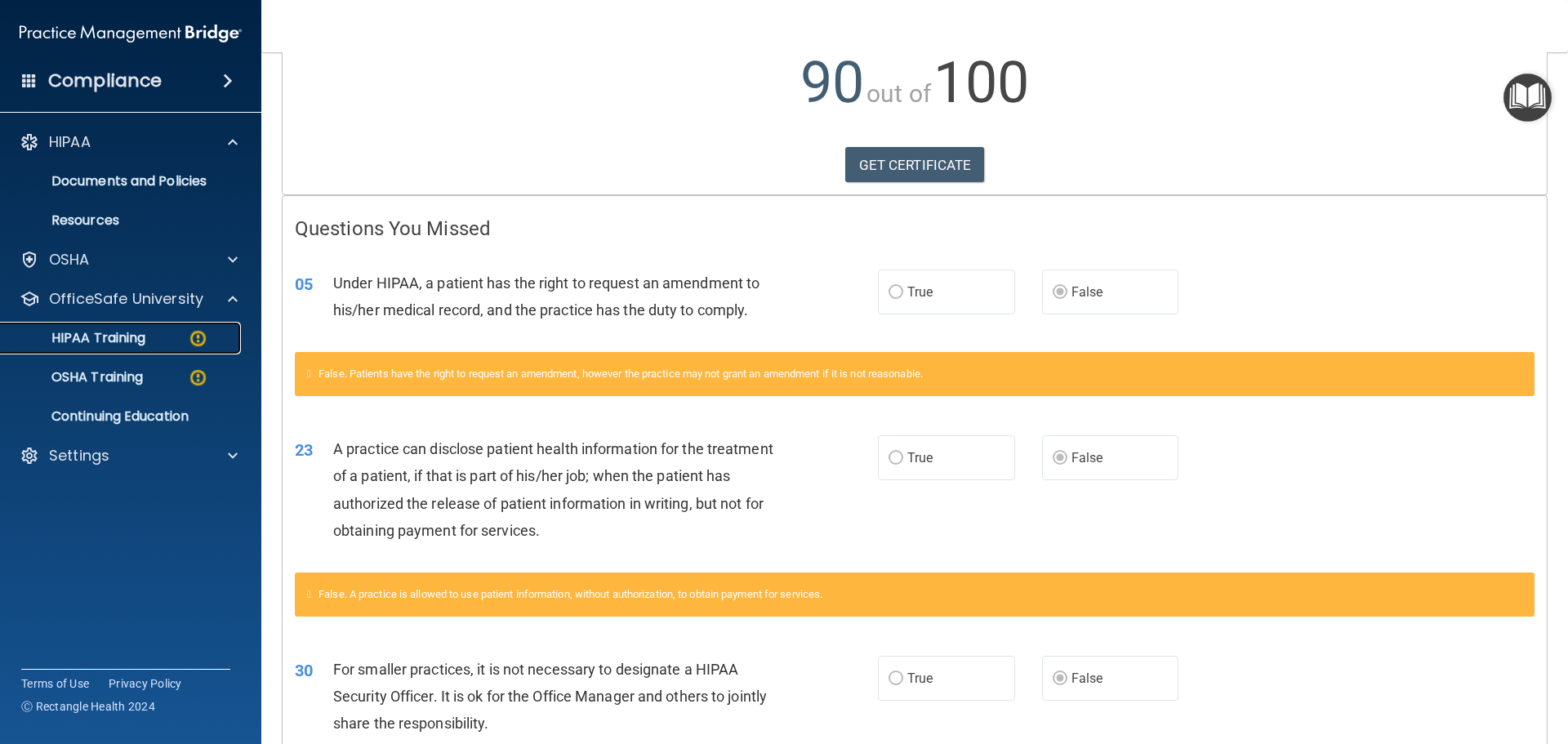 click on "HIPAA Training" at bounding box center [78, 338] 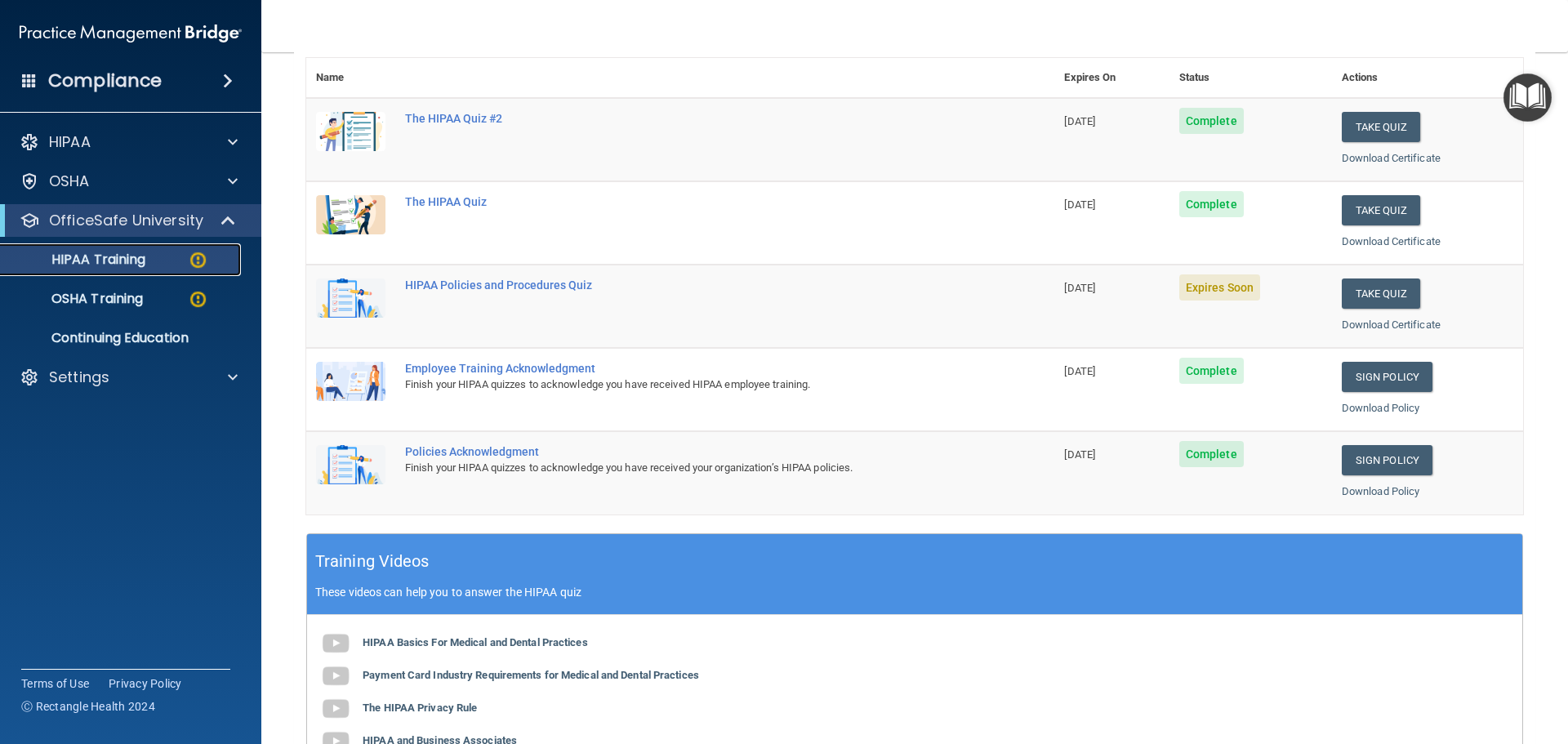 scroll, scrollTop: 108, scrollLeft: 0, axis: vertical 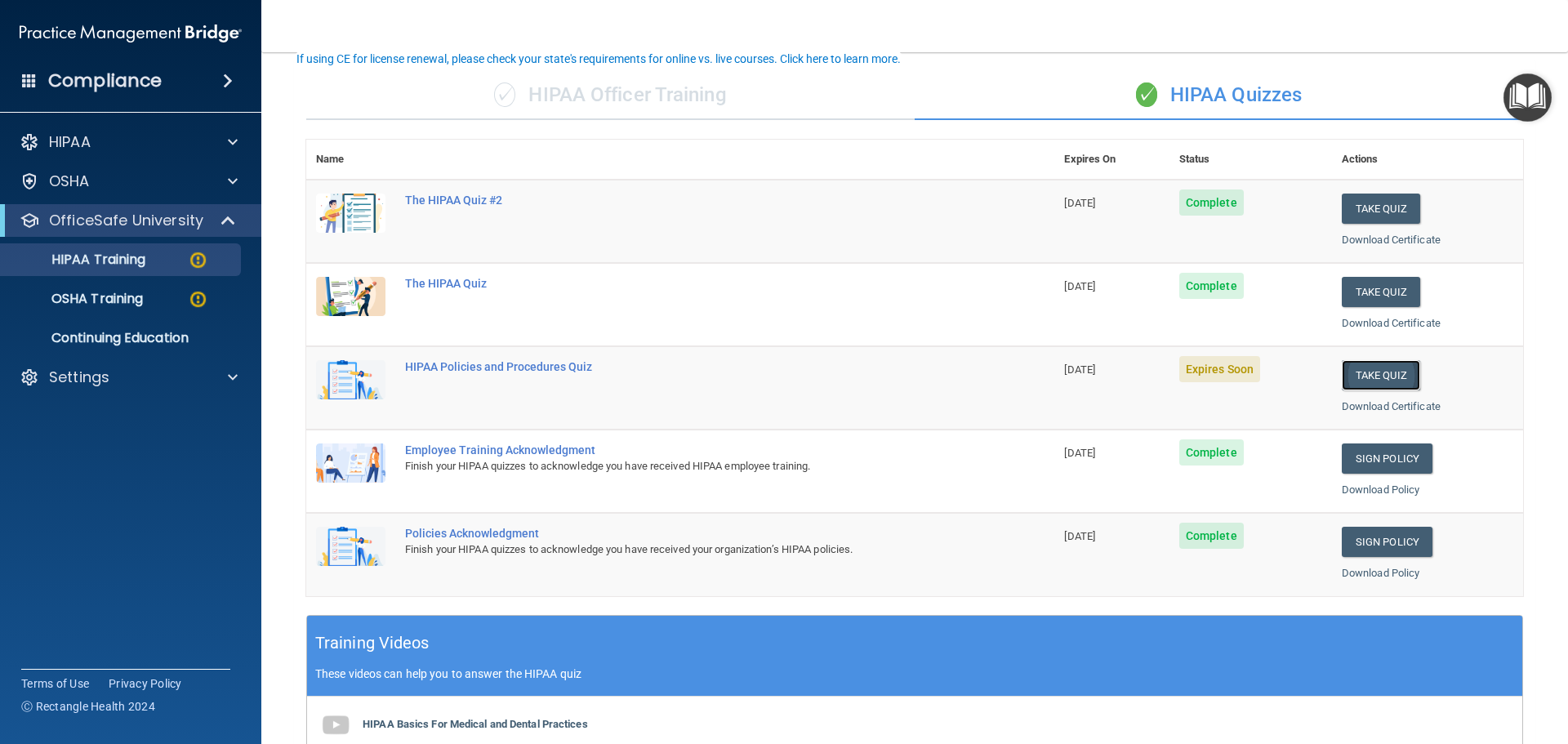 click on "Take Quiz" at bounding box center (1381, 375) 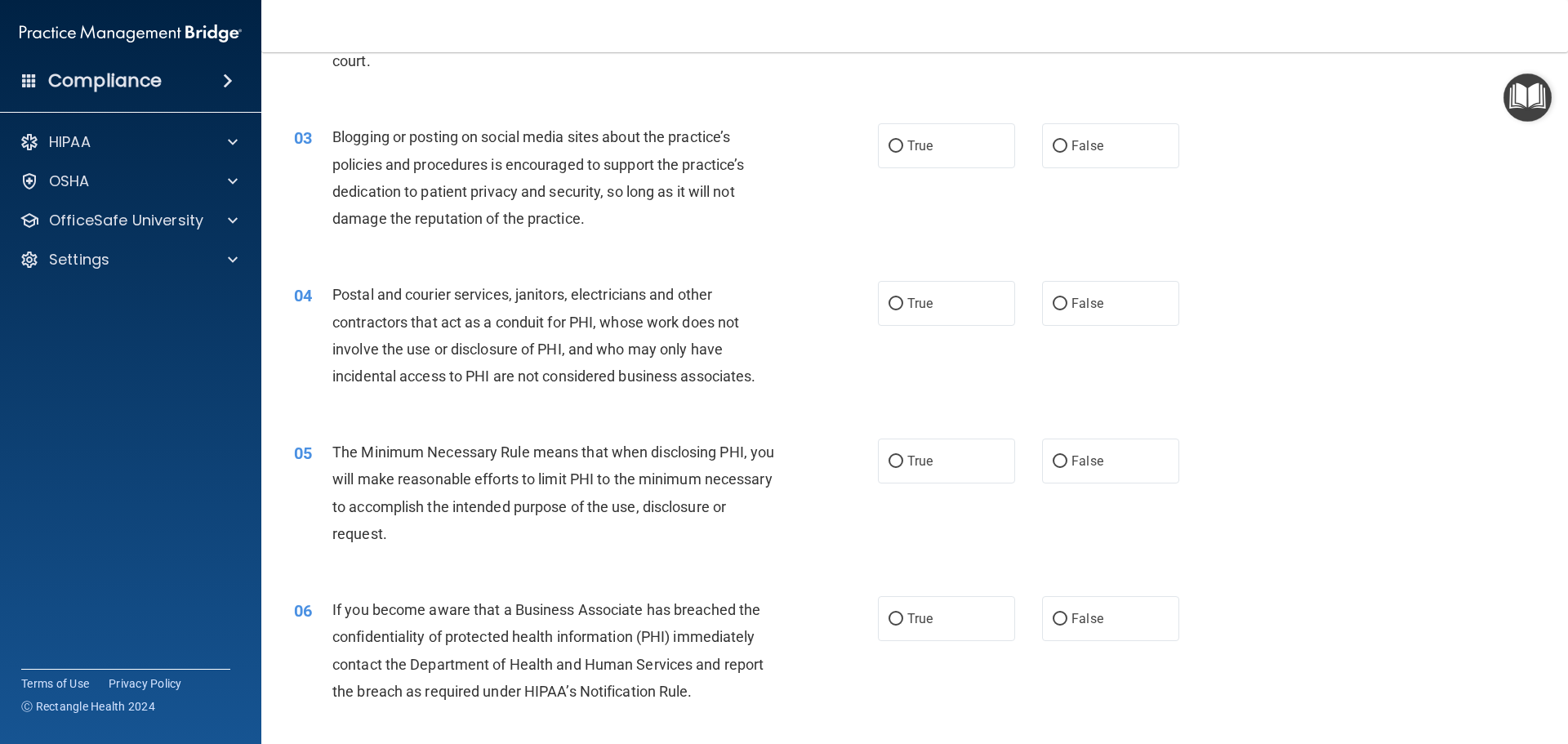 scroll, scrollTop: 0, scrollLeft: 0, axis: both 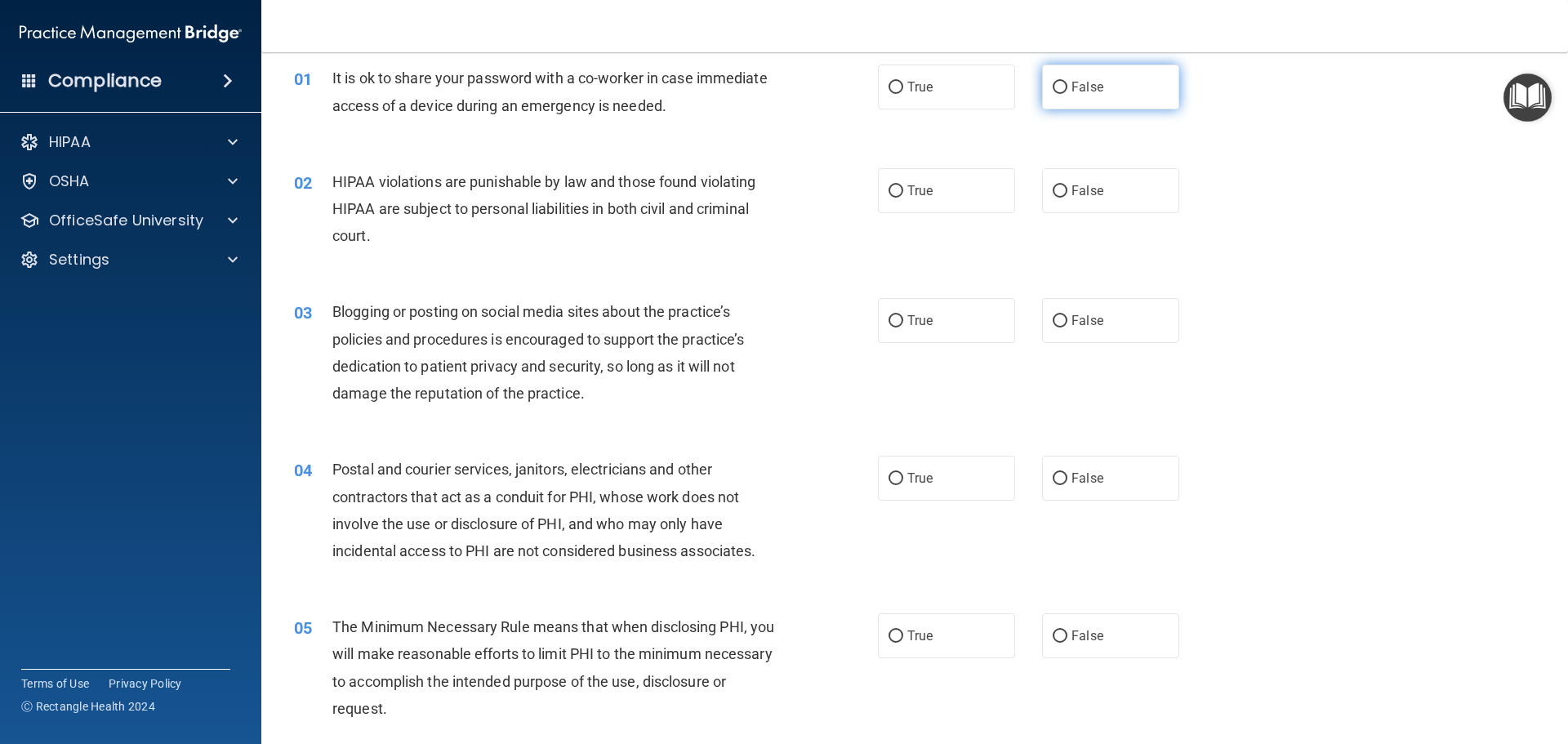 click on "False" at bounding box center [1087, 87] 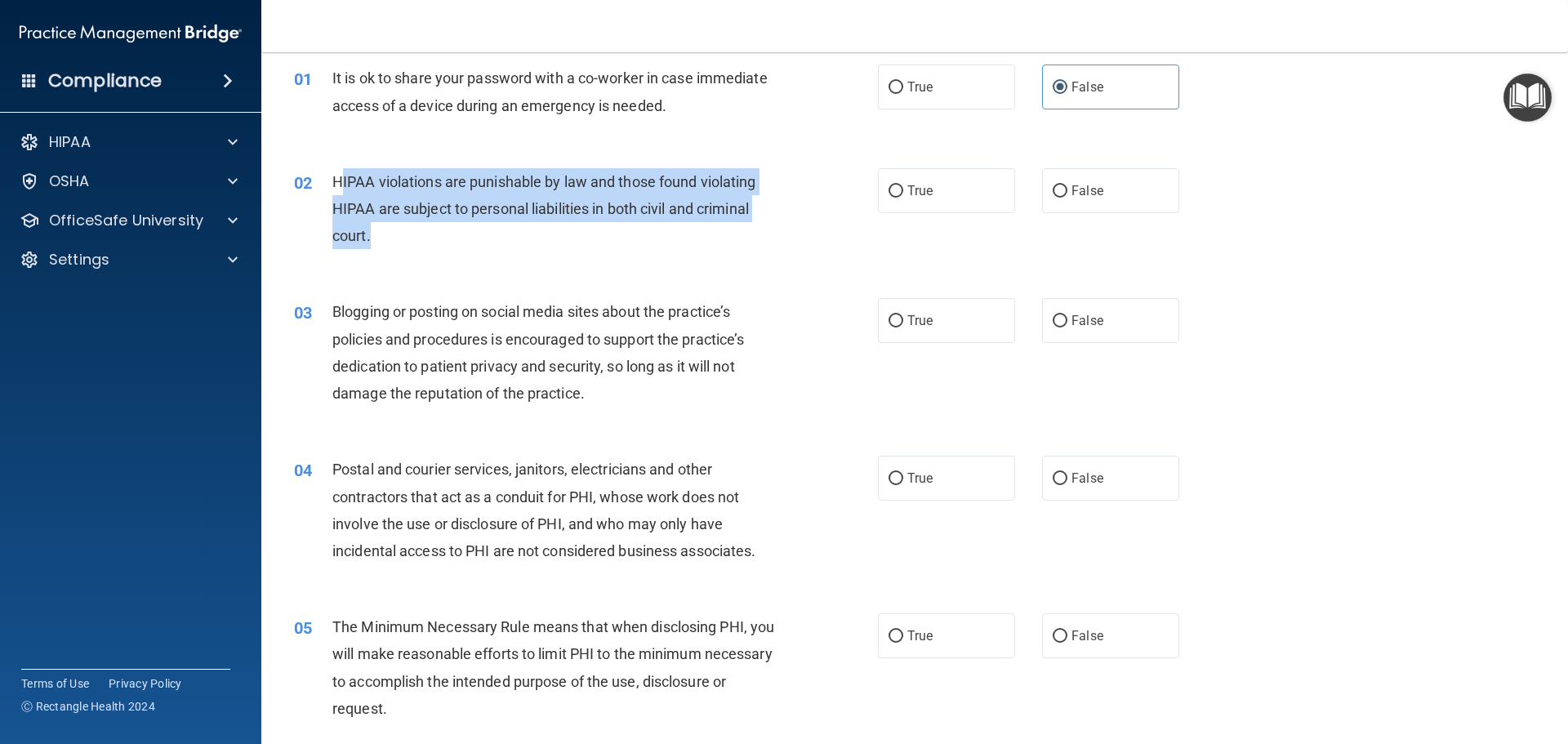 drag, startPoint x: 344, startPoint y: 184, endPoint x: 652, endPoint y: 229, distance: 311.26998 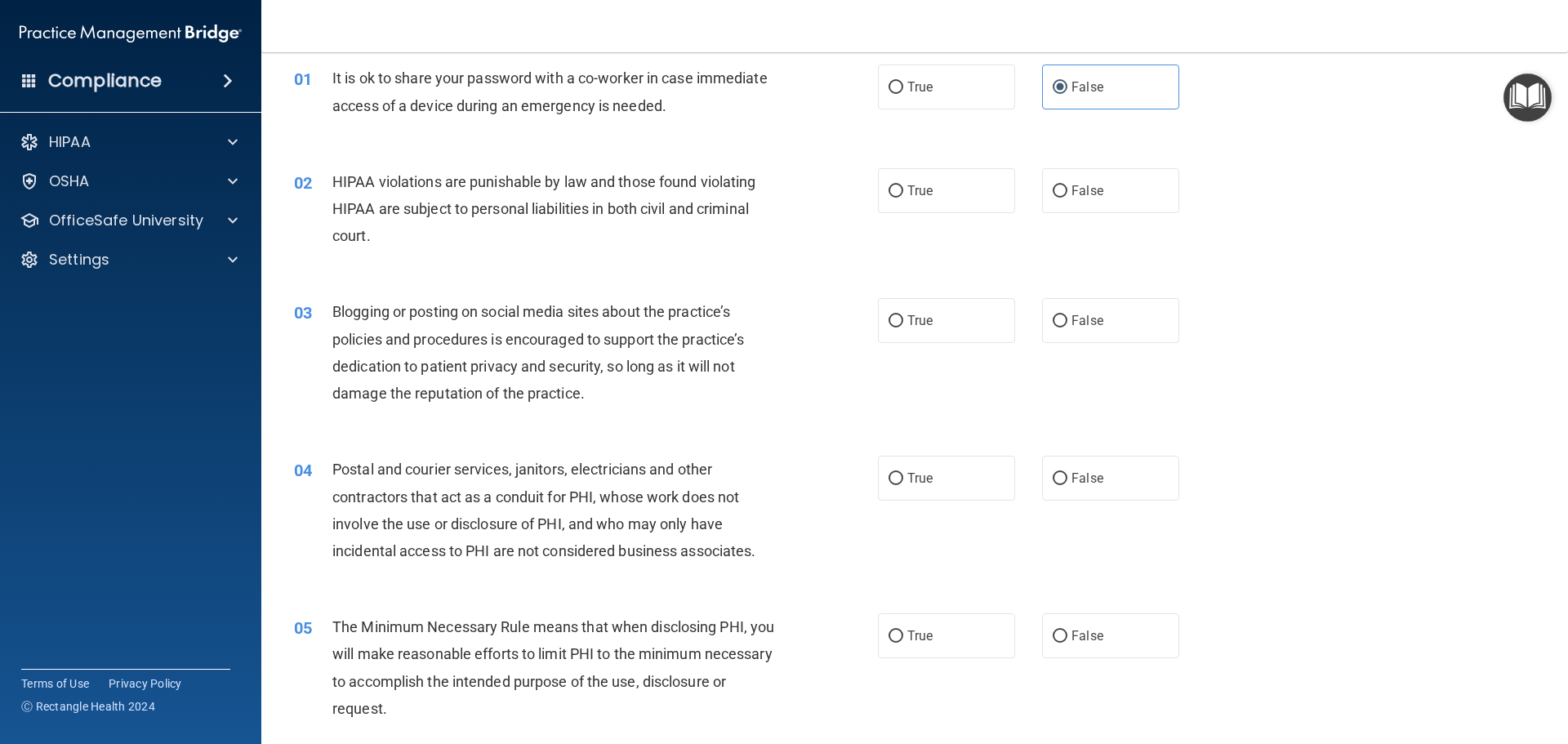 drag, startPoint x: 506, startPoint y: 270, endPoint x: 372, endPoint y: 257, distance: 134.62912 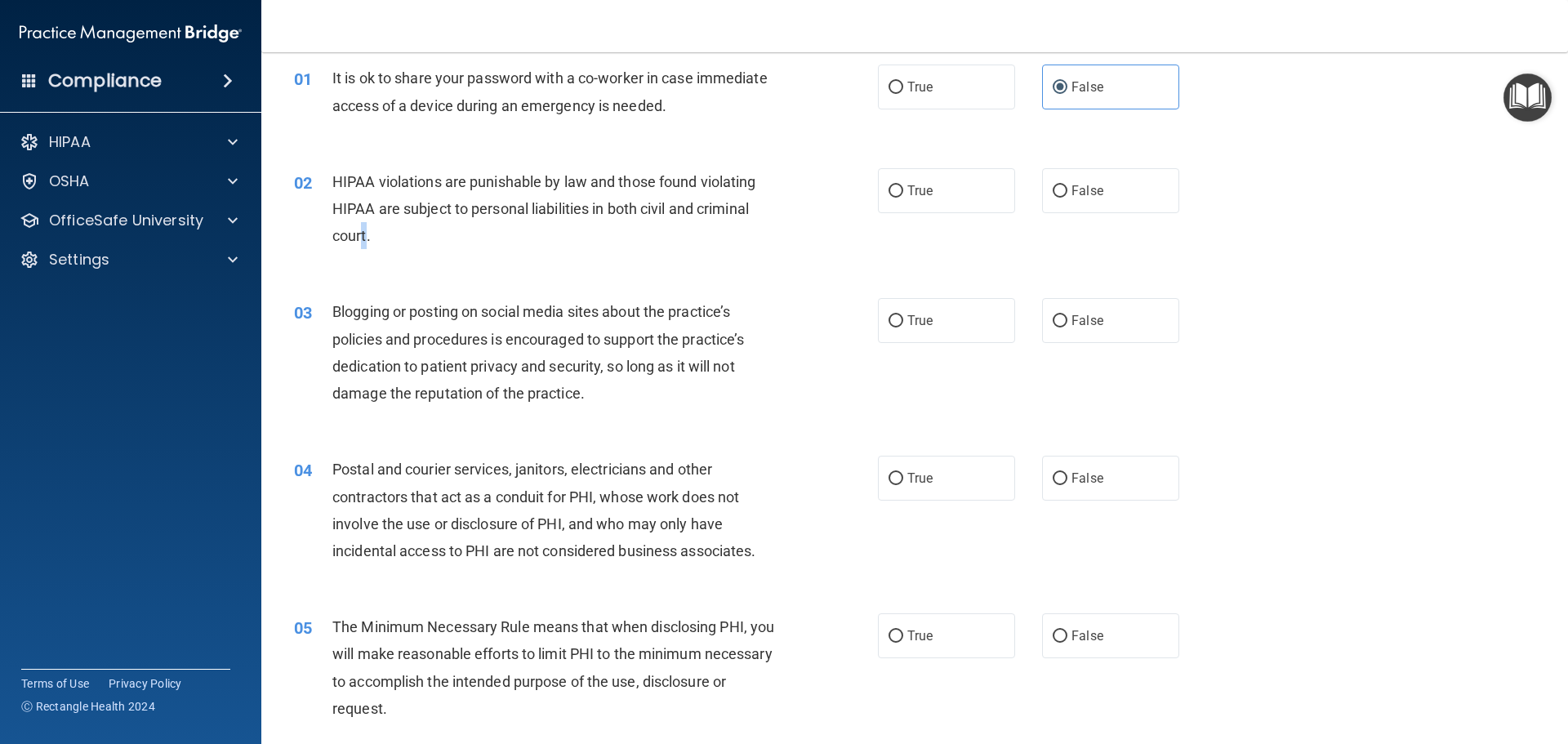 drag, startPoint x: 367, startPoint y: 256, endPoint x: 361, endPoint y: 247, distance: 10.816654 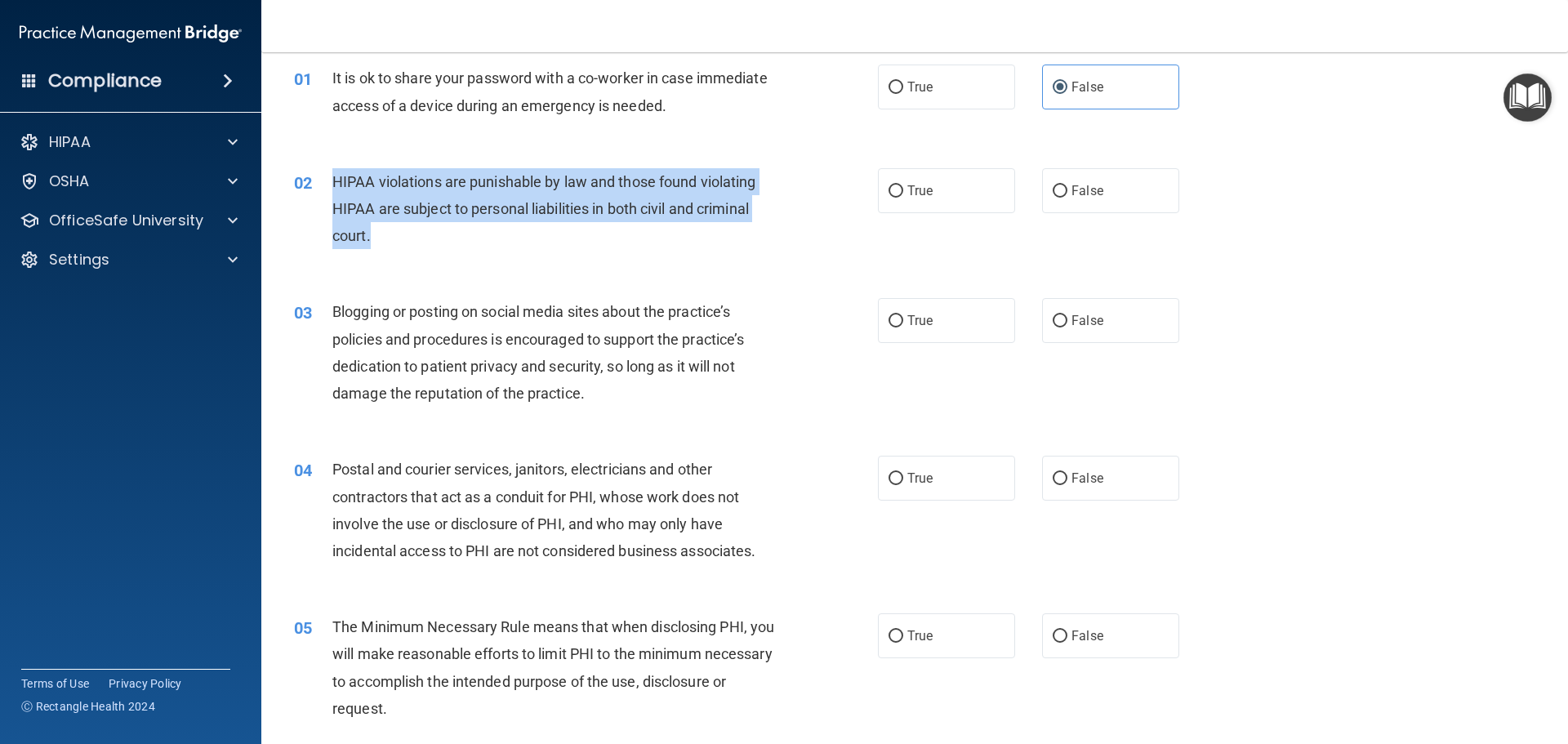 drag, startPoint x: 381, startPoint y: 243, endPoint x: 324, endPoint y: 189, distance: 78.51751 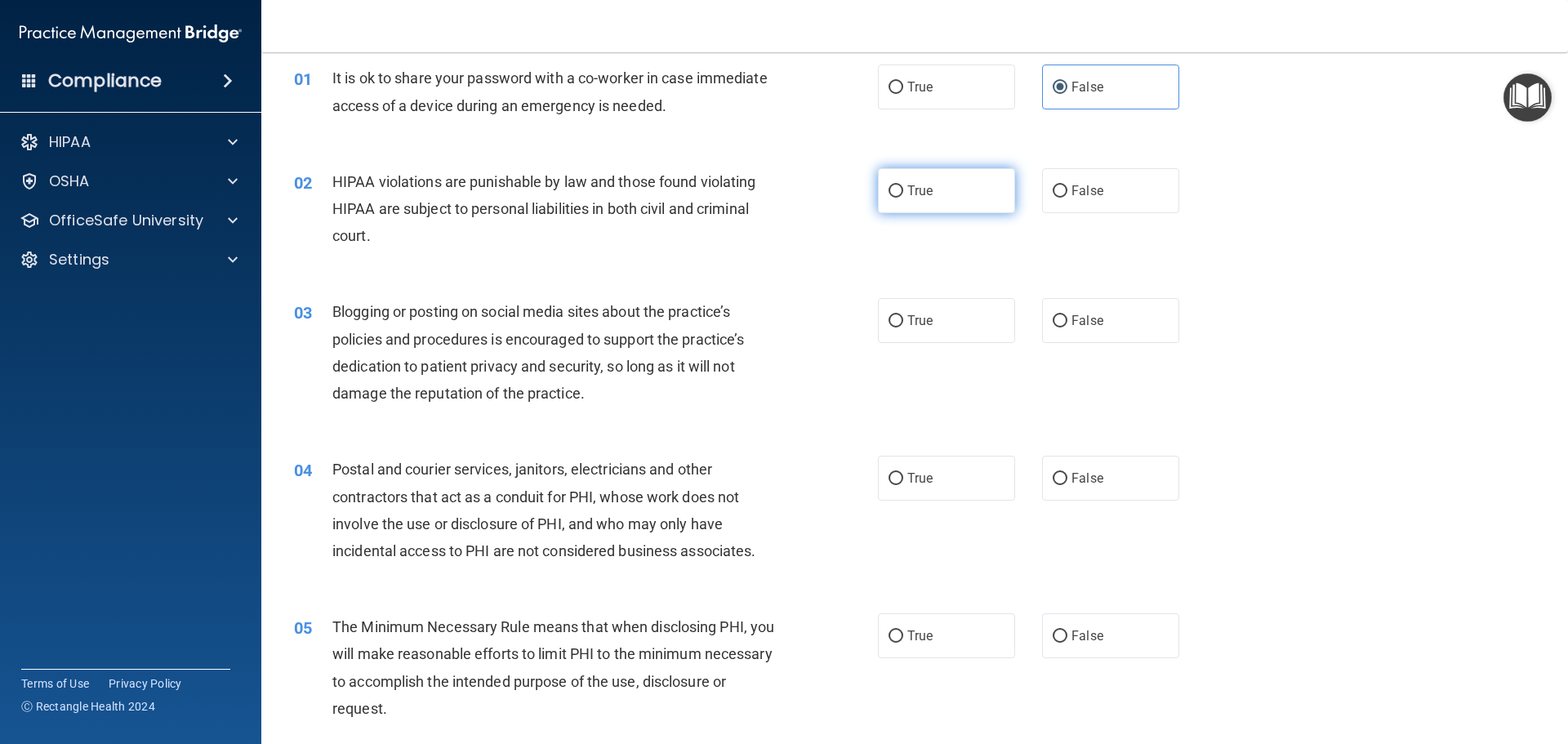 drag, startPoint x: 959, startPoint y: 189, endPoint x: 943, endPoint y: 206, distance: 23.345235 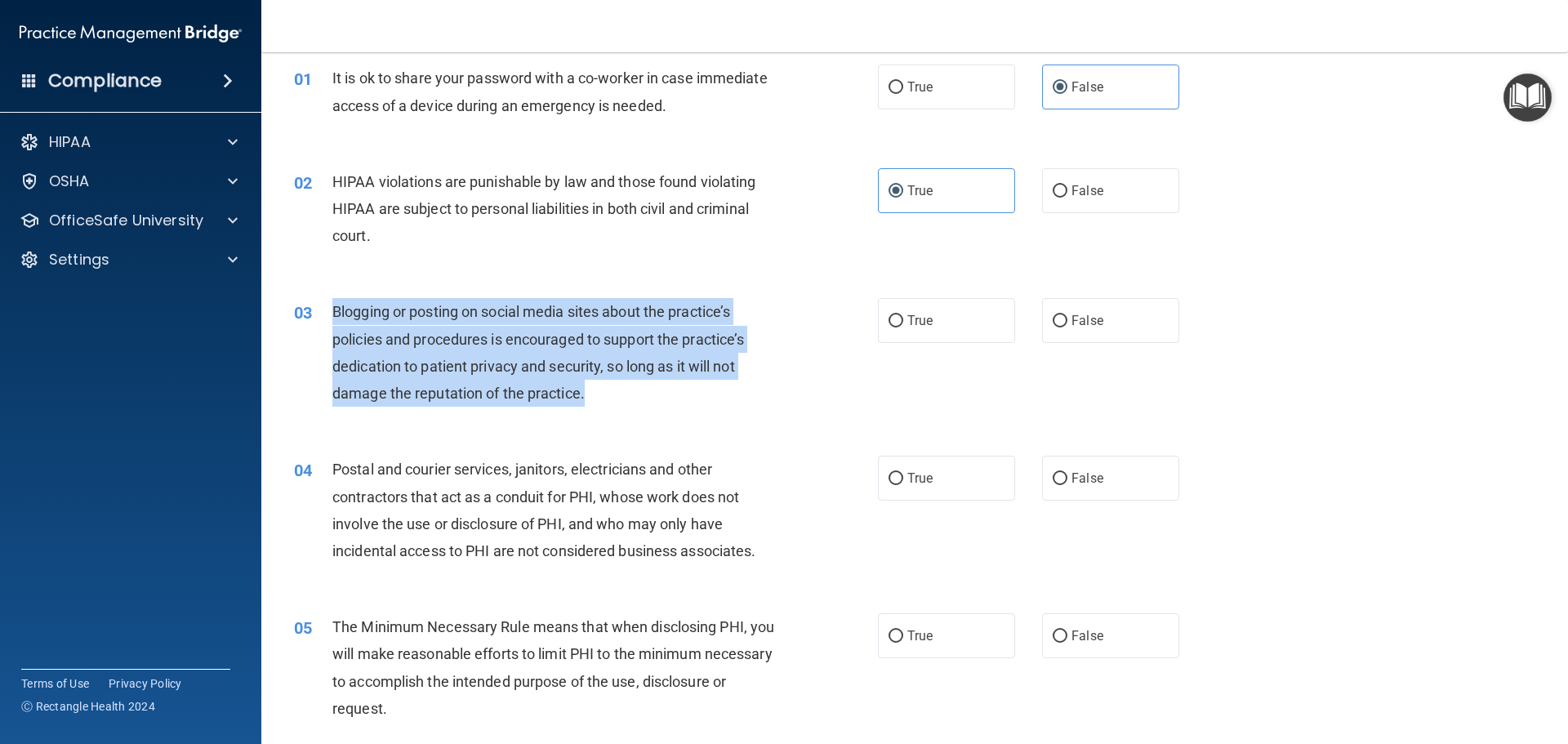 drag, startPoint x: 331, startPoint y: 313, endPoint x: 639, endPoint y: 378, distance: 314.7841 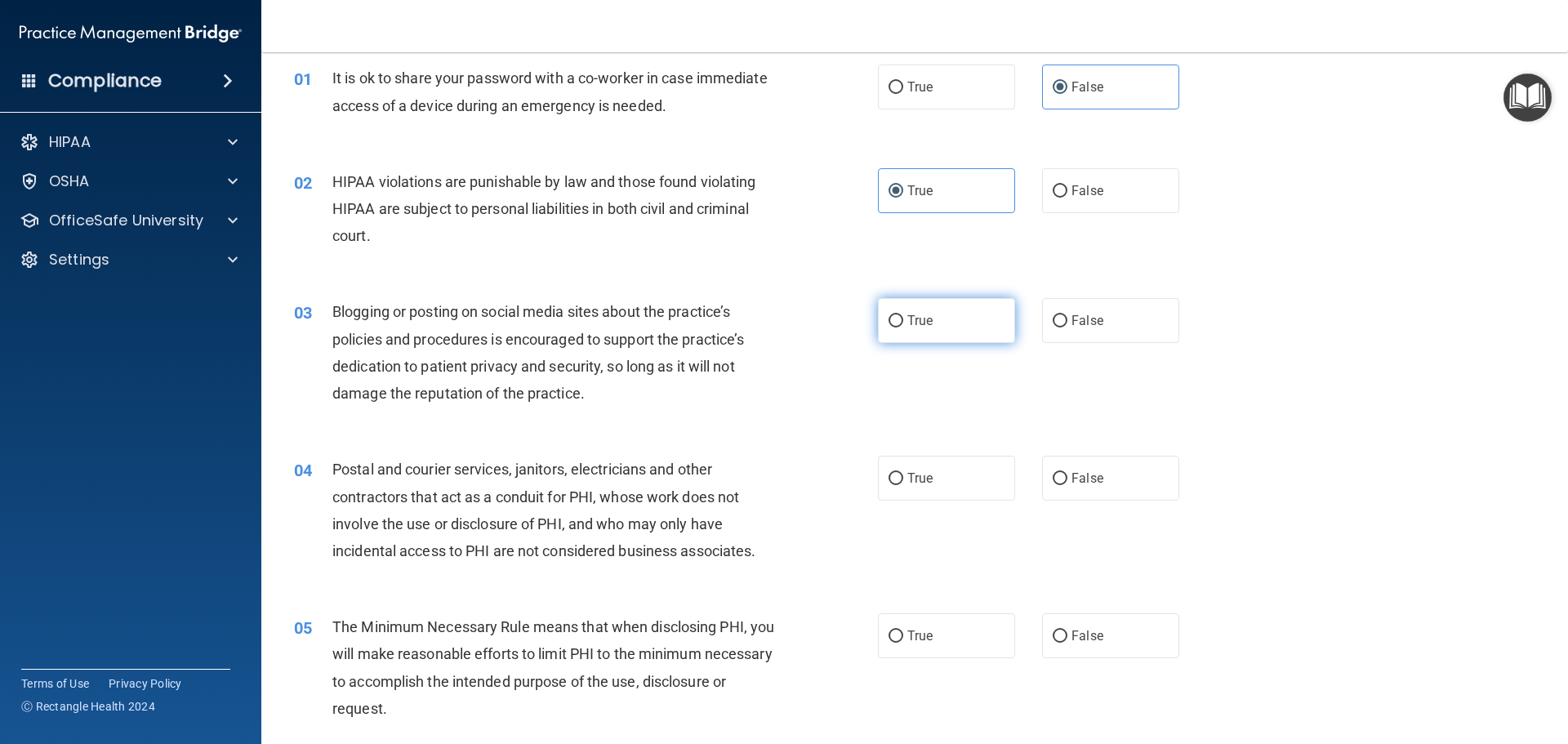 click on "True" at bounding box center (947, 320) 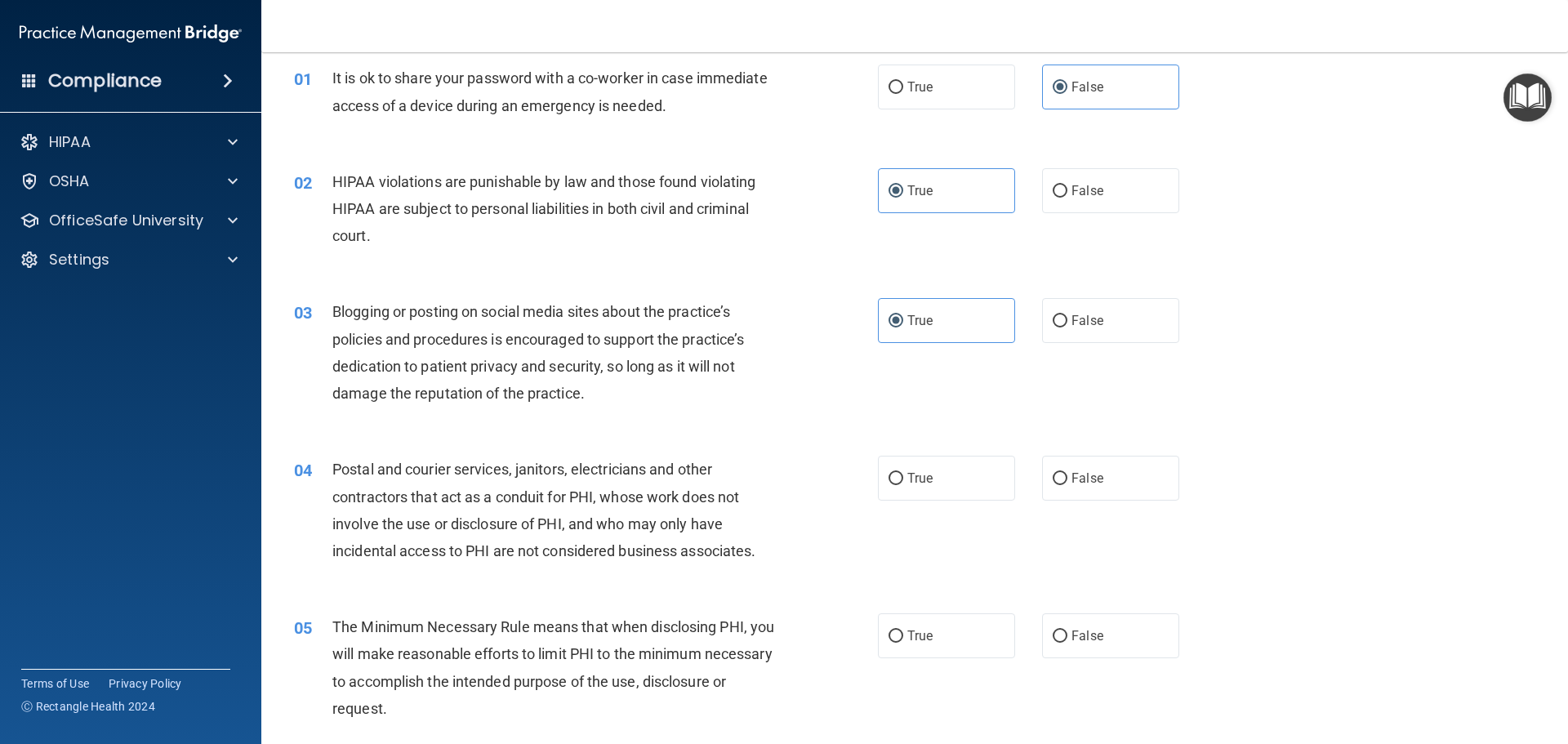 drag, startPoint x: 761, startPoint y: 526, endPoint x: 763, endPoint y: 535, distance: 9.21954 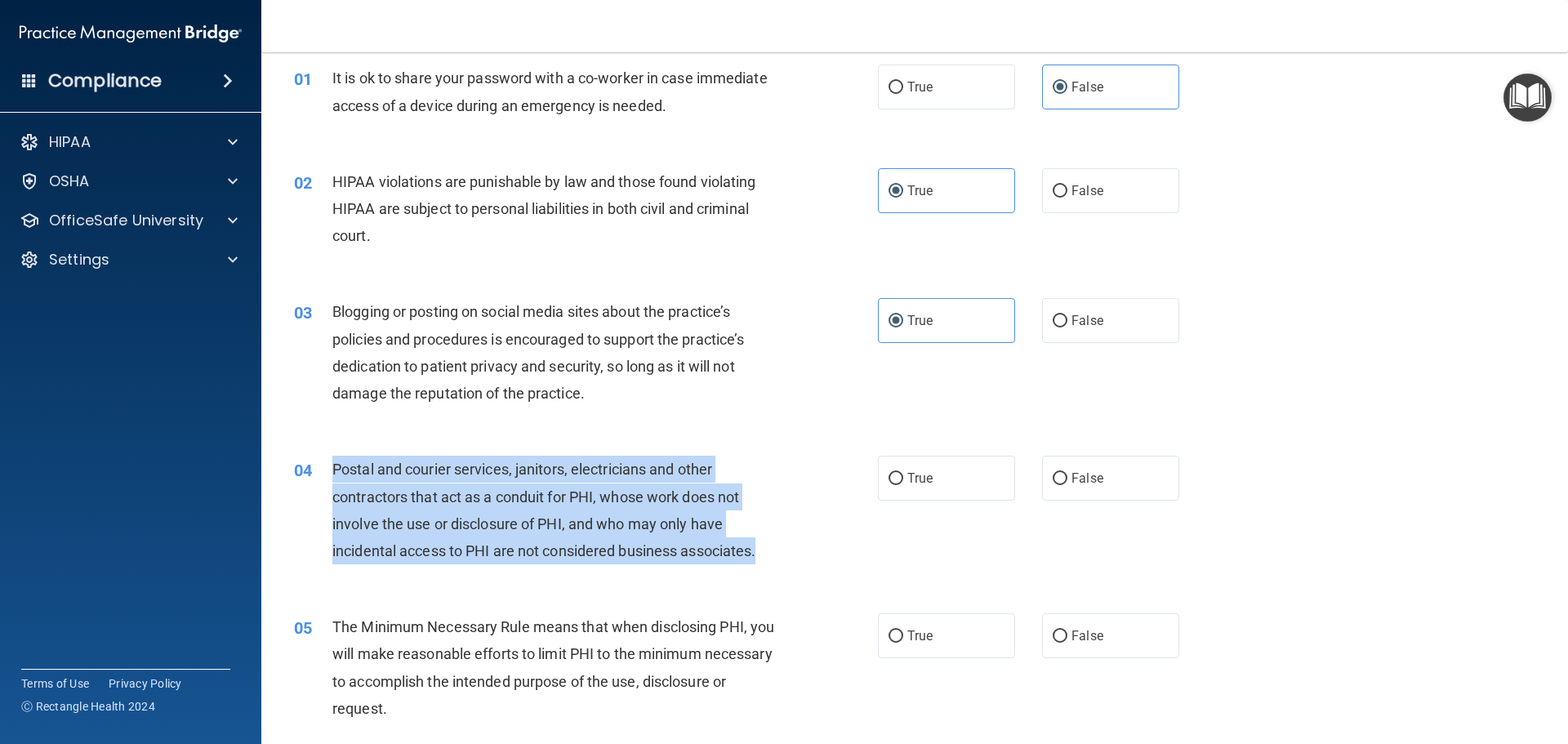 drag, startPoint x: 337, startPoint y: 474, endPoint x: 838, endPoint y: 544, distance: 505.8666 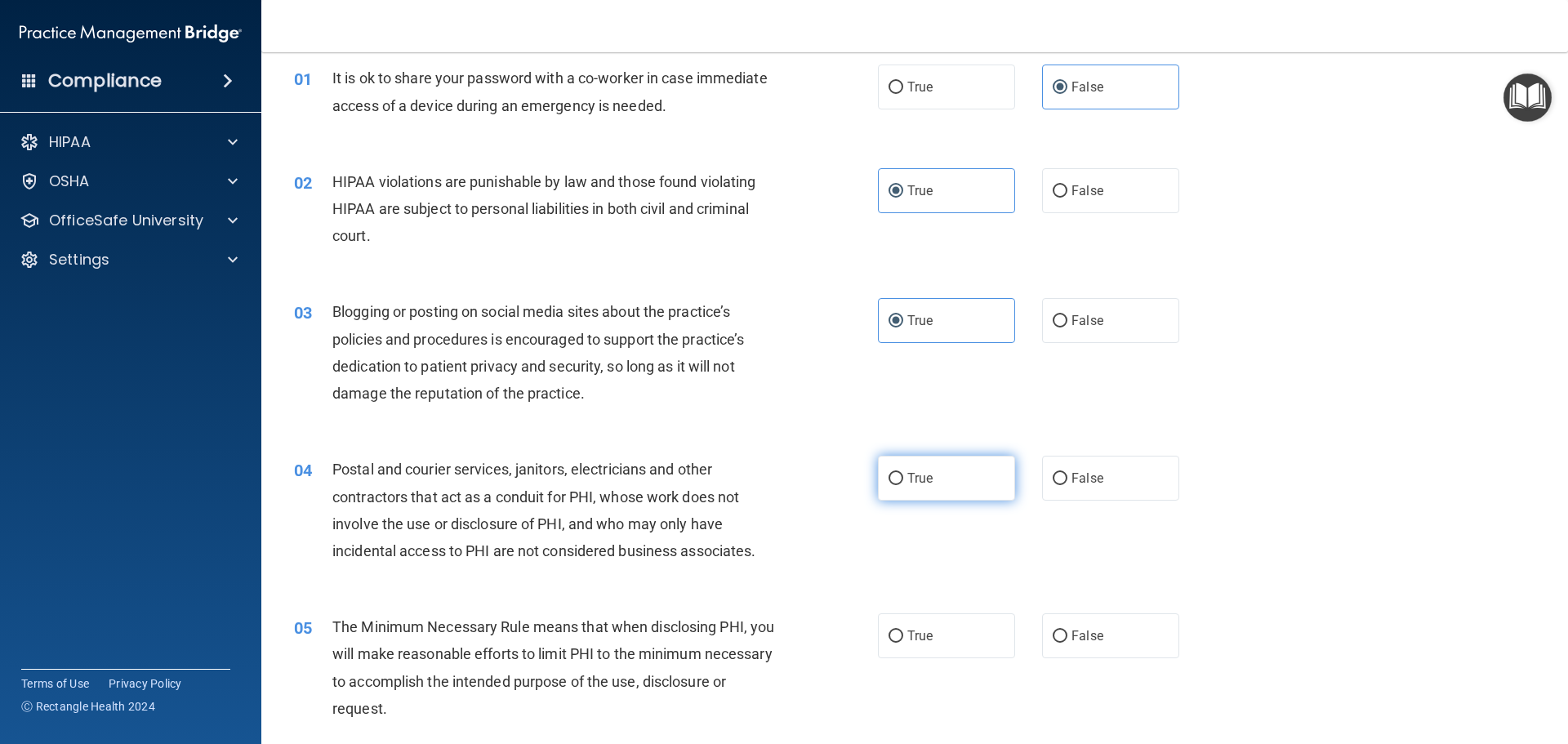 click on "True" at bounding box center (947, 478) 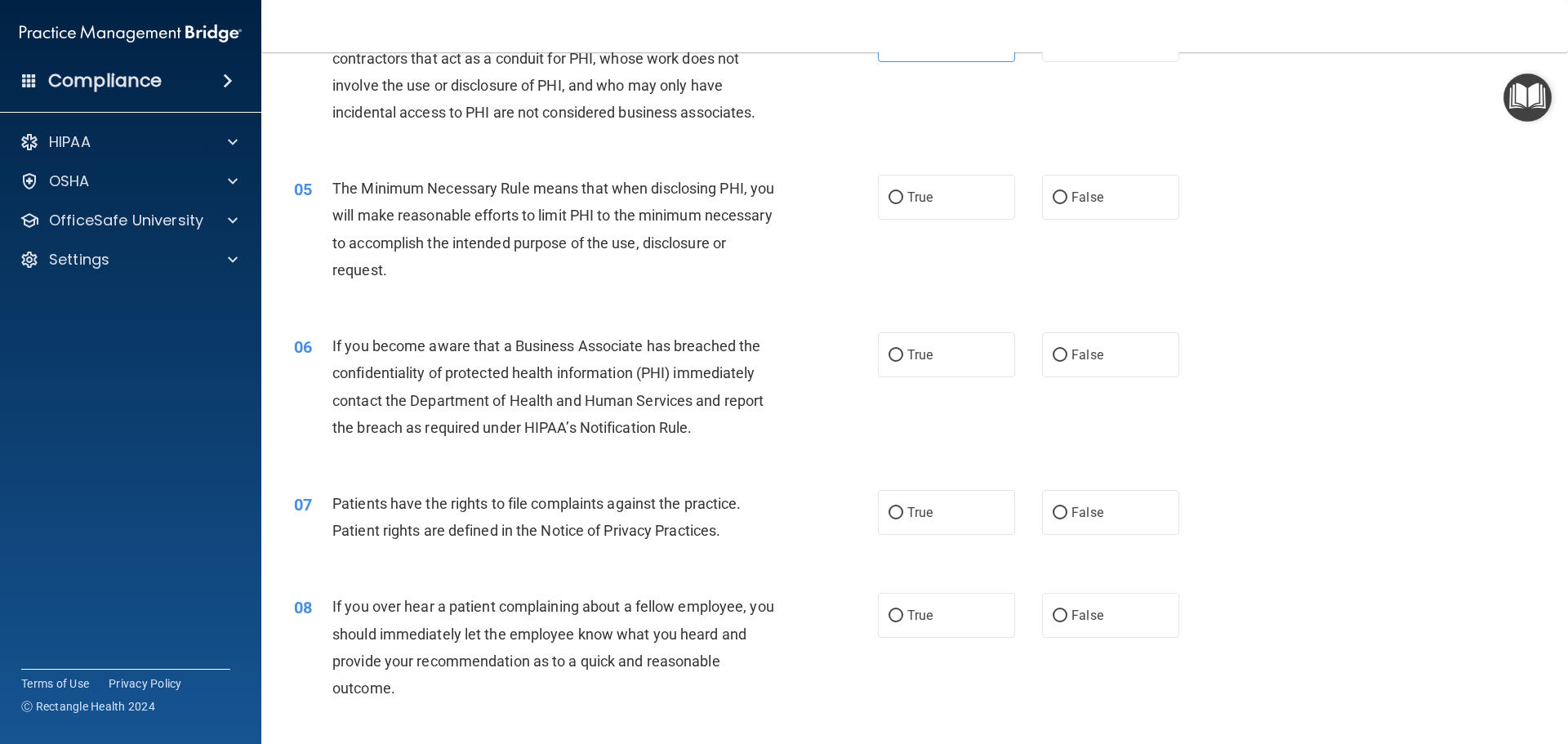scroll, scrollTop: 555, scrollLeft: 0, axis: vertical 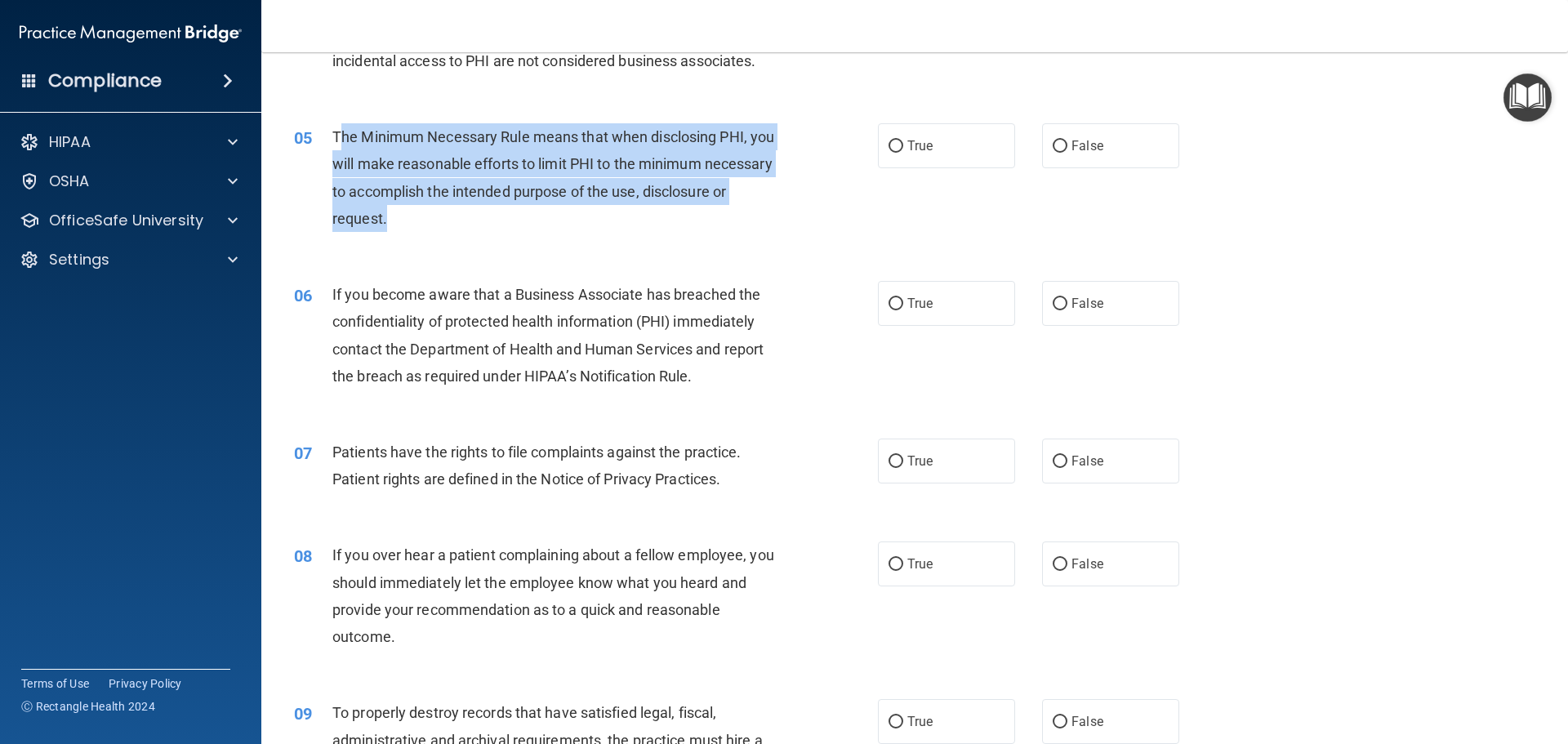 drag, startPoint x: 347, startPoint y: 137, endPoint x: 506, endPoint y: 228, distance: 183.19934 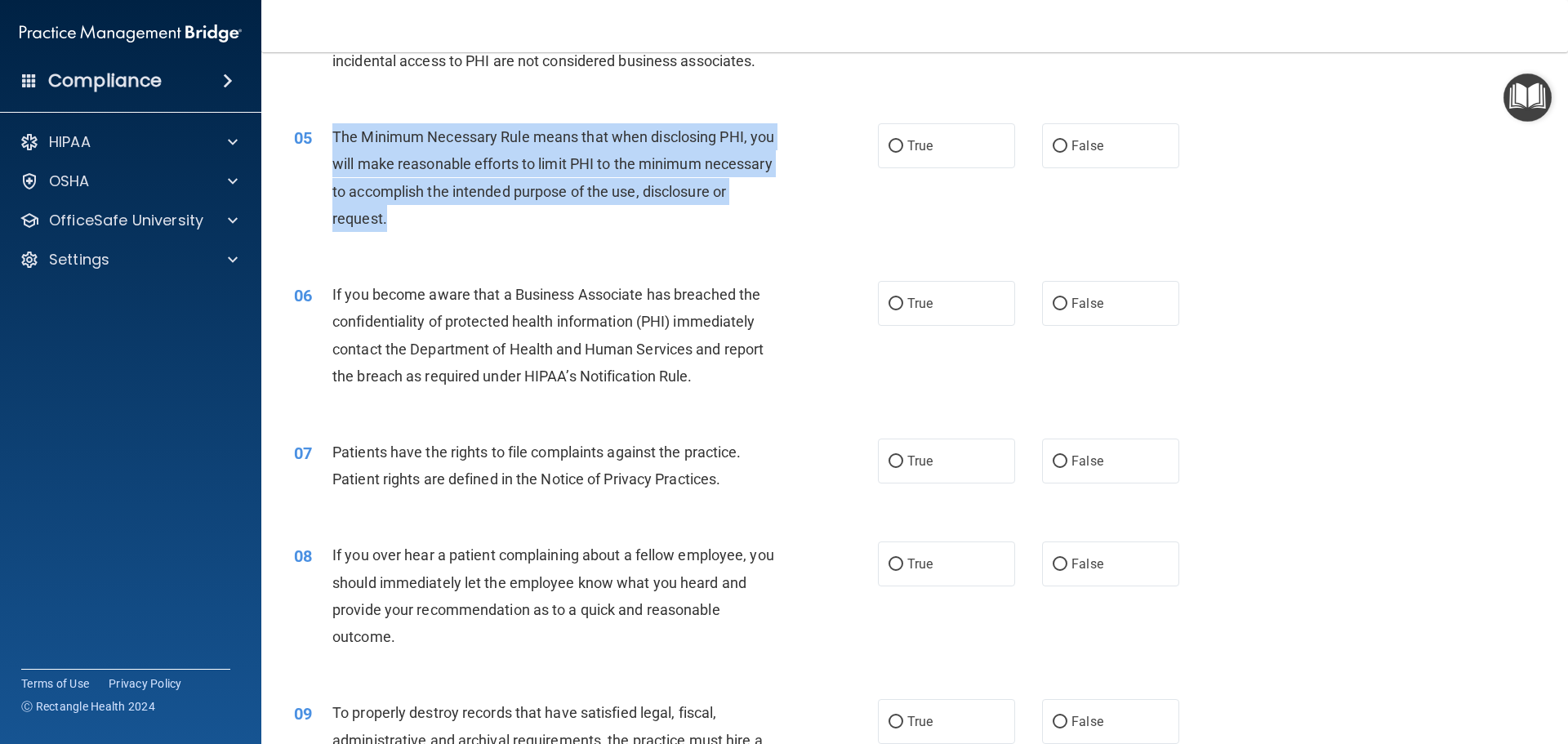 drag, startPoint x: 333, startPoint y: 136, endPoint x: 531, endPoint y: 230, distance: 219.18029 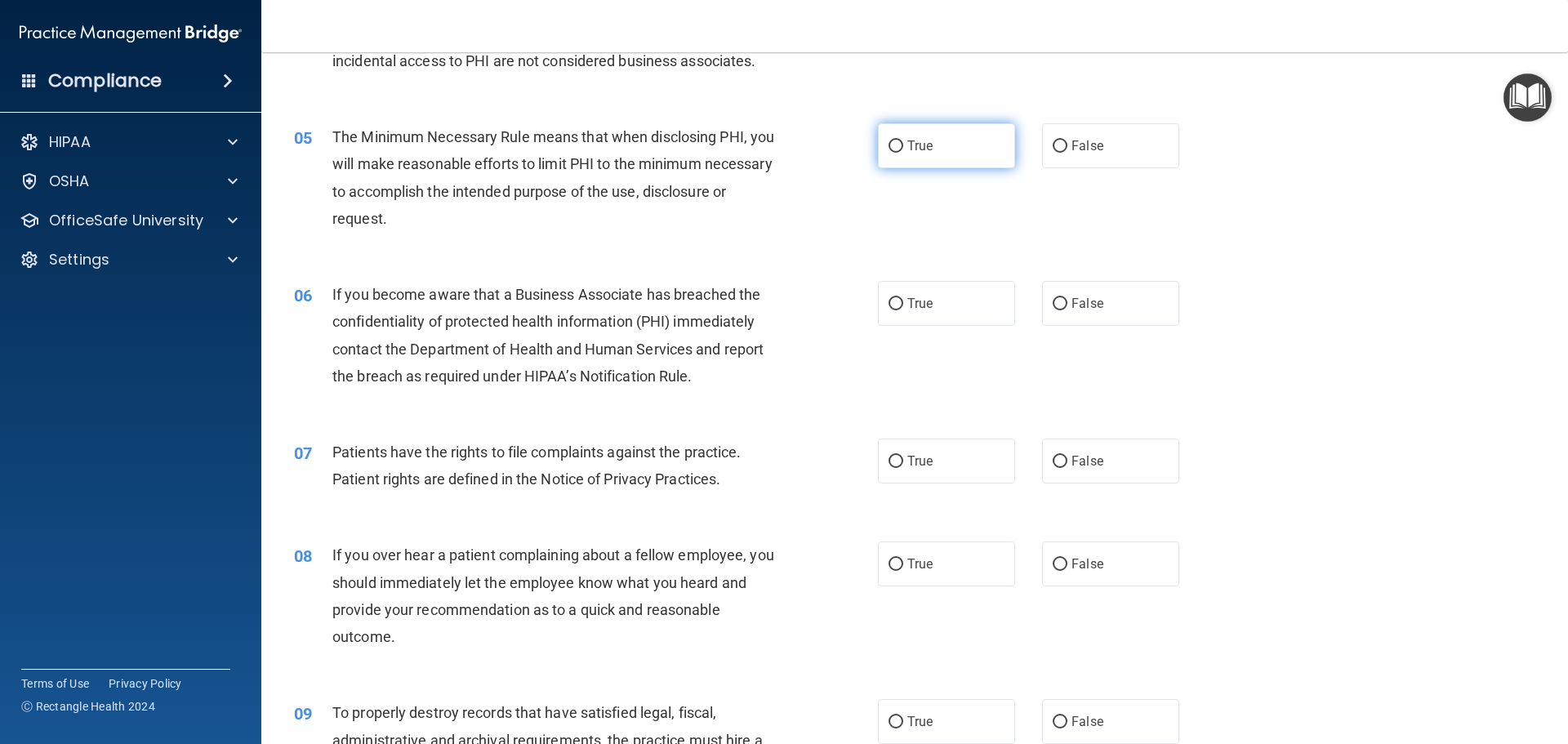 drag, startPoint x: 925, startPoint y: 176, endPoint x: 918, endPoint y: 154, distance: 23.086793 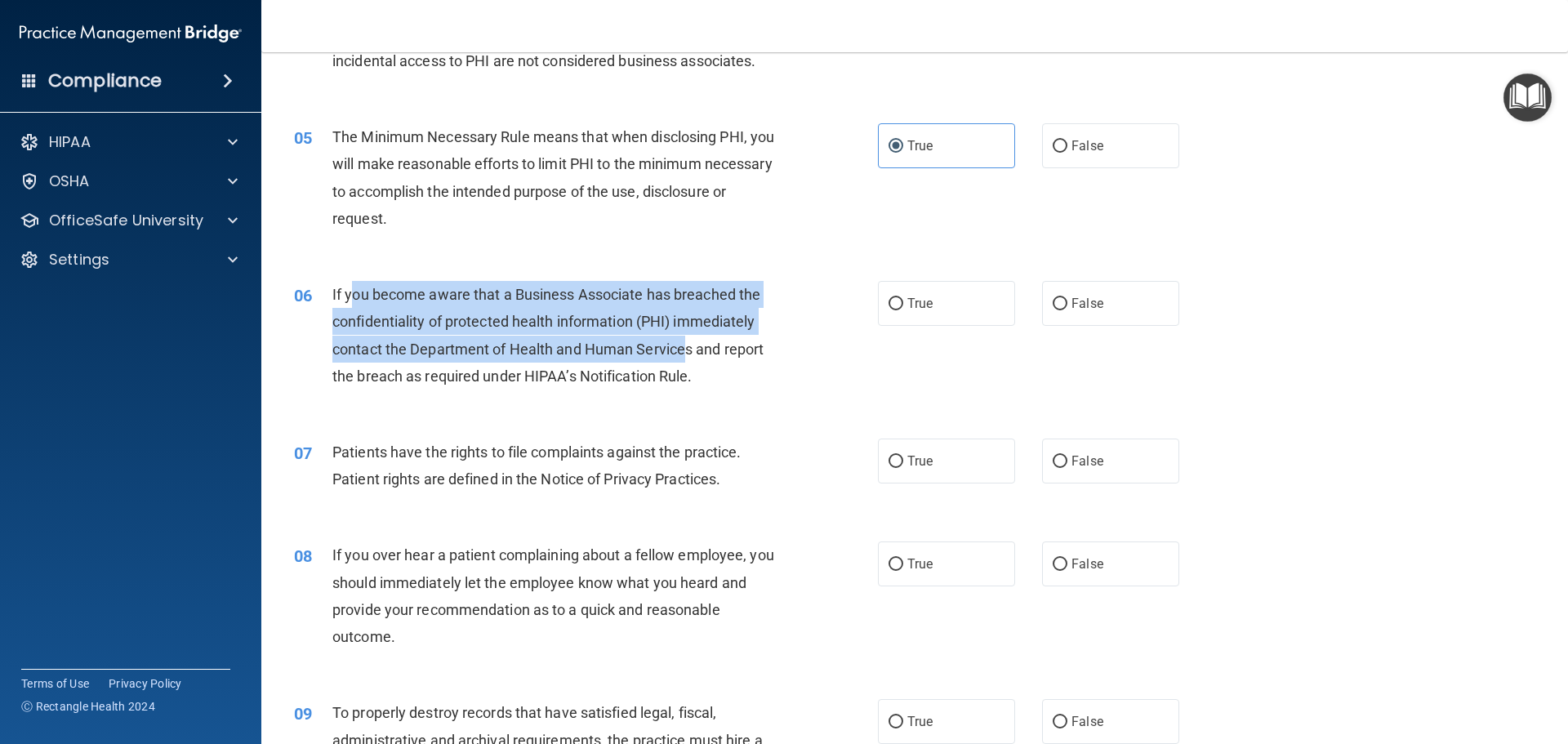drag, startPoint x: 349, startPoint y: 300, endPoint x: 686, endPoint y: 343, distance: 339.73225 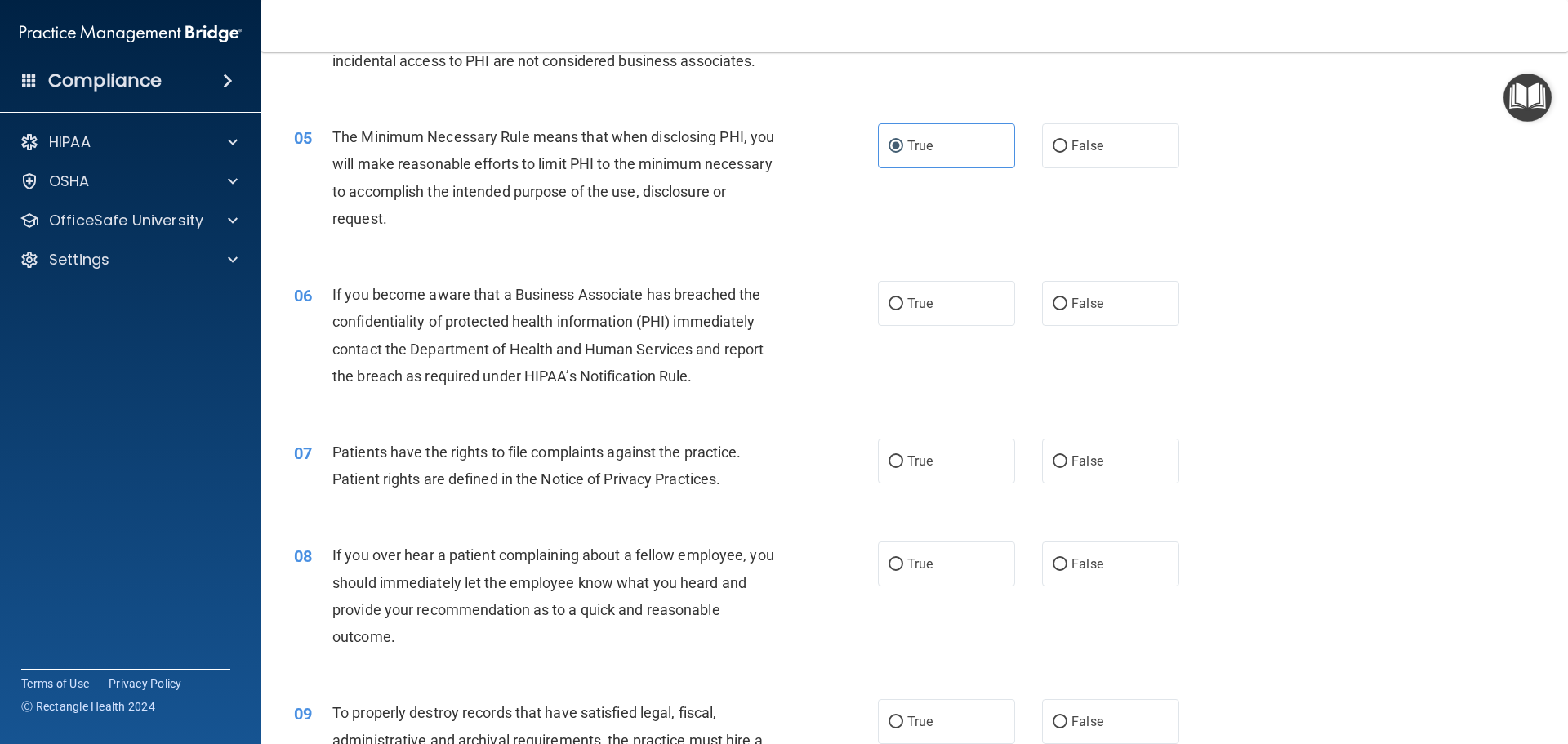 click on "If you become aware that a Business Associate has breached the confidentiality of protected health information (PHI) immediately contact the Department of Health and Human Services and report the breach as required under HIPAA’s Notification Rule." at bounding box center [548, 335] 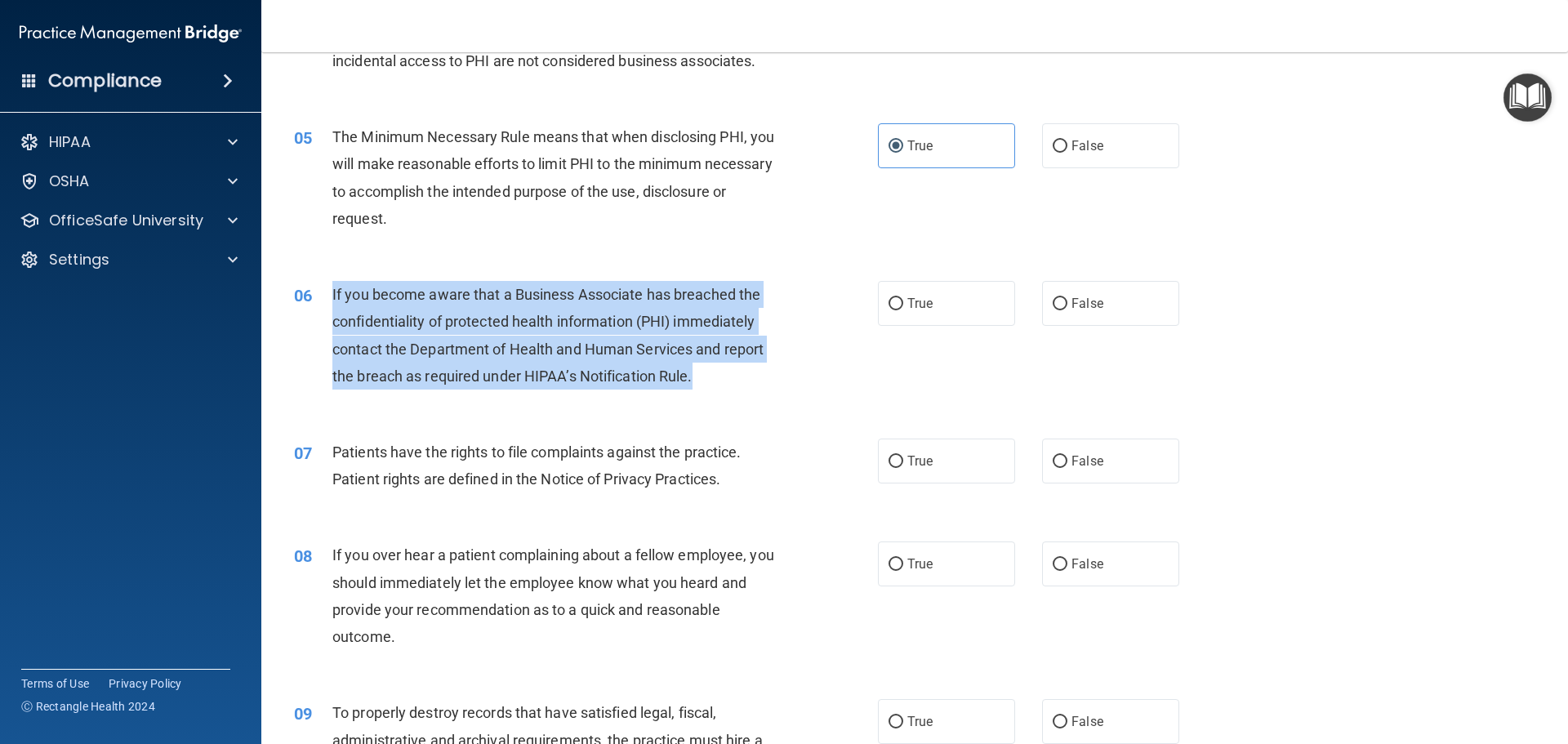 drag, startPoint x: 721, startPoint y: 385, endPoint x: 321, endPoint y: 296, distance: 409.7816 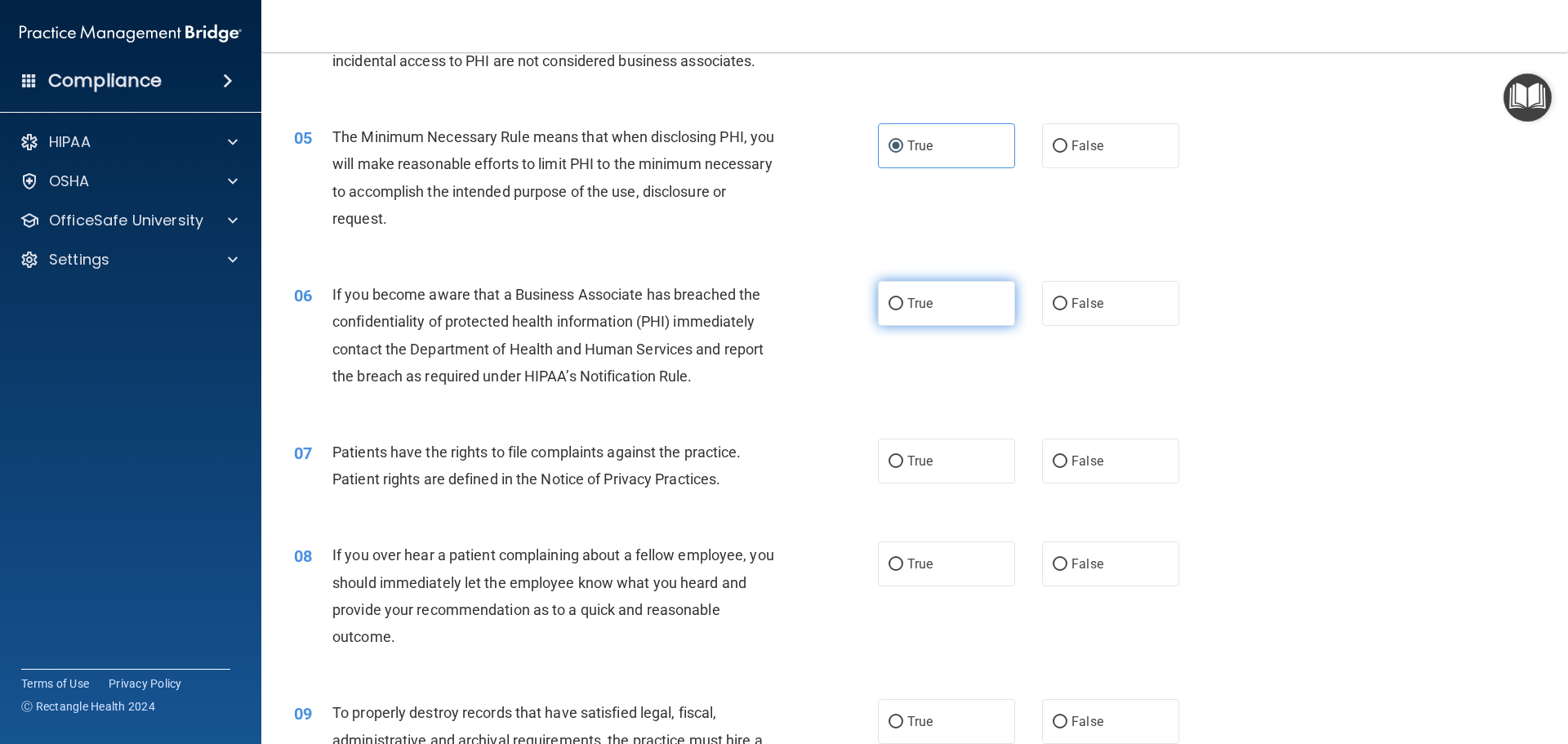 click on "True" at bounding box center (920, 303) 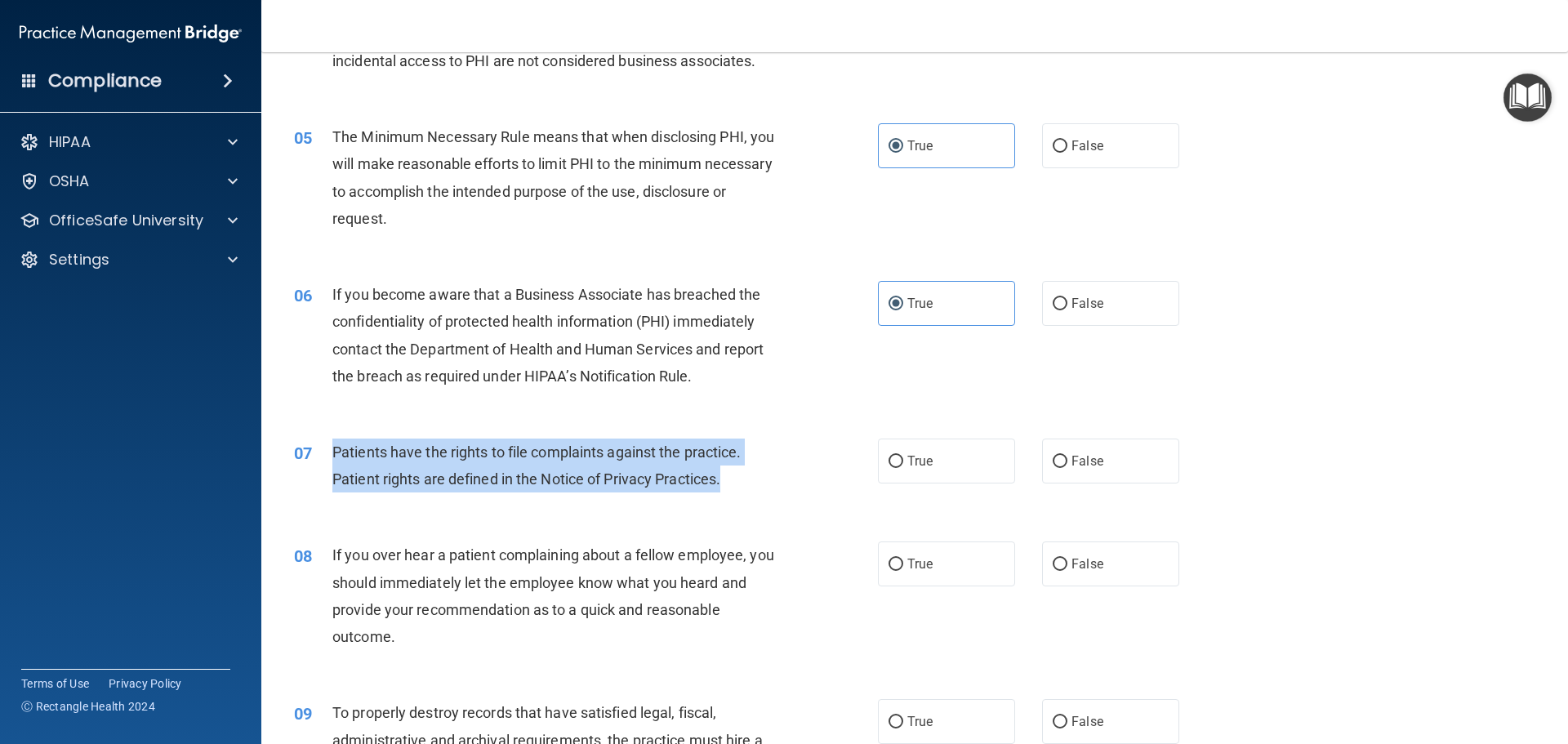 drag, startPoint x: 322, startPoint y: 440, endPoint x: 745, endPoint y: 483, distance: 425.17996 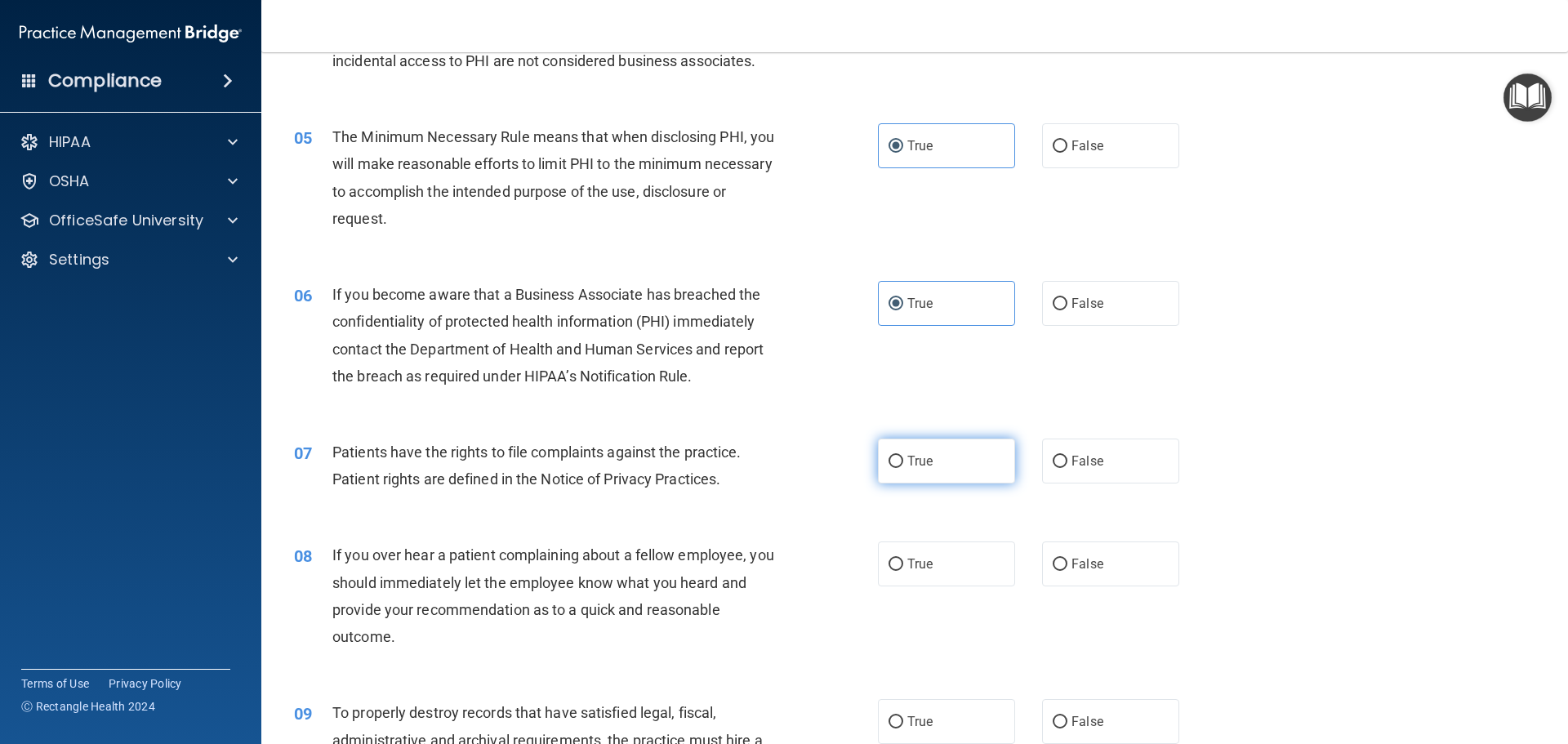 drag, startPoint x: 1030, startPoint y: 443, endPoint x: 985, endPoint y: 448, distance: 45.276926 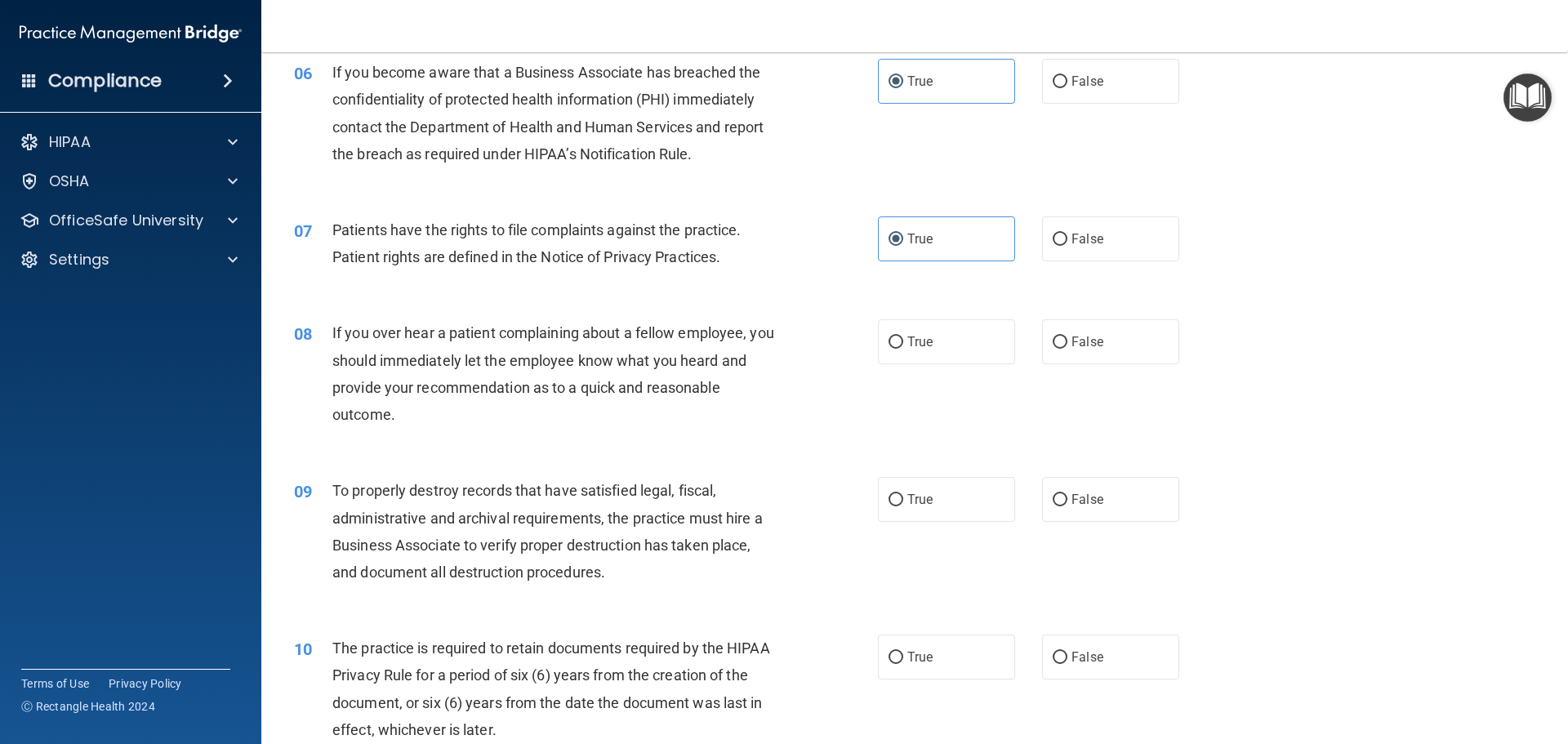 scroll, scrollTop: 800, scrollLeft: 0, axis: vertical 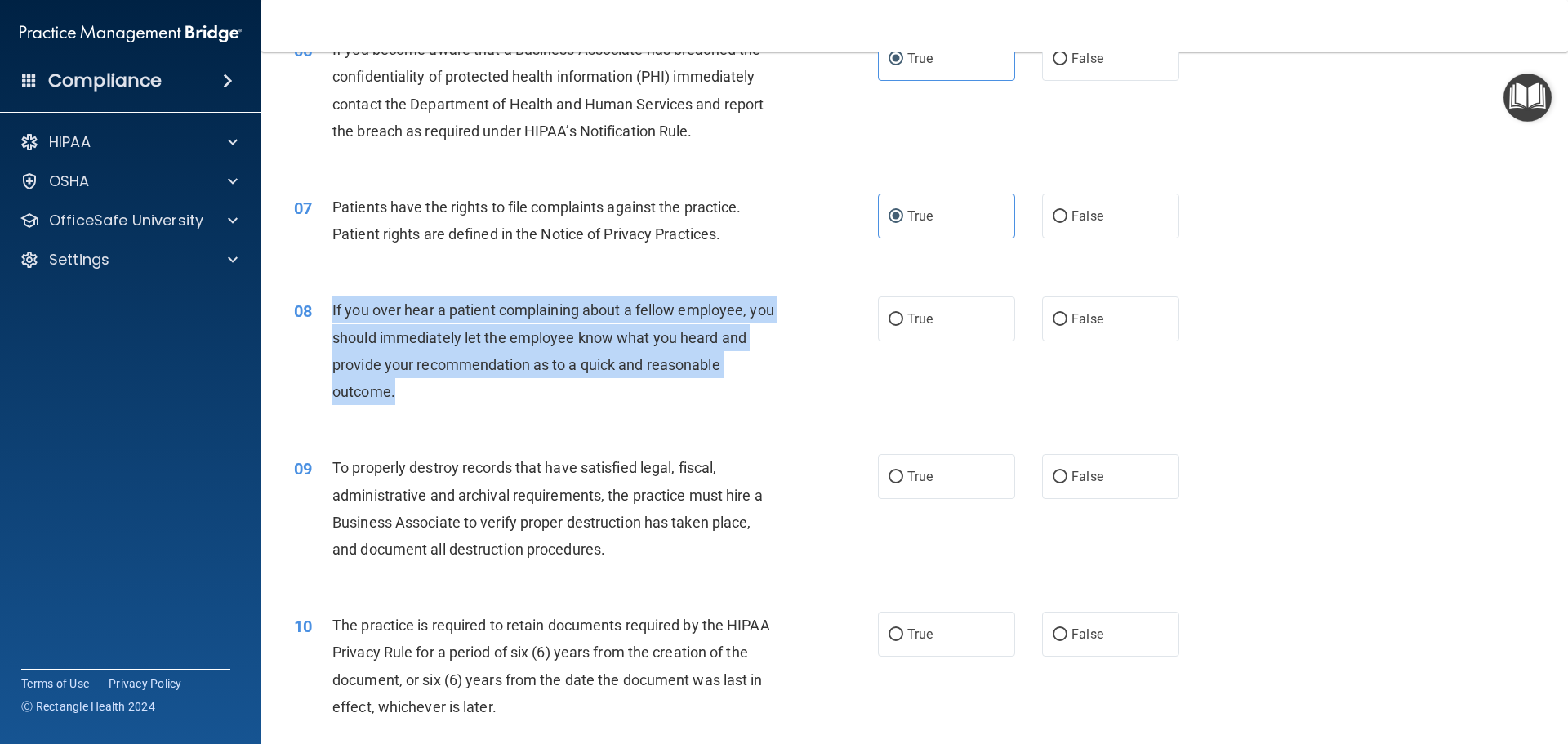drag, startPoint x: 345, startPoint y: 315, endPoint x: 397, endPoint y: 390, distance: 91.2634 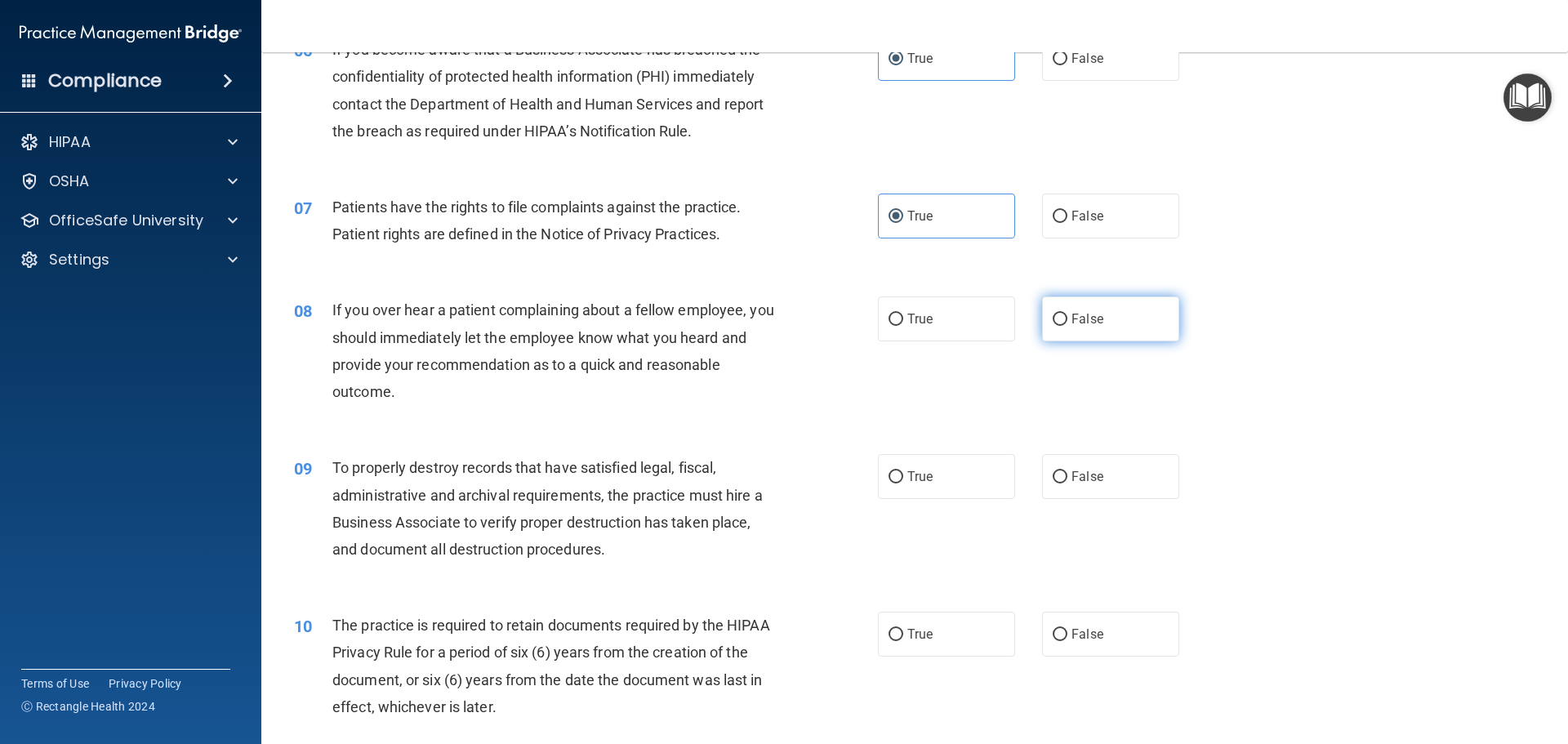 click on "False" at bounding box center [1087, 319] 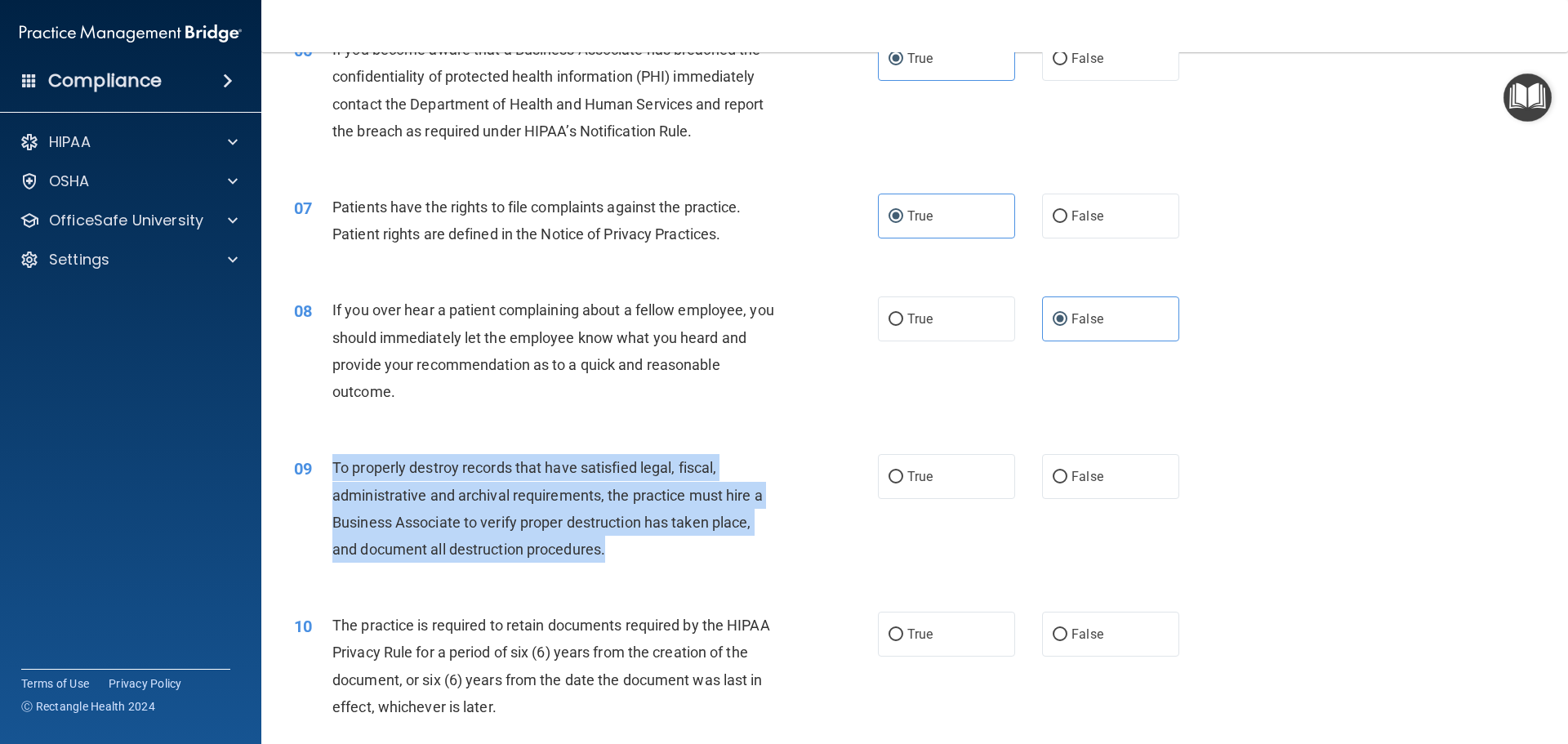 drag, startPoint x: 339, startPoint y: 462, endPoint x: 773, endPoint y: 548, distance: 442.4387 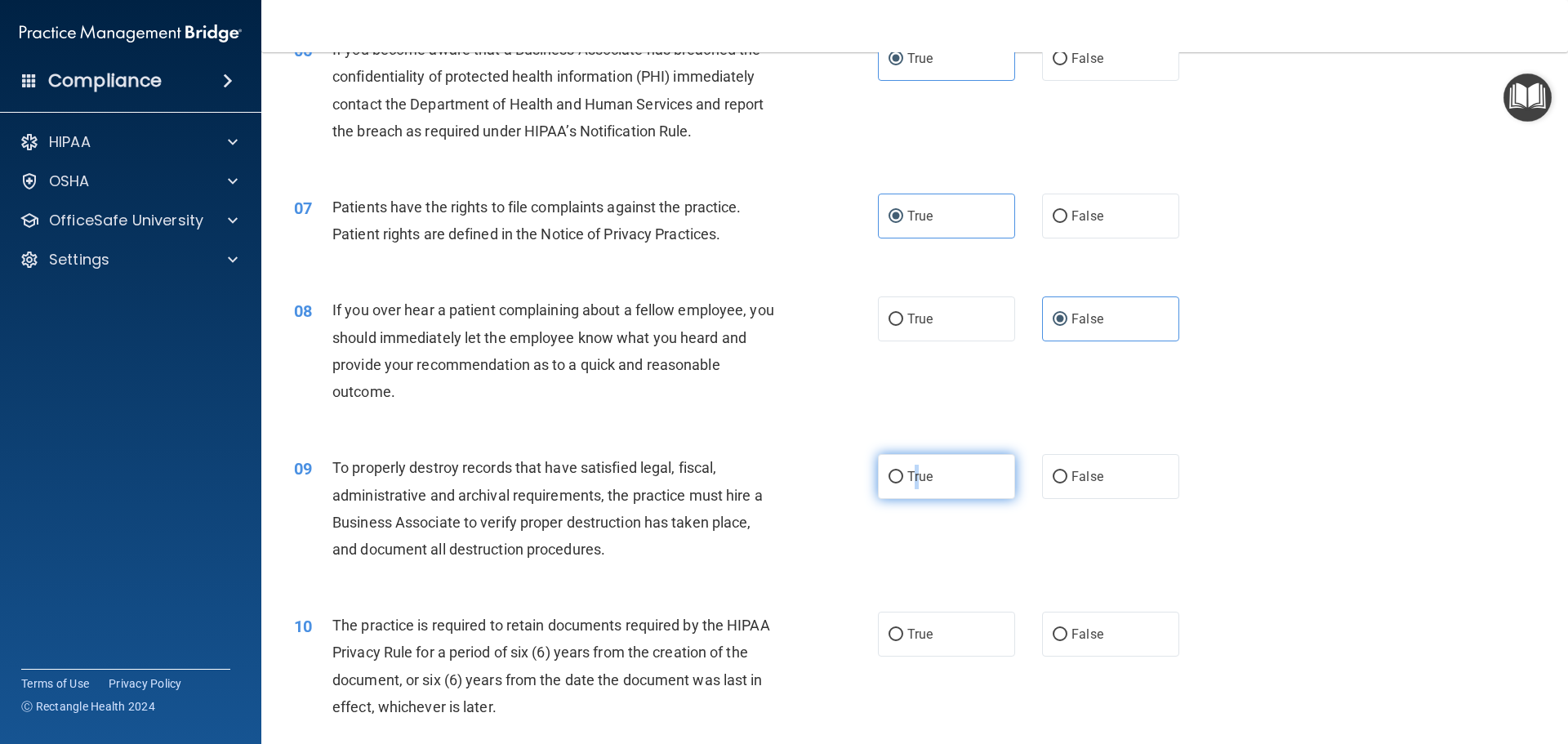 click on "True" at bounding box center (947, 476) 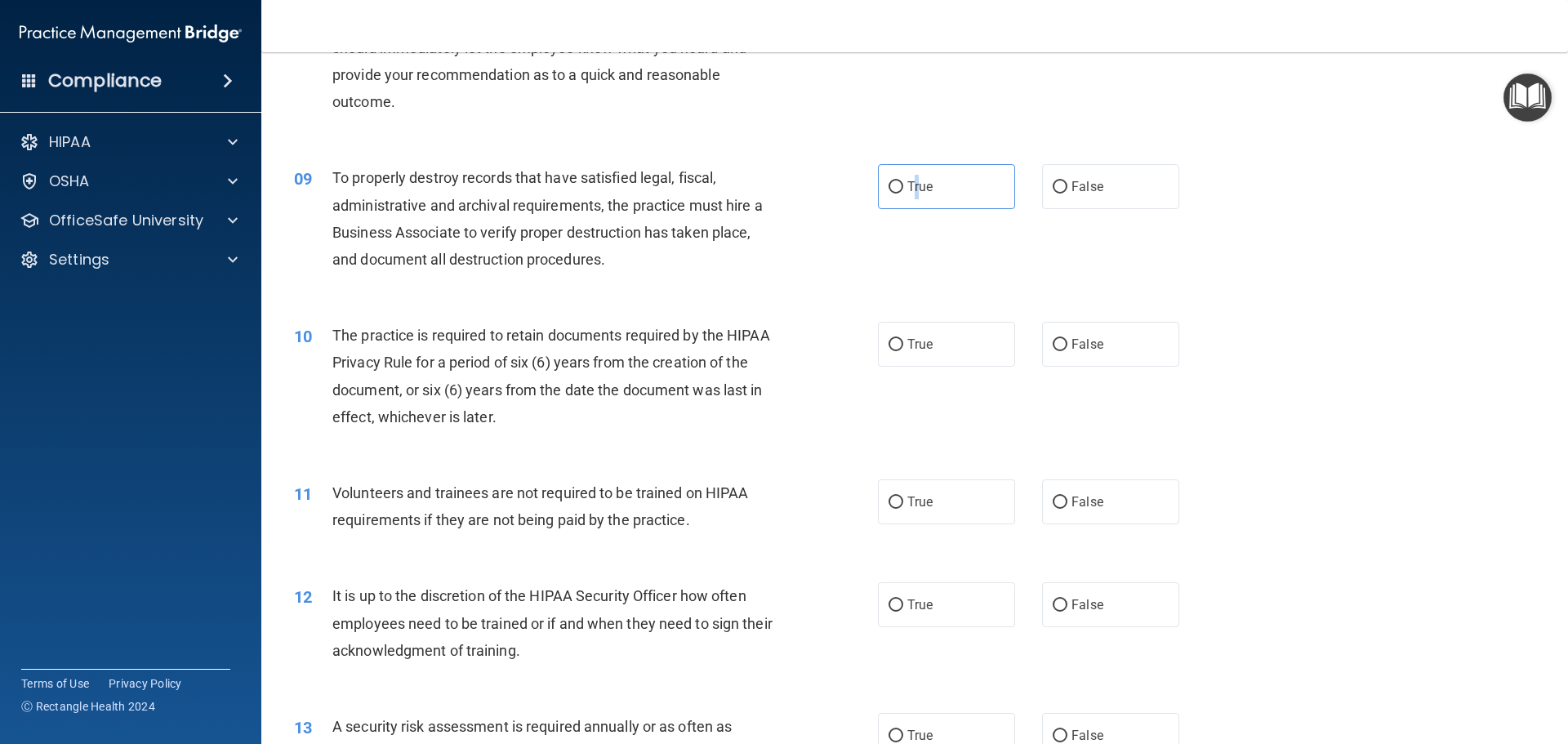 scroll, scrollTop: 963, scrollLeft: 0, axis: vertical 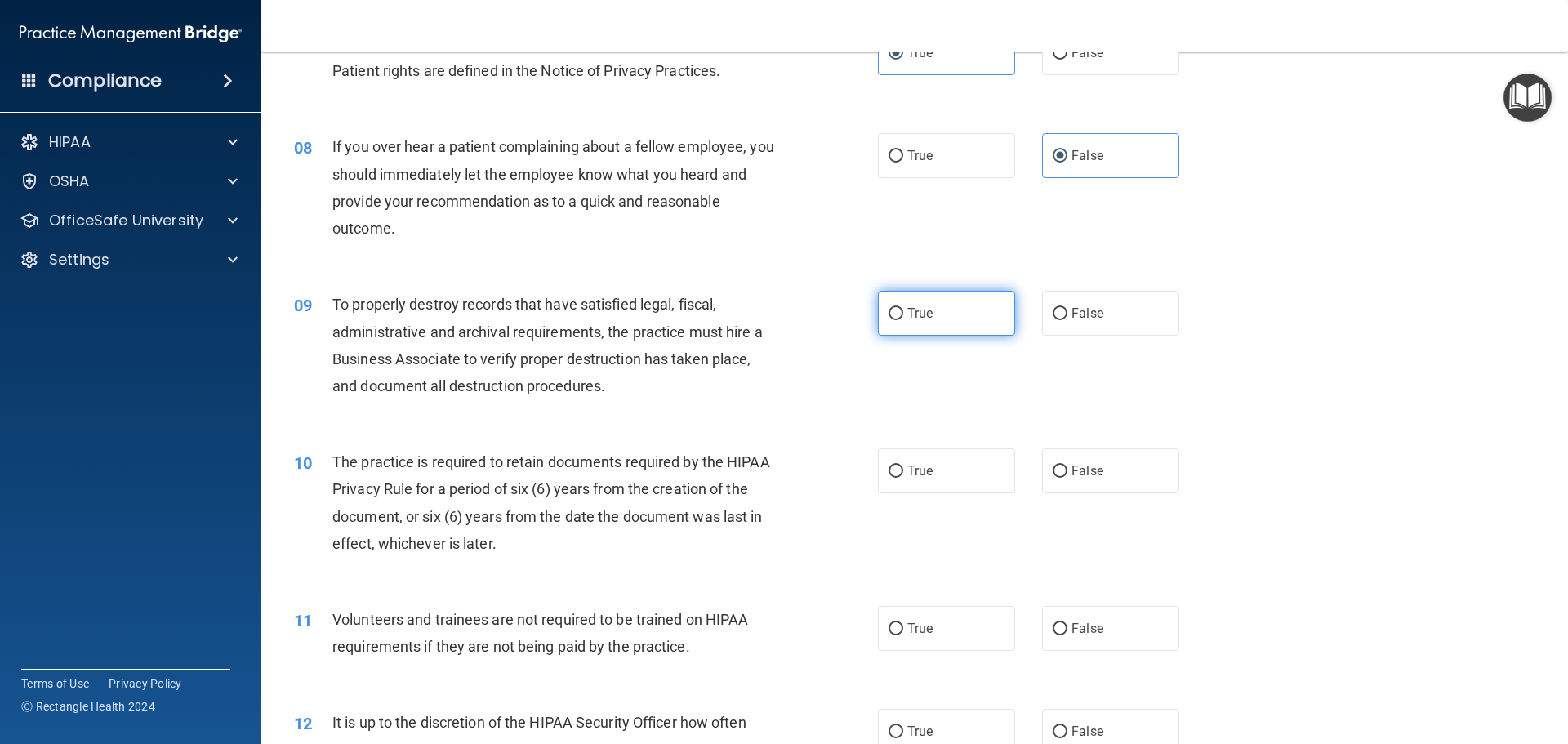 click on "True" at bounding box center [947, 313] 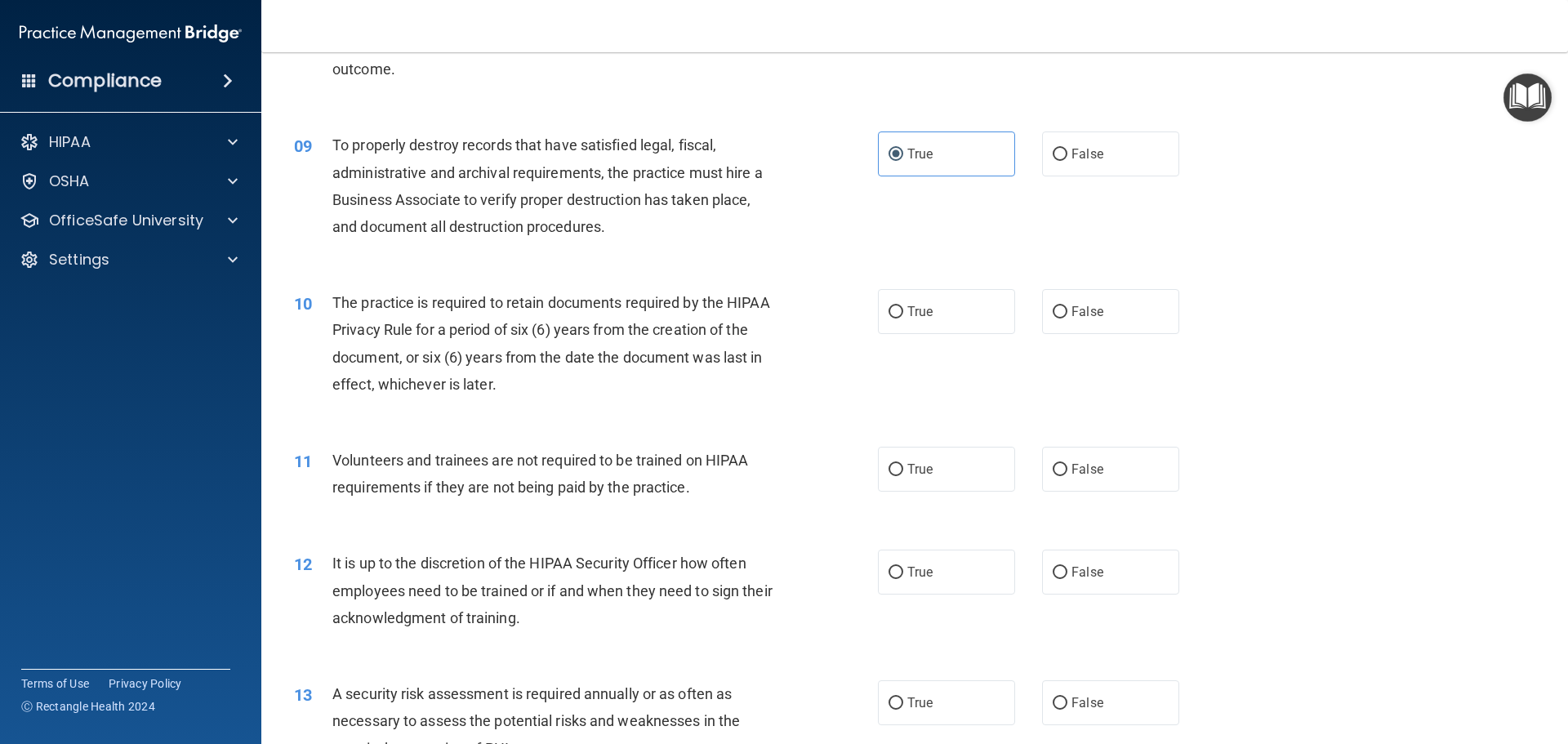 scroll, scrollTop: 1126, scrollLeft: 0, axis: vertical 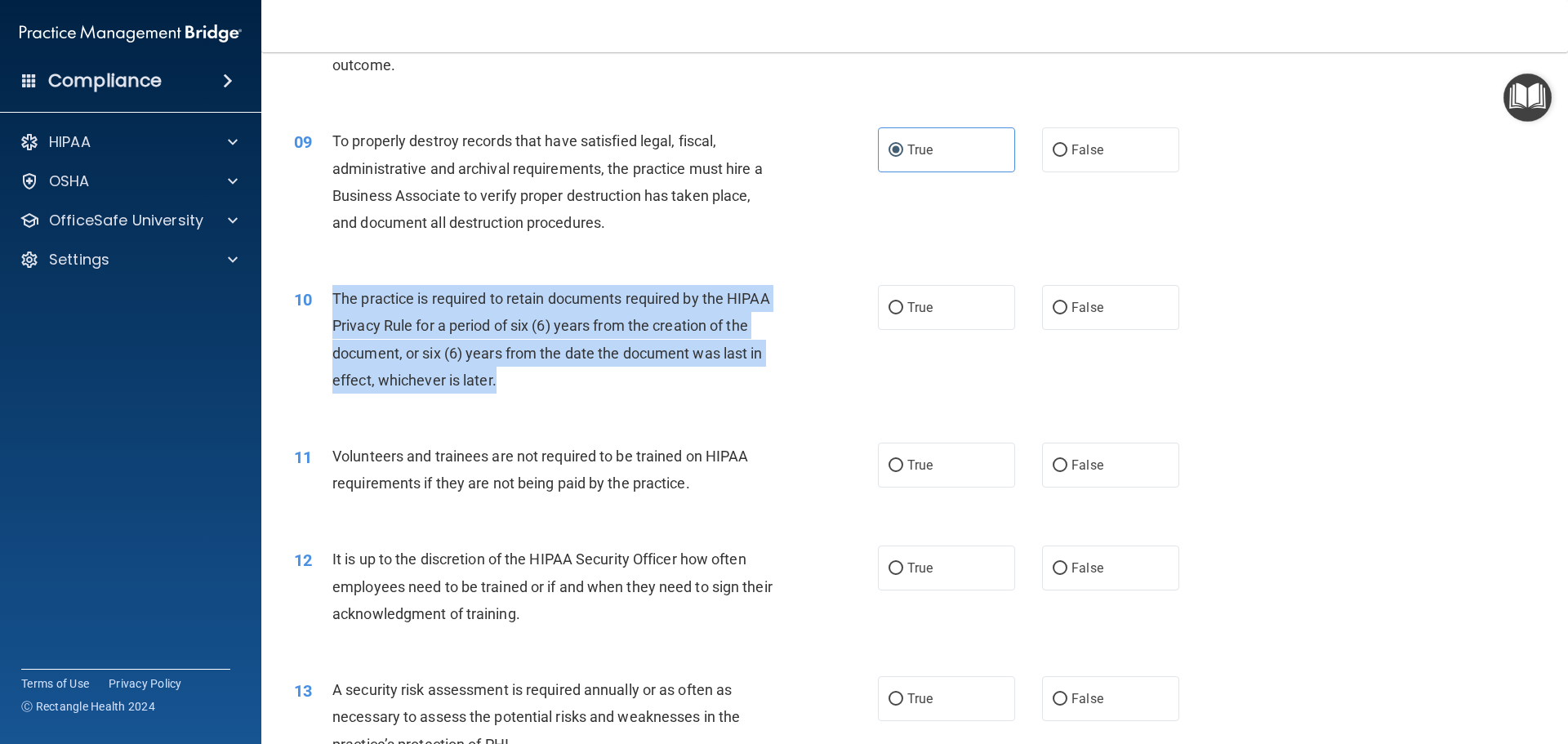 drag, startPoint x: 336, startPoint y: 300, endPoint x: 504, endPoint y: 394, distance: 192.50974 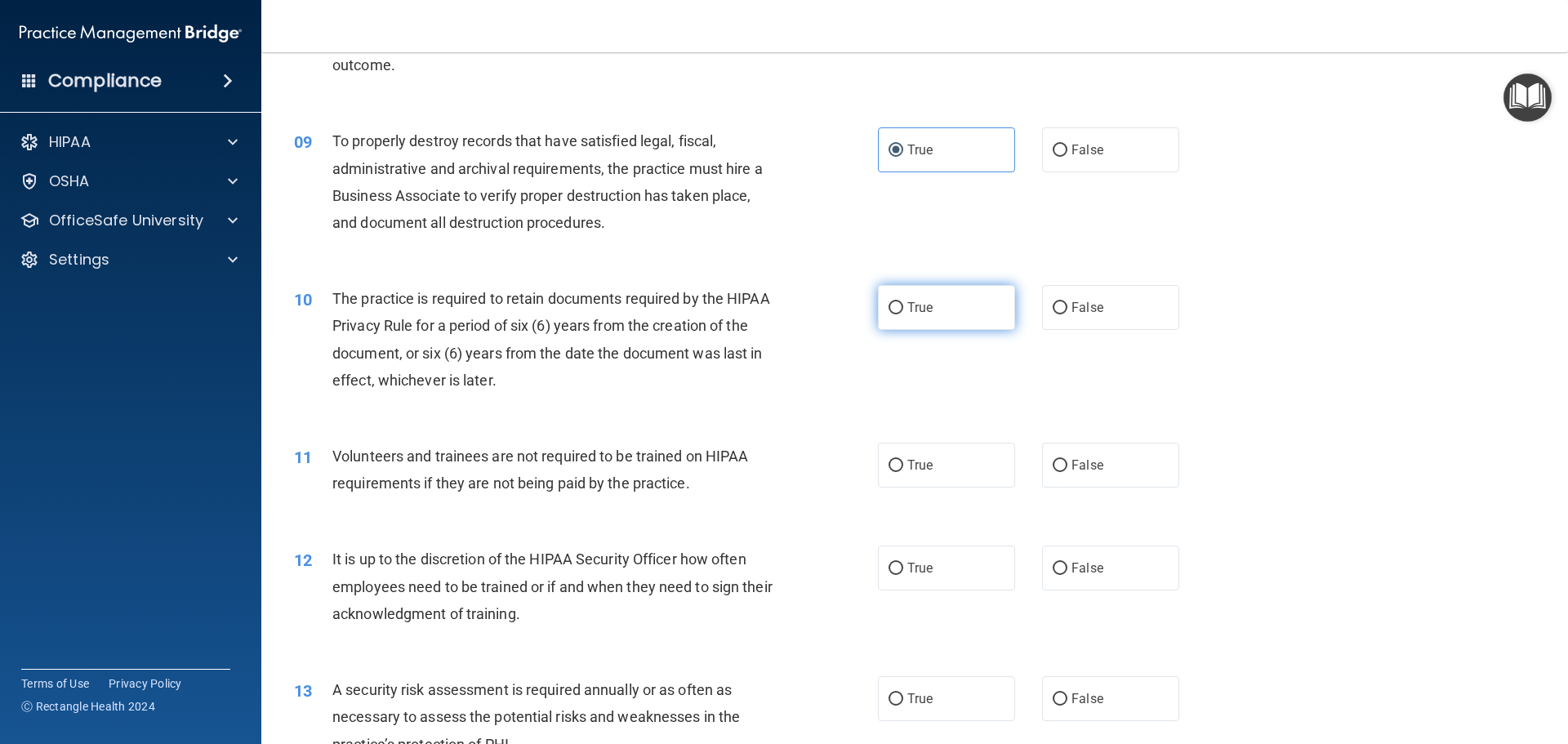 click on "True" at bounding box center (947, 307) 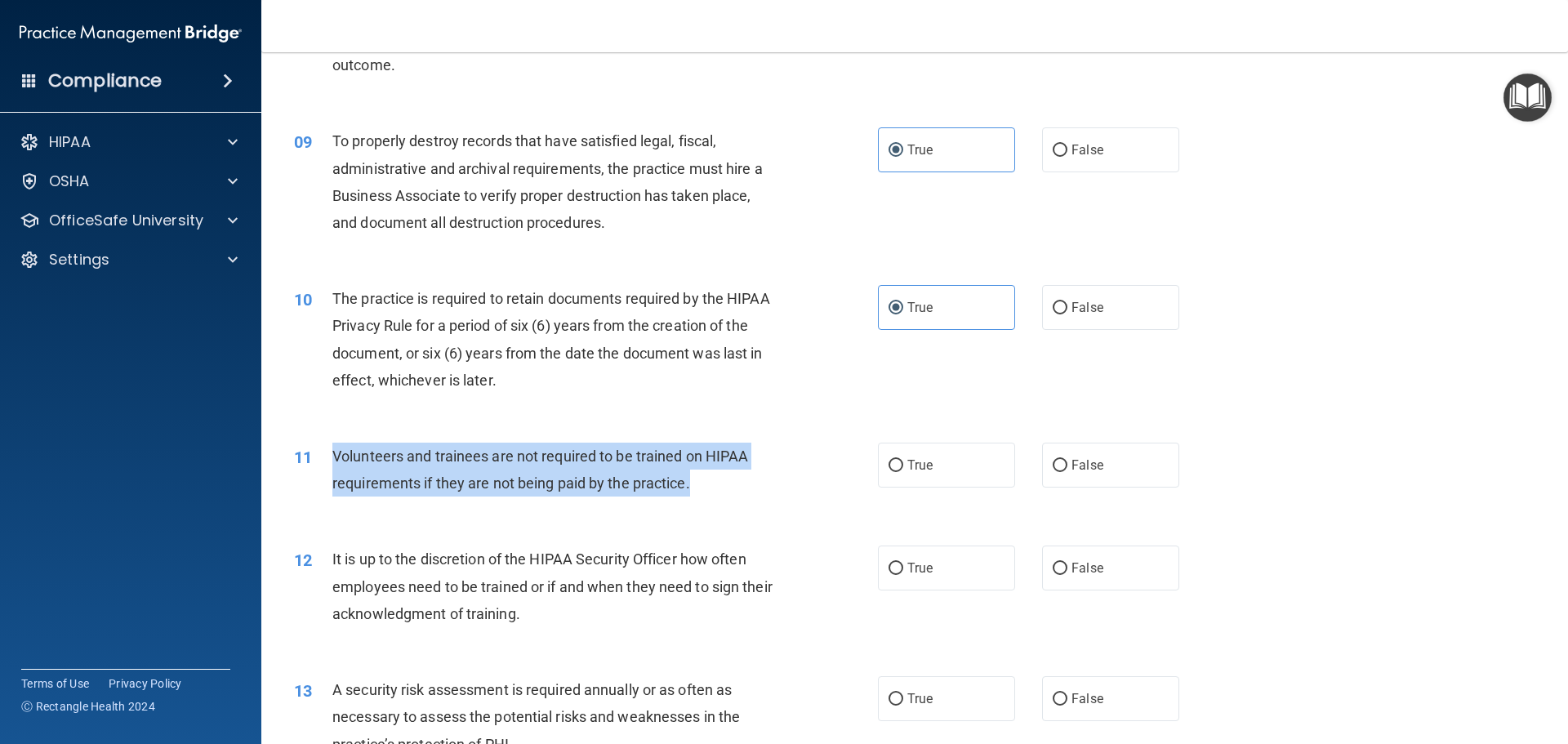 drag, startPoint x: 323, startPoint y: 460, endPoint x: 630, endPoint y: 482, distance: 307.78726 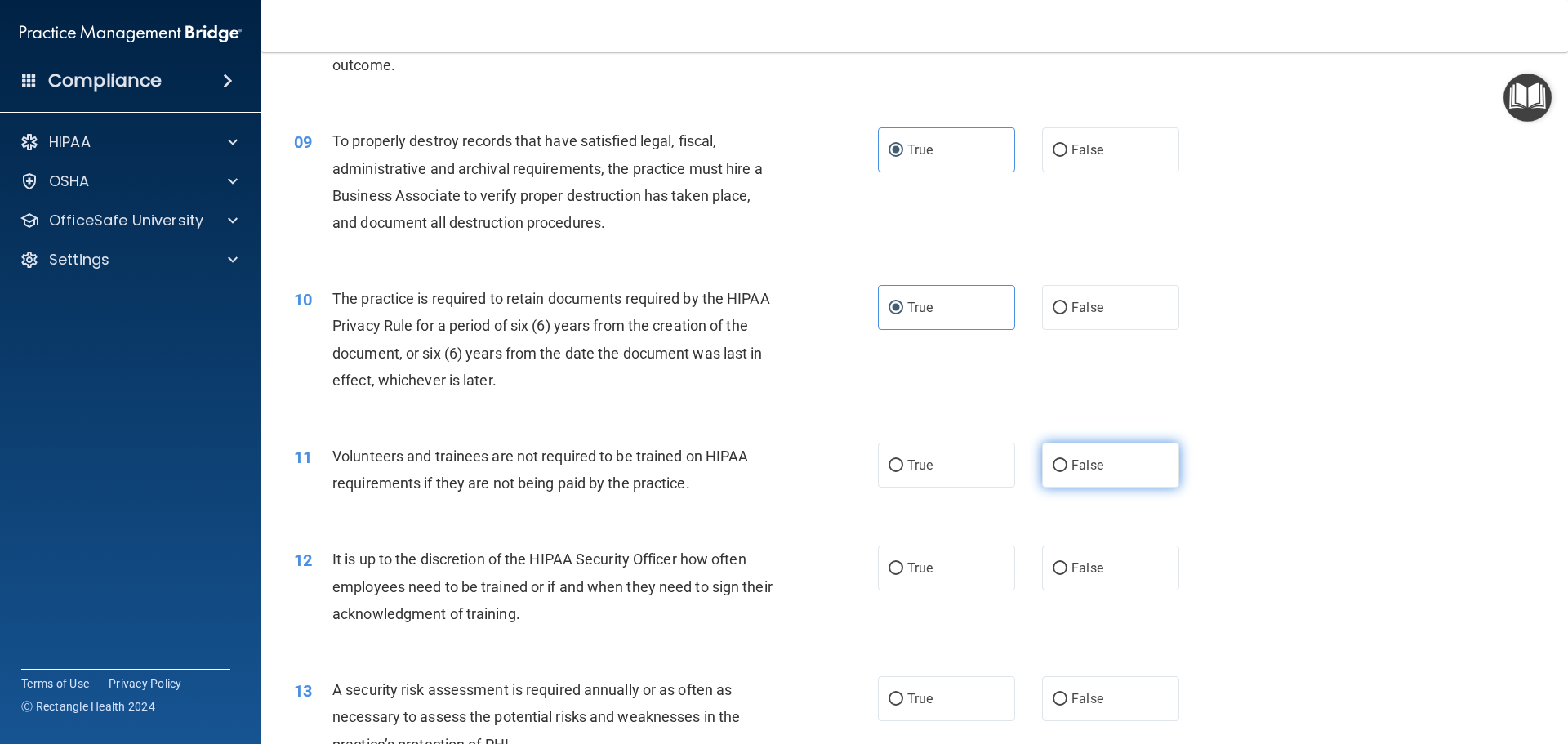 drag, startPoint x: 1025, startPoint y: 464, endPoint x: 1043, endPoint y: 461, distance: 18.248288 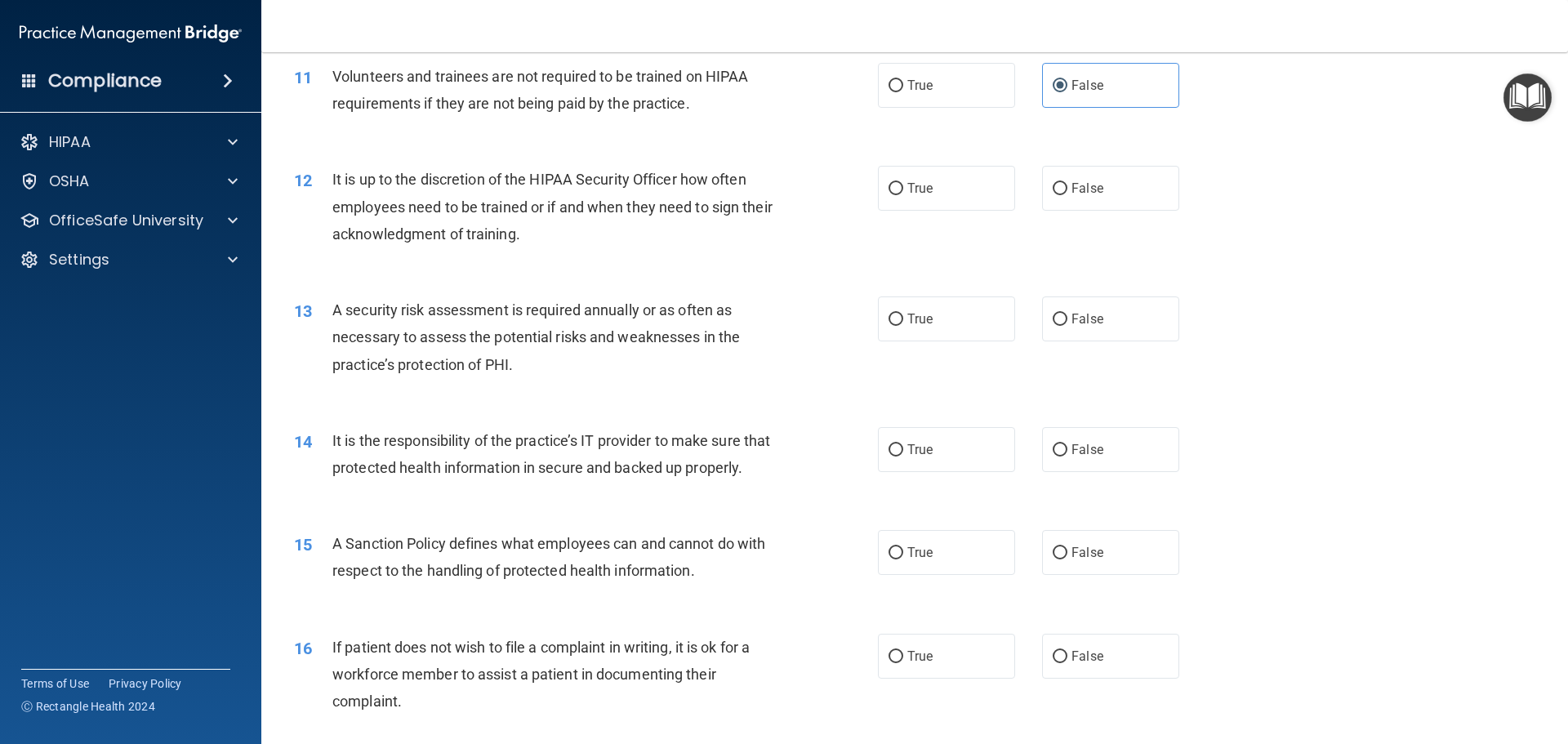 scroll, scrollTop: 1535, scrollLeft: 0, axis: vertical 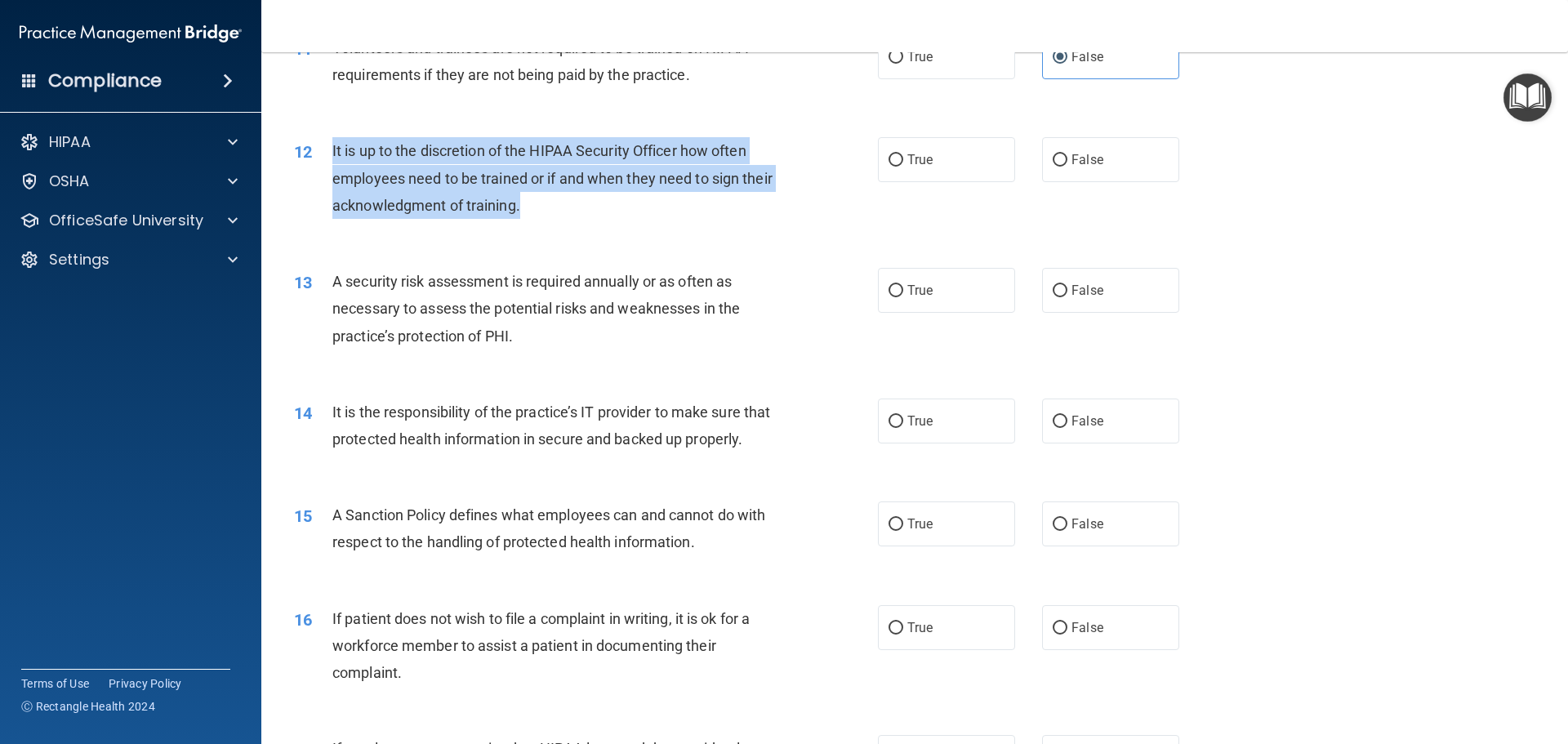 drag, startPoint x: 328, startPoint y: 150, endPoint x: 580, endPoint y: 210, distance: 259.0444 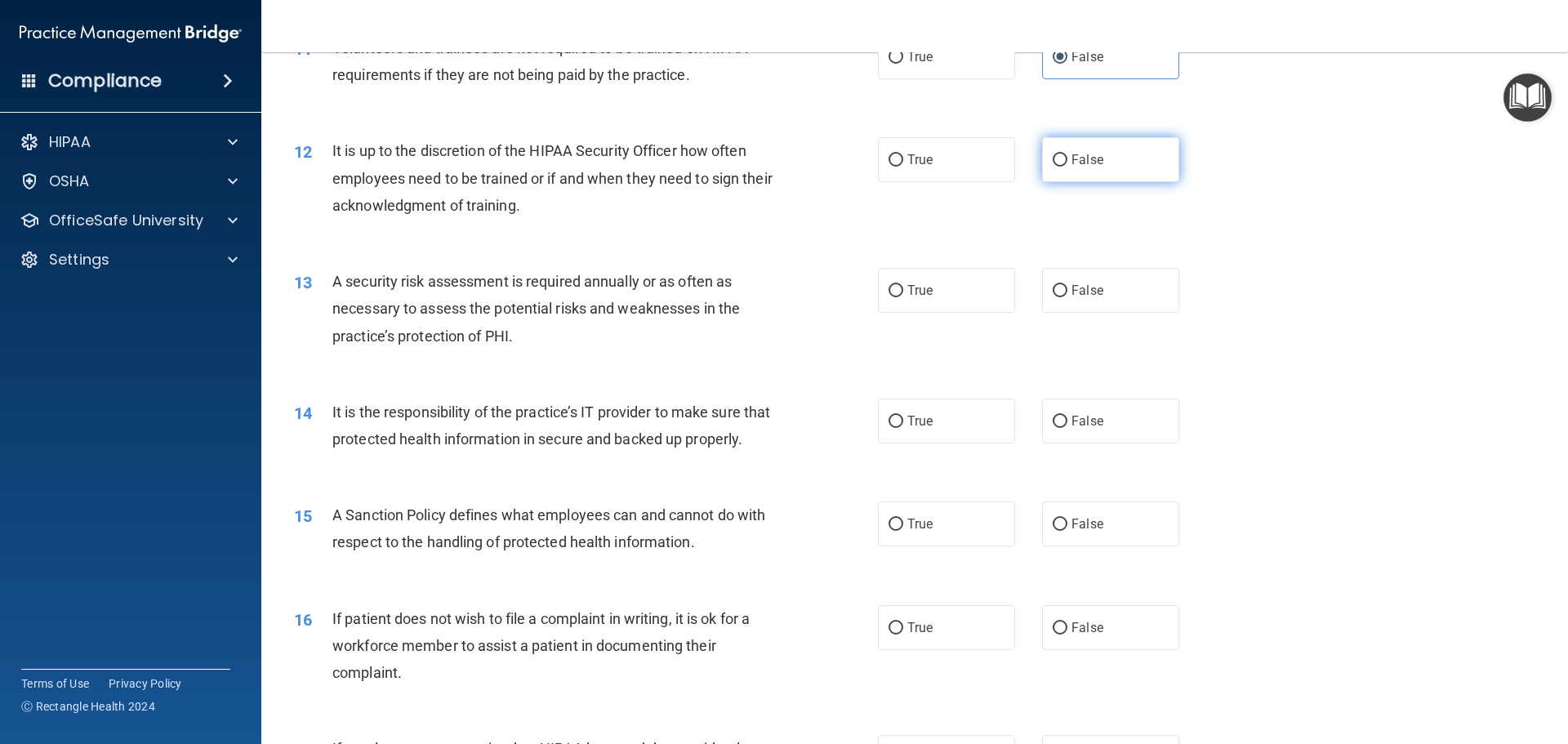 click on "False" at bounding box center (1111, 159) 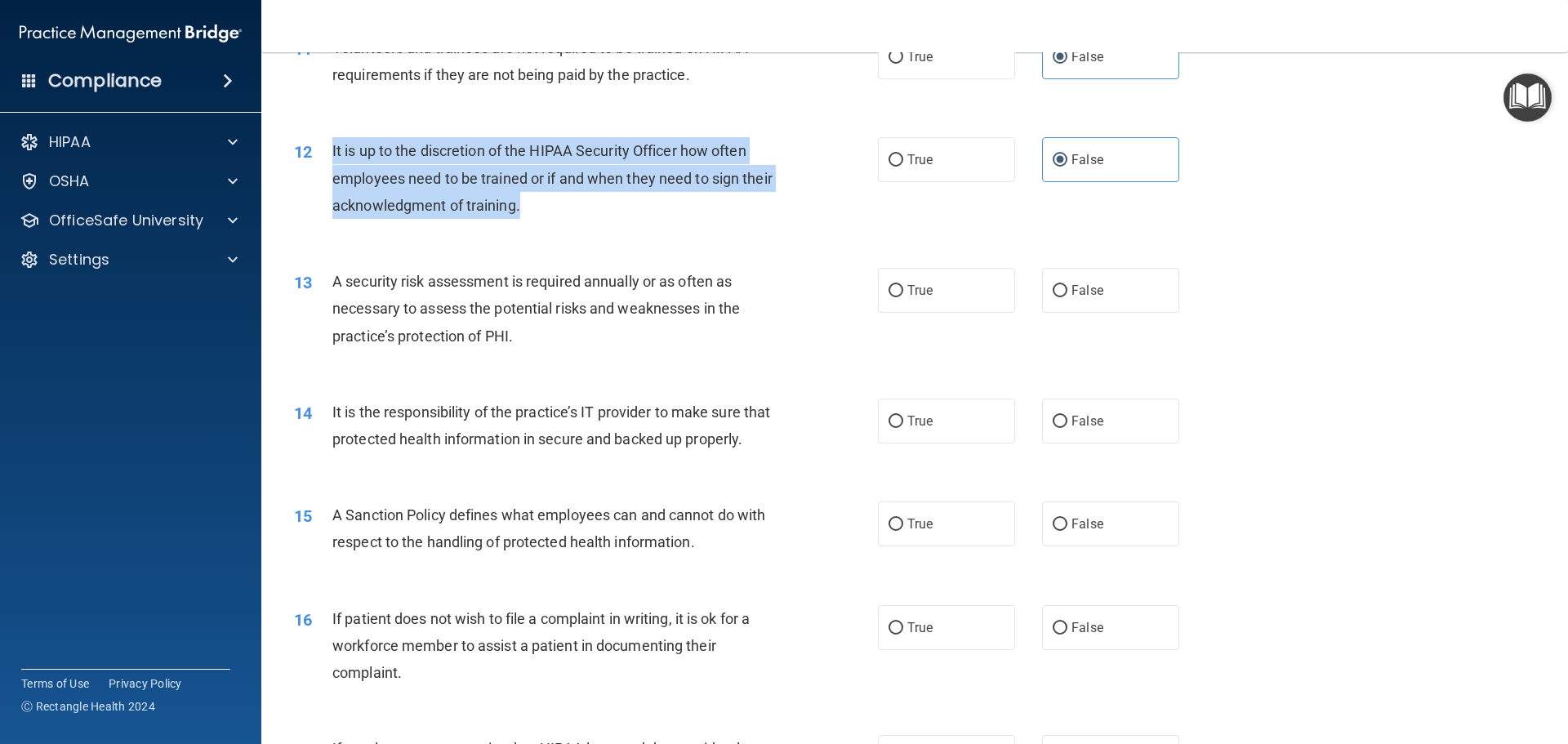 drag, startPoint x: 327, startPoint y: 149, endPoint x: 568, endPoint y: 202, distance: 246.75899 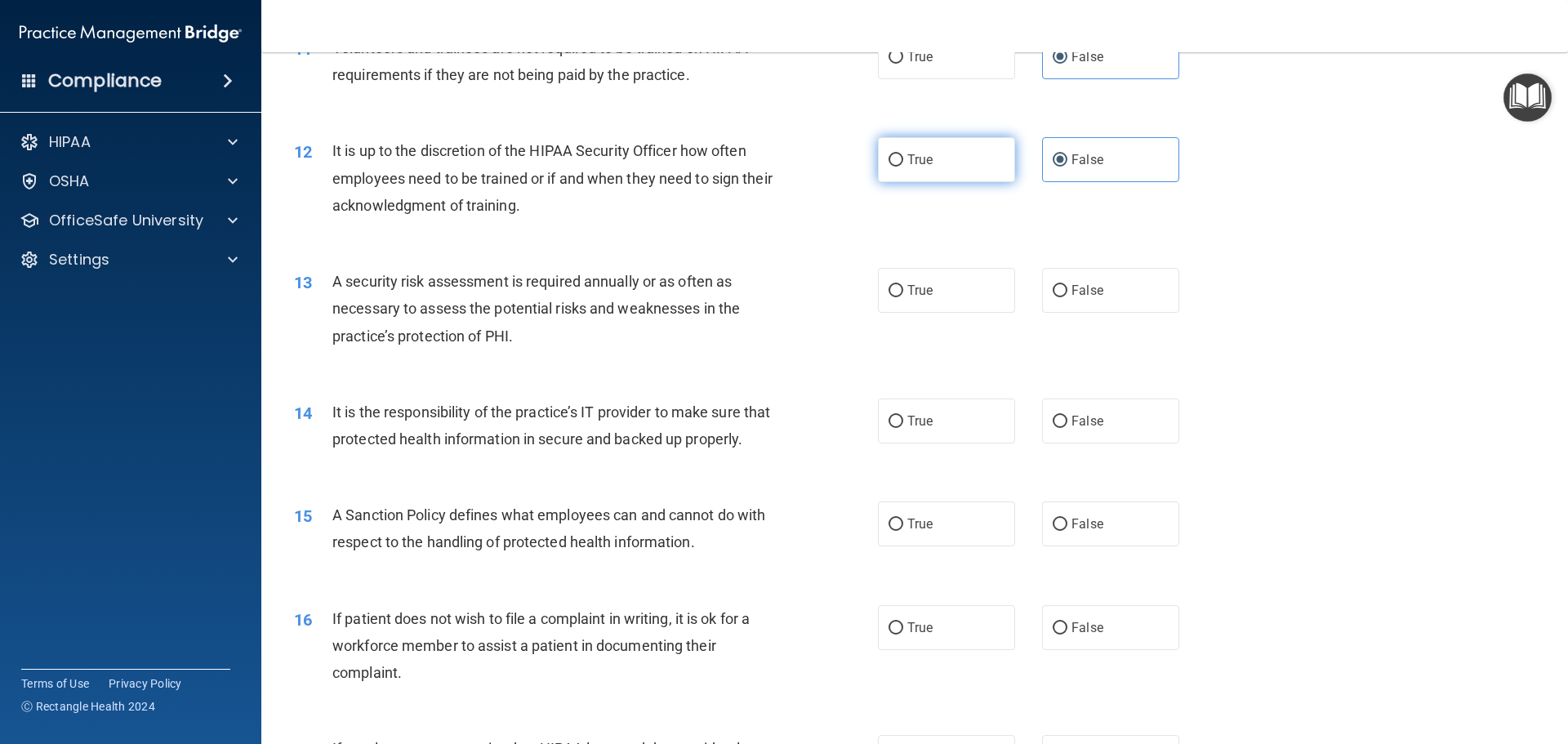 click on "True" at bounding box center (947, 159) 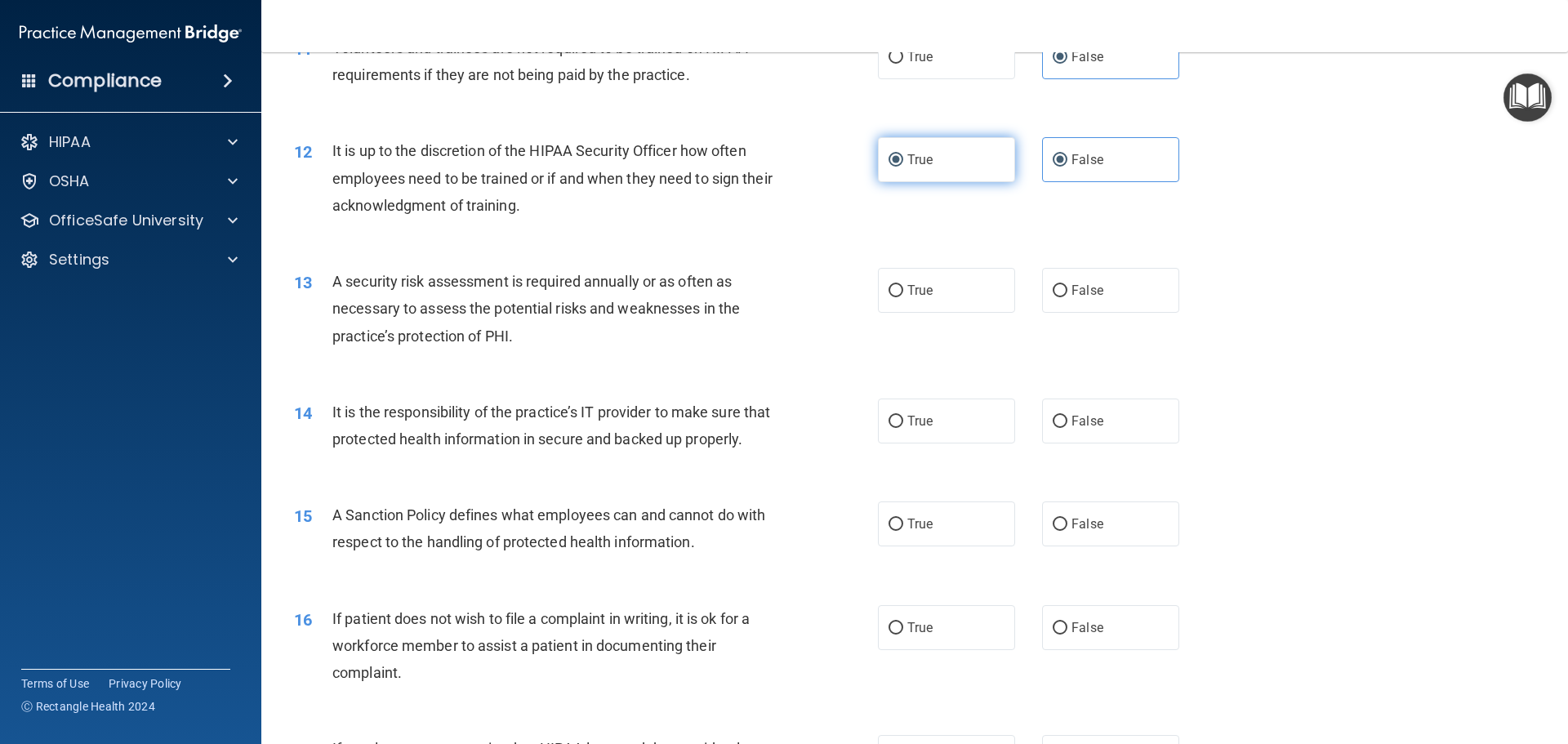 radio on "false" 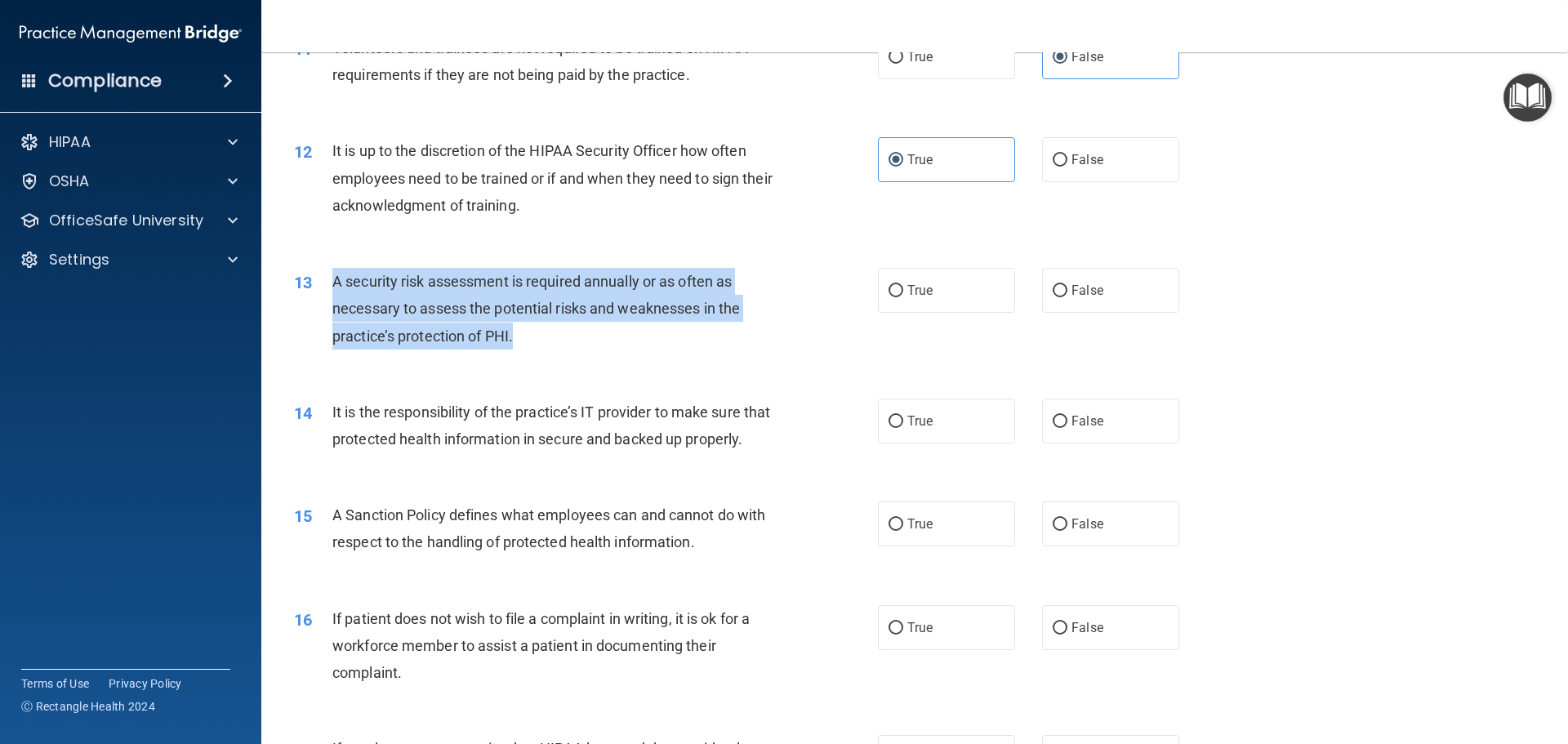 drag, startPoint x: 528, startPoint y: 341, endPoint x: 330, endPoint y: 287, distance: 205.2316 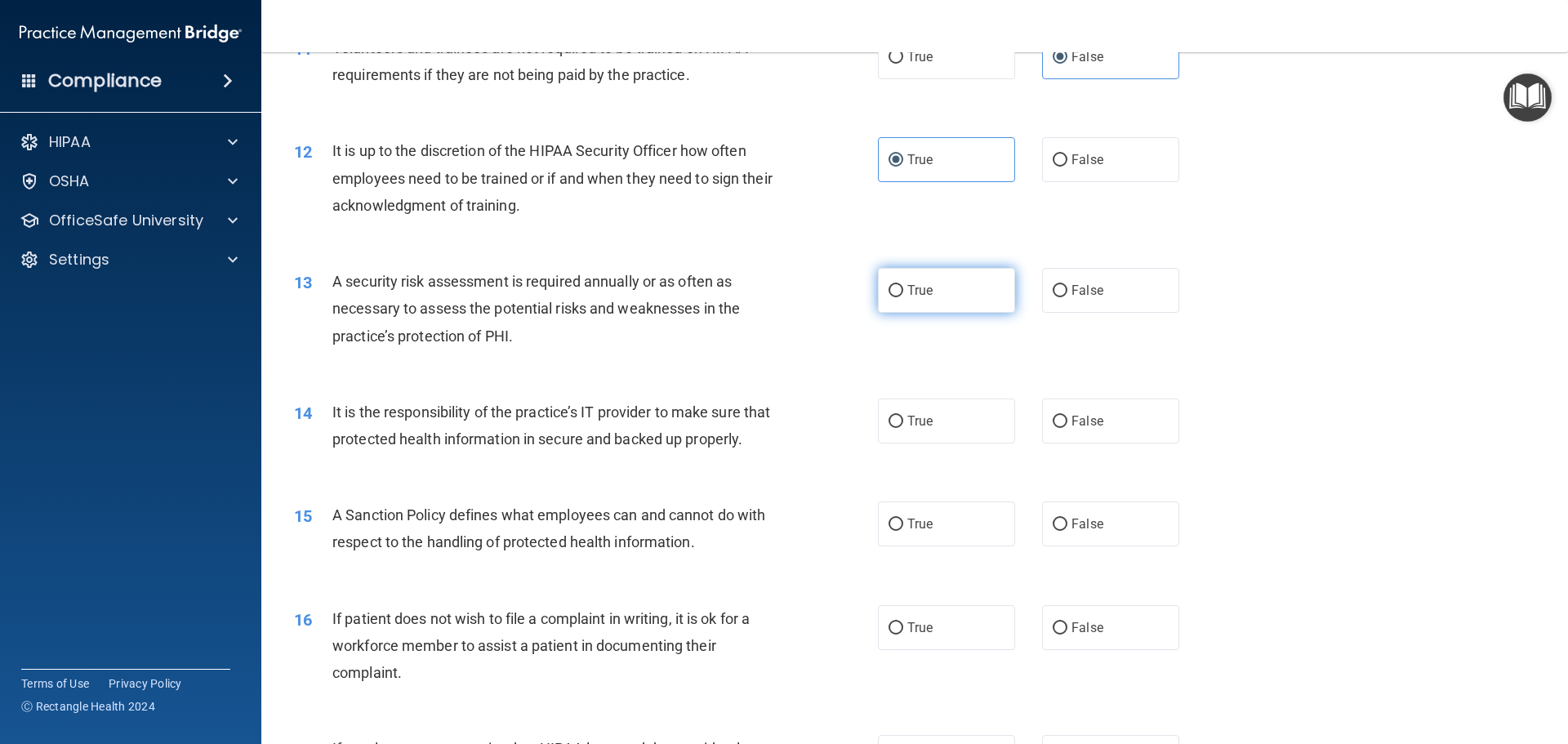 click on "True" at bounding box center (920, 290) 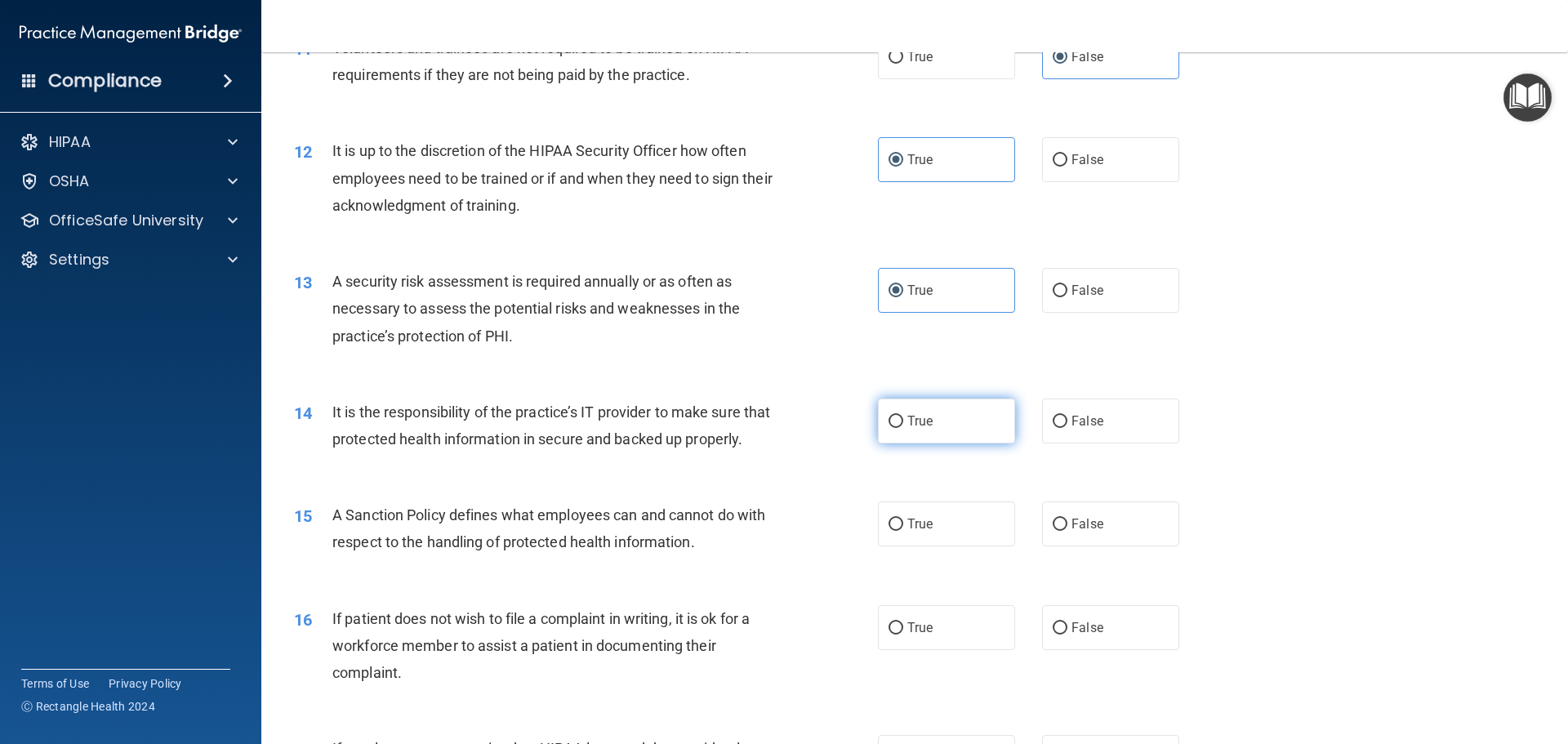 click on "True" at bounding box center (947, 421) 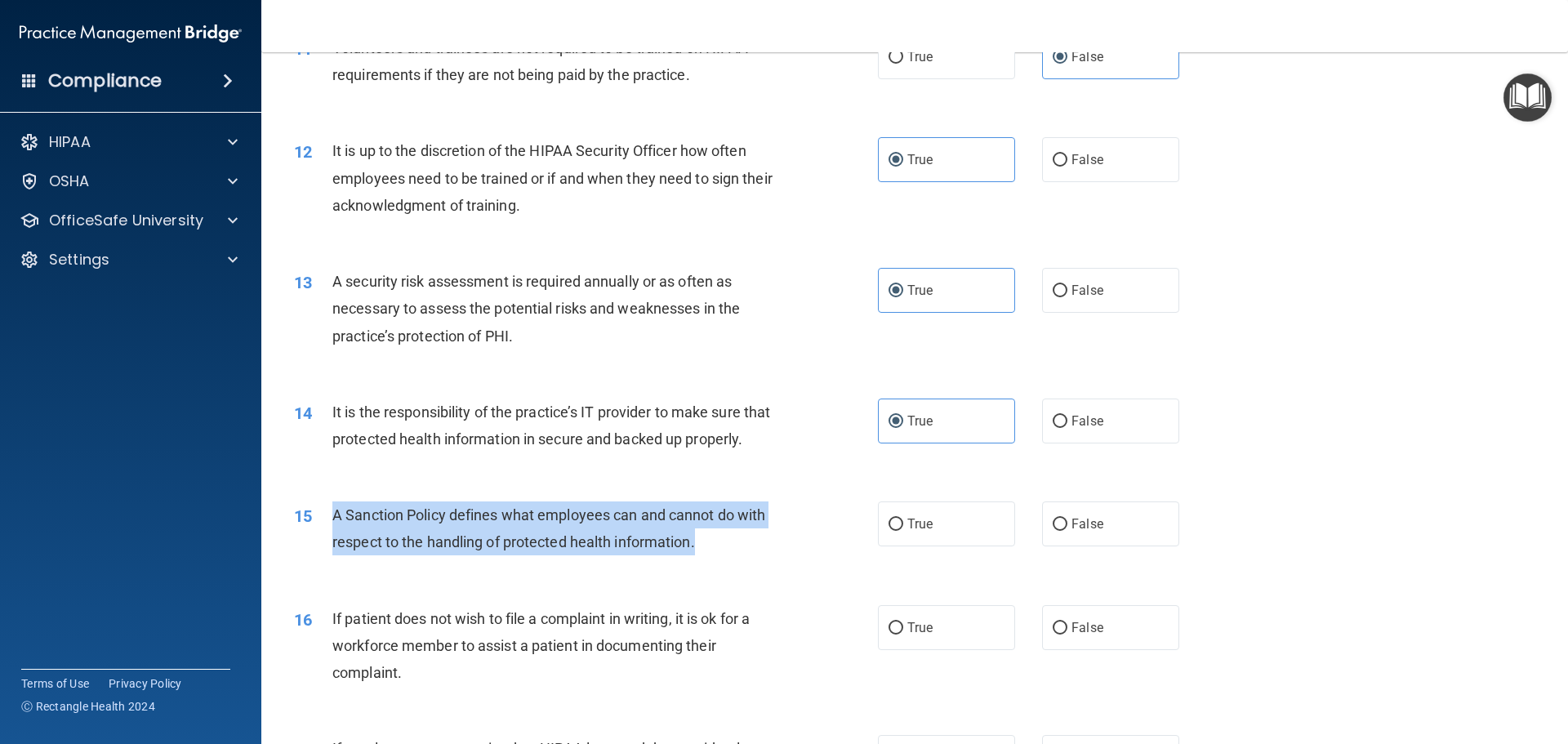 drag, startPoint x: 344, startPoint y: 546, endPoint x: 710, endPoint y: 568, distance: 366.66061 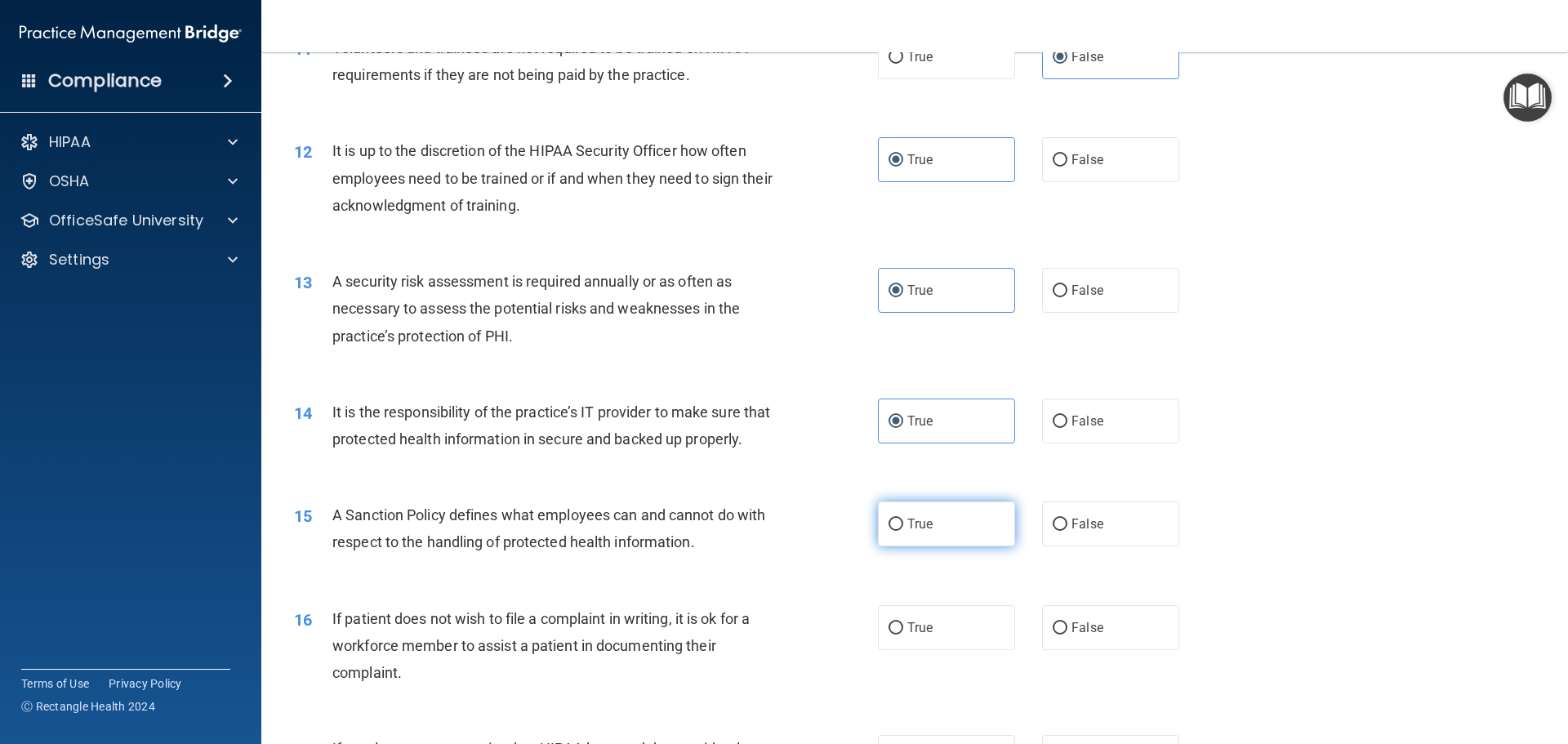 click on "True" at bounding box center [920, 523] 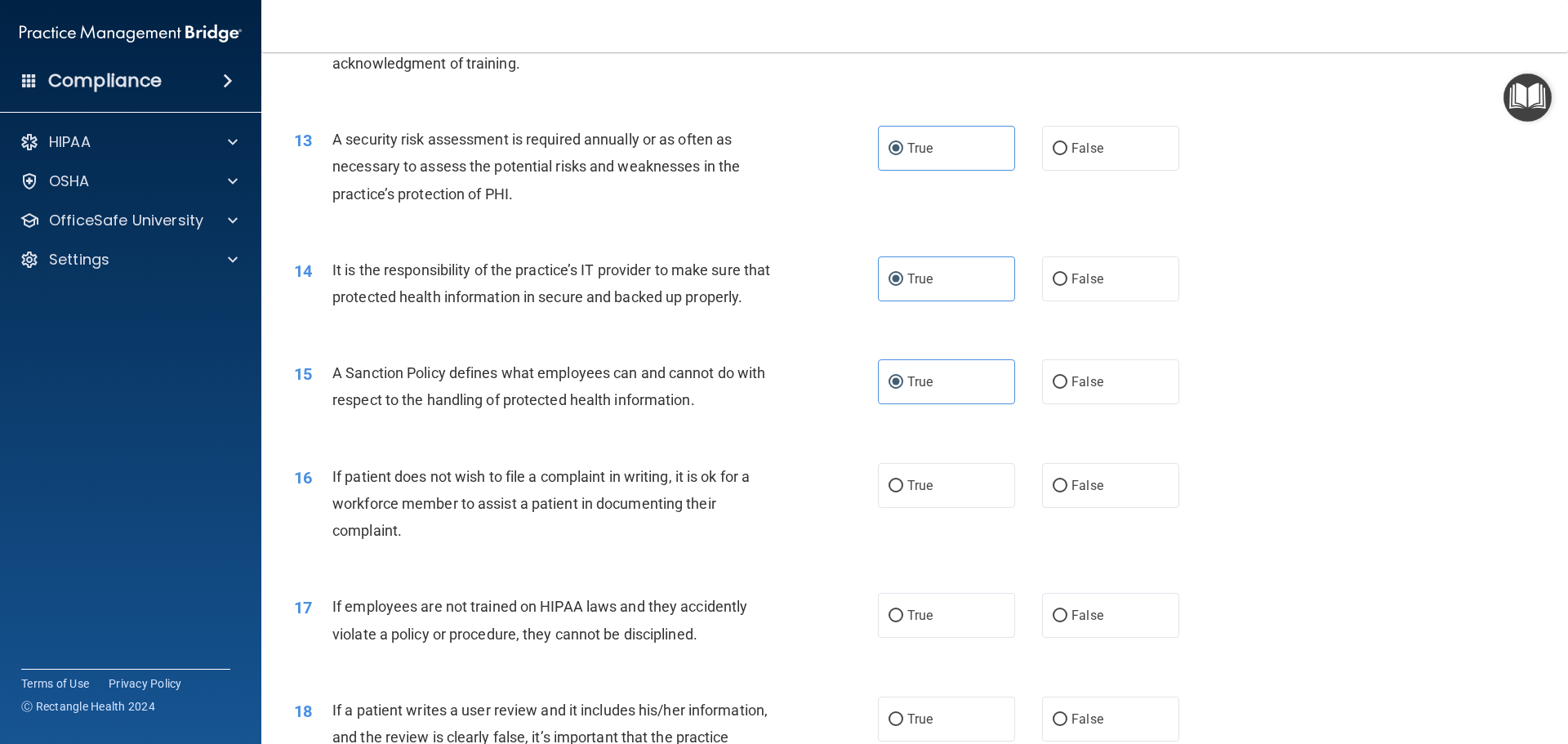 scroll, scrollTop: 1780, scrollLeft: 0, axis: vertical 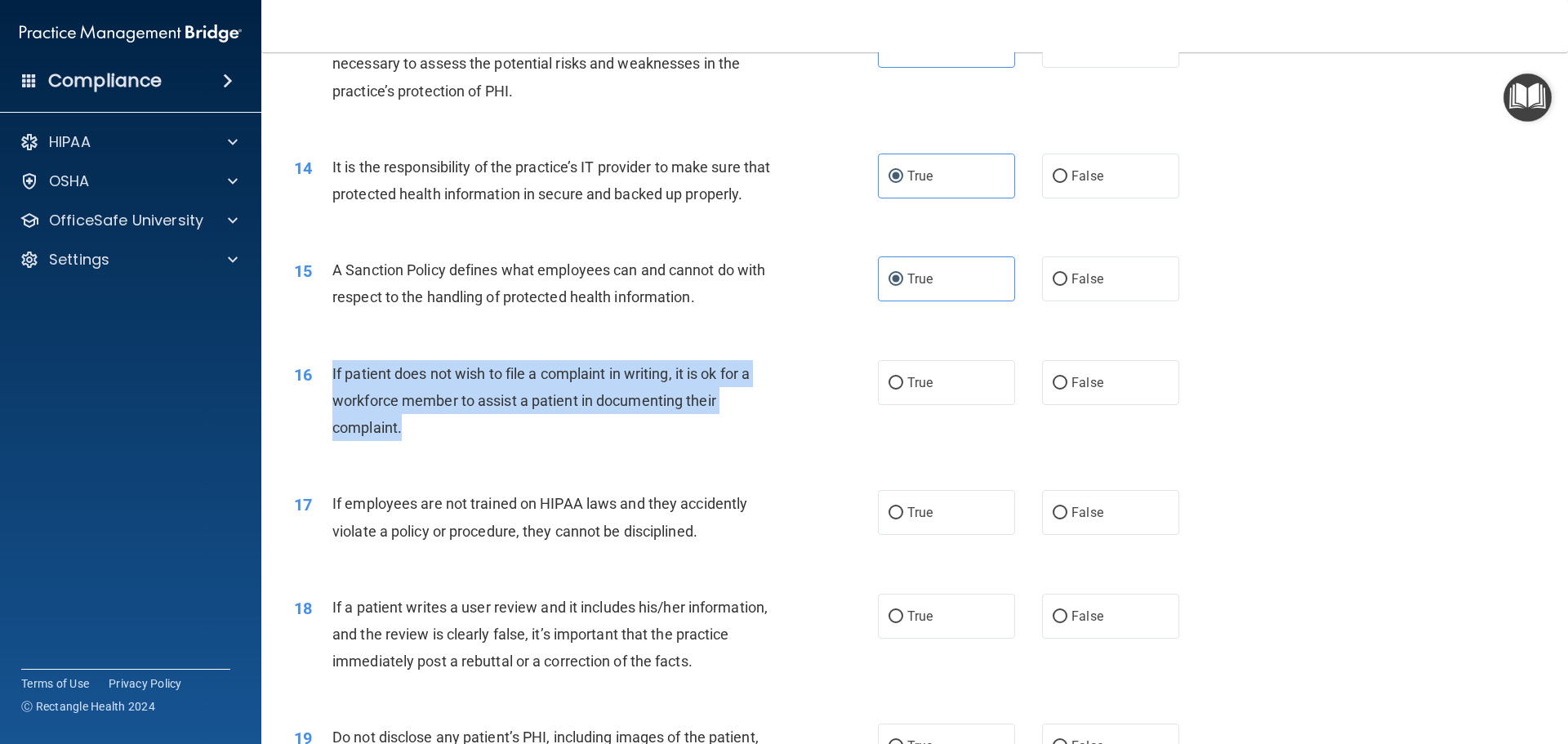 drag, startPoint x: 328, startPoint y: 397, endPoint x: 416, endPoint y: 463, distance: 110 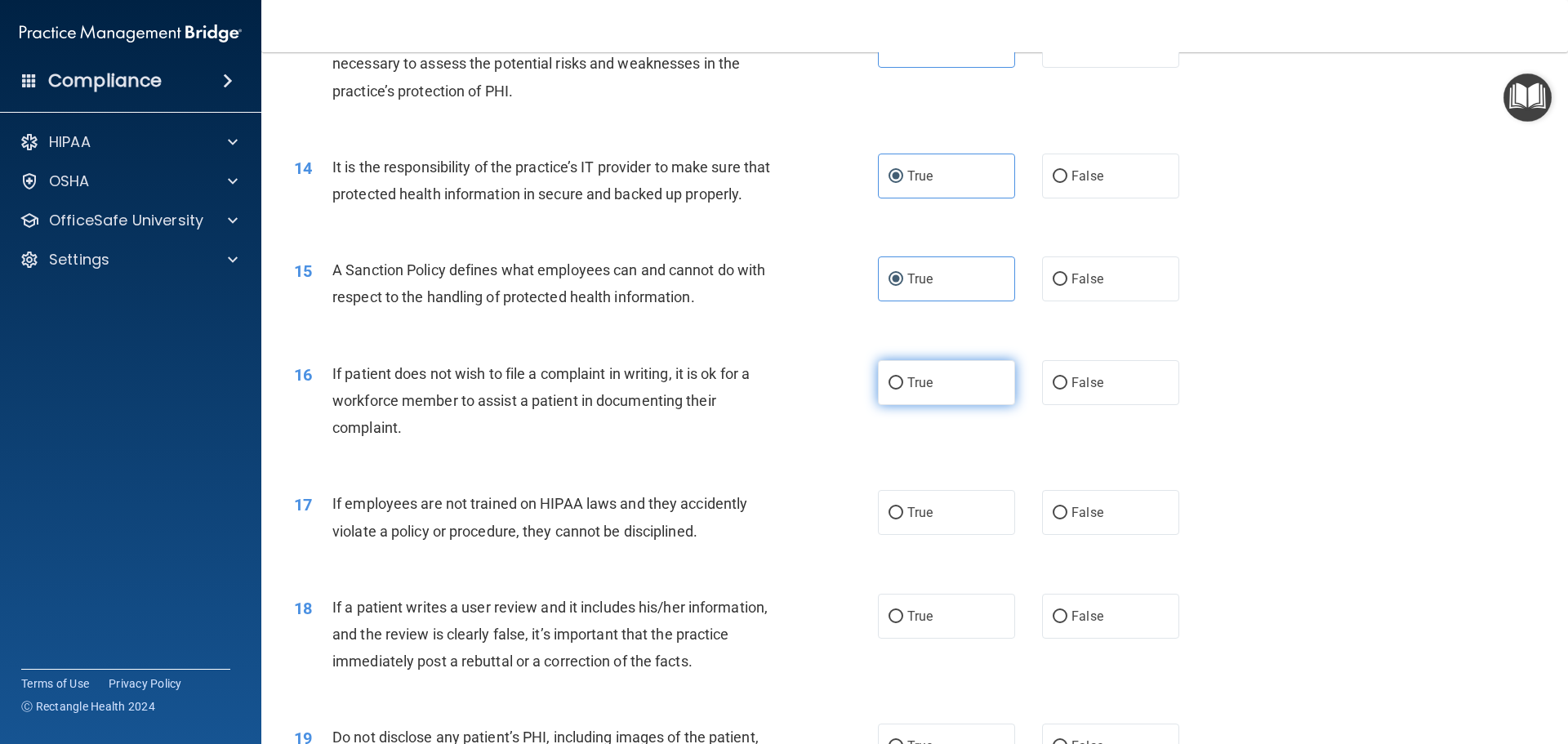 click on "True" at bounding box center [947, 382] 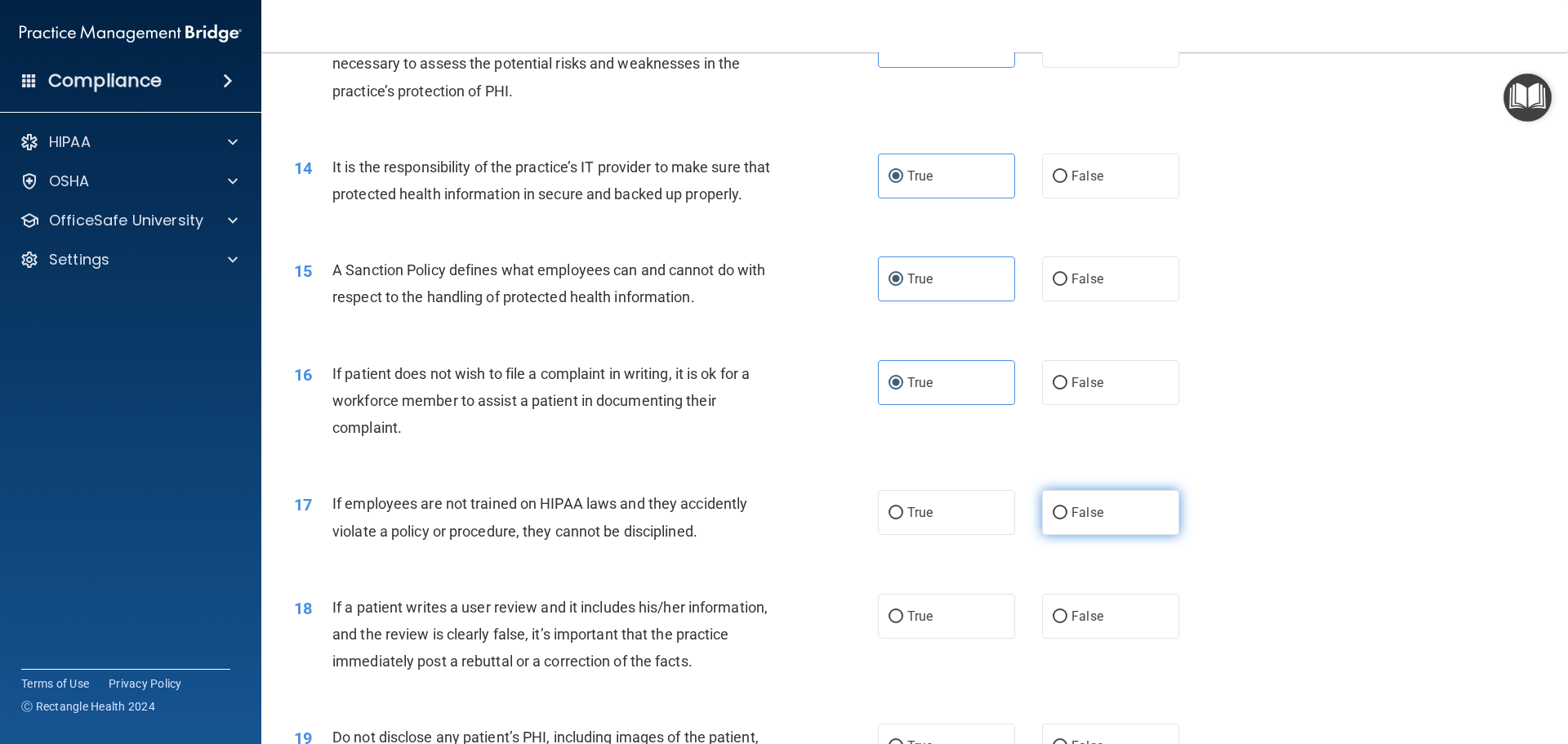 click on "False" at bounding box center (1111, 512) 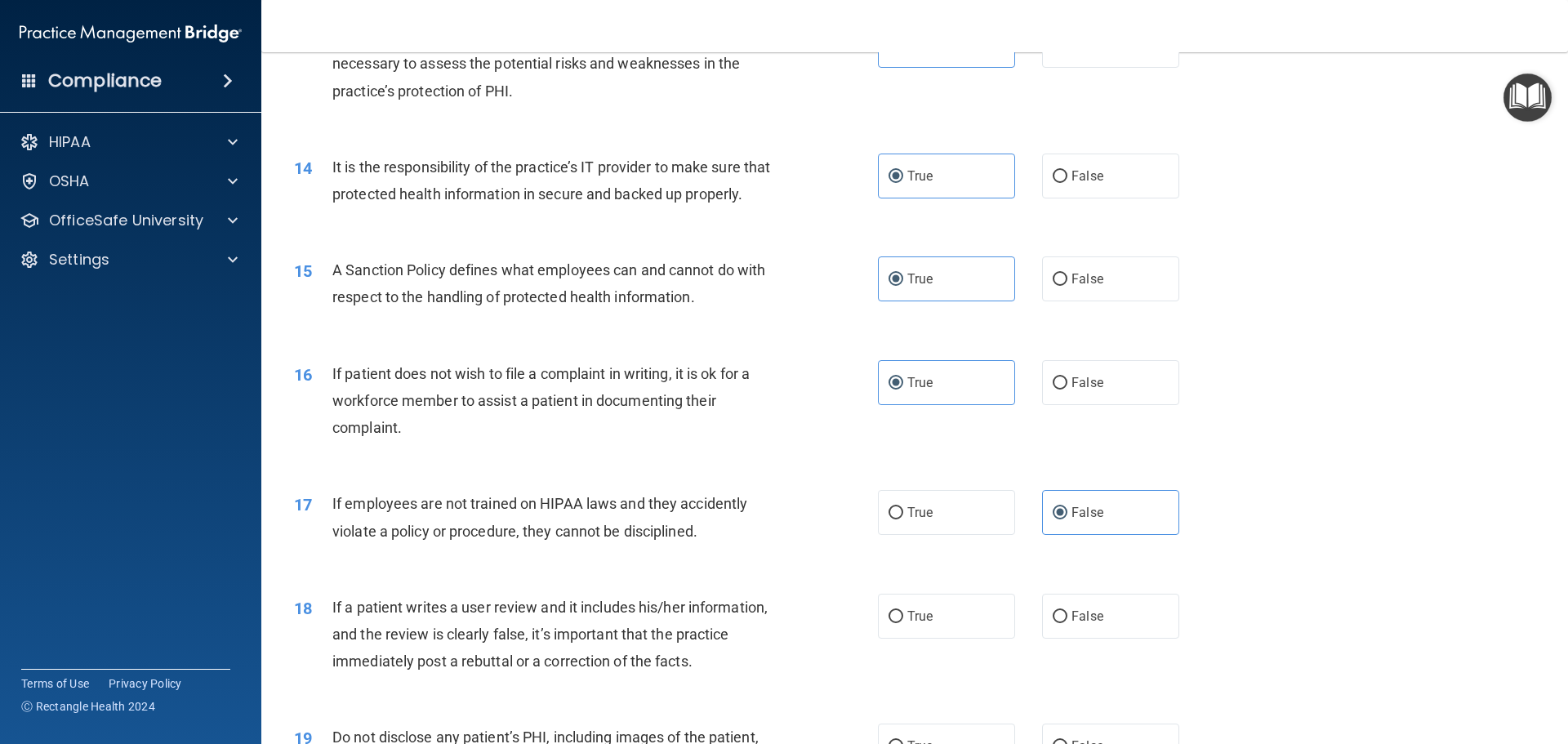 scroll, scrollTop: 2025, scrollLeft: 0, axis: vertical 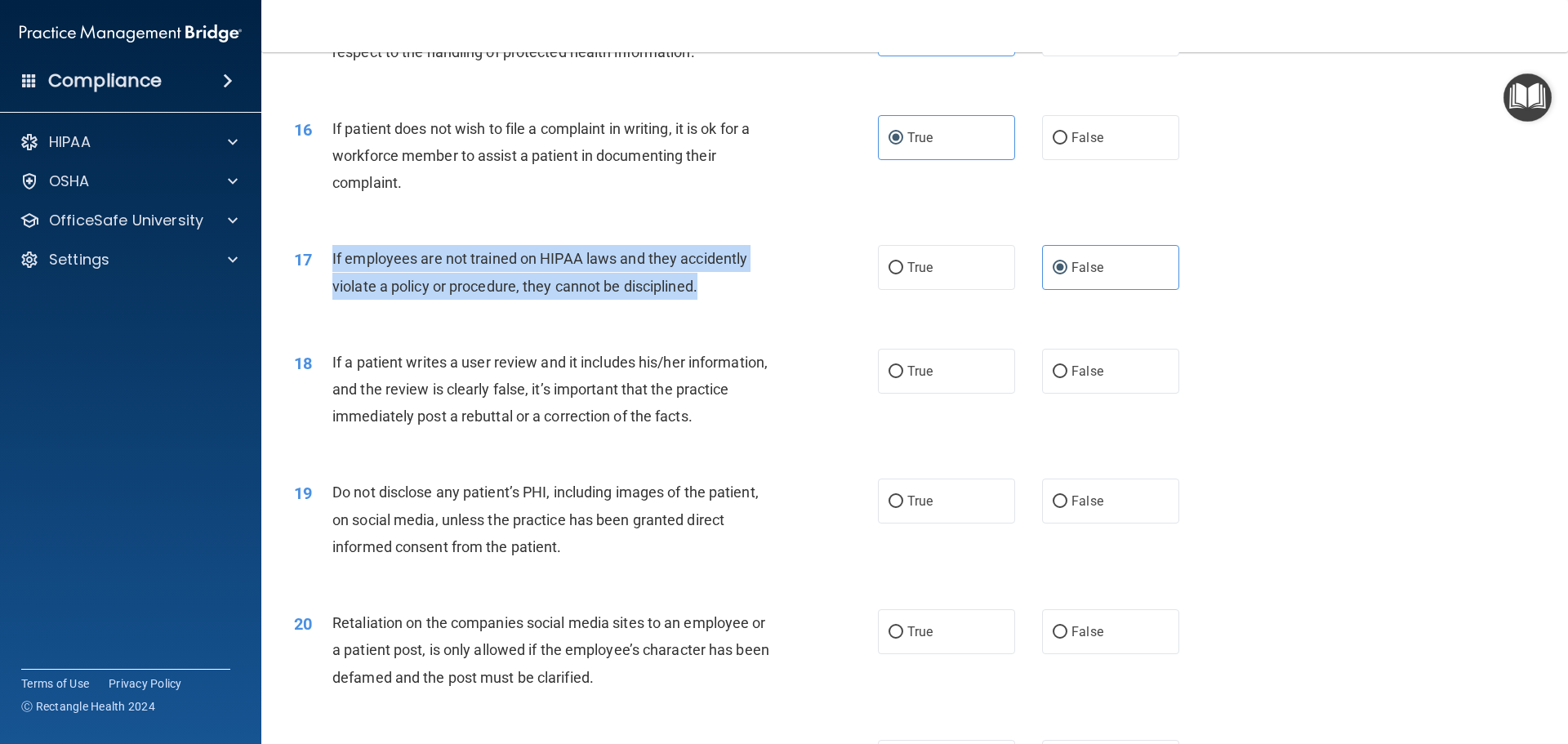 drag, startPoint x: 332, startPoint y: 289, endPoint x: 706, endPoint y: 324, distance: 375.63413 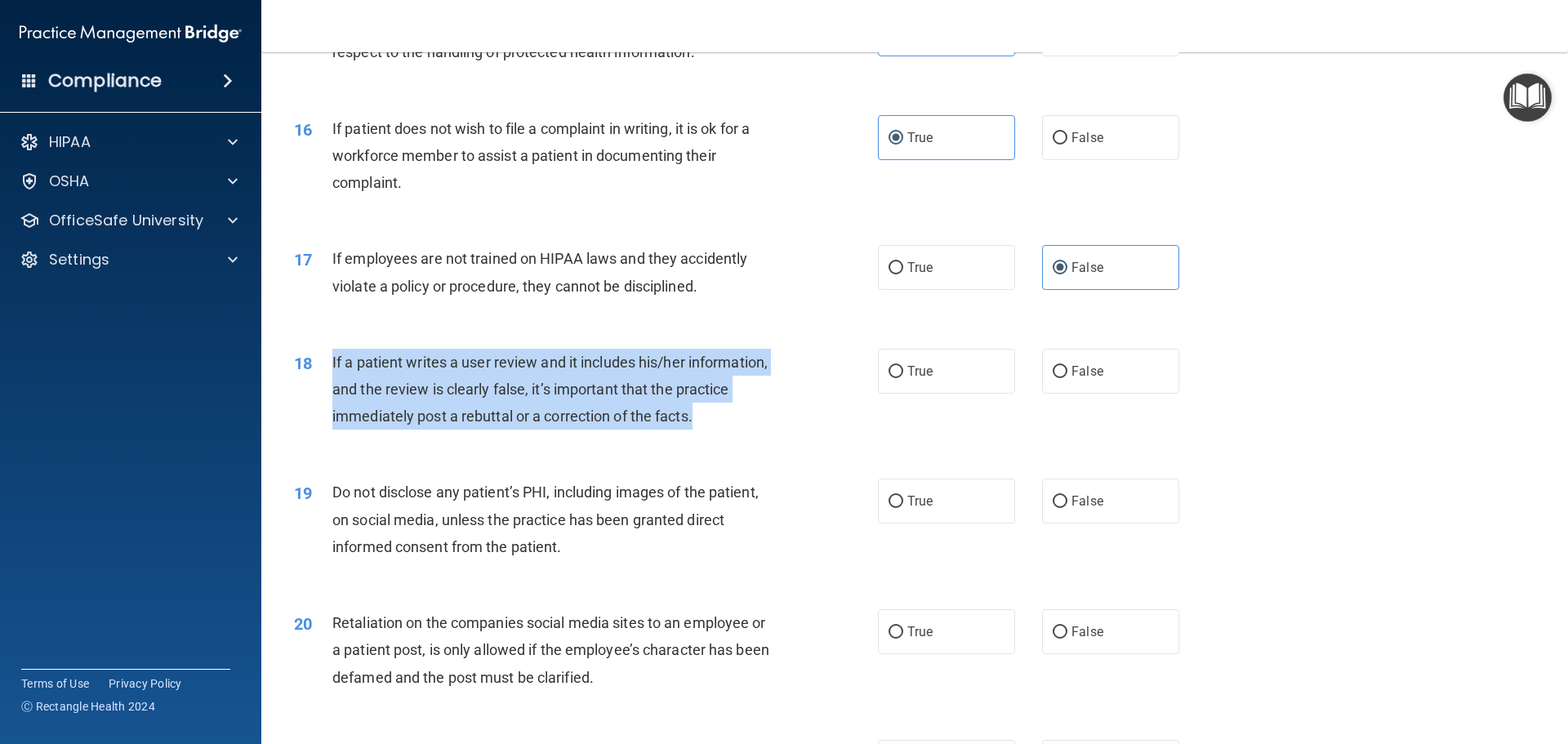 drag, startPoint x: 323, startPoint y: 385, endPoint x: 733, endPoint y: 439, distance: 413.54081 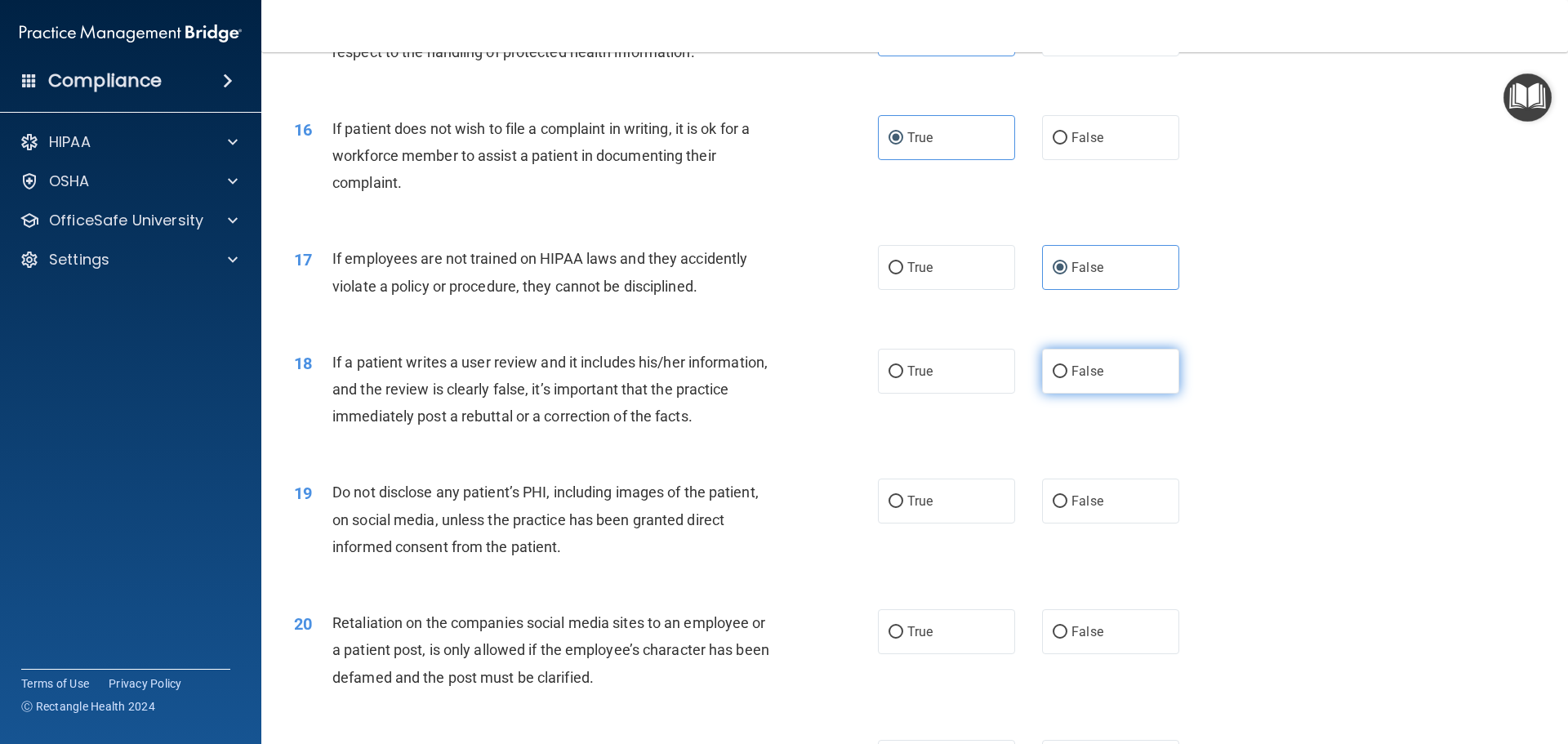 click on "False" at bounding box center [1111, 371] 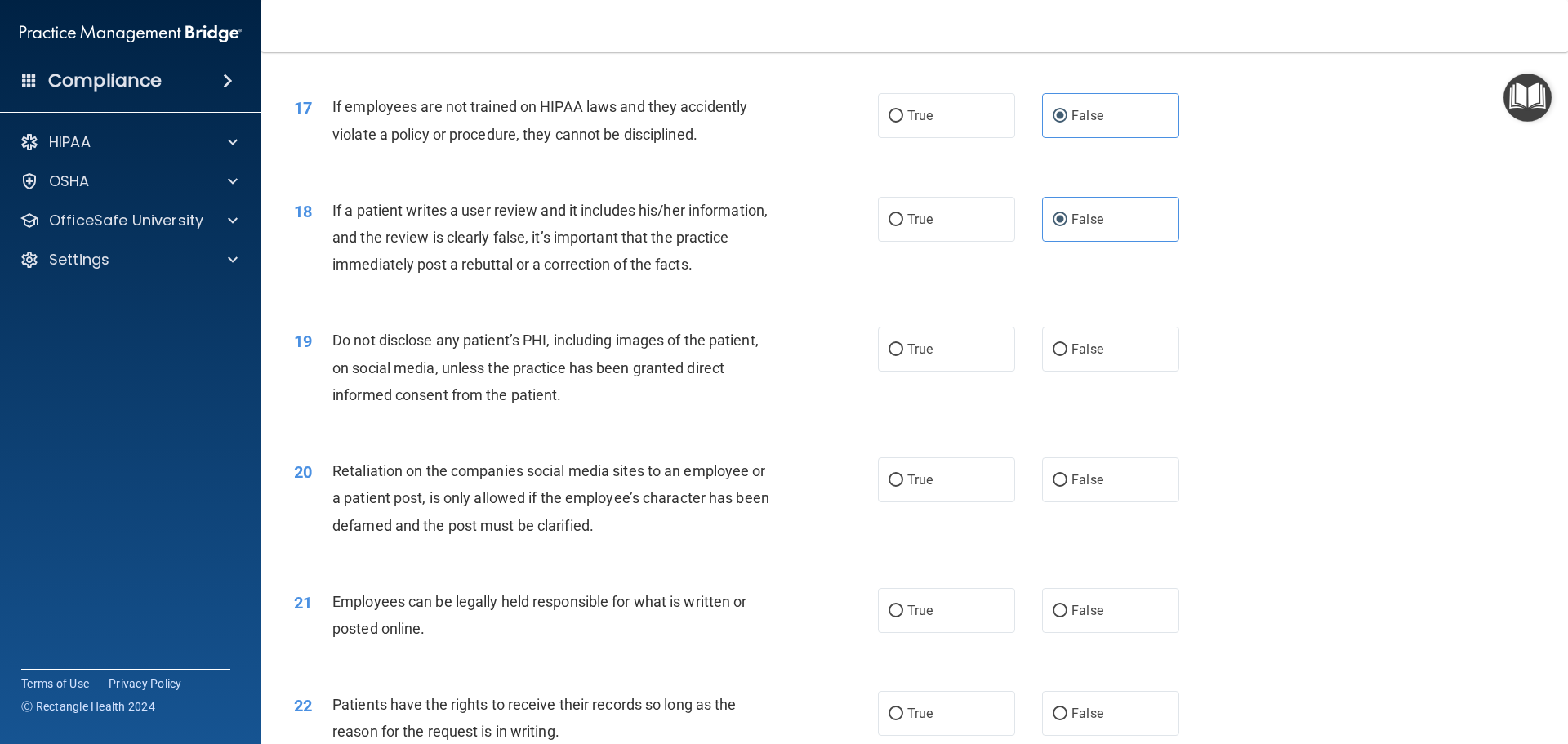 scroll, scrollTop: 2270, scrollLeft: 0, axis: vertical 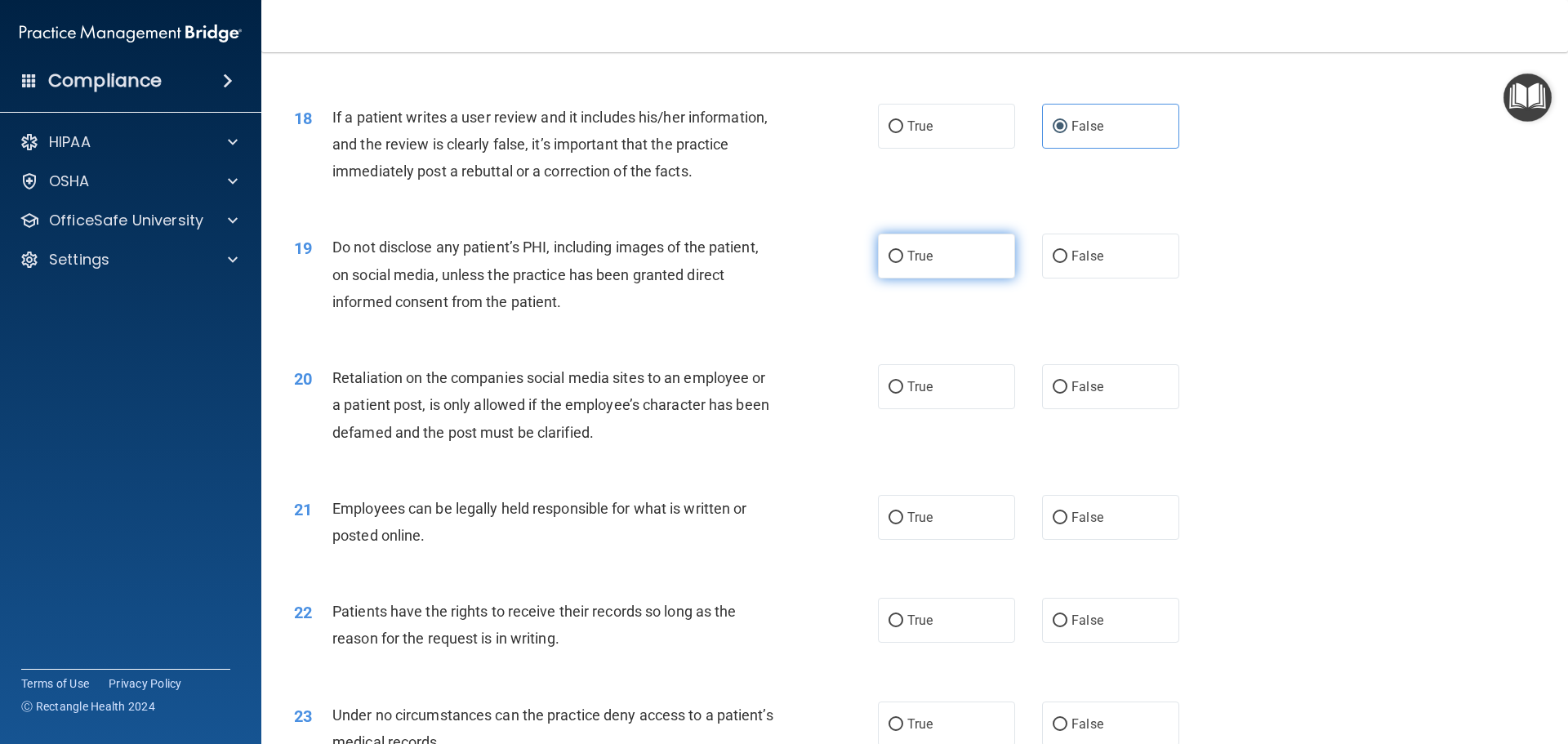 click on "True" at bounding box center [947, 256] 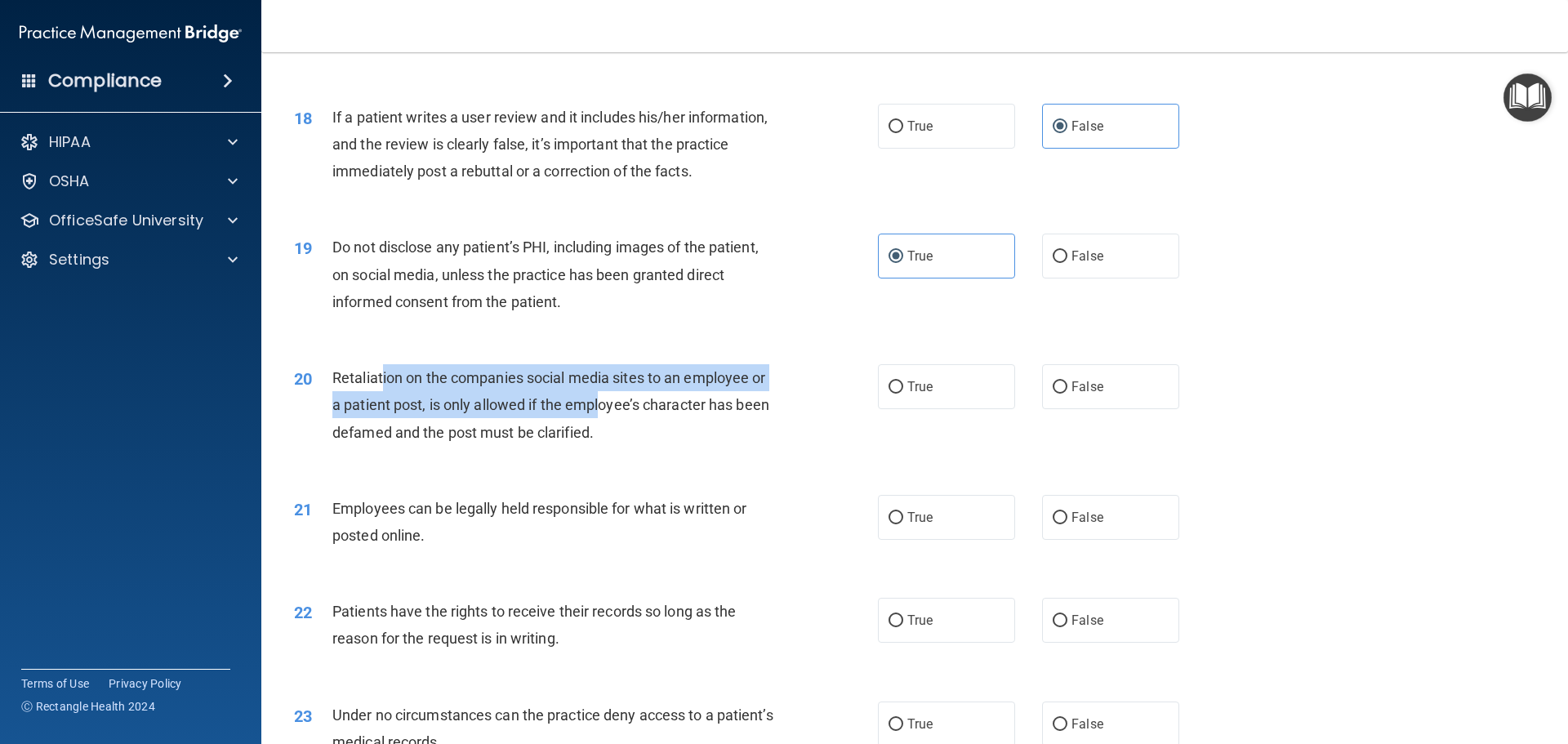 drag, startPoint x: 386, startPoint y: 403, endPoint x: 602, endPoint y: 419, distance: 216.5918 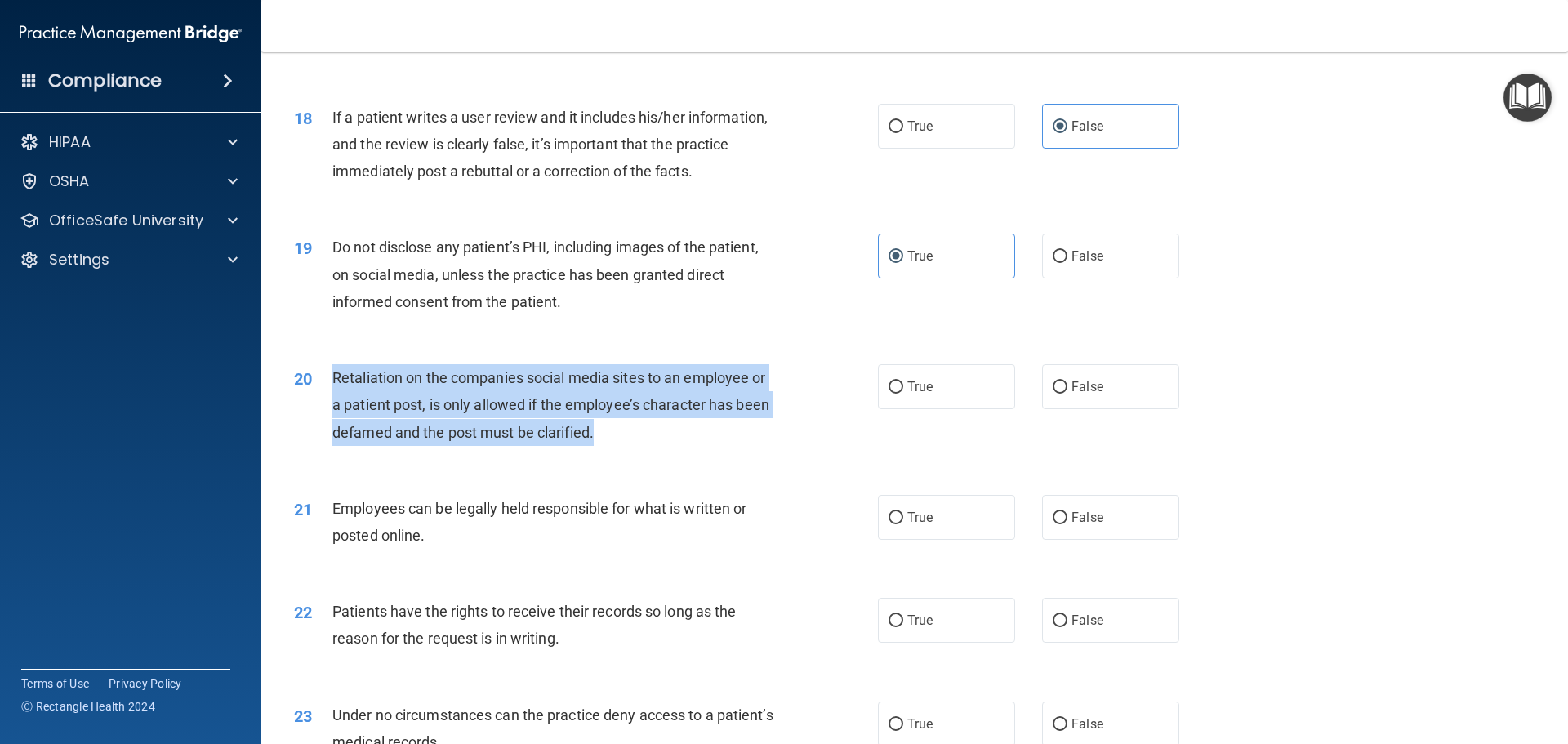 drag, startPoint x: 333, startPoint y: 403, endPoint x: 595, endPoint y: 472, distance: 270.9336 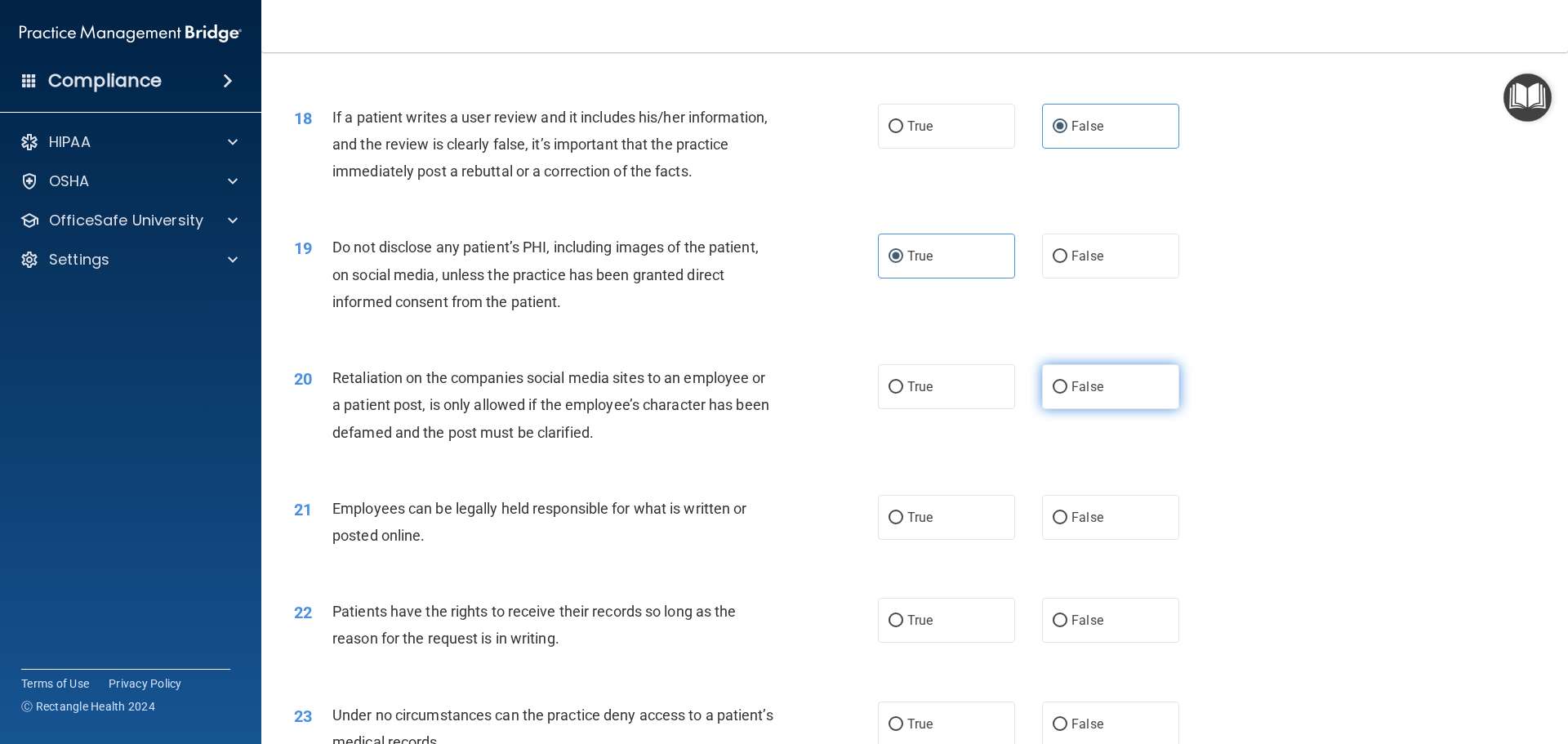 click on "False" at bounding box center [1111, 386] 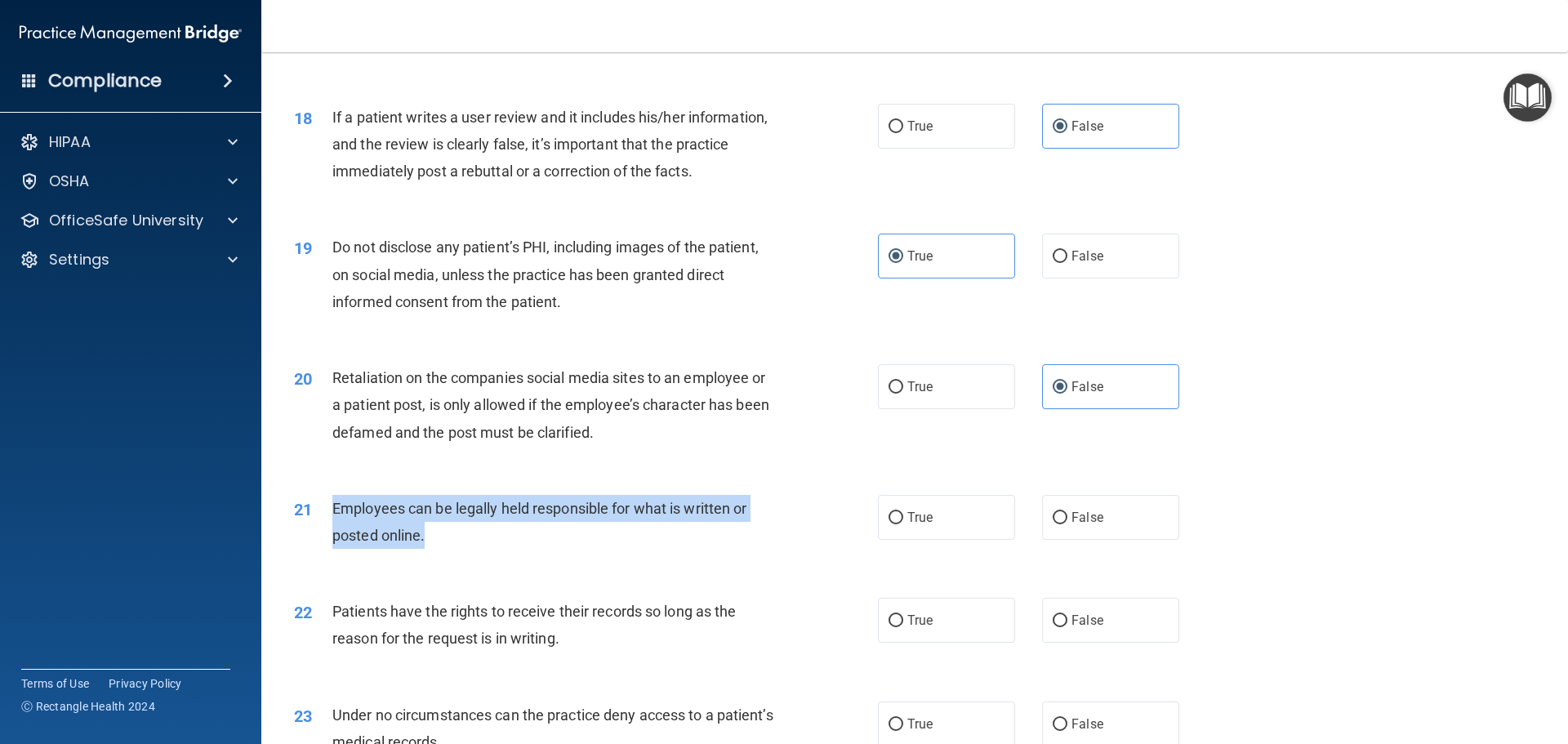drag, startPoint x: 449, startPoint y: 563, endPoint x: 324, endPoint y: 531, distance: 129.031 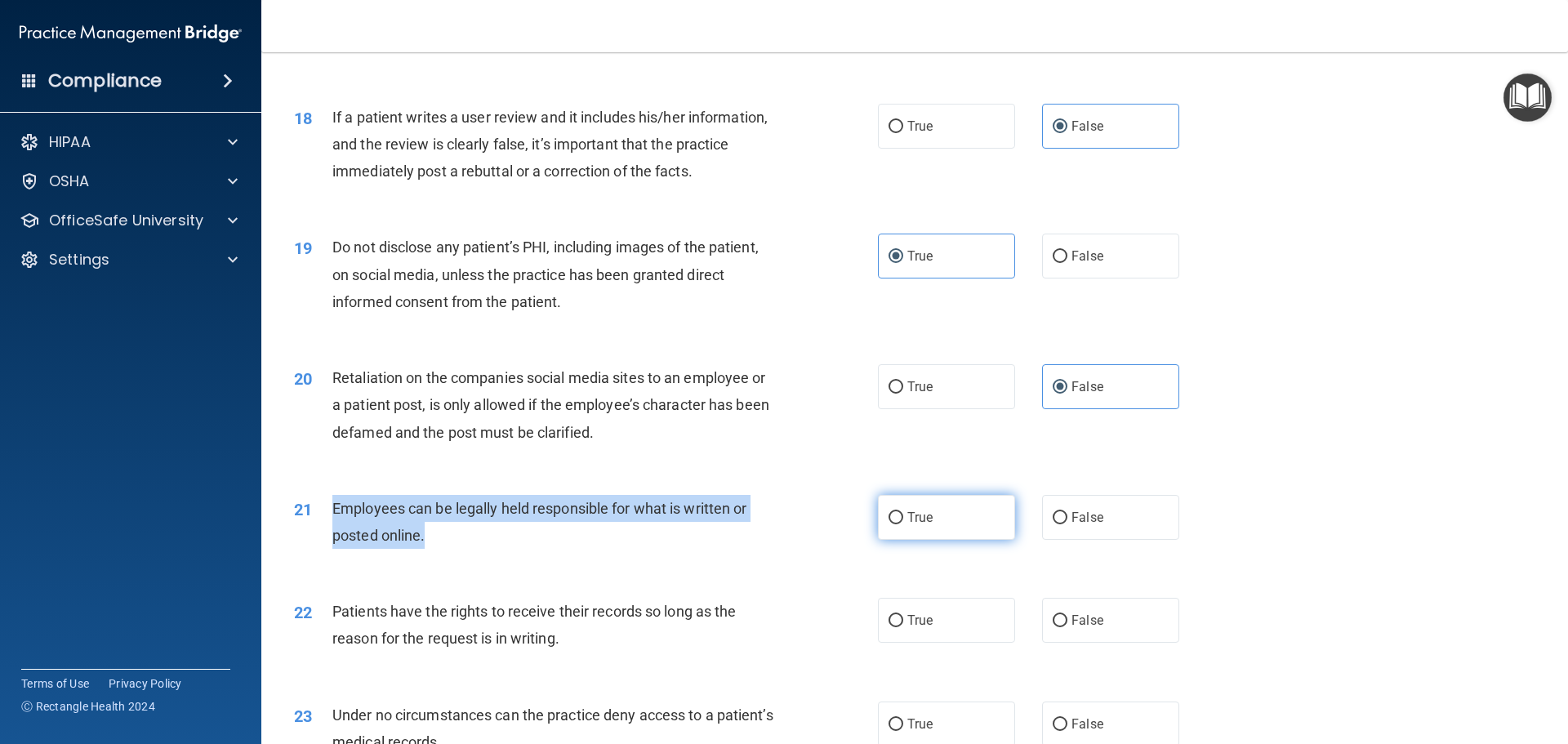 click on "True" at bounding box center [896, 518] 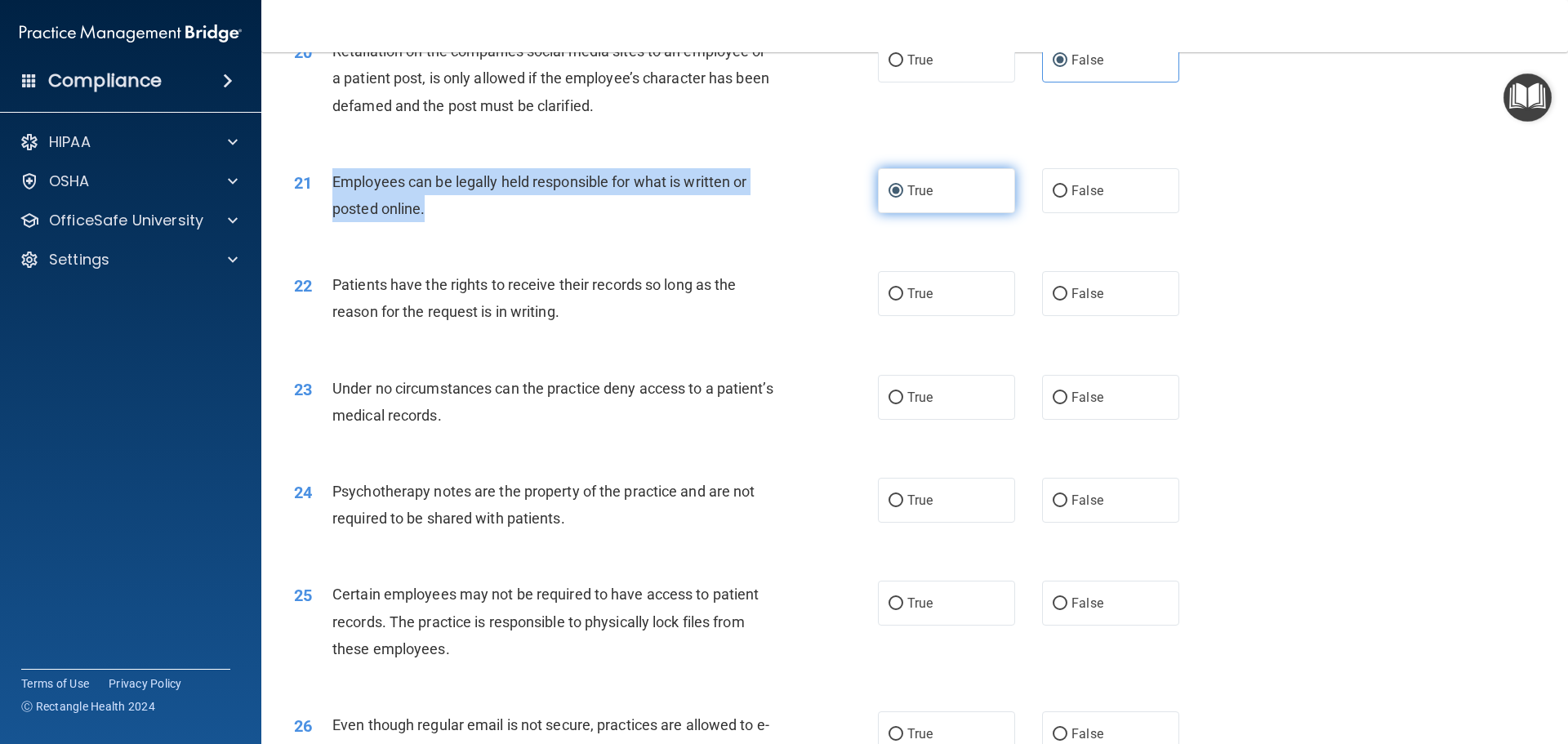 scroll, scrollTop: 2678, scrollLeft: 0, axis: vertical 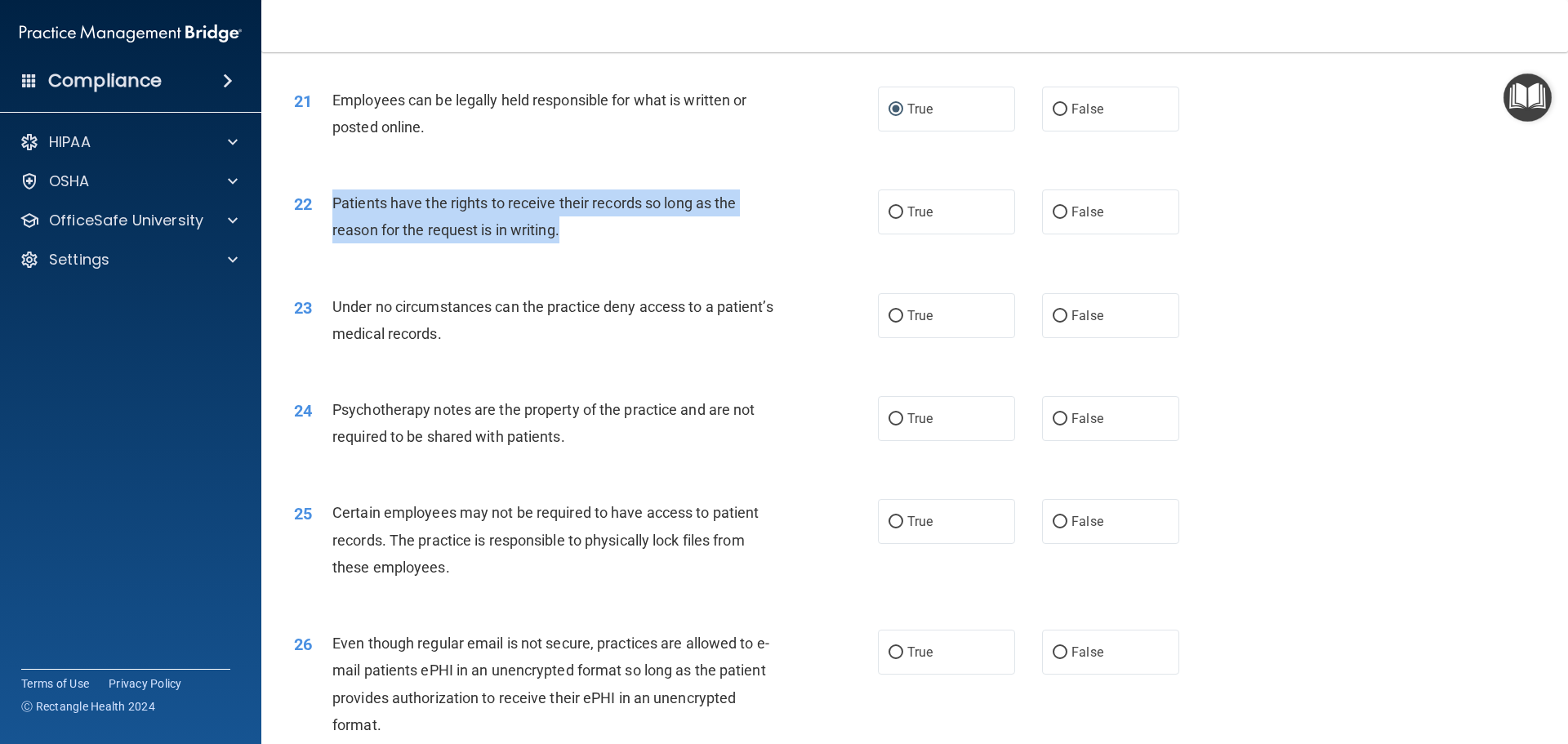 drag, startPoint x: 586, startPoint y: 272, endPoint x: 333, endPoint y: 232, distance: 256.1425 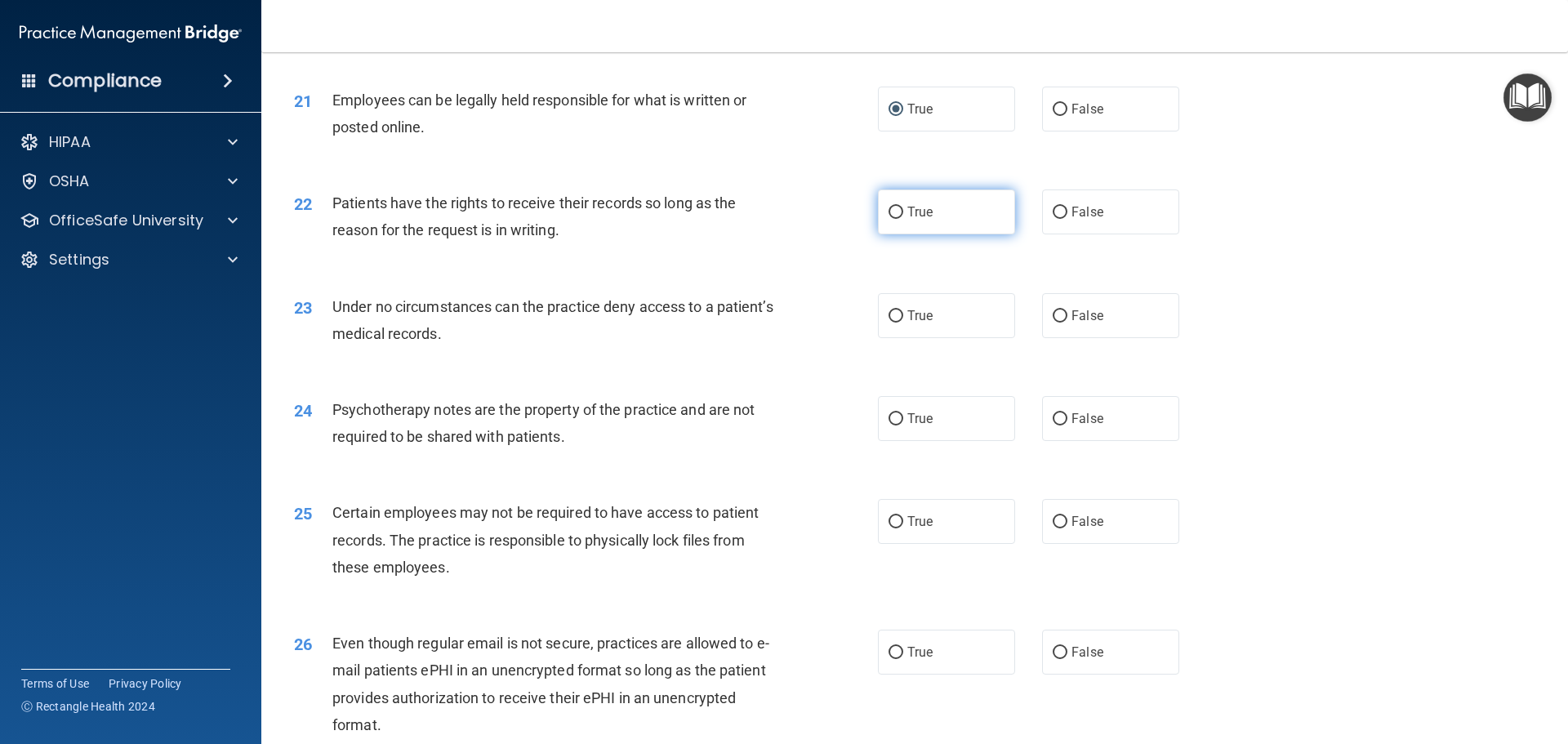 click on "True" at bounding box center (947, 212) 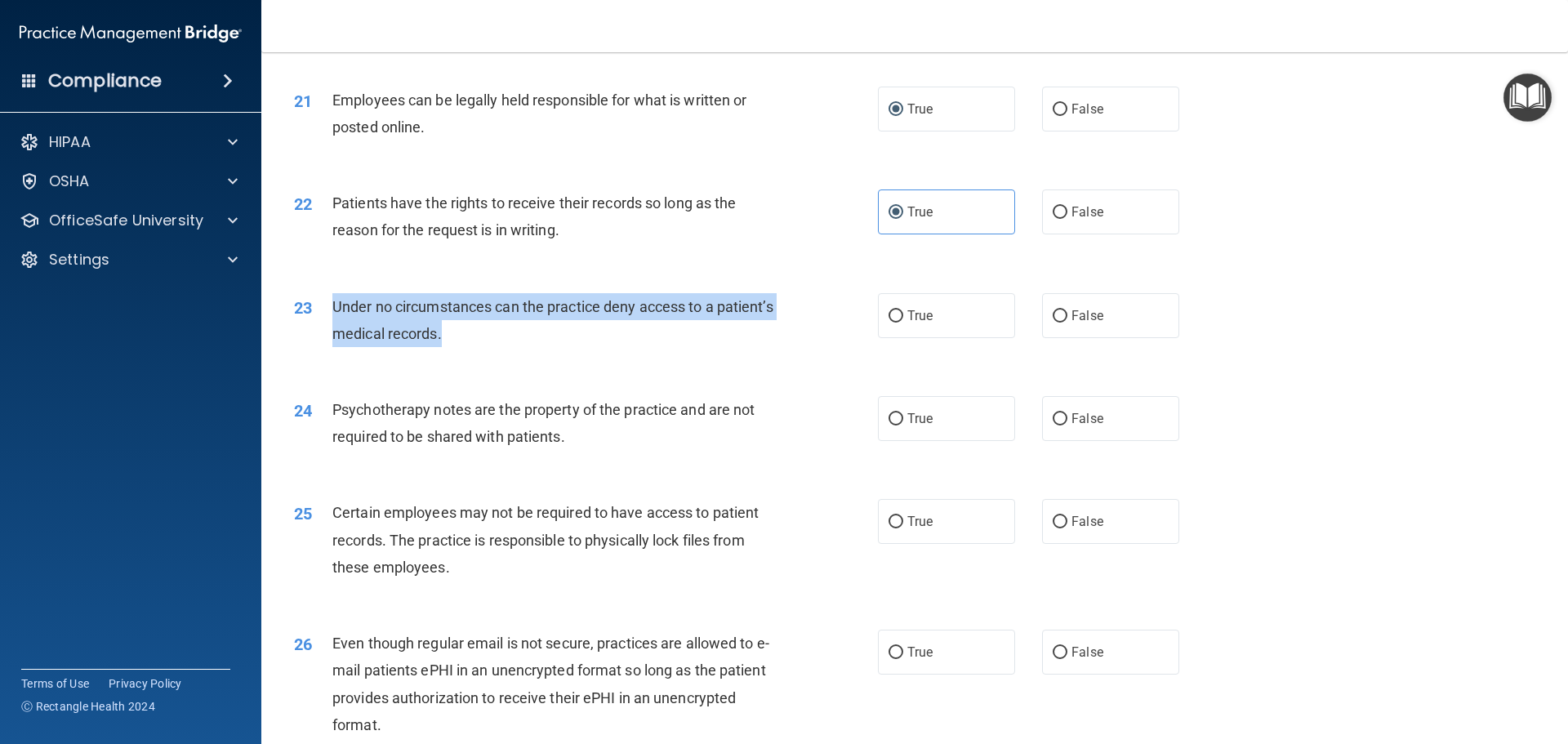 drag, startPoint x: 336, startPoint y: 336, endPoint x: 510, endPoint y: 360, distance: 175.6474 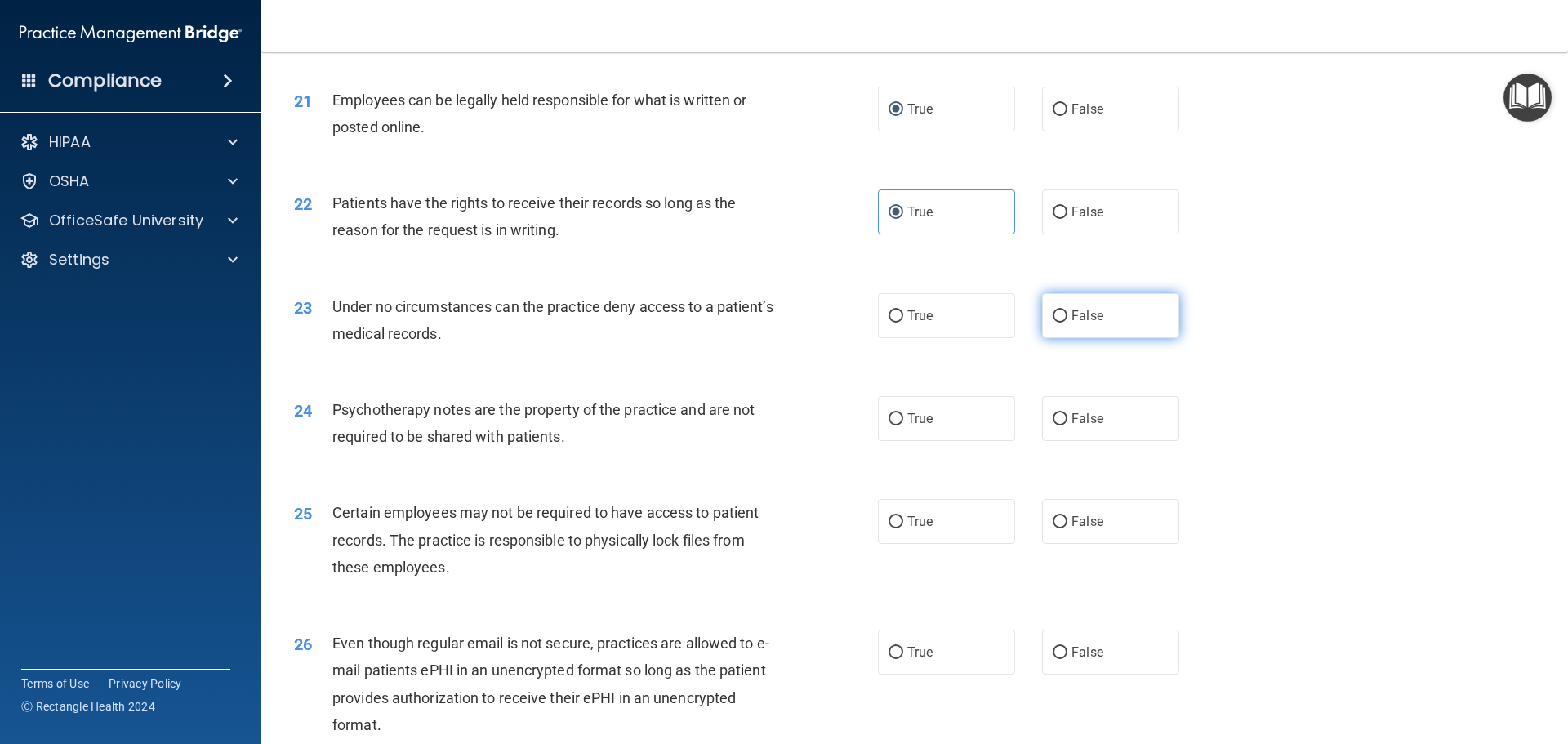 click on "False" at bounding box center [1111, 315] 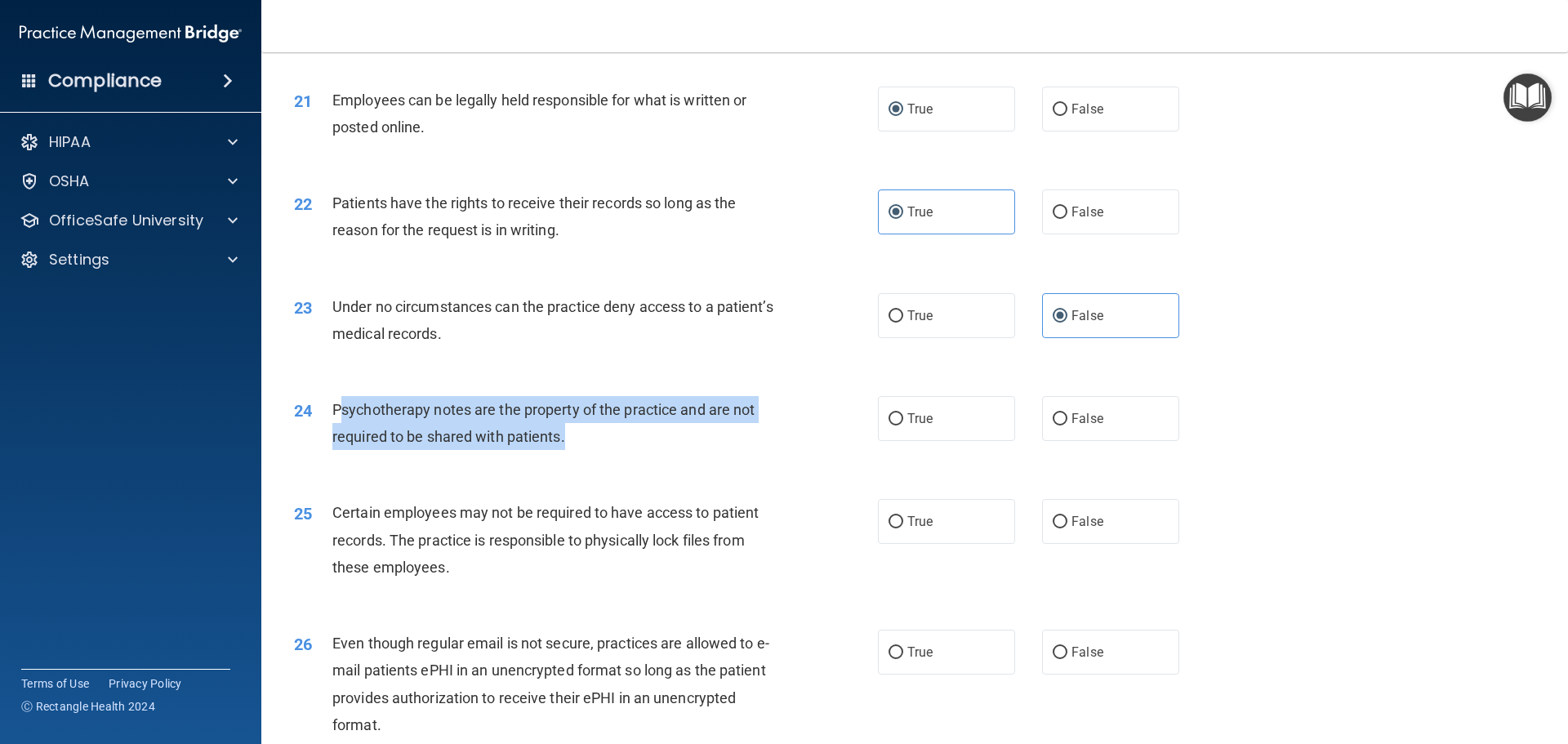 drag, startPoint x: 350, startPoint y: 437, endPoint x: 585, endPoint y: 461, distance: 236.2224 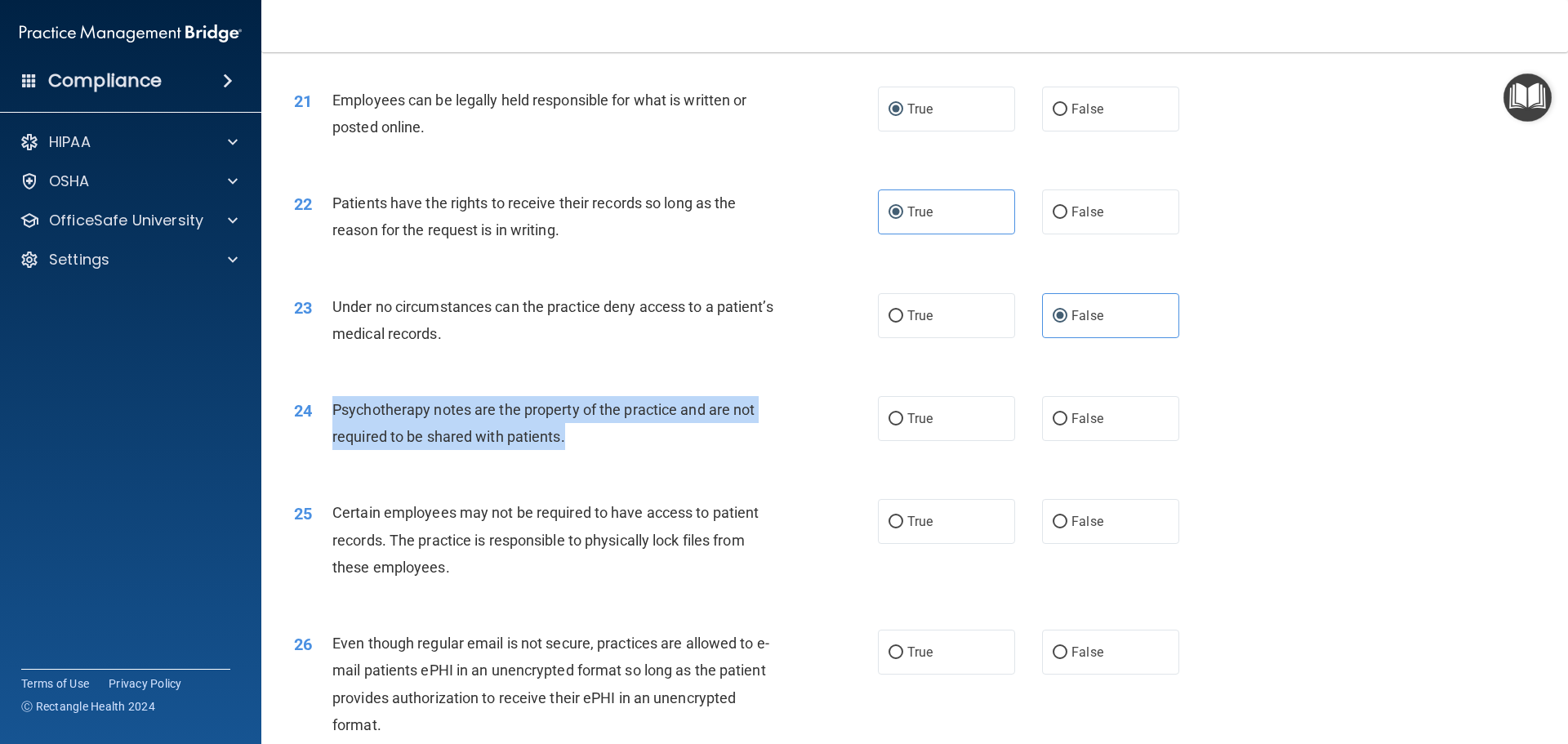 drag, startPoint x: 584, startPoint y: 465, endPoint x: 330, endPoint y: 434, distance: 255.88474 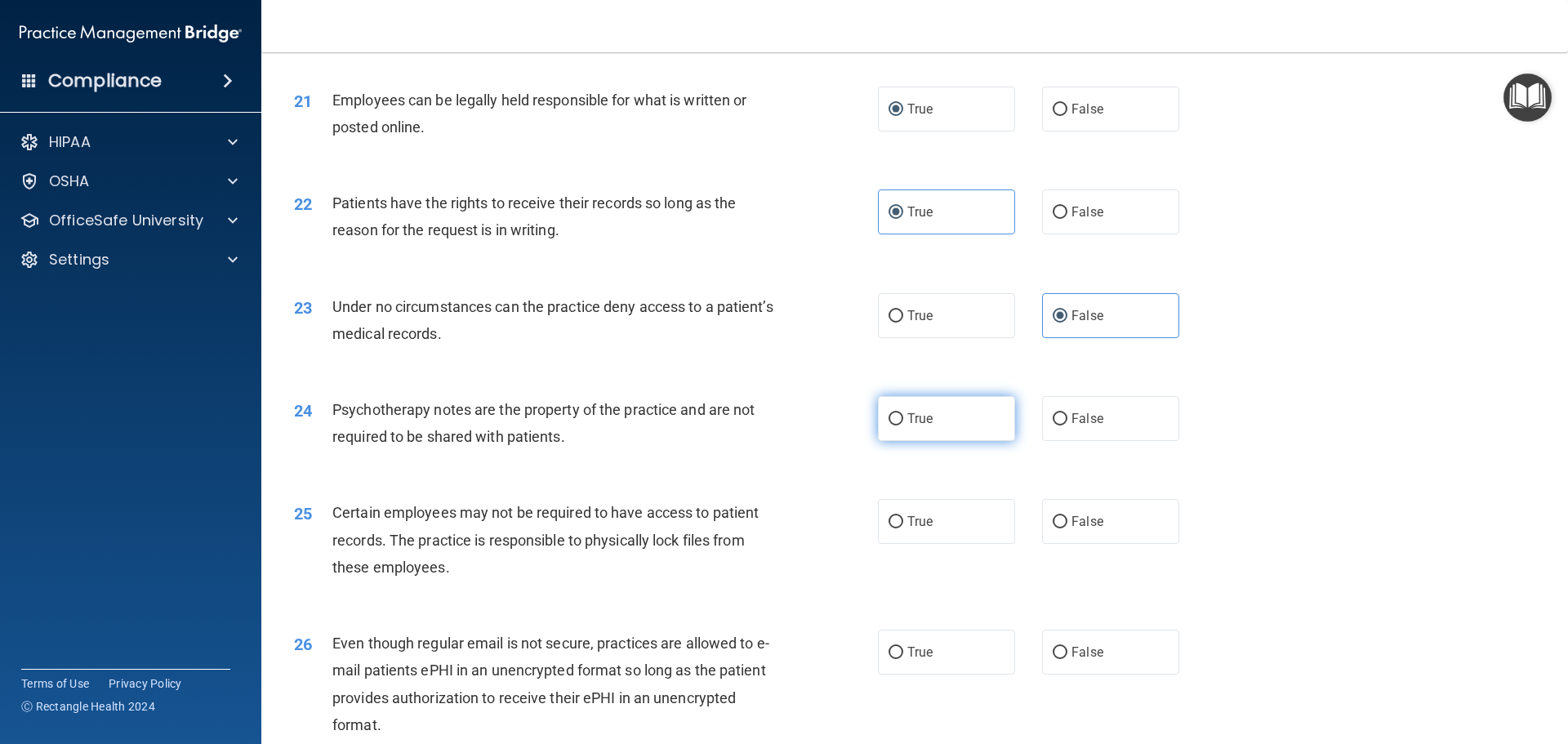 click on "True" at bounding box center (947, 418) 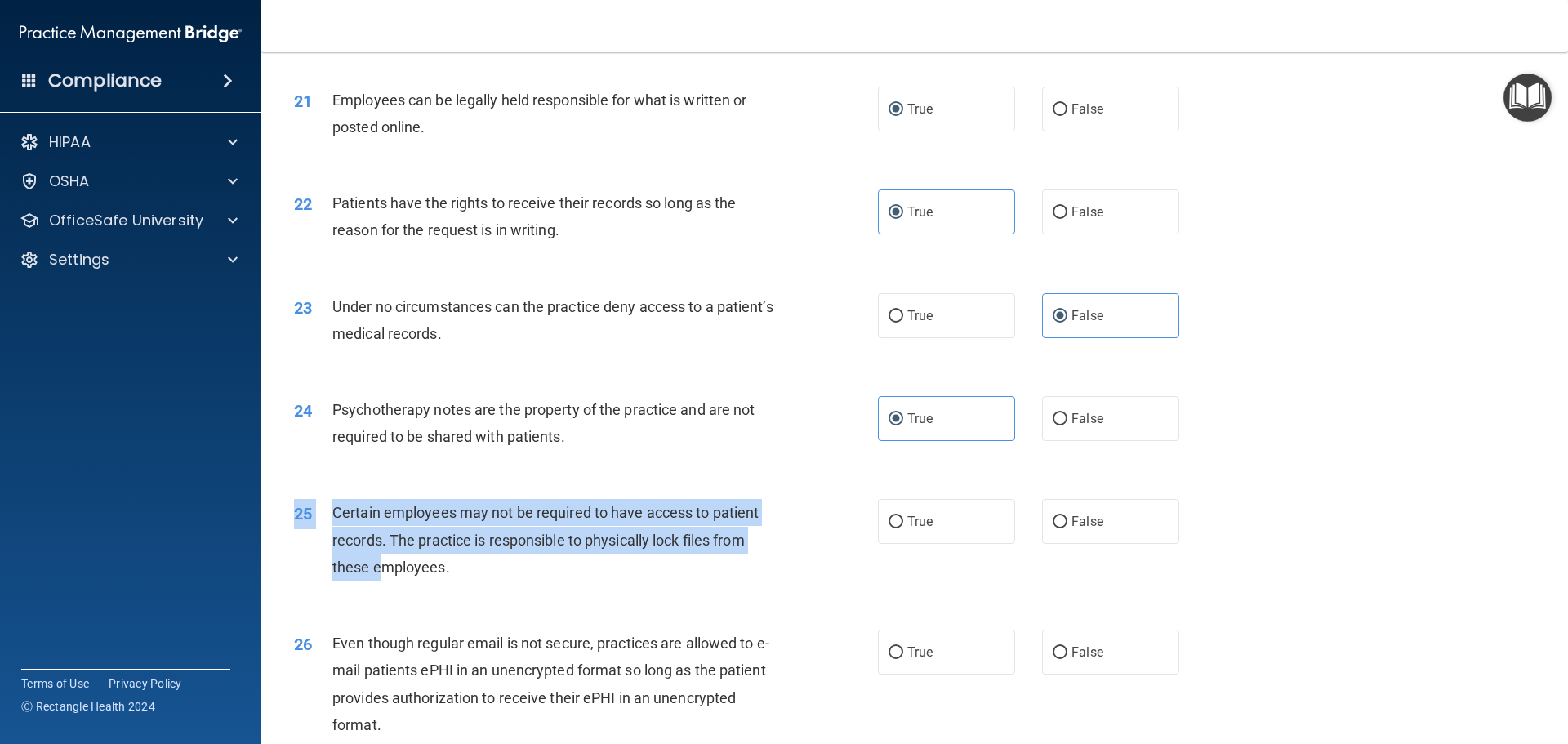 drag, startPoint x: 431, startPoint y: 599, endPoint x: 386, endPoint y: 584, distance: 47.434165 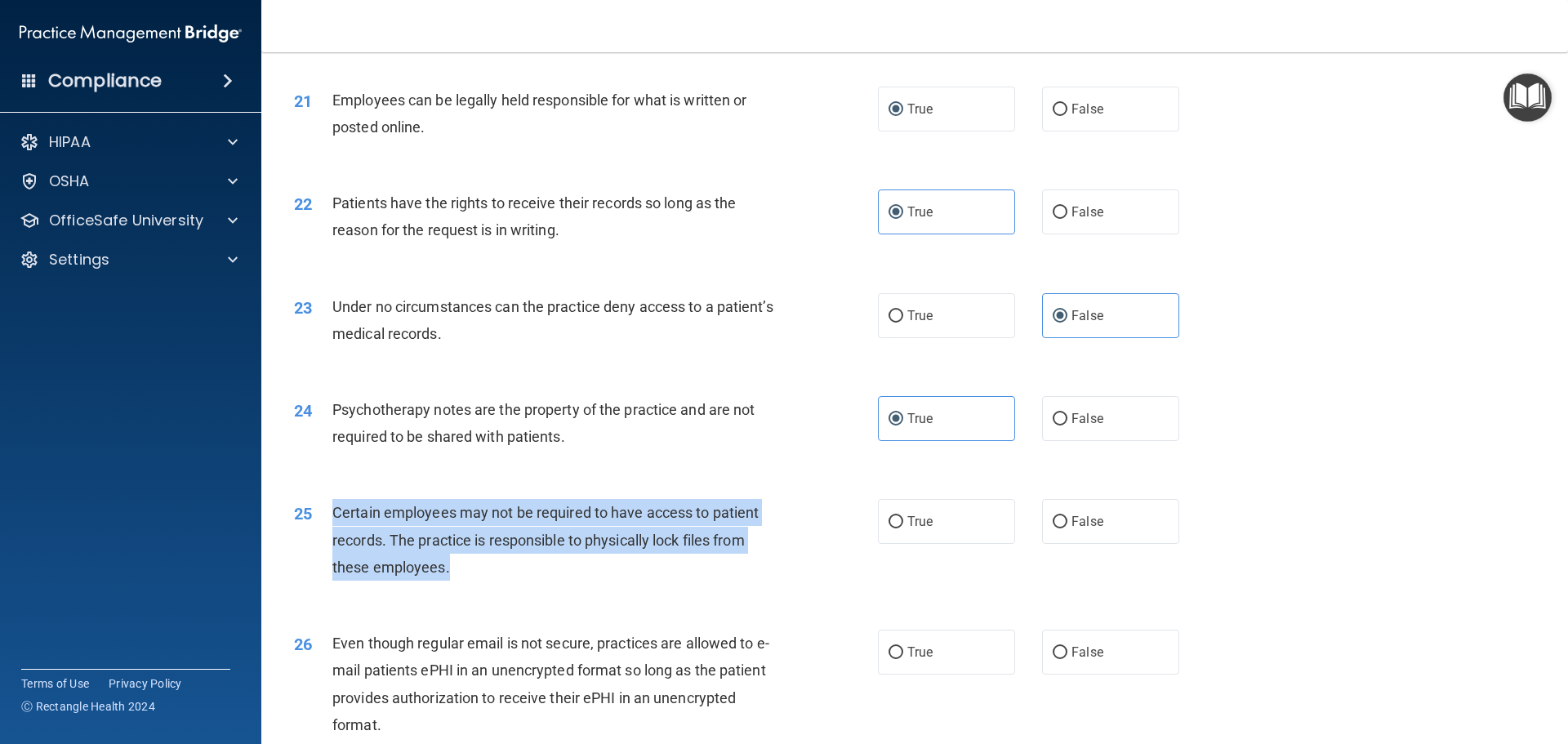 drag, startPoint x: 335, startPoint y: 541, endPoint x: 448, endPoint y: 590, distance: 123.16655 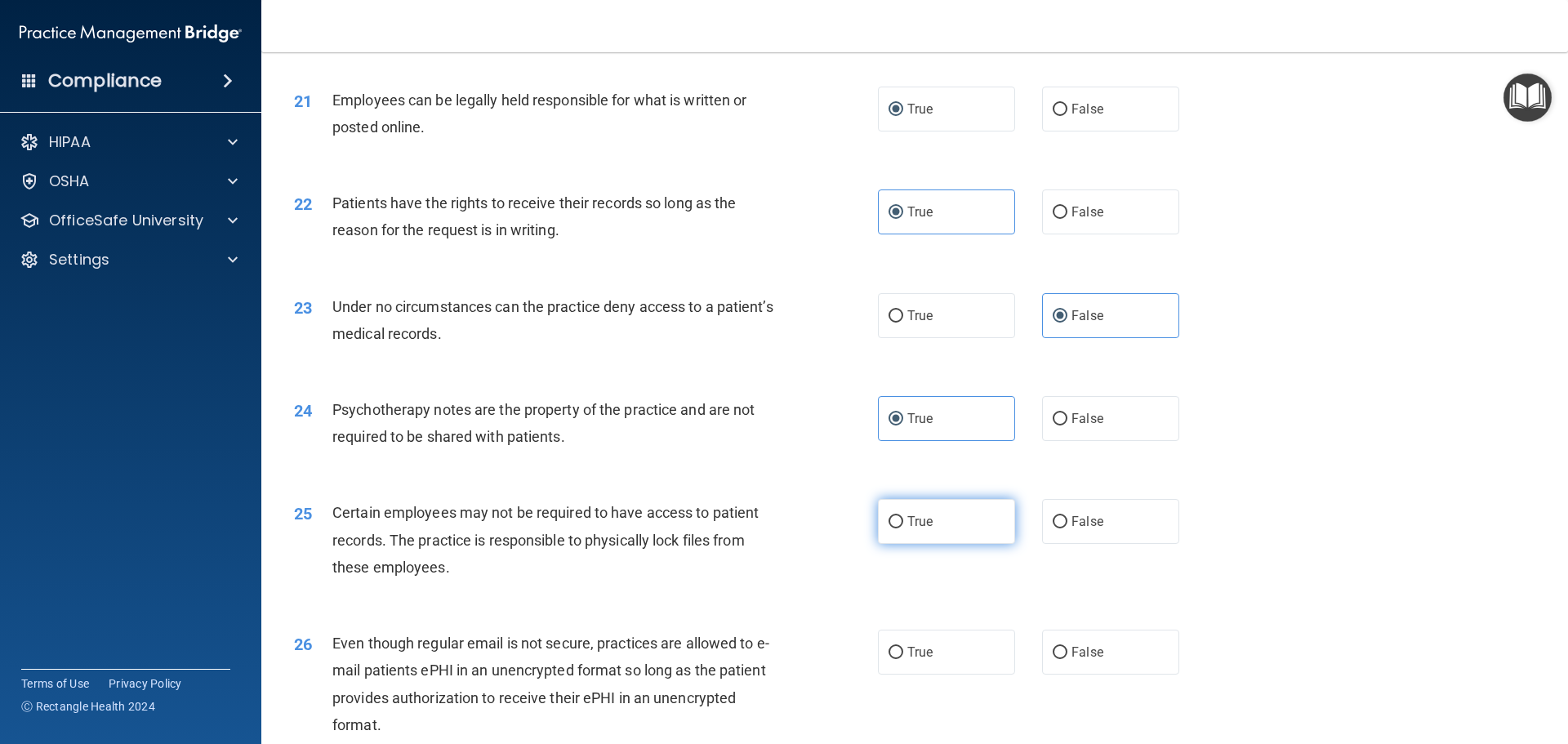 click on "True" at bounding box center (920, 521) 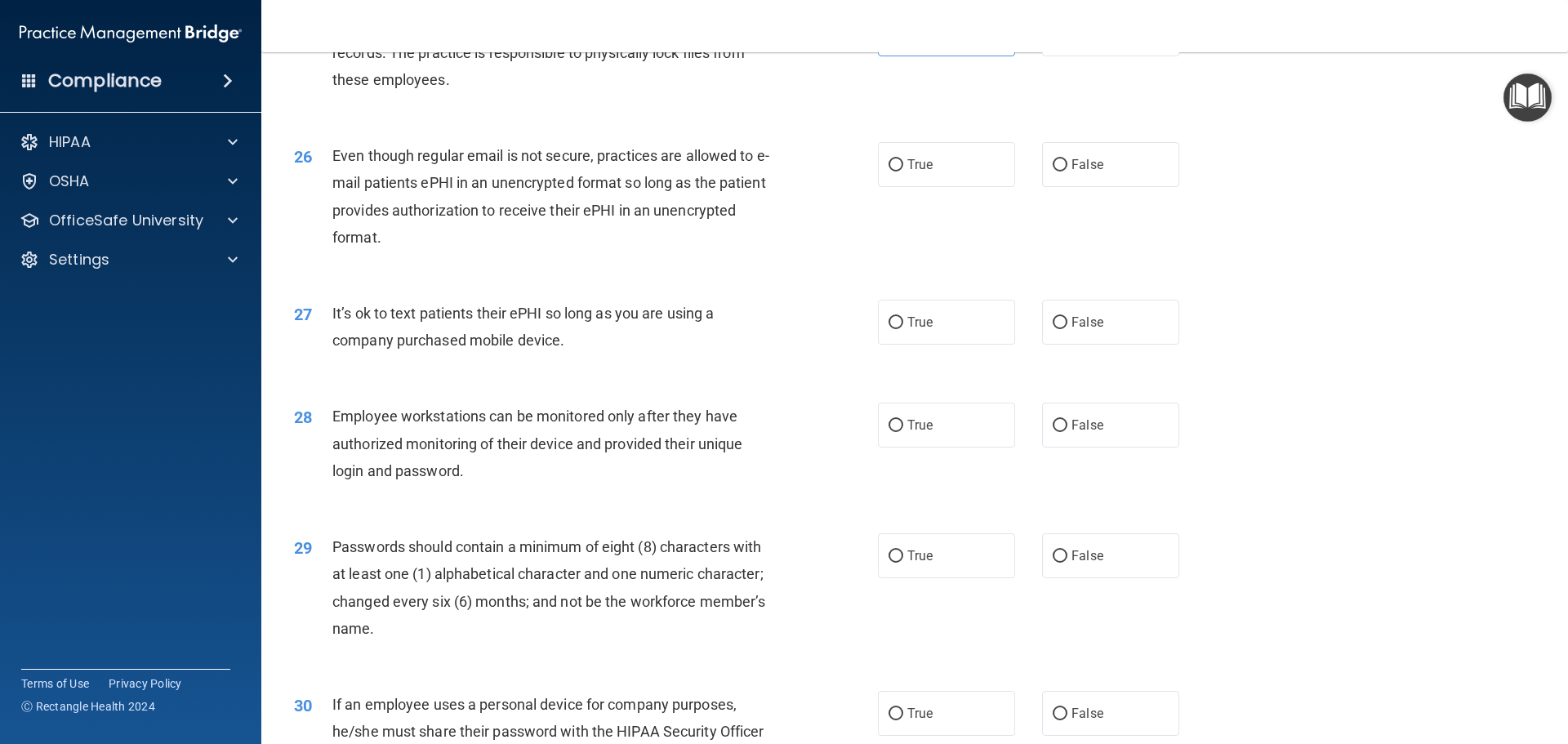 scroll, scrollTop: 3250, scrollLeft: 0, axis: vertical 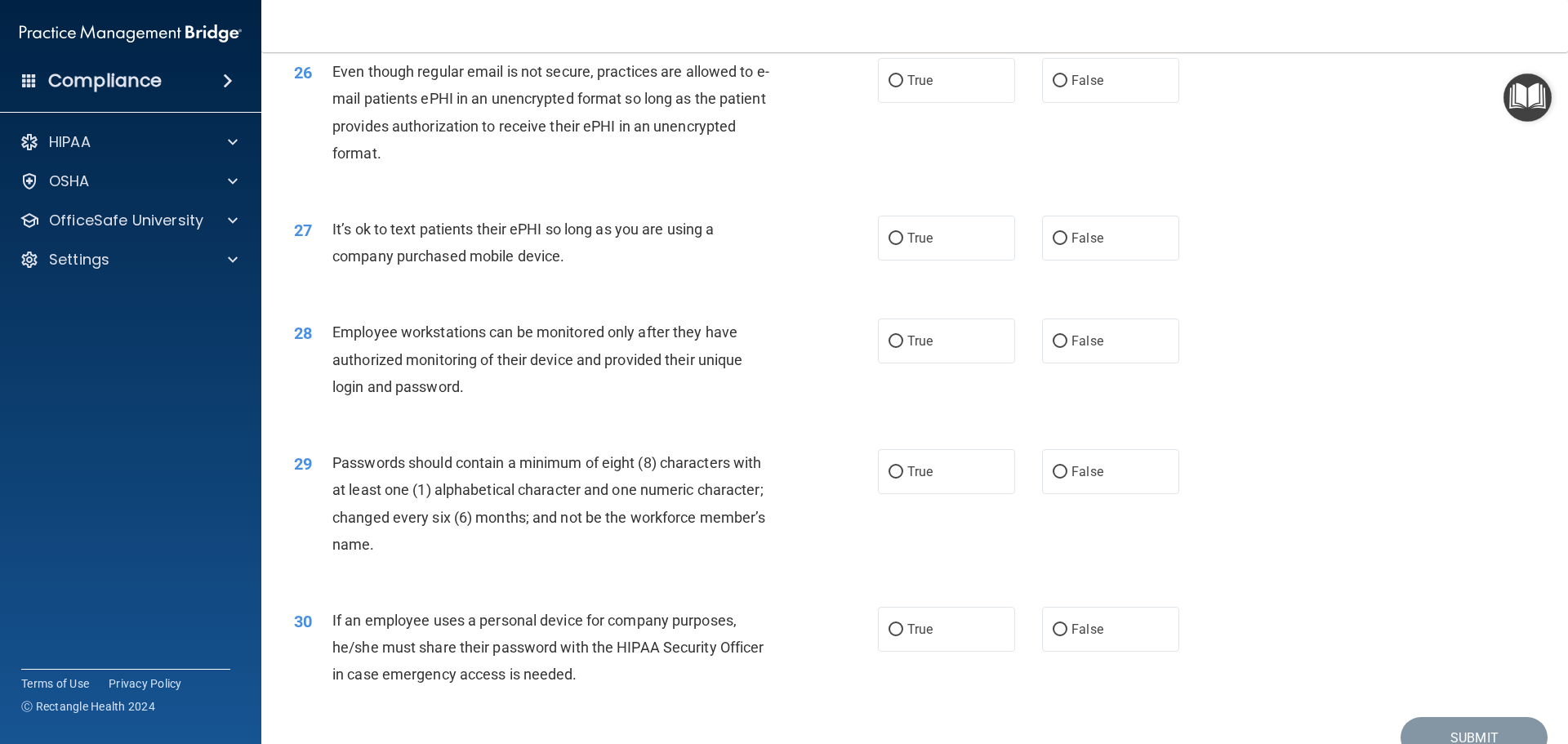 click on "Employee workstations can be monitored only after they have authorized monitoring of their device and provided their unique login and password." at bounding box center [537, 359] 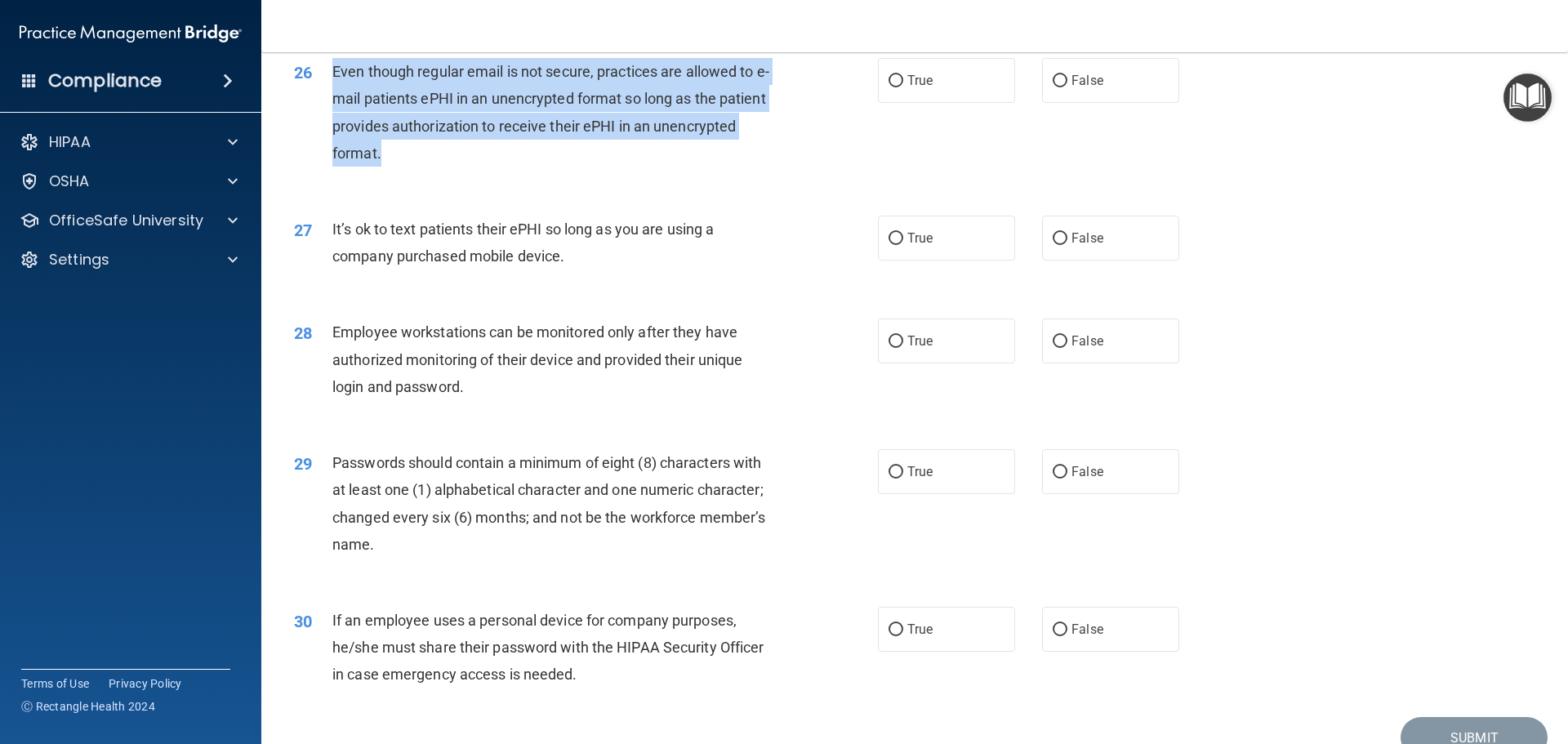 drag, startPoint x: 367, startPoint y: 172, endPoint x: 328, endPoint y: 96, distance: 85.42248 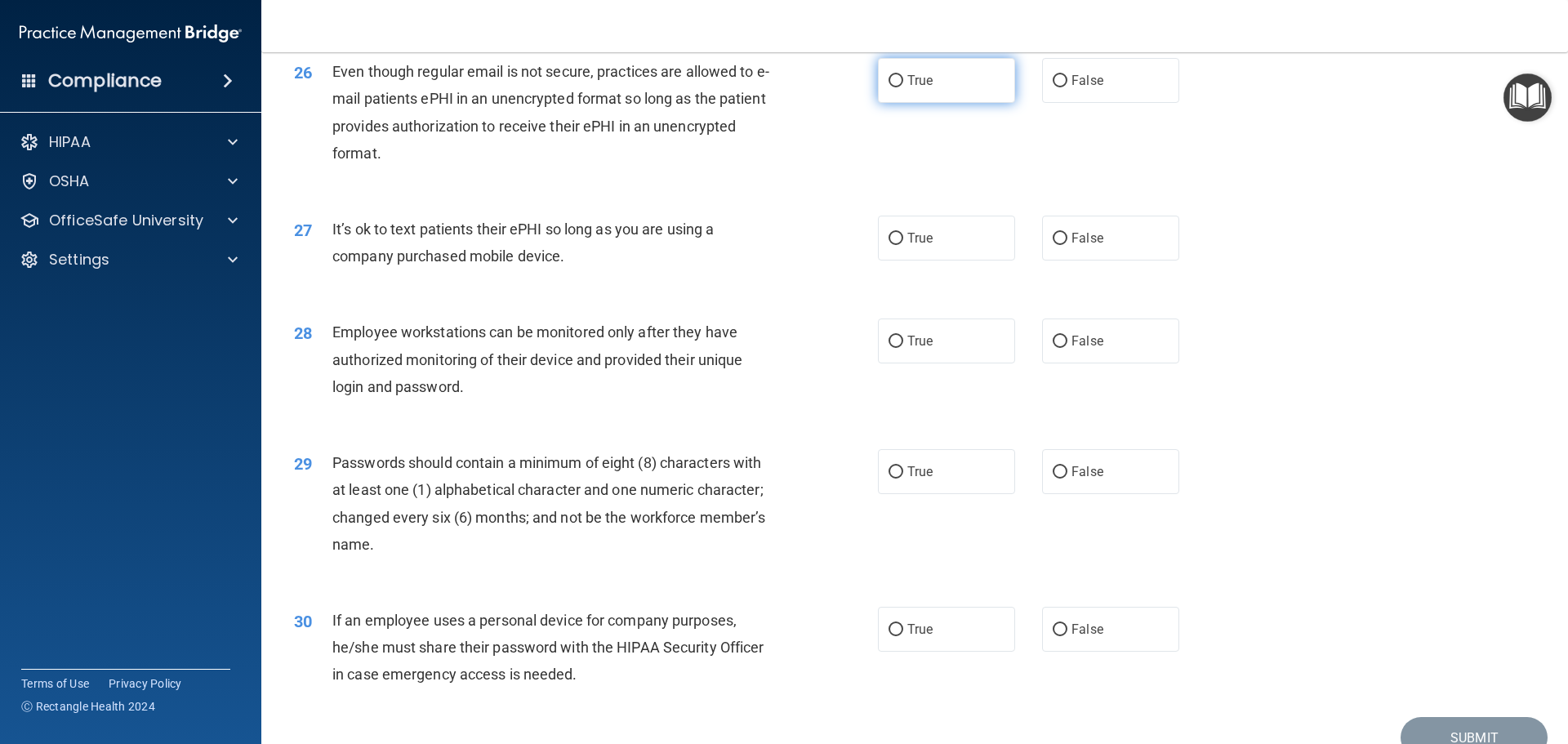 click on "True" at bounding box center [947, 80] 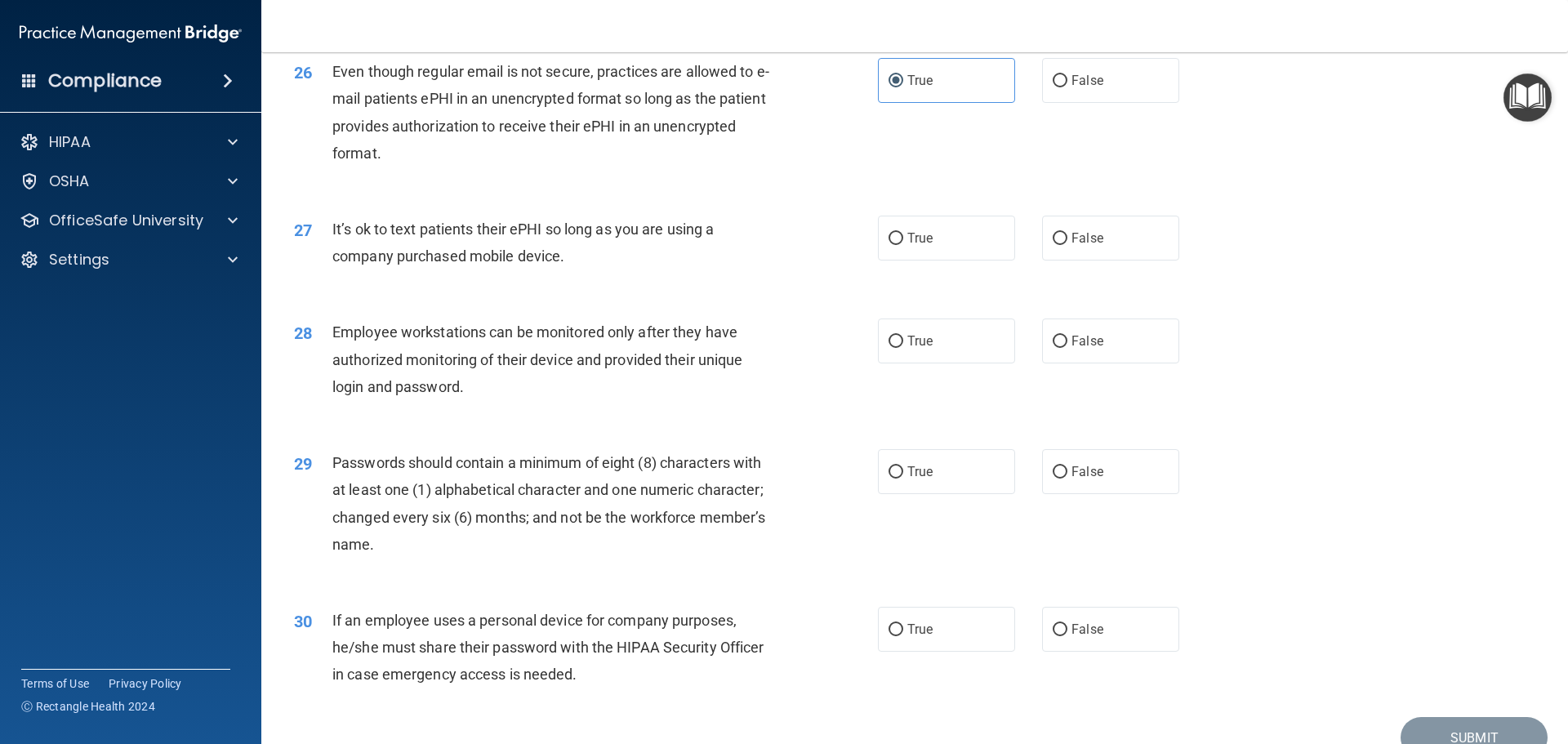 drag, startPoint x: 341, startPoint y: 257, endPoint x: 586, endPoint y: 304, distance: 249.4674 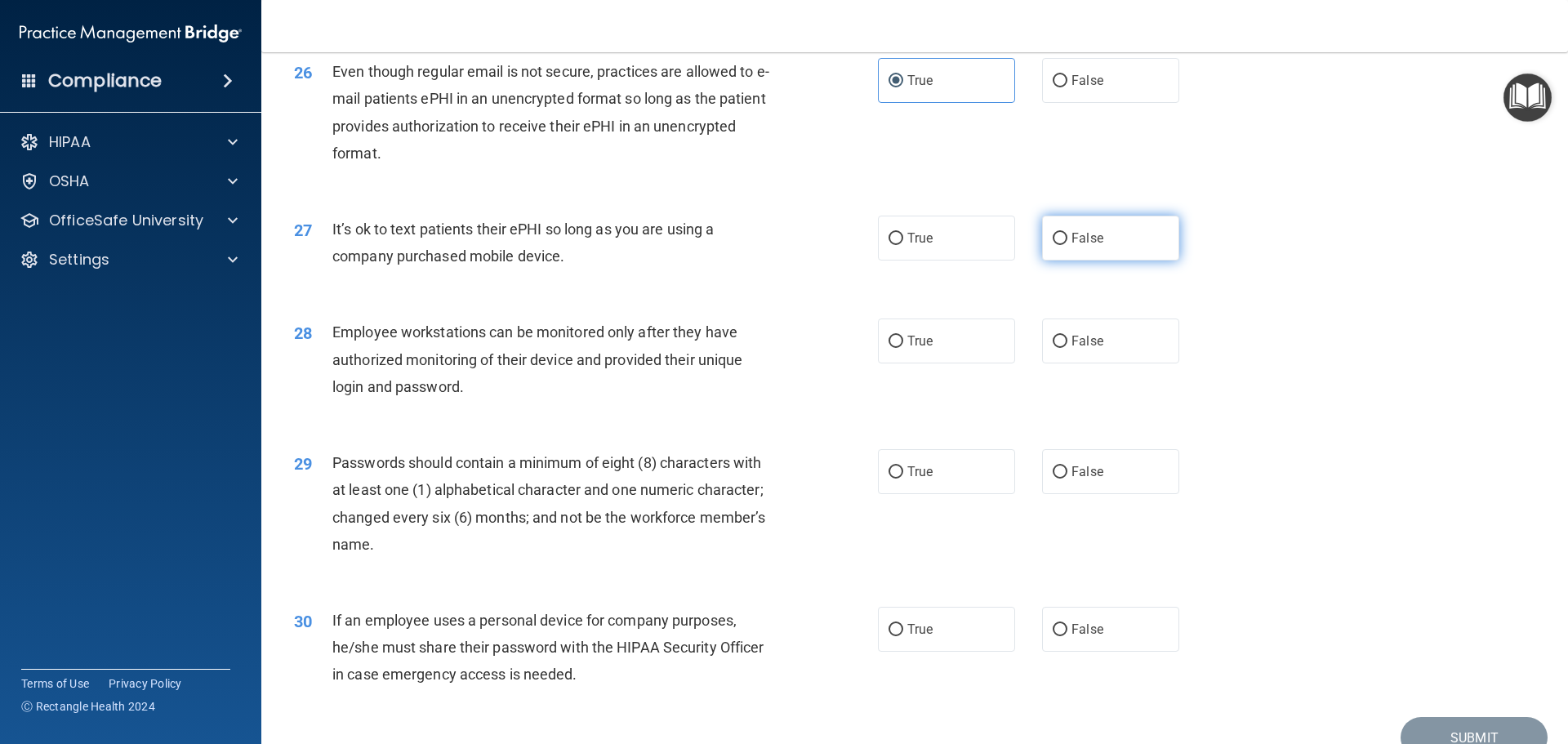 click on "False" at bounding box center [1111, 238] 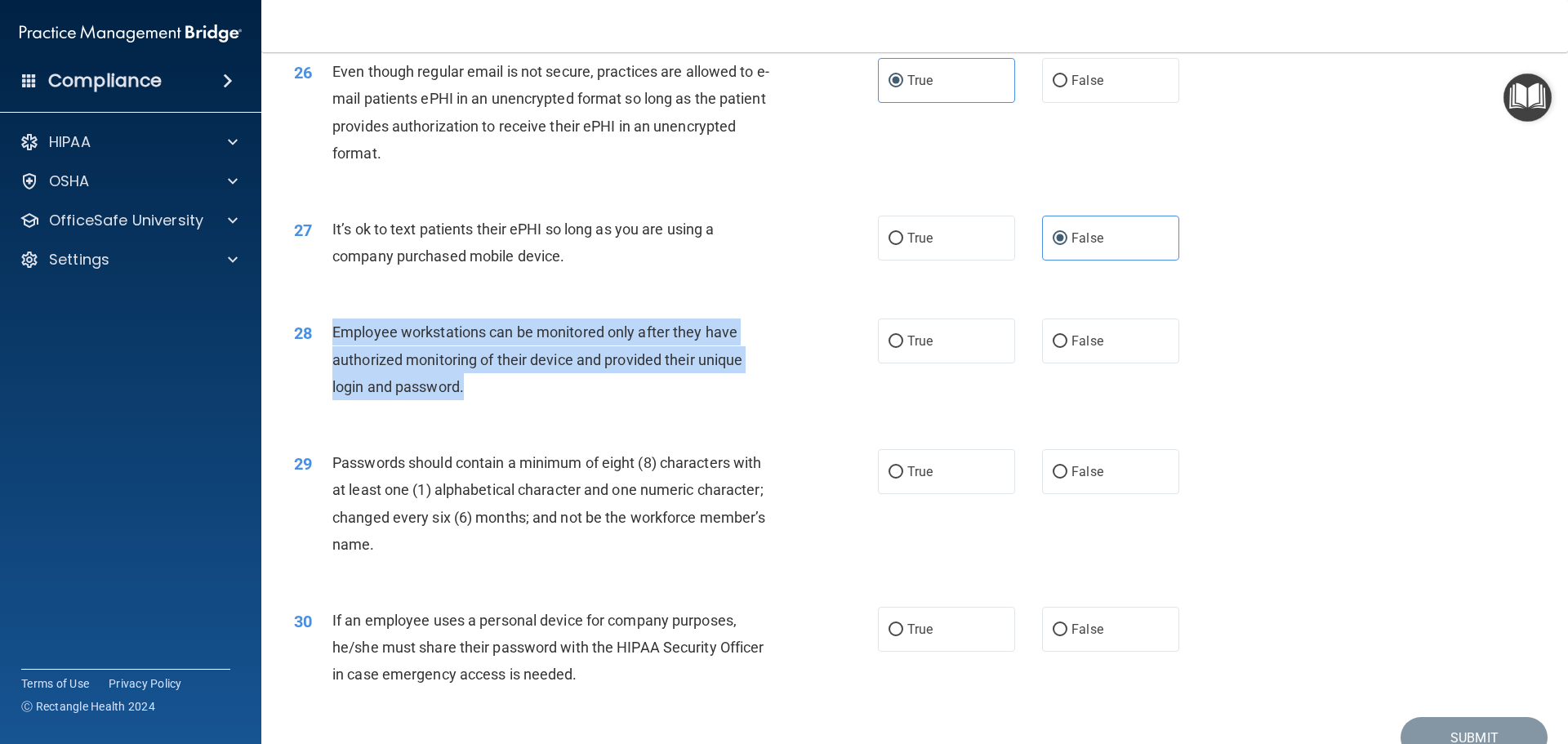 drag, startPoint x: 329, startPoint y: 359, endPoint x: 510, endPoint y: 418, distance: 190.37332 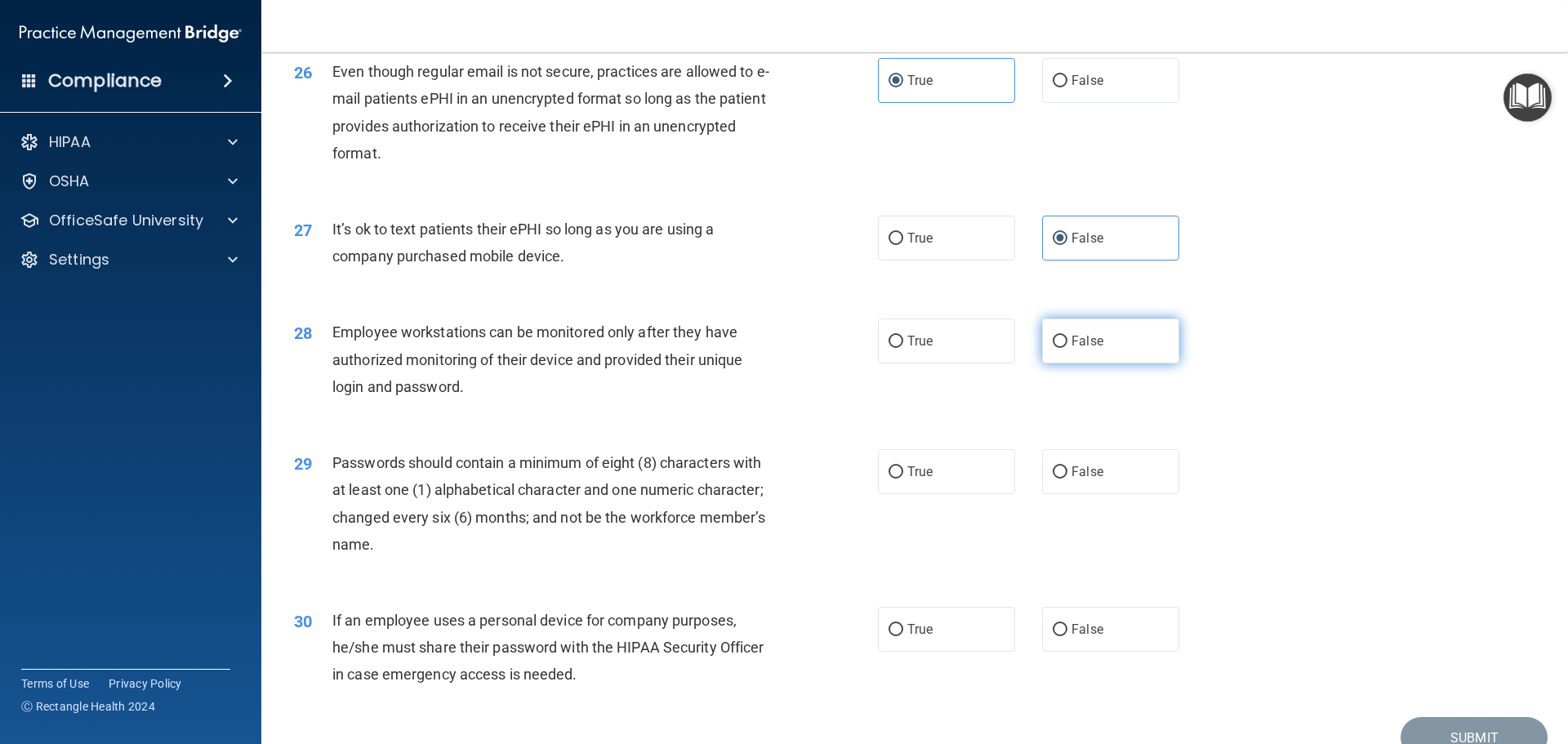 click on "False" at bounding box center [1111, 341] 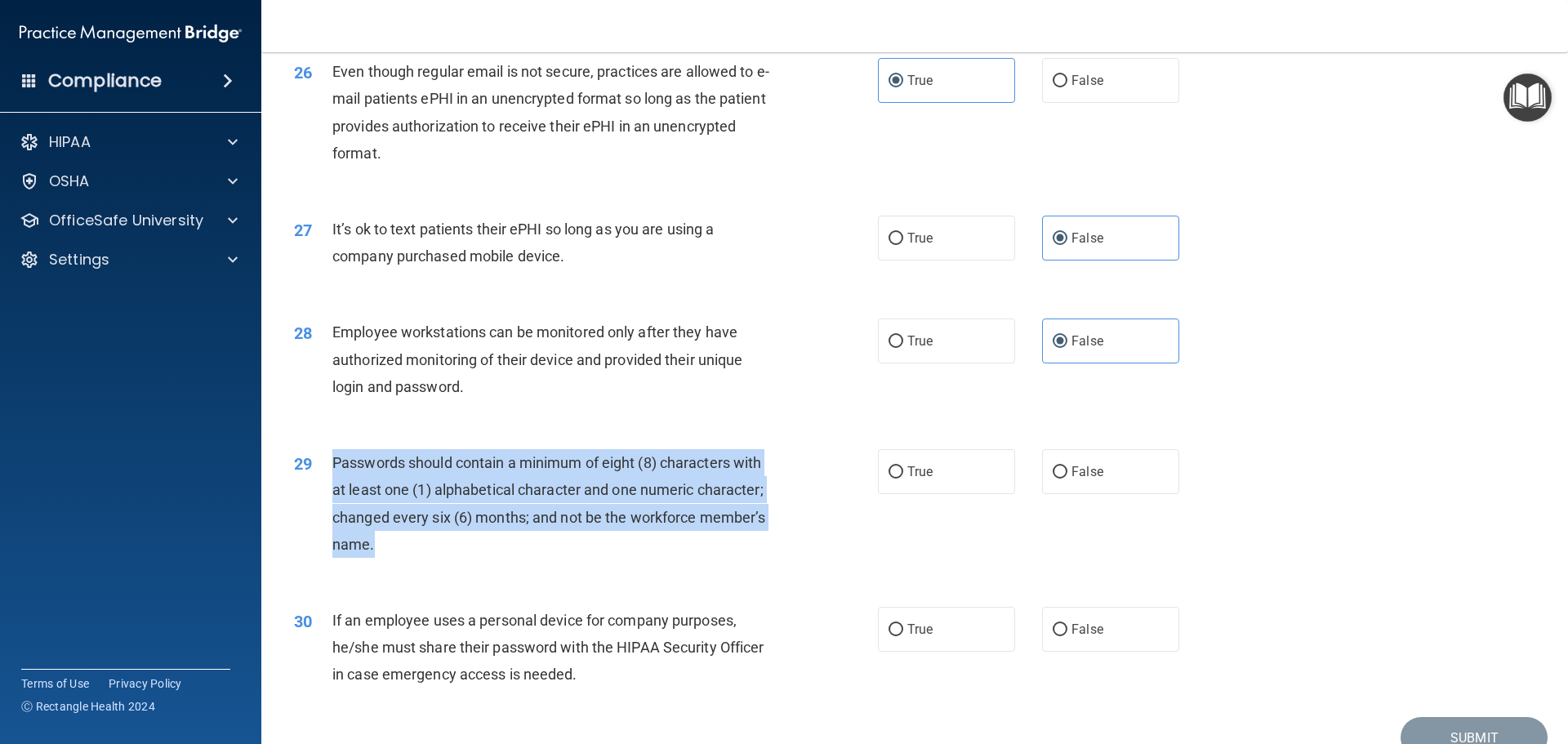 drag, startPoint x: 330, startPoint y: 487, endPoint x: 664, endPoint y: 532, distance: 337.0178 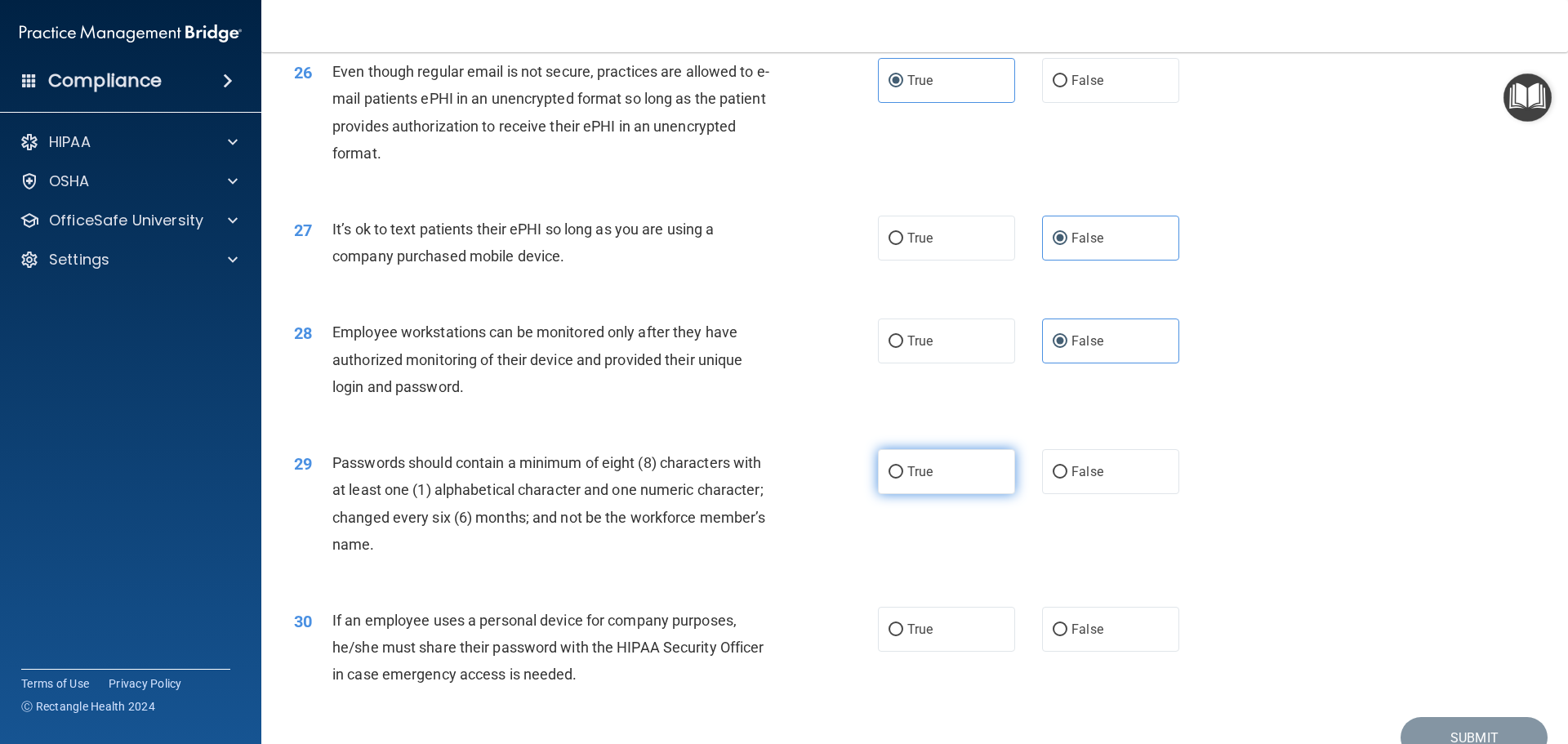 click on "True" at bounding box center [947, 471] 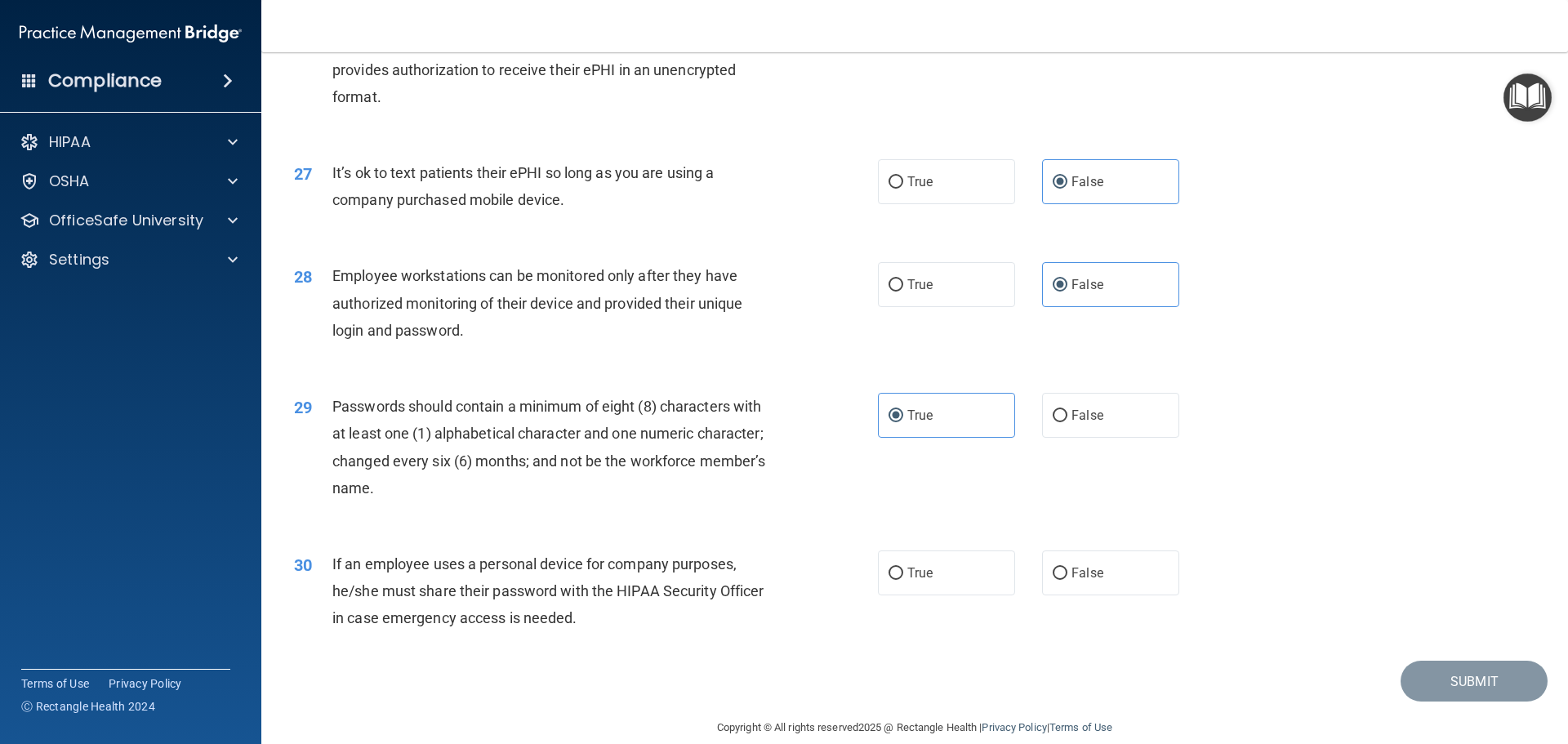 scroll, scrollTop: 3356, scrollLeft: 0, axis: vertical 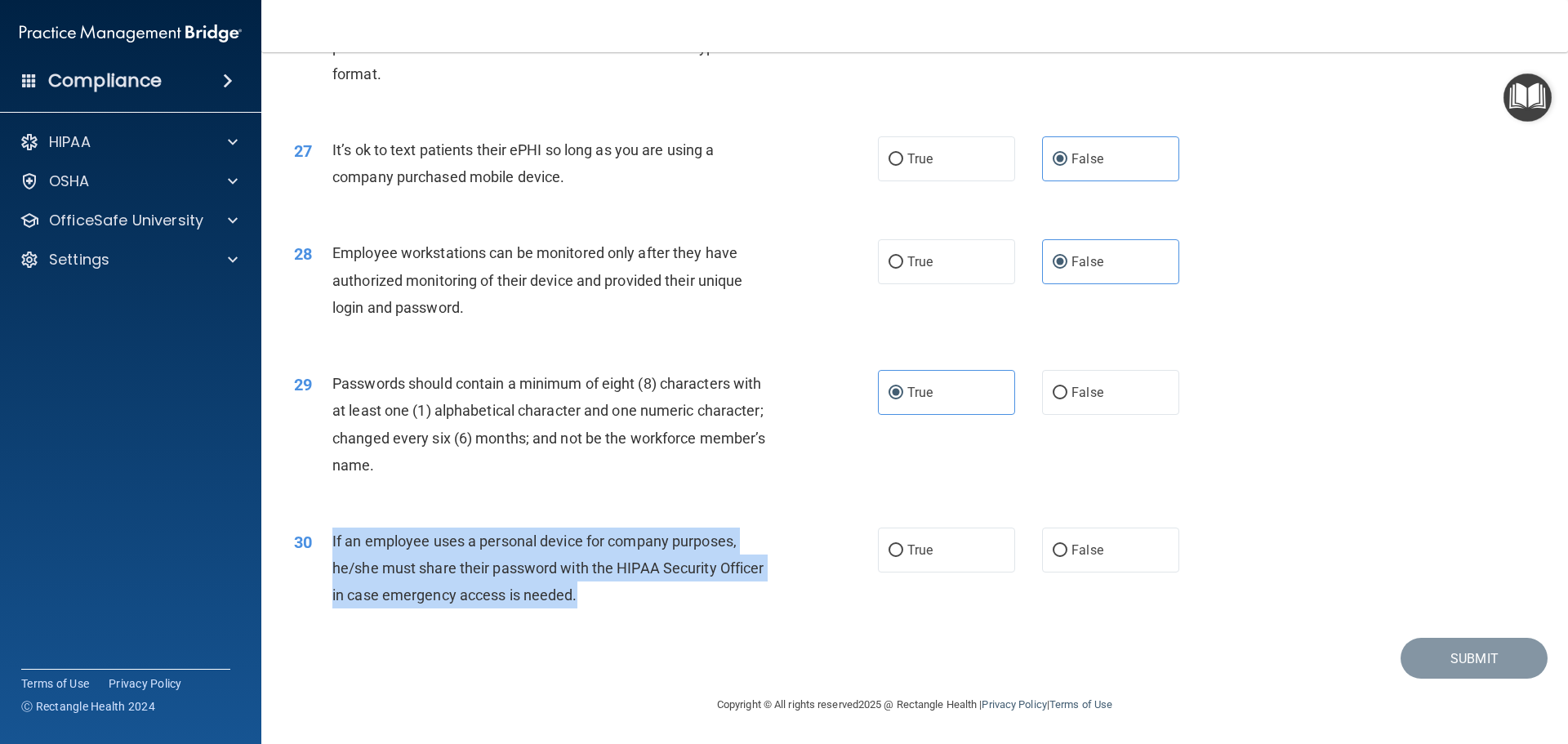 drag, startPoint x: 327, startPoint y: 541, endPoint x: 642, endPoint y: 590, distance: 318.78833 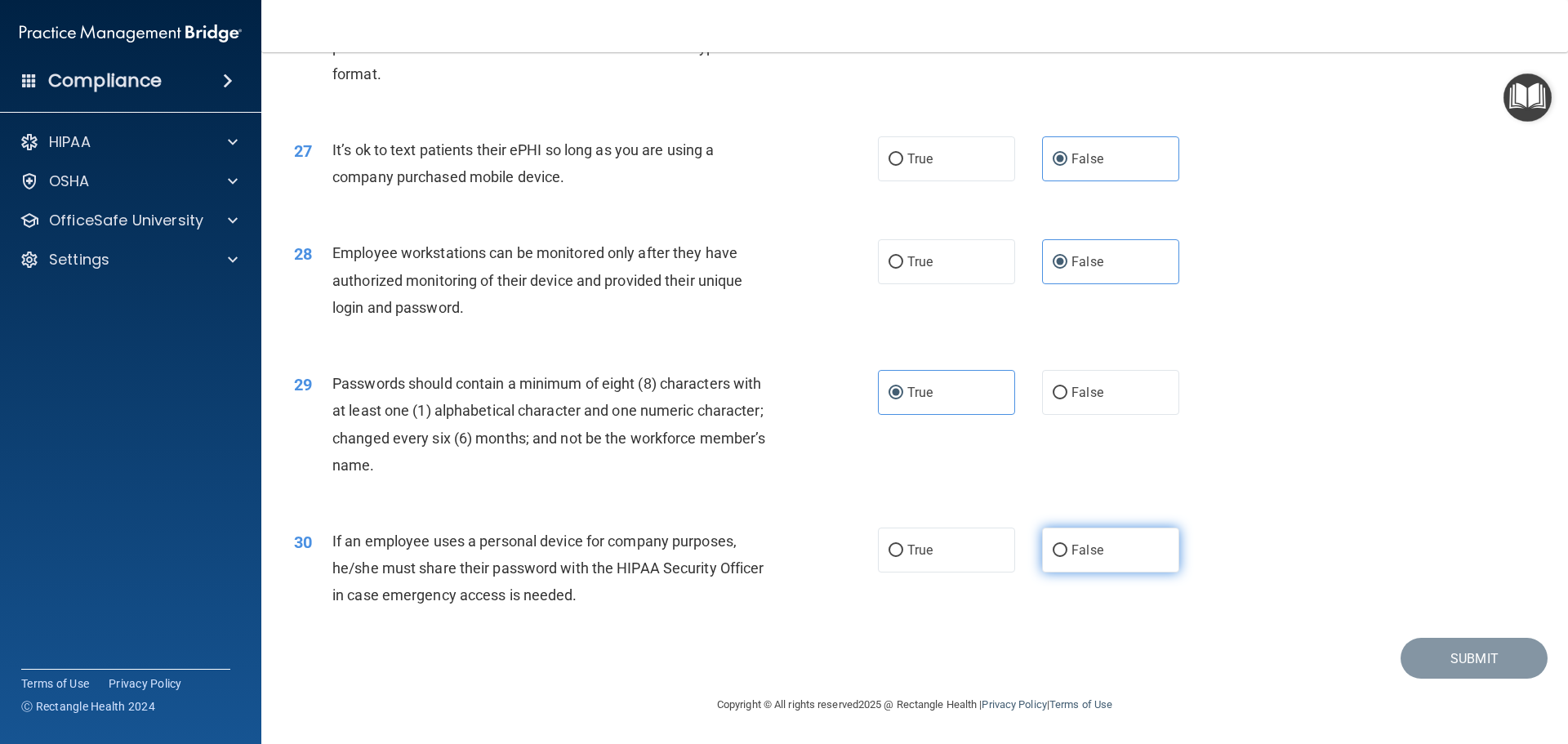 click on "False" at bounding box center (1111, 550) 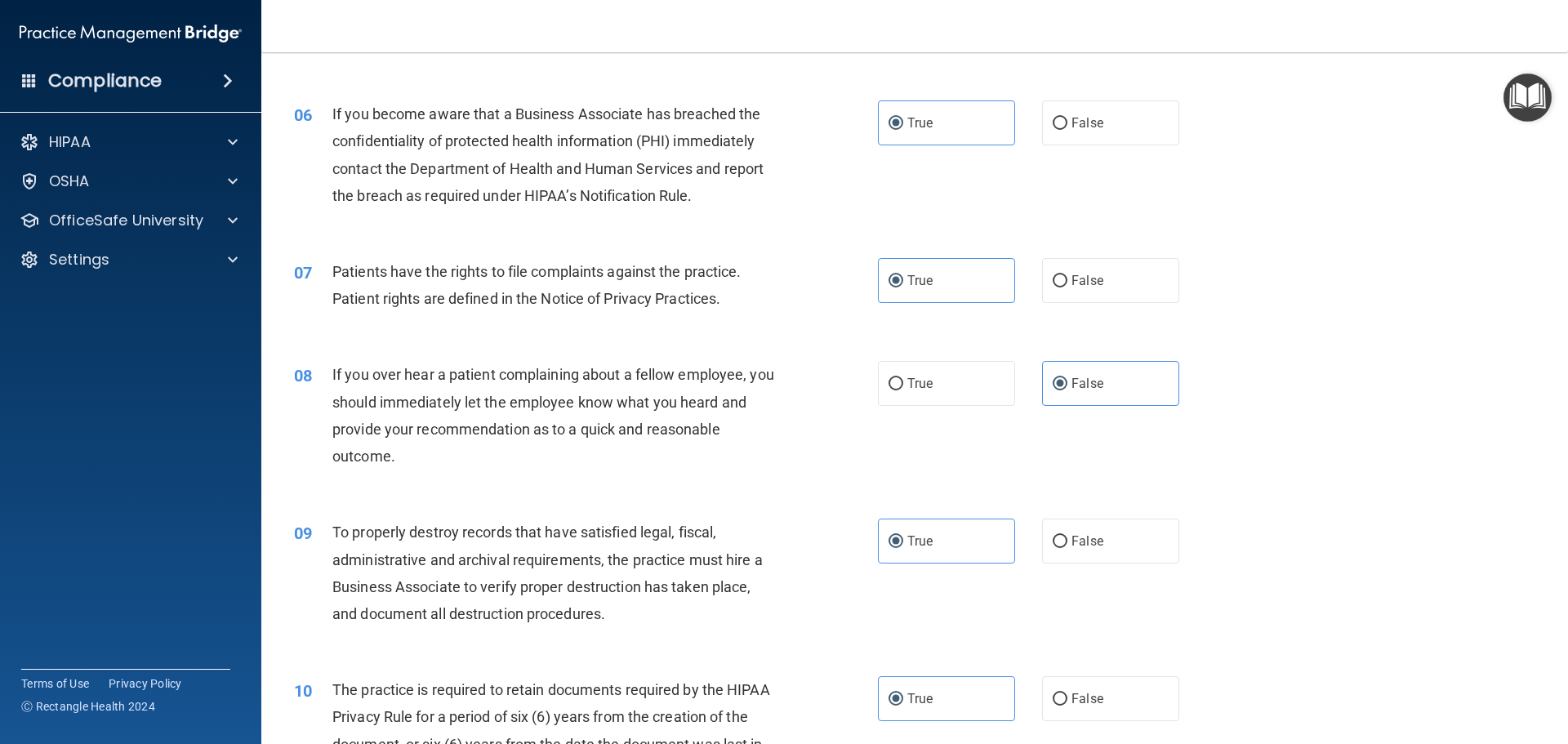 scroll, scrollTop: 817, scrollLeft: 0, axis: vertical 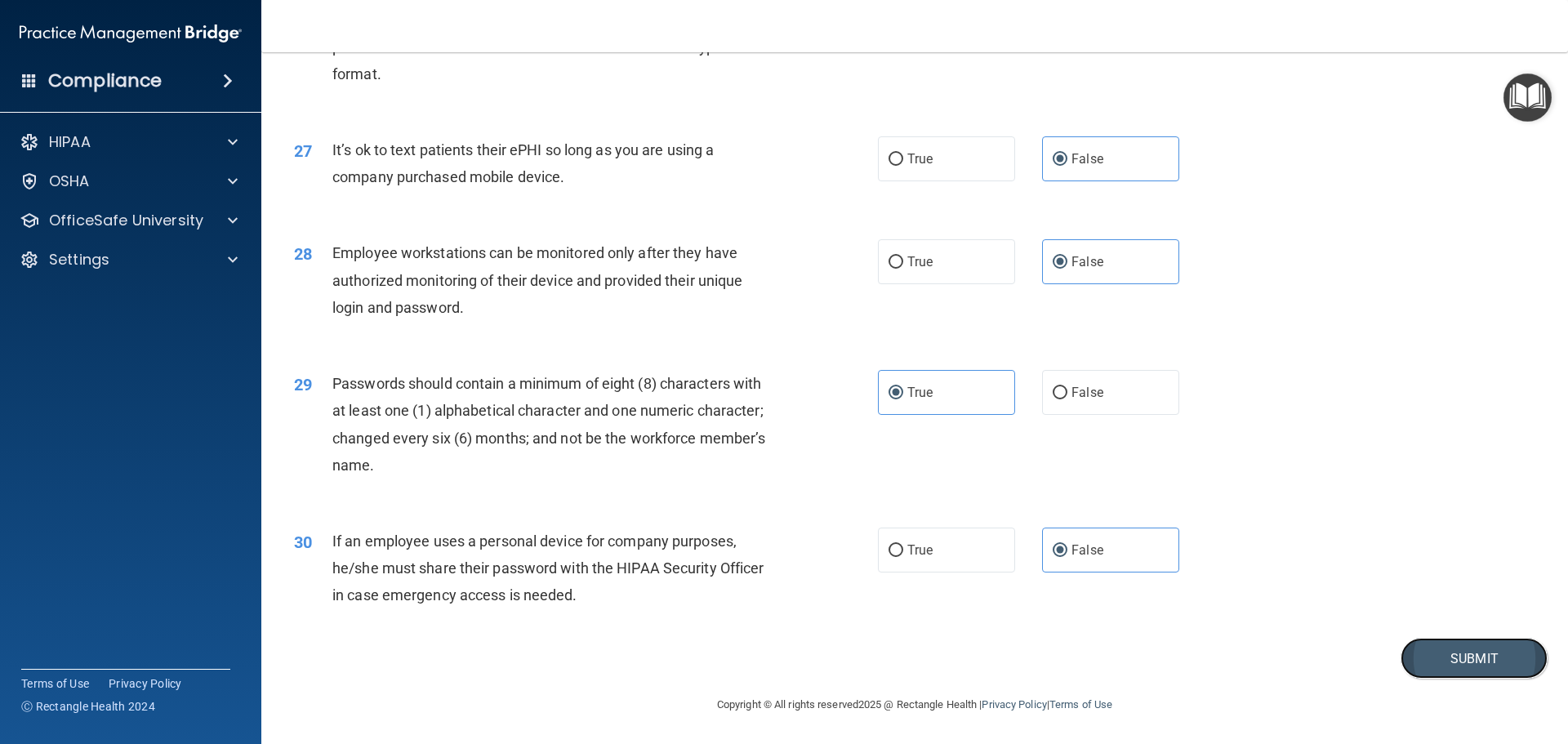 click on "Submit" at bounding box center [1474, 658] 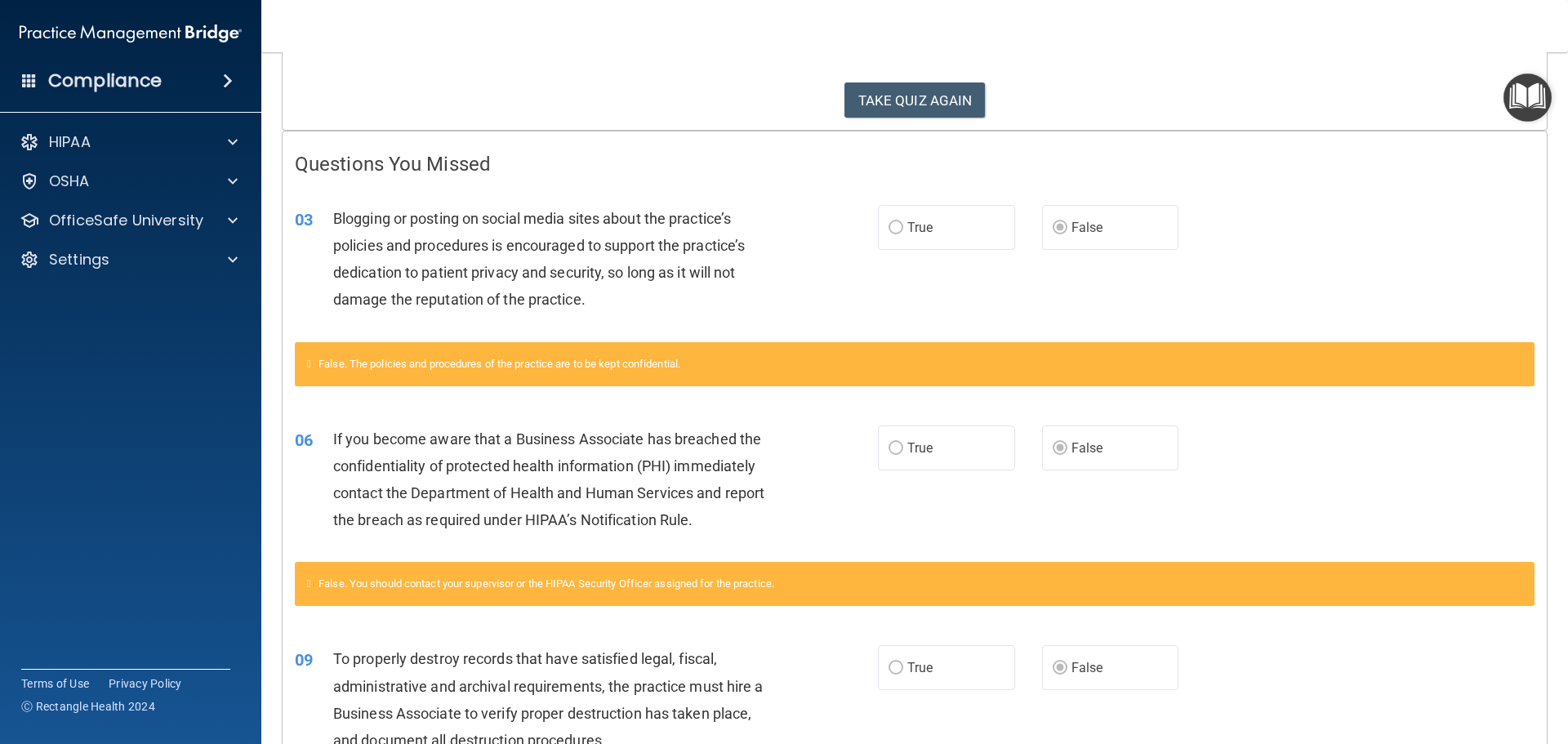 scroll, scrollTop: 0, scrollLeft: 0, axis: both 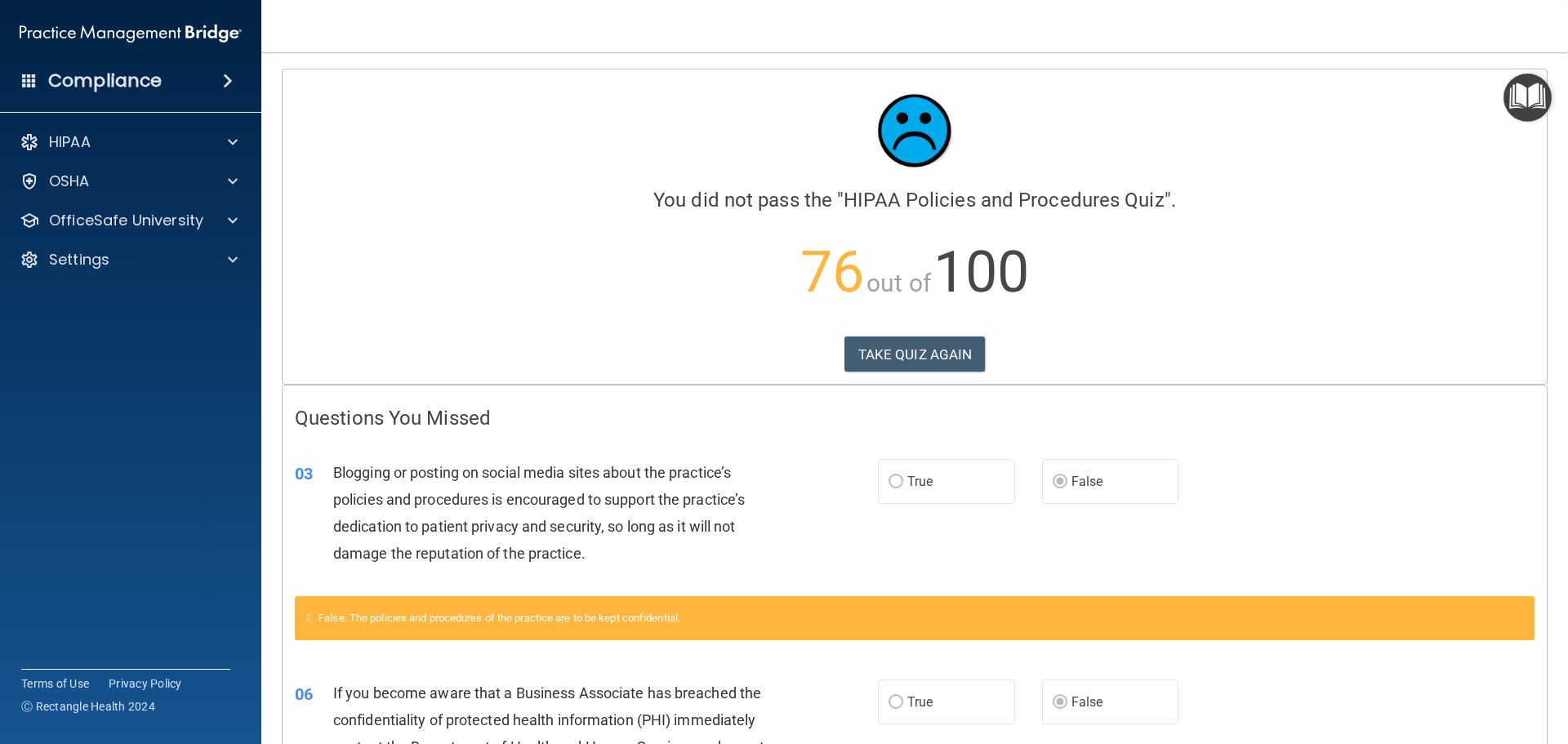 click on "Calculating your score....                      You did not pass the " HIPAA Policies and Procedures Quiz ".        76     out of     100         TAKE QUIZ AGAIN" at bounding box center (915, 226) 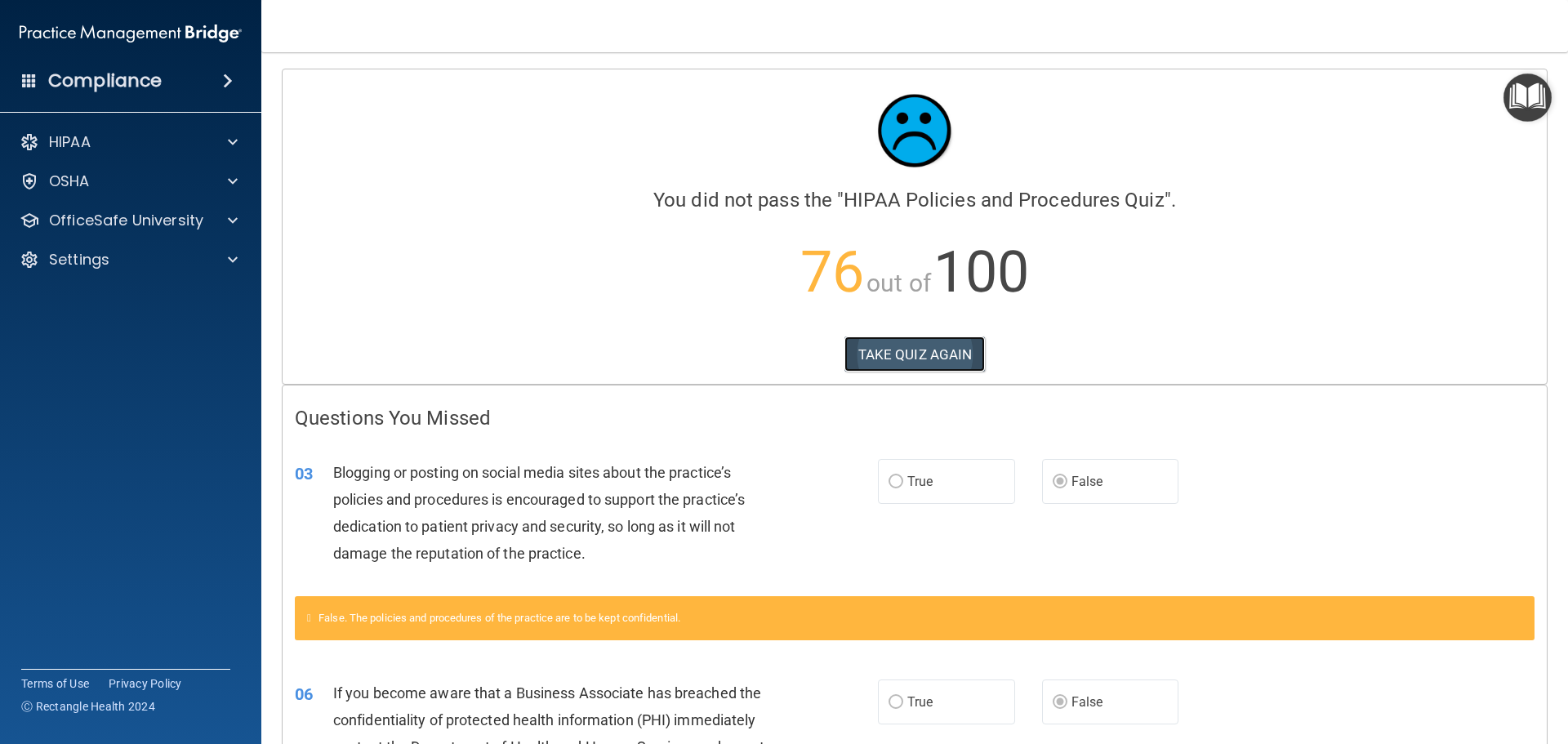 click on "TAKE QUIZ AGAIN" at bounding box center (915, 354) 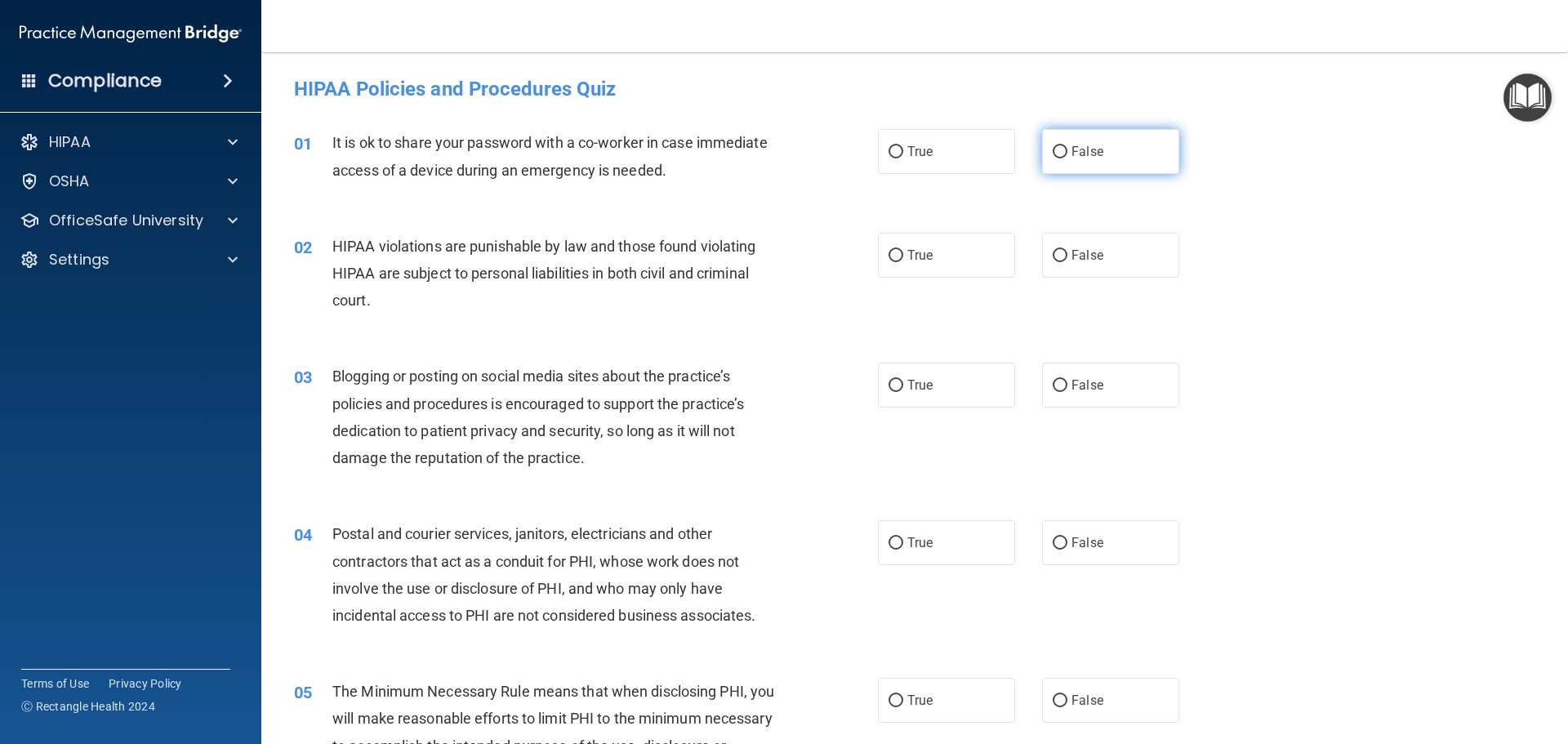 click on "False" at bounding box center (1087, 151) 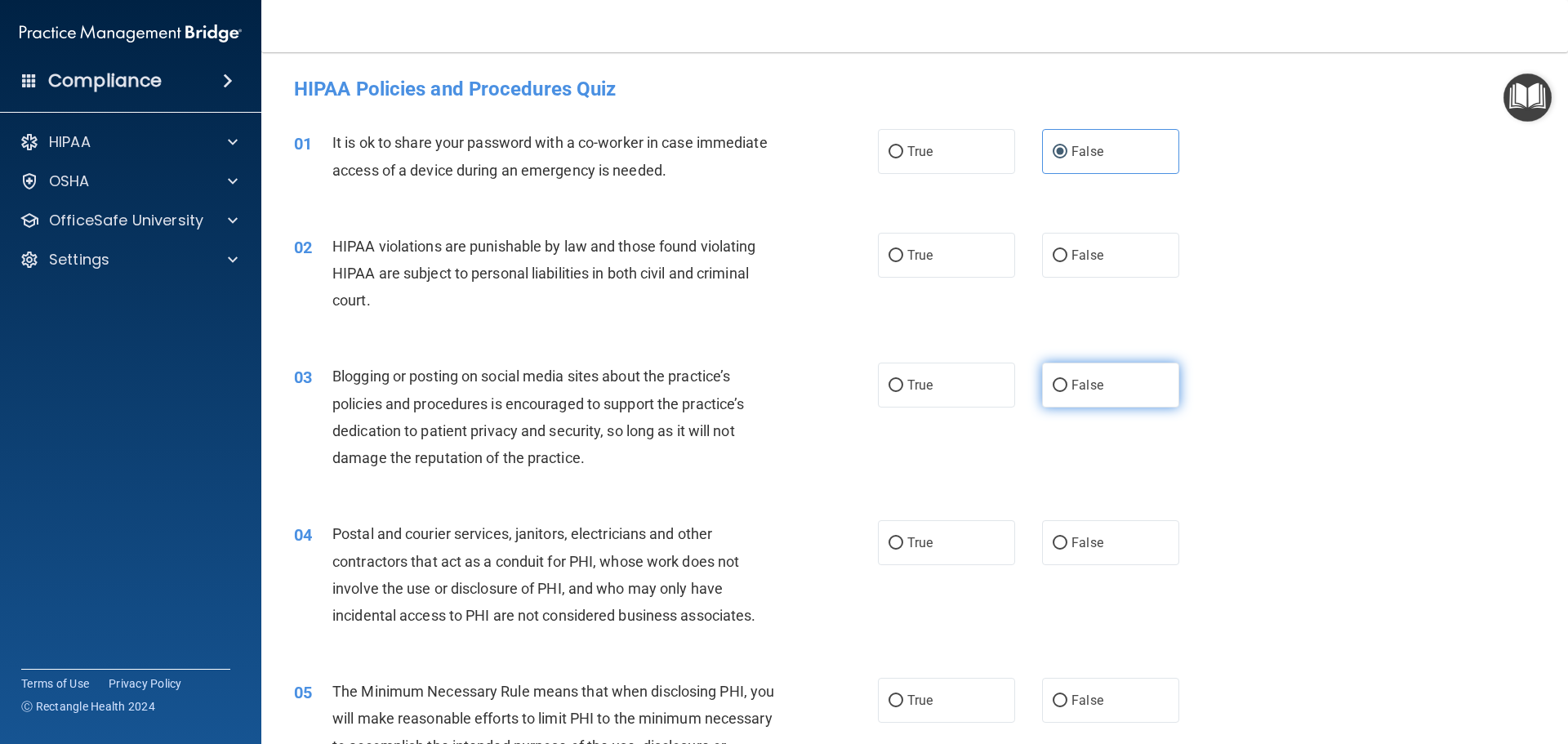drag, startPoint x: 1113, startPoint y: 403, endPoint x: 1112, endPoint y: 395, distance: 8.062258 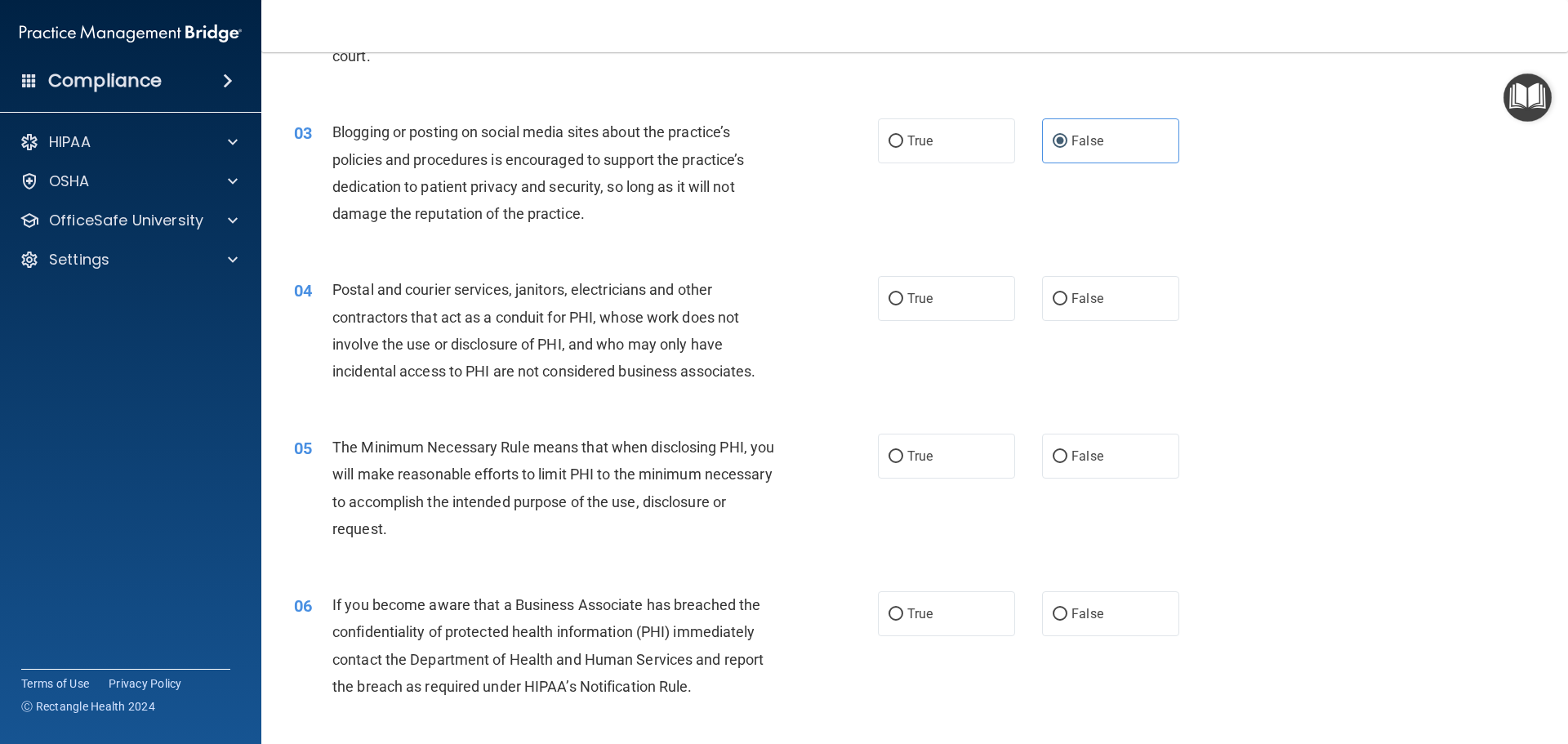 scroll, scrollTop: 245, scrollLeft: 0, axis: vertical 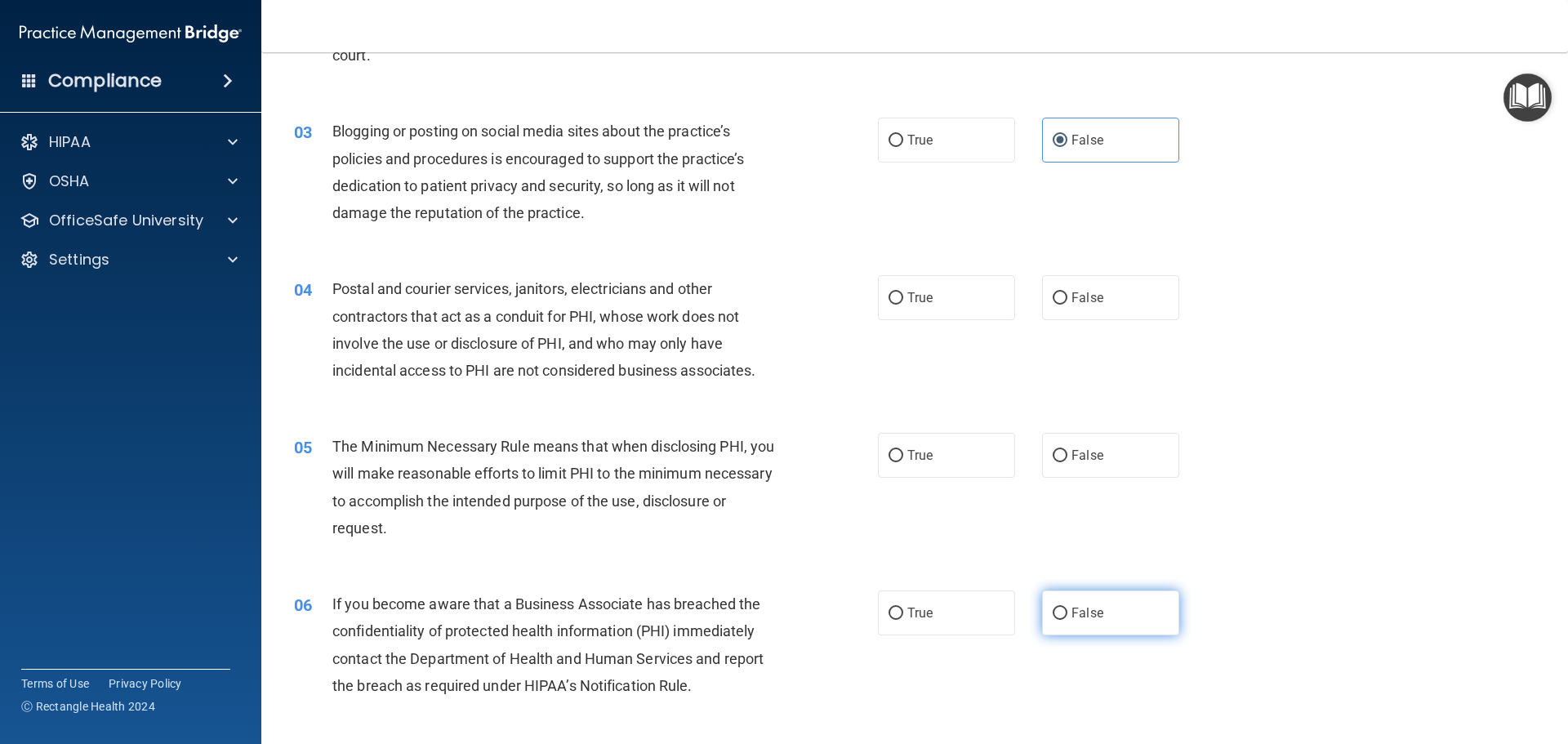 click on "False" at bounding box center (1111, 613) 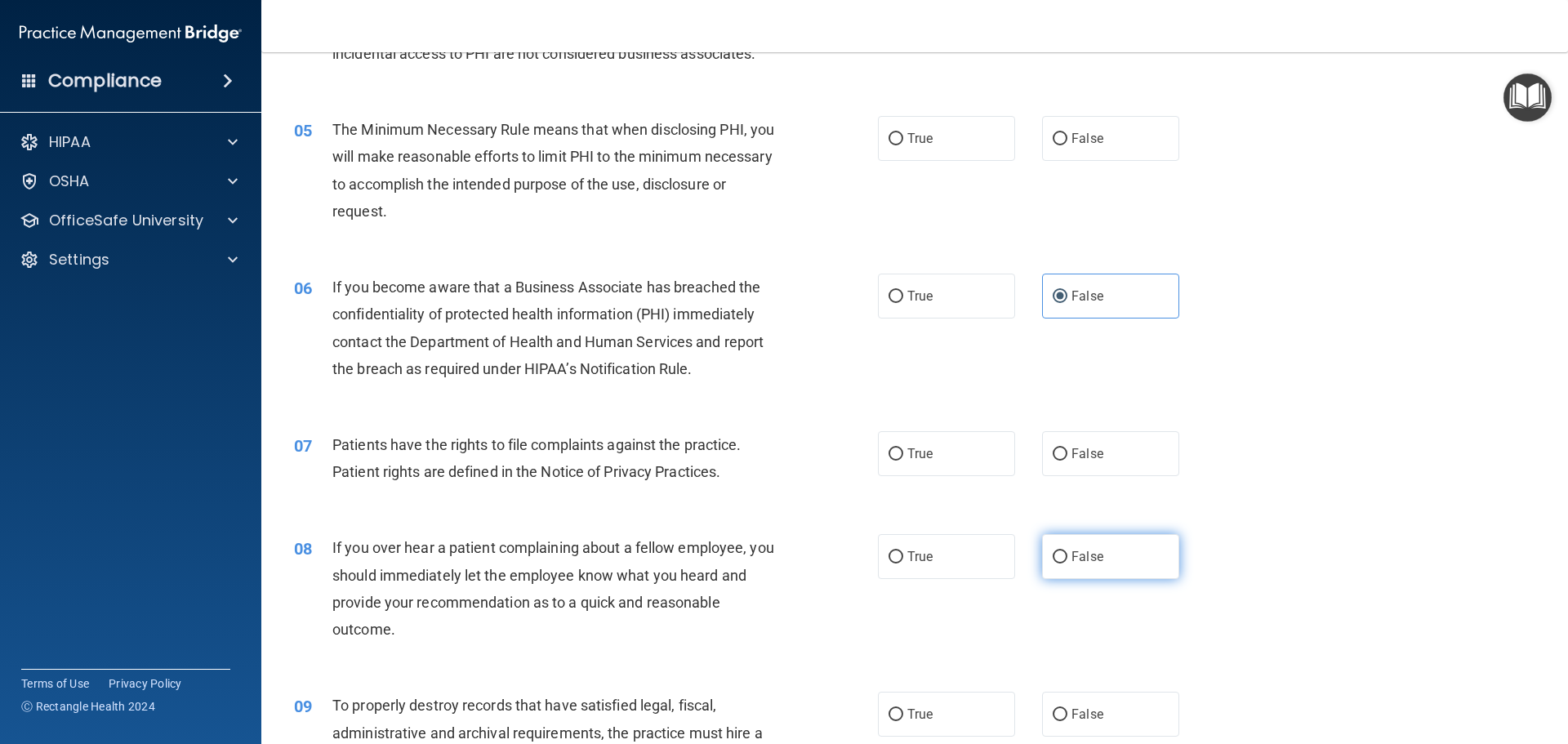 scroll, scrollTop: 653, scrollLeft: 0, axis: vertical 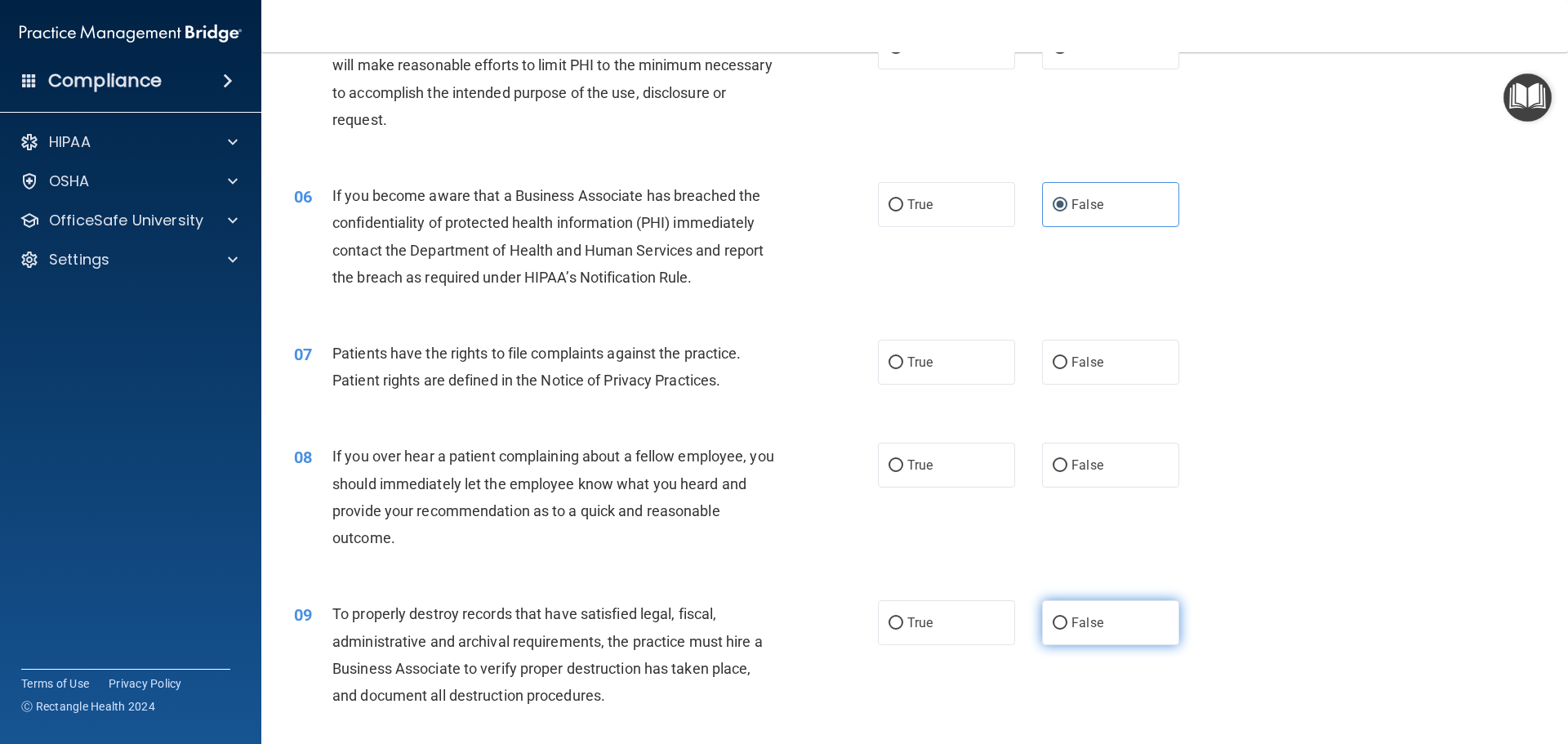 click on "False" at bounding box center (1111, 622) 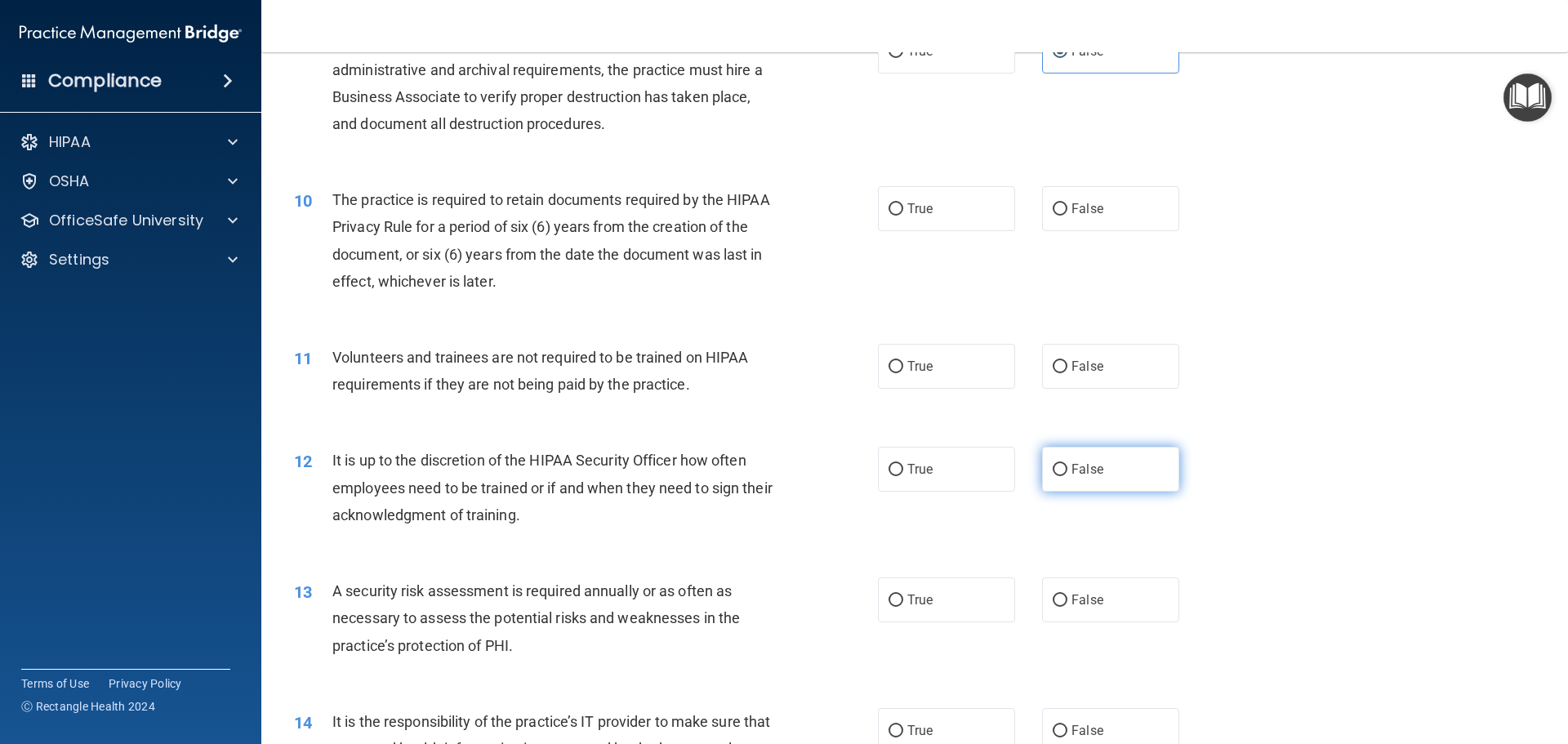 click on "False" at bounding box center [1111, 469] 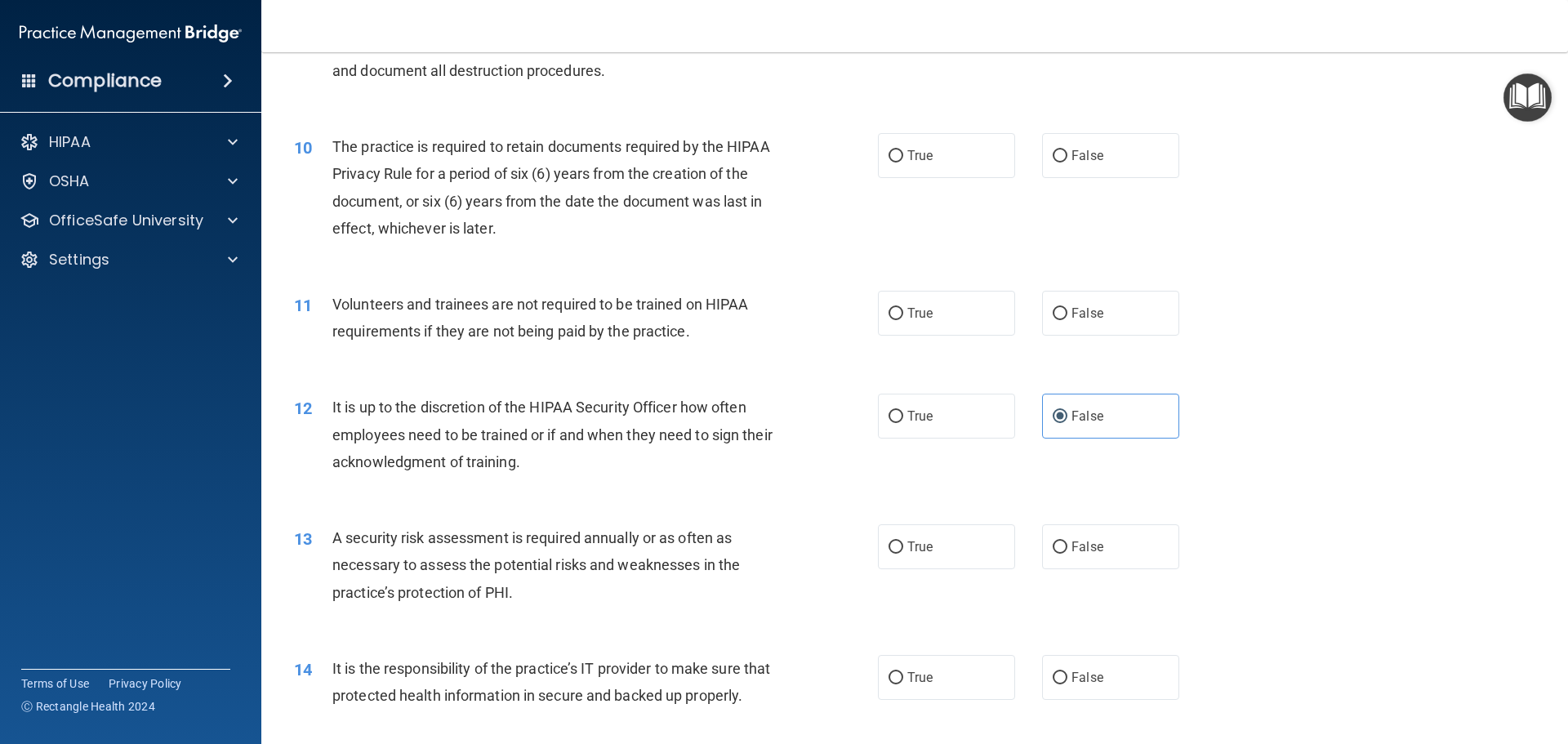 scroll, scrollTop: 1307, scrollLeft: 0, axis: vertical 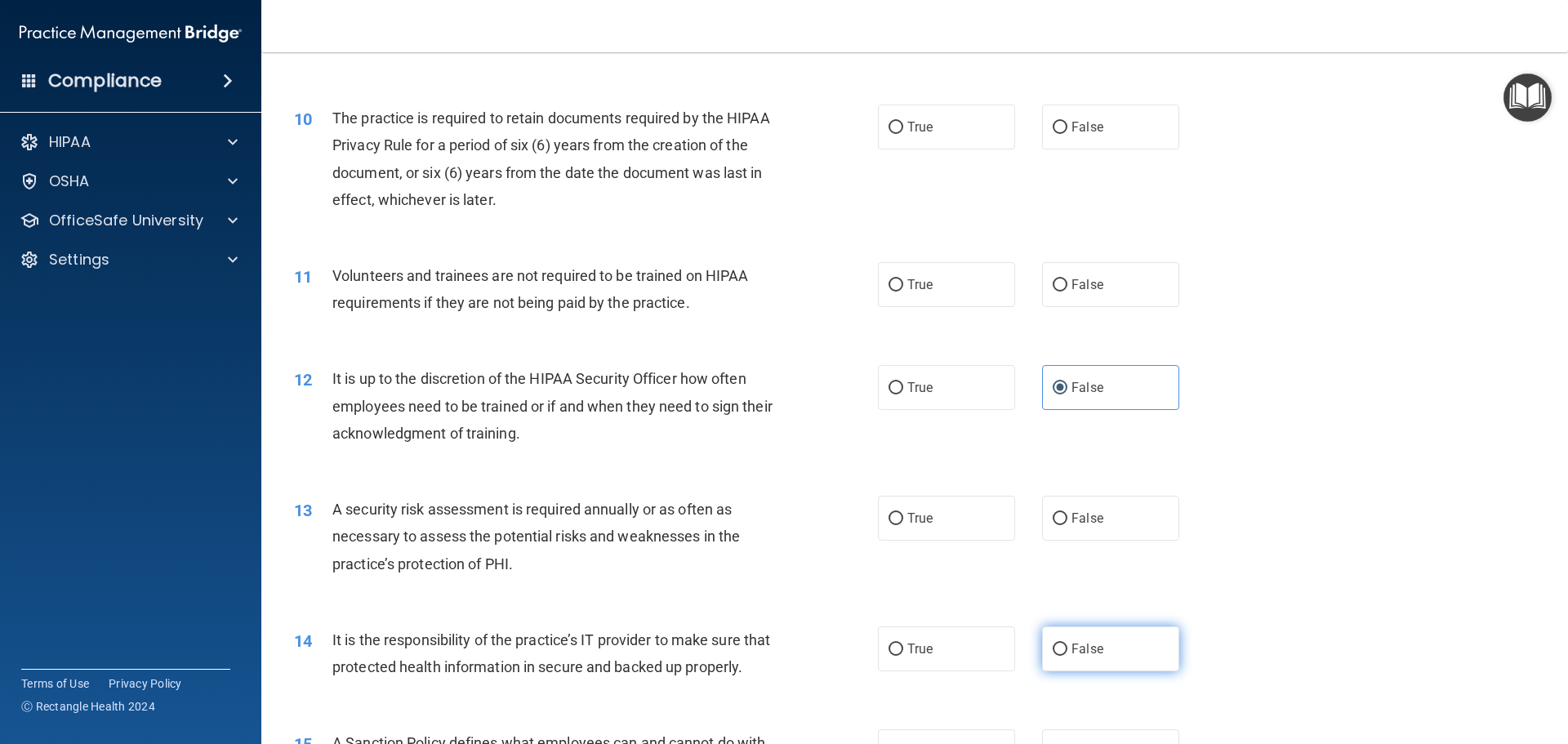 click on "False" at bounding box center [1111, 648] 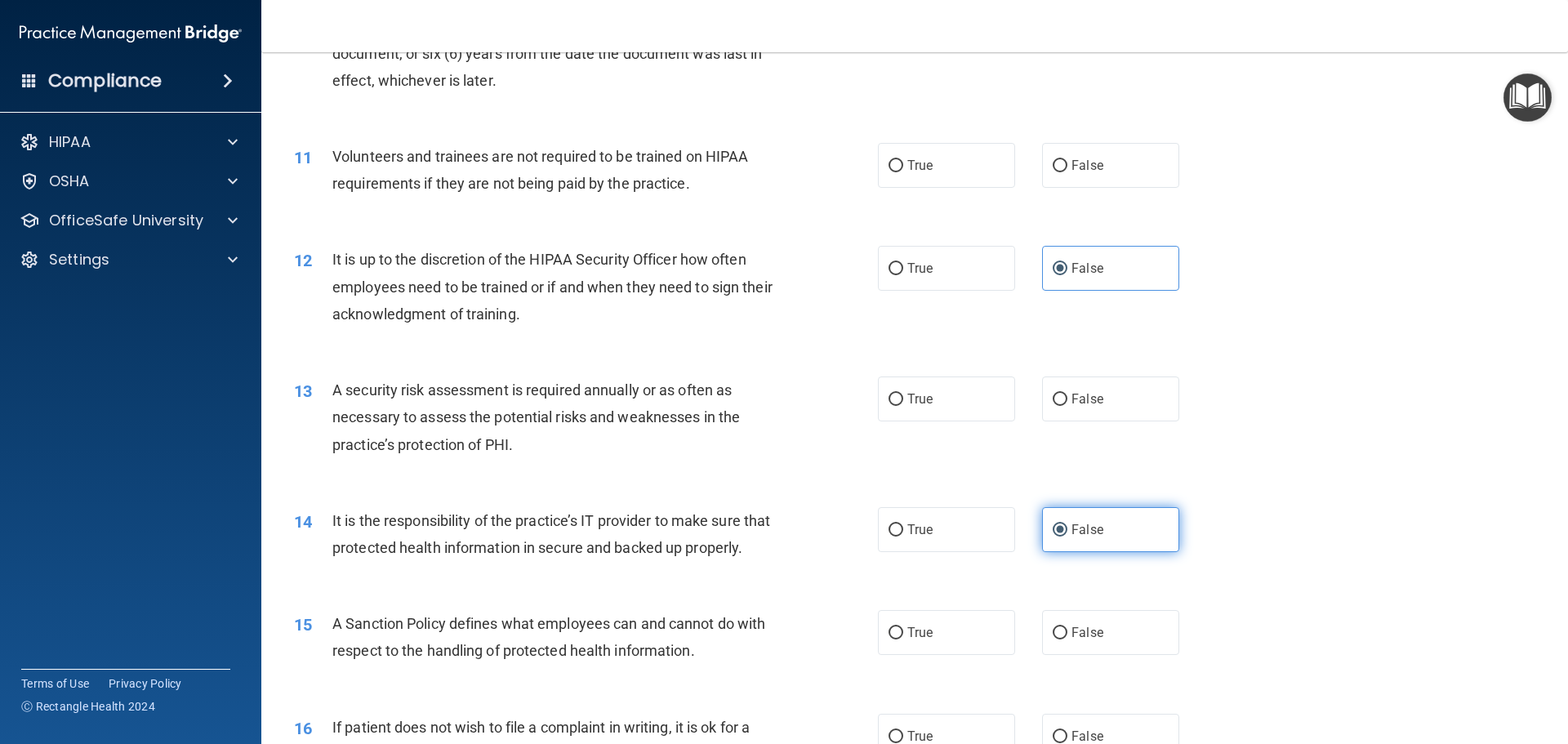 scroll, scrollTop: 1552, scrollLeft: 0, axis: vertical 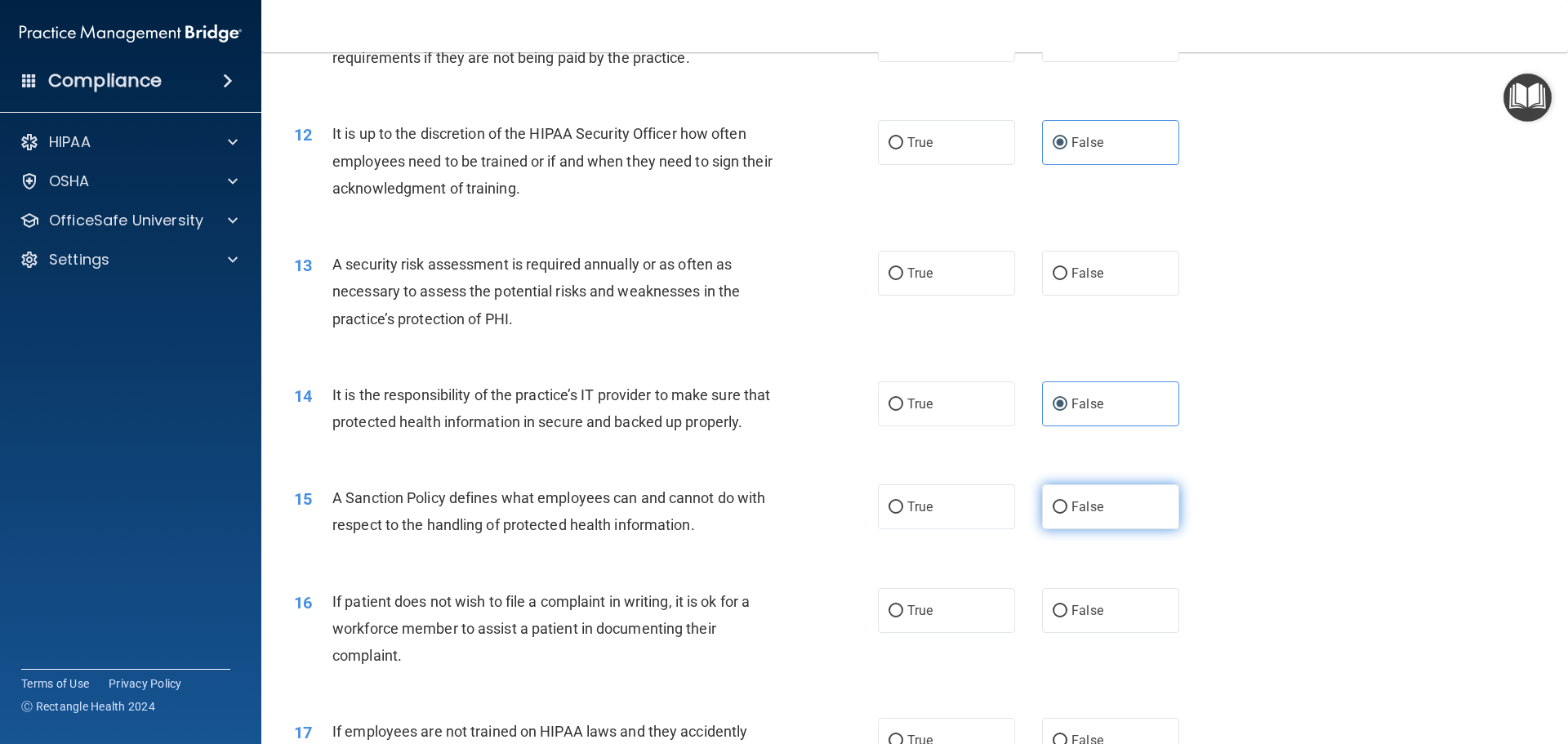 click on "False" at bounding box center (1111, 506) 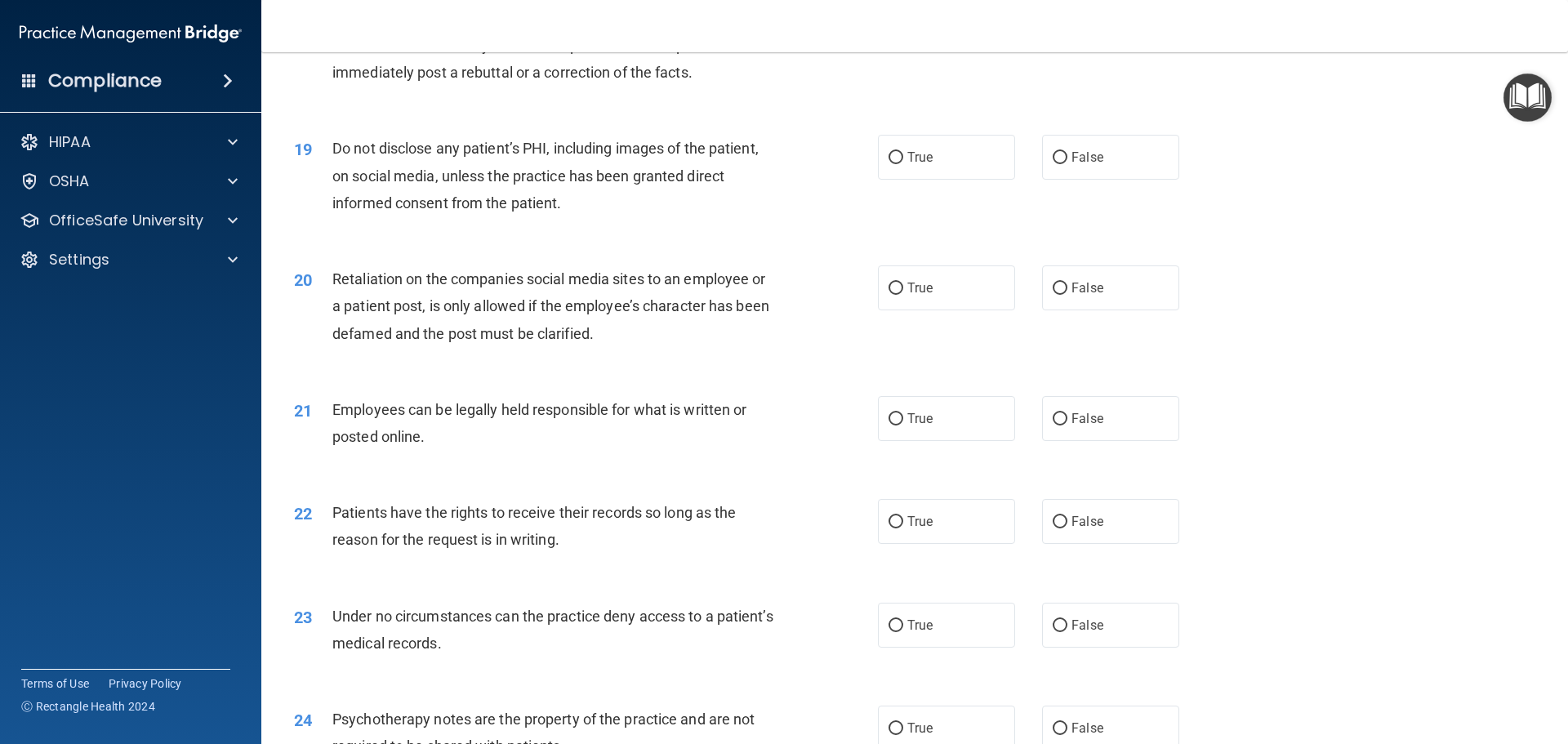scroll, scrollTop: 2532, scrollLeft: 0, axis: vertical 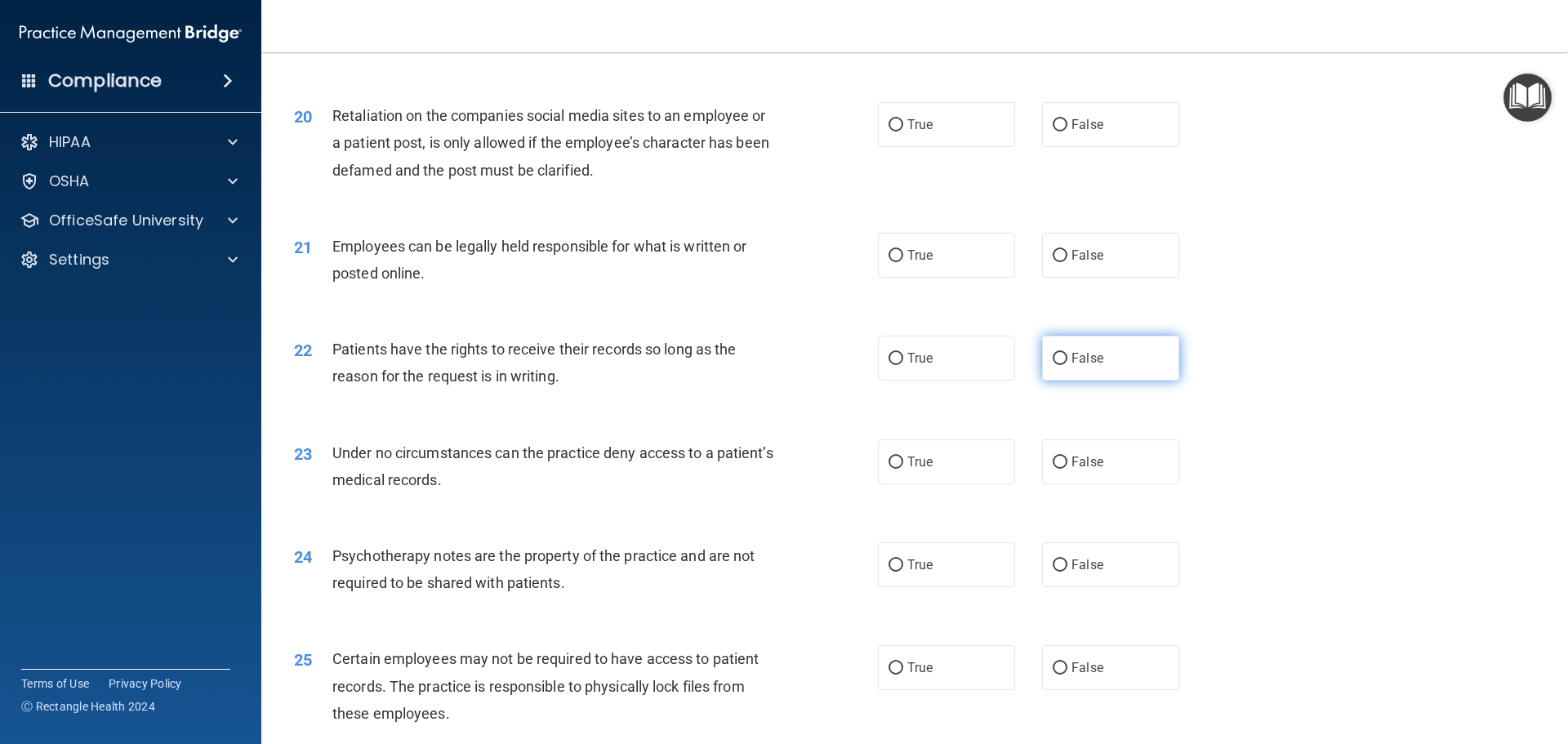 drag, startPoint x: 1120, startPoint y: 390, endPoint x: 1117, endPoint y: 405, distance: 15.297059 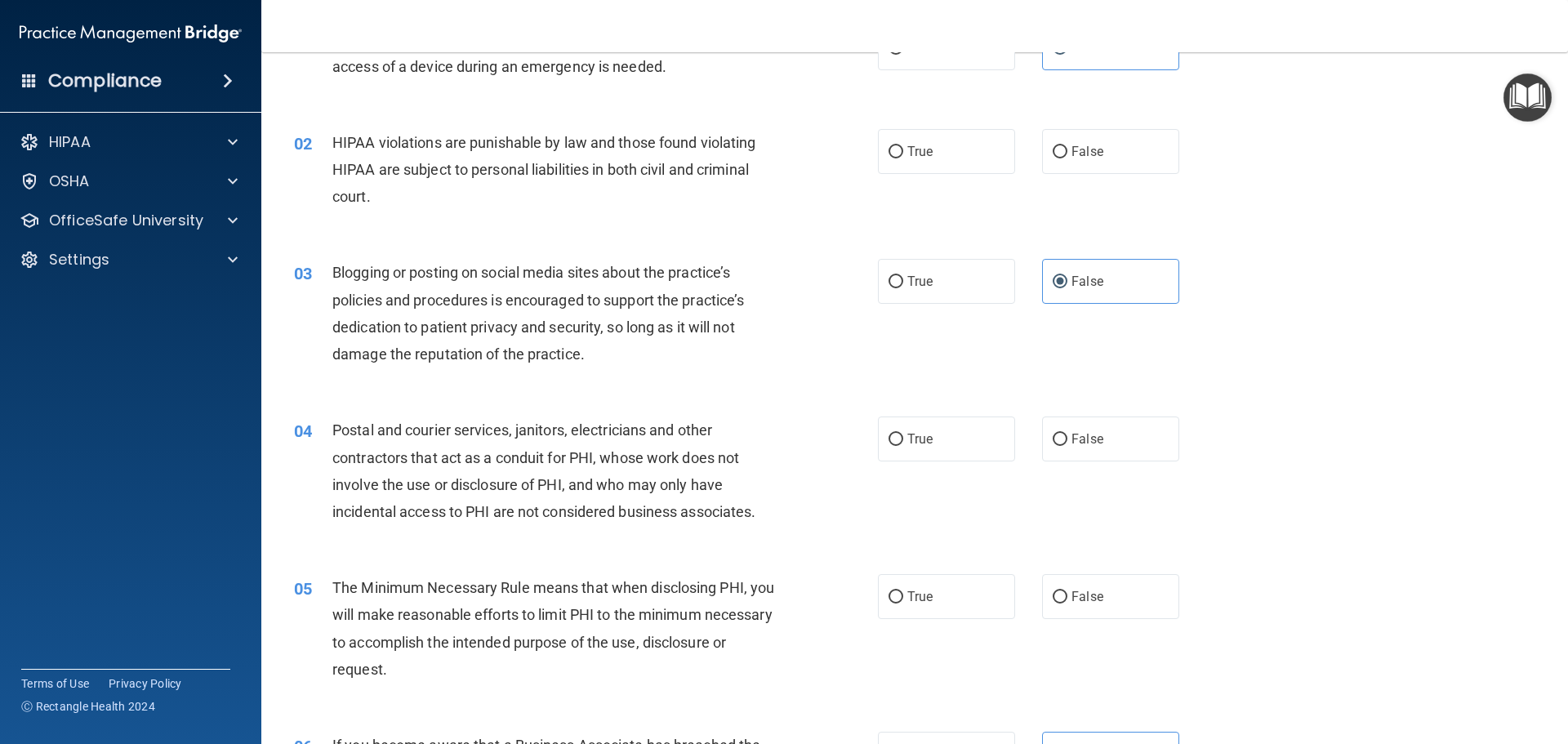 scroll, scrollTop: 0, scrollLeft: 0, axis: both 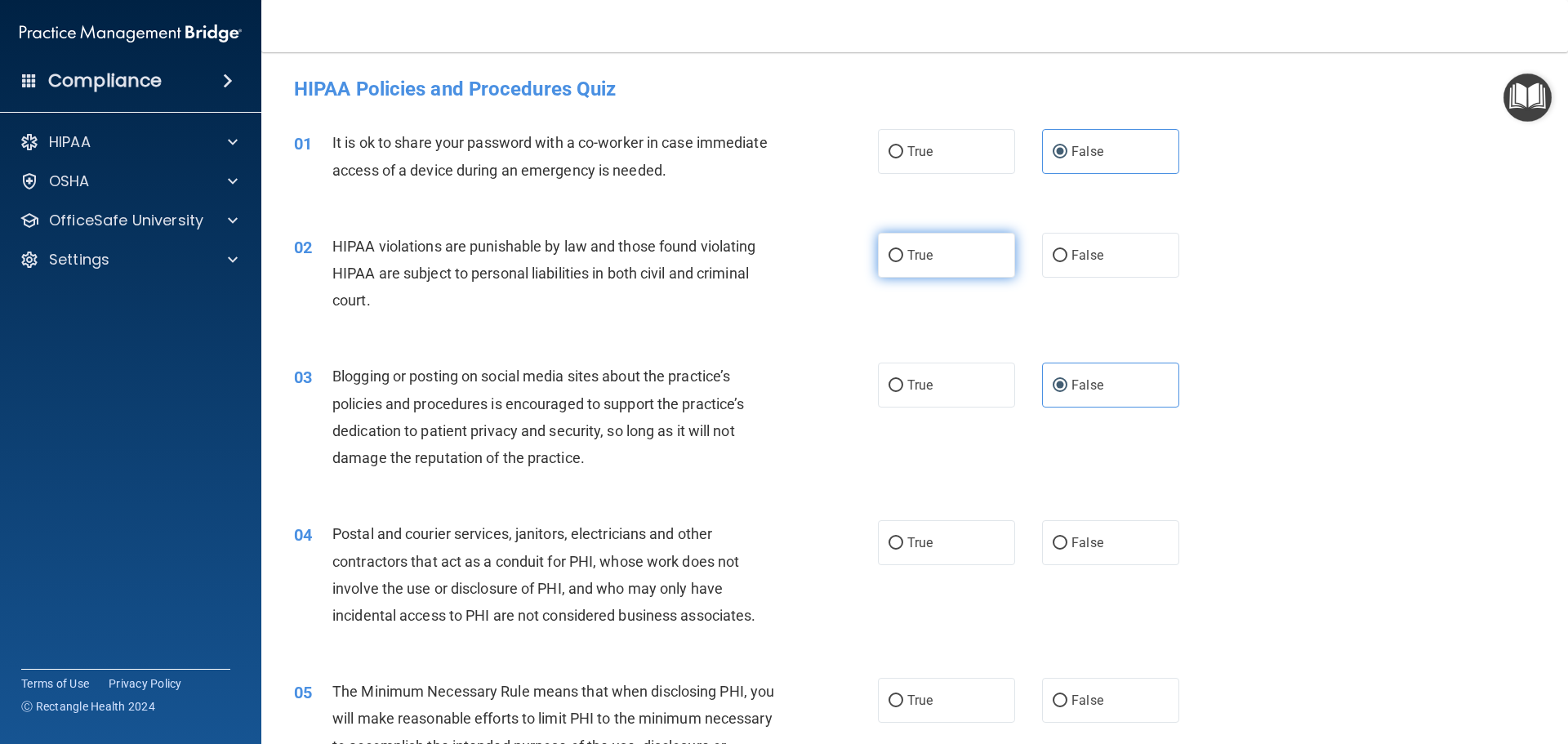 click on "True" at bounding box center (947, 255) 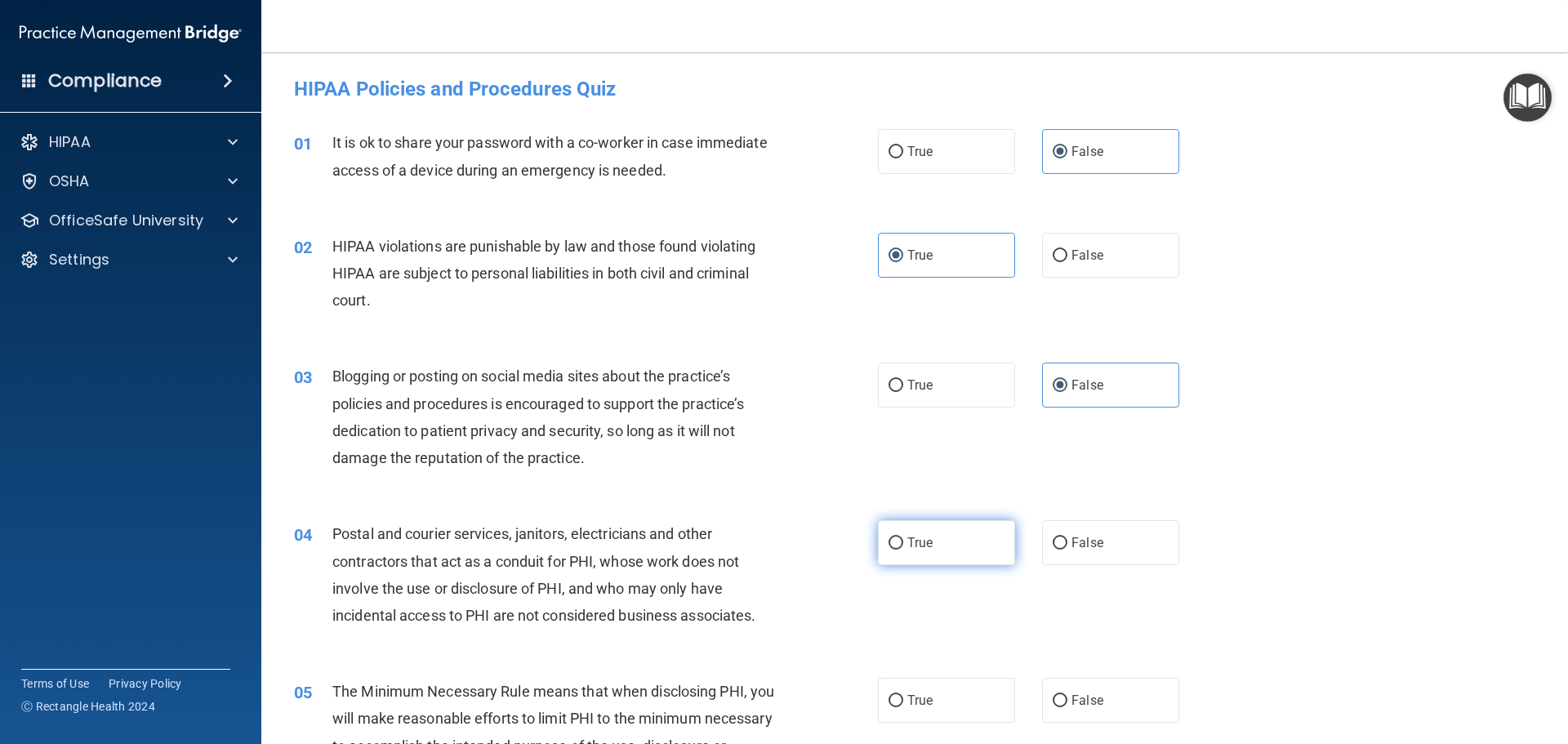 click on "True" at bounding box center (947, 542) 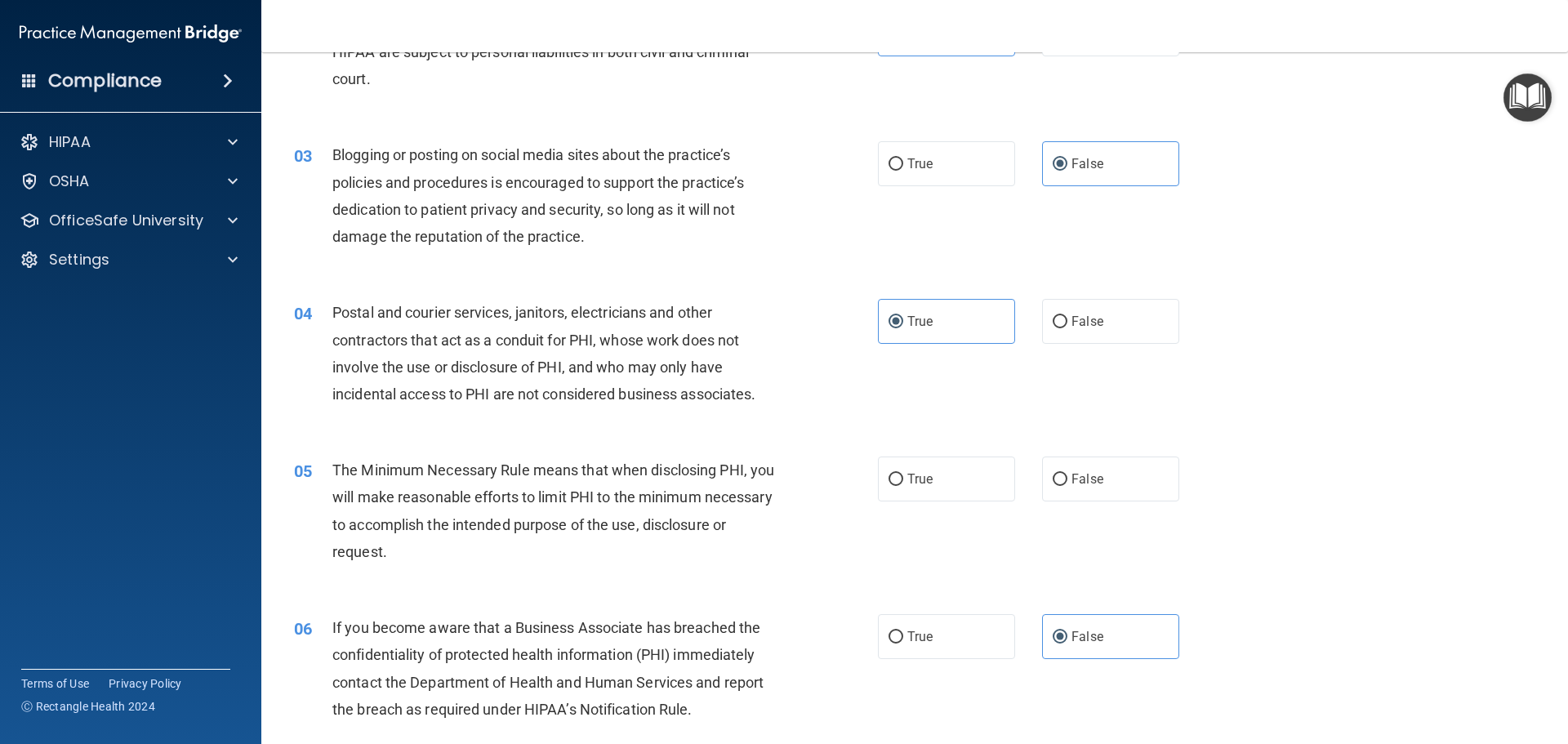 scroll, scrollTop: 245, scrollLeft: 0, axis: vertical 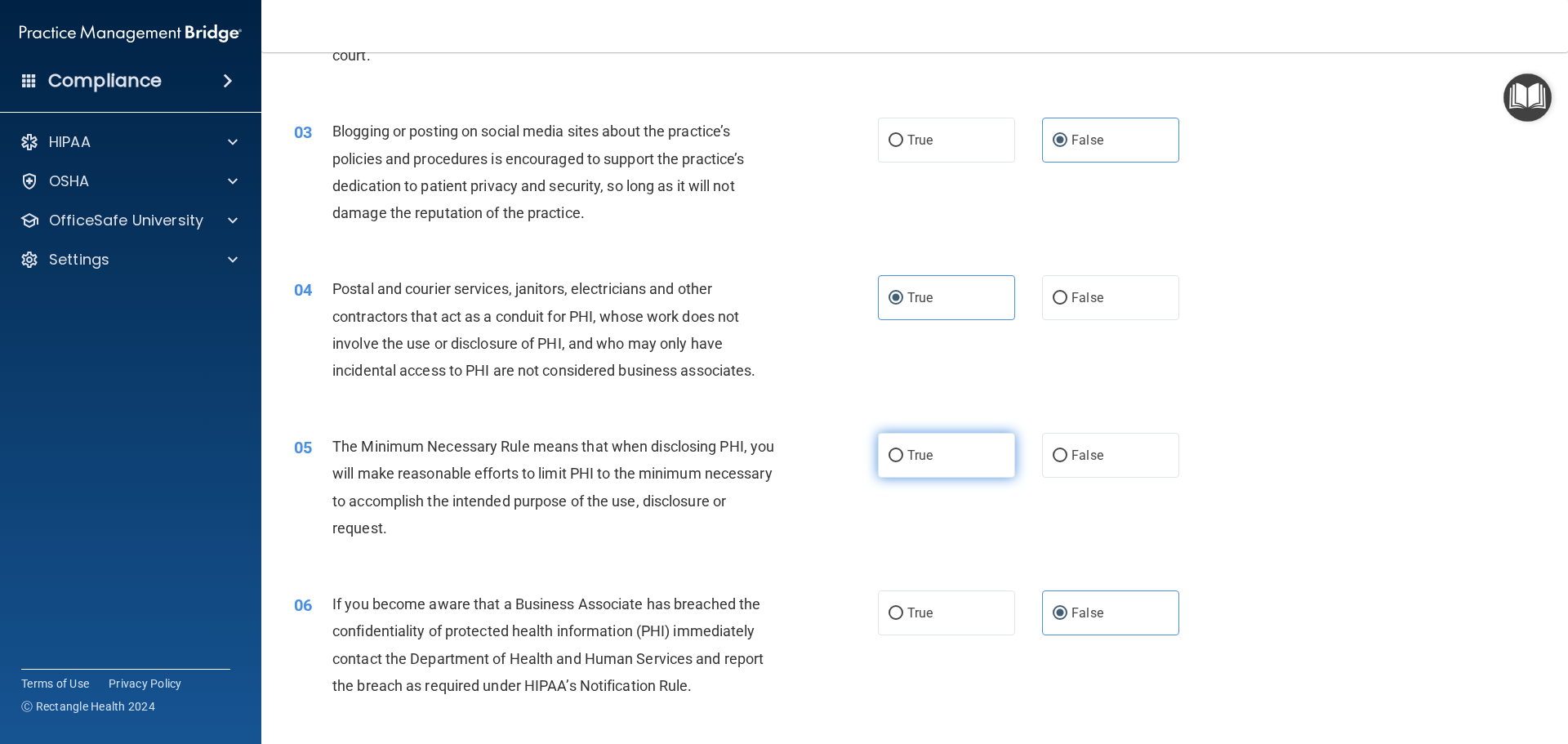 click on "True" at bounding box center [947, 455] 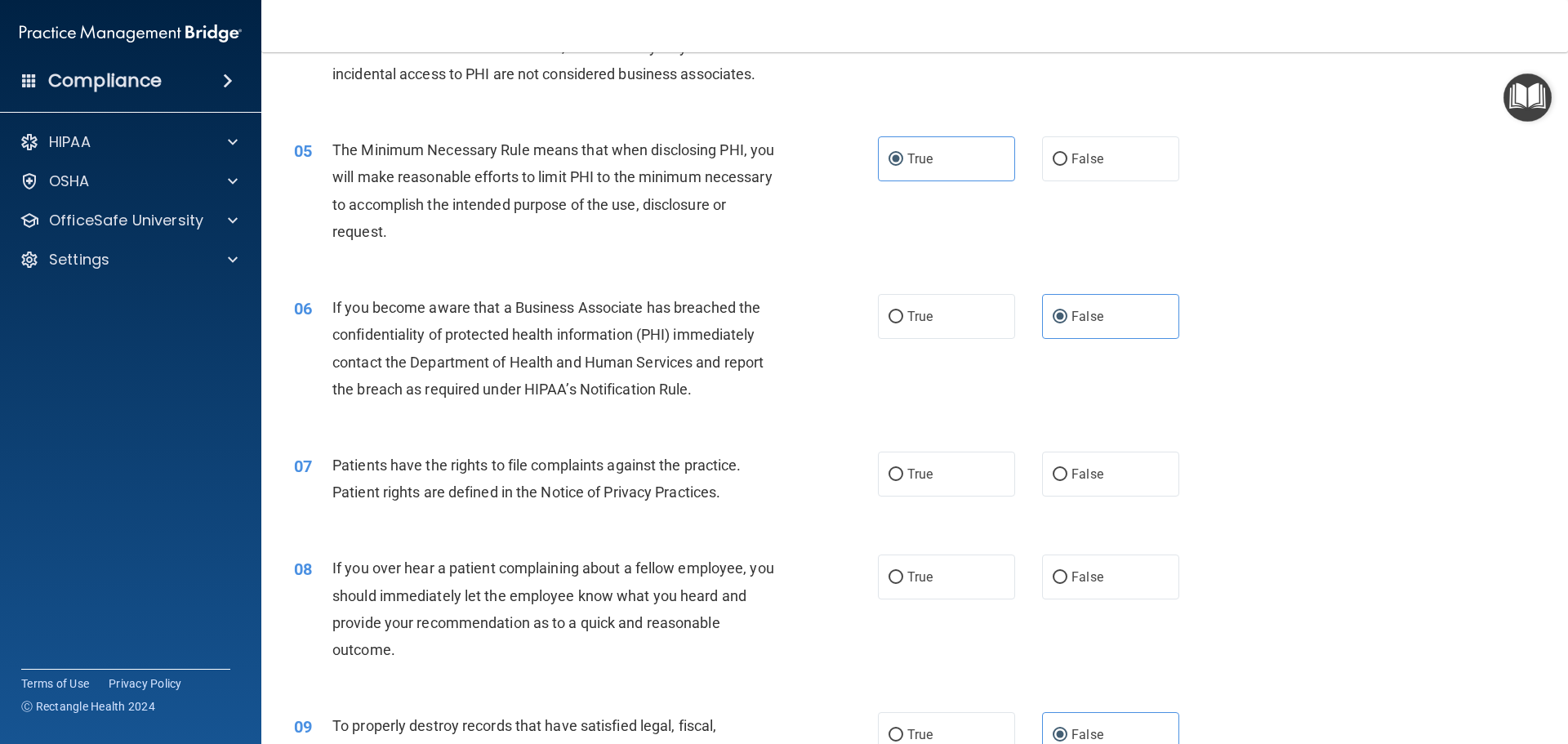 scroll, scrollTop: 572, scrollLeft: 0, axis: vertical 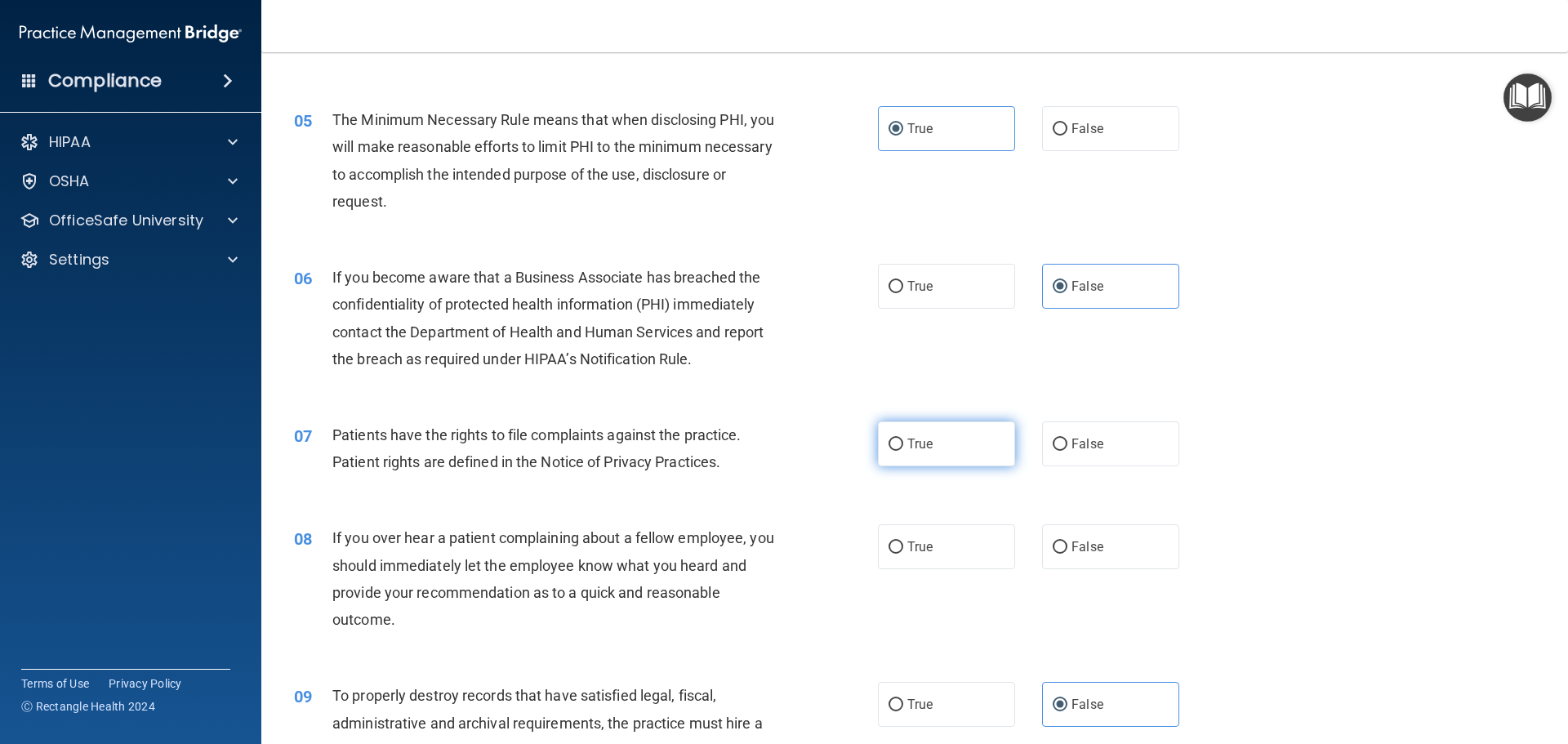 click on "True" at bounding box center [947, 443] 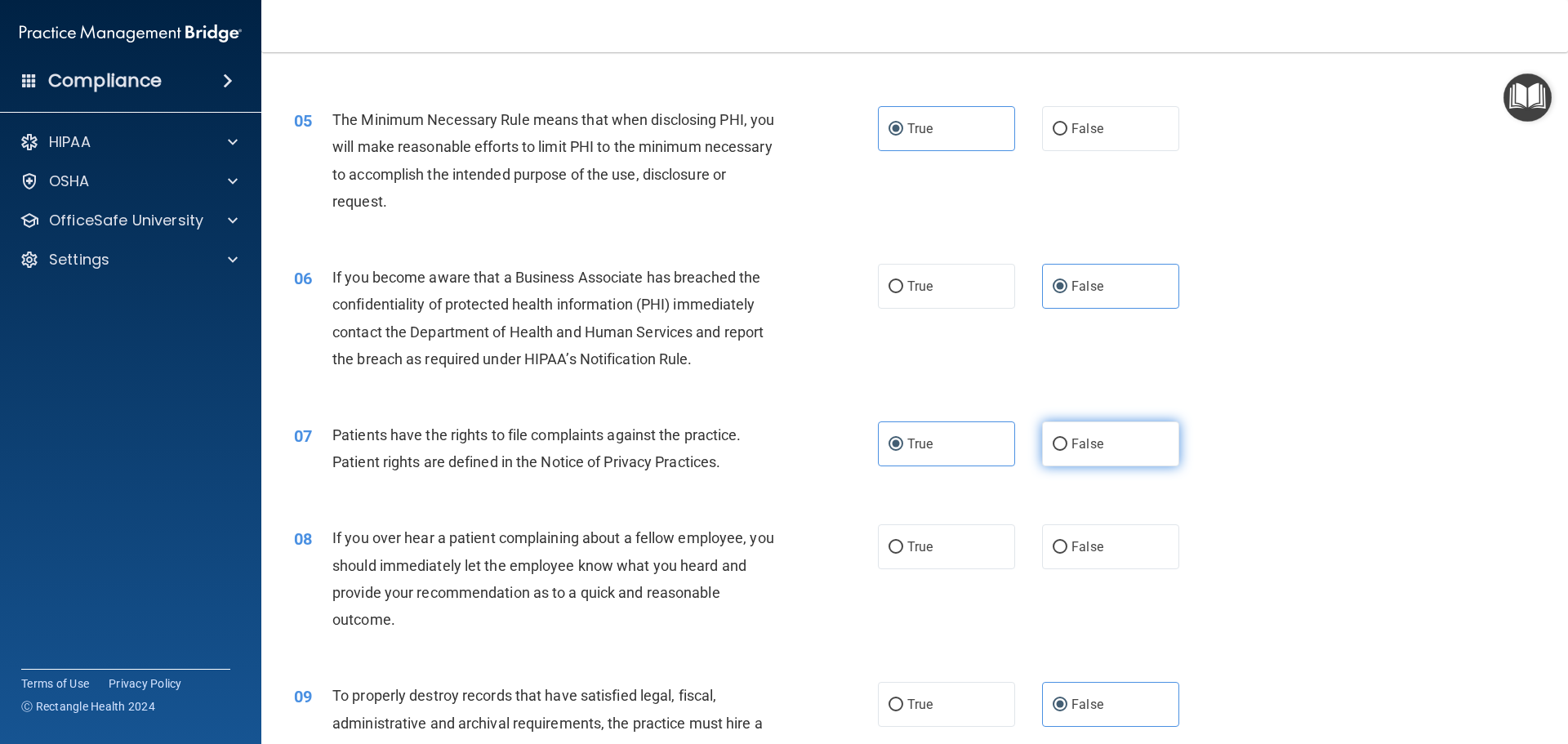 click on "False" at bounding box center [1111, 443] 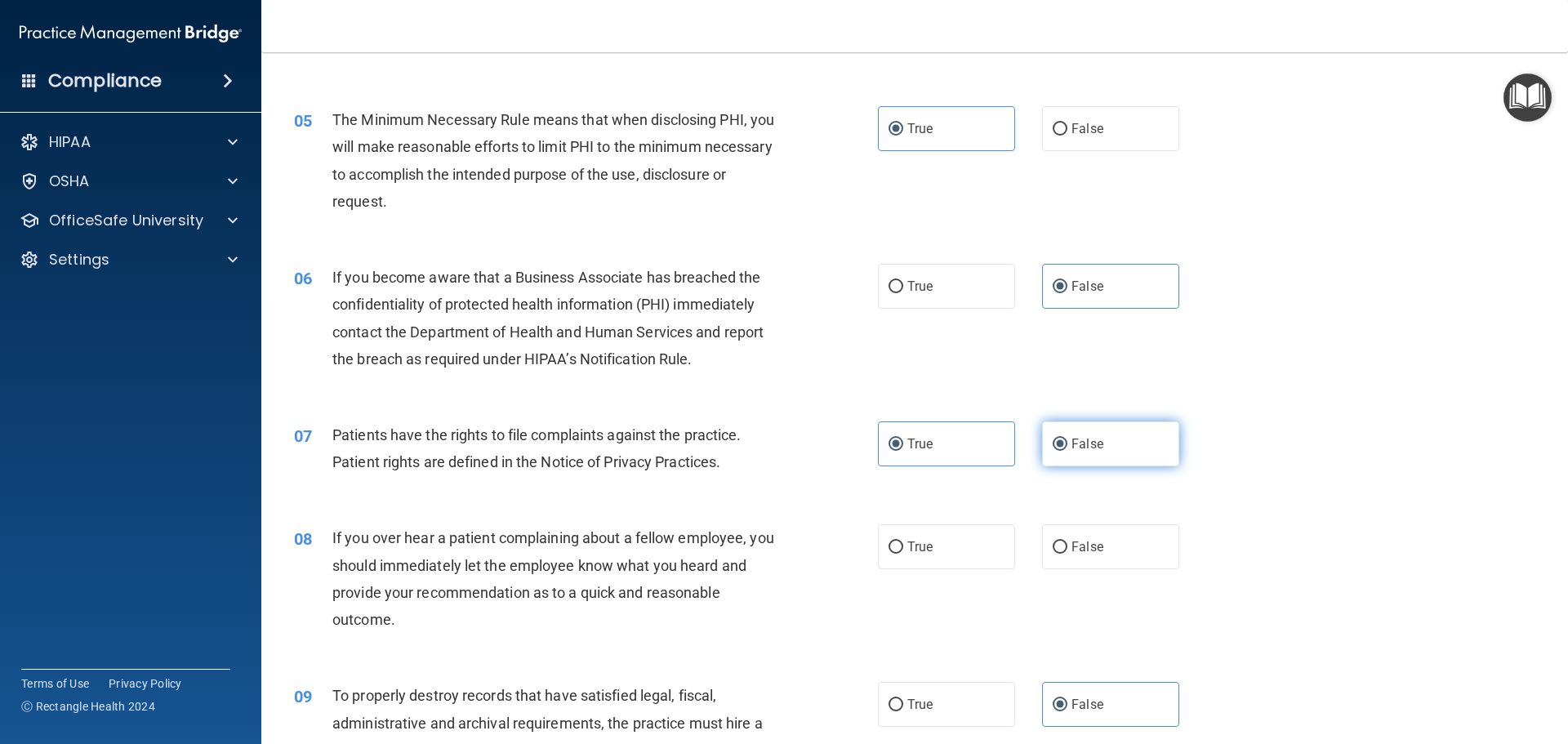 radio on "false" 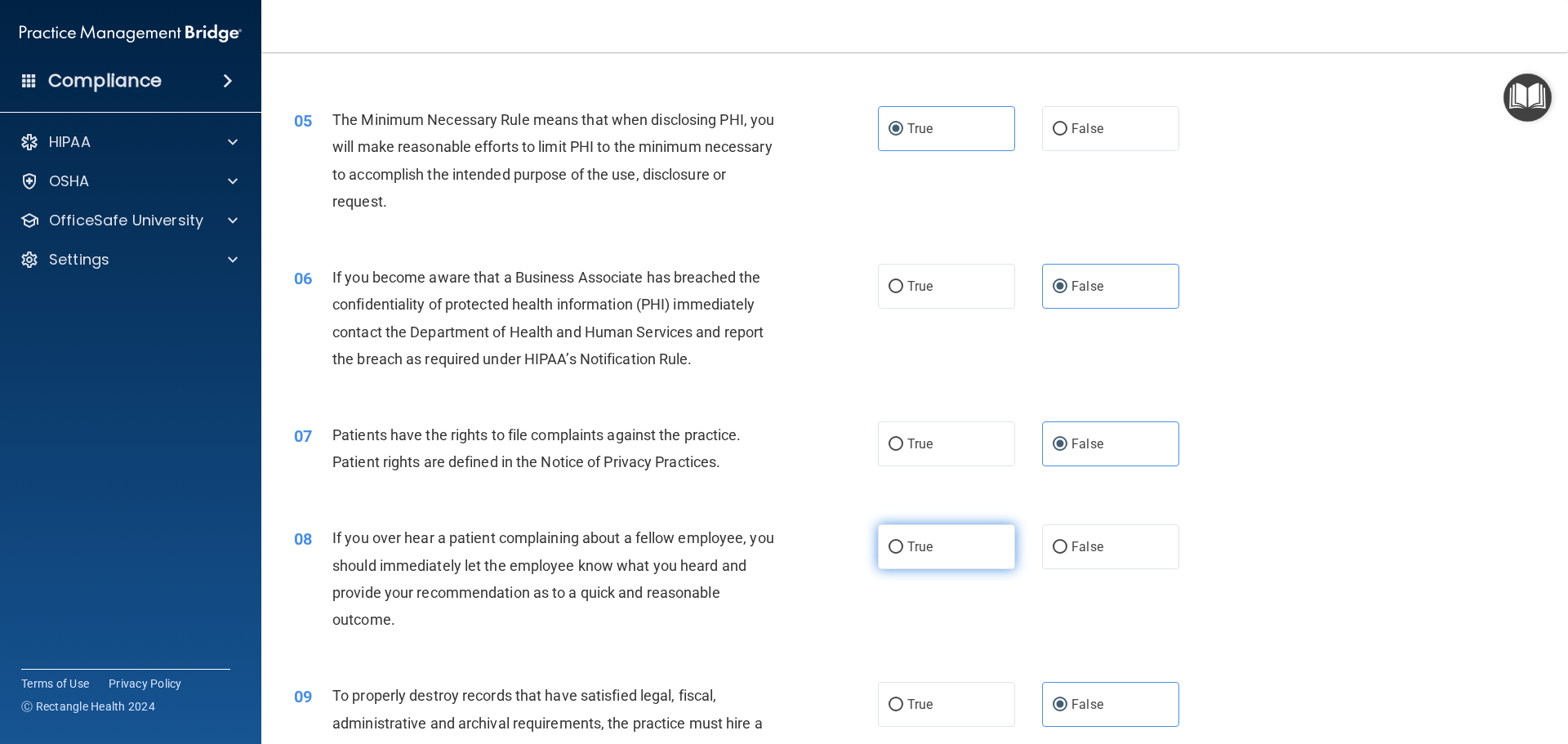 click on "True" at bounding box center [947, 546] 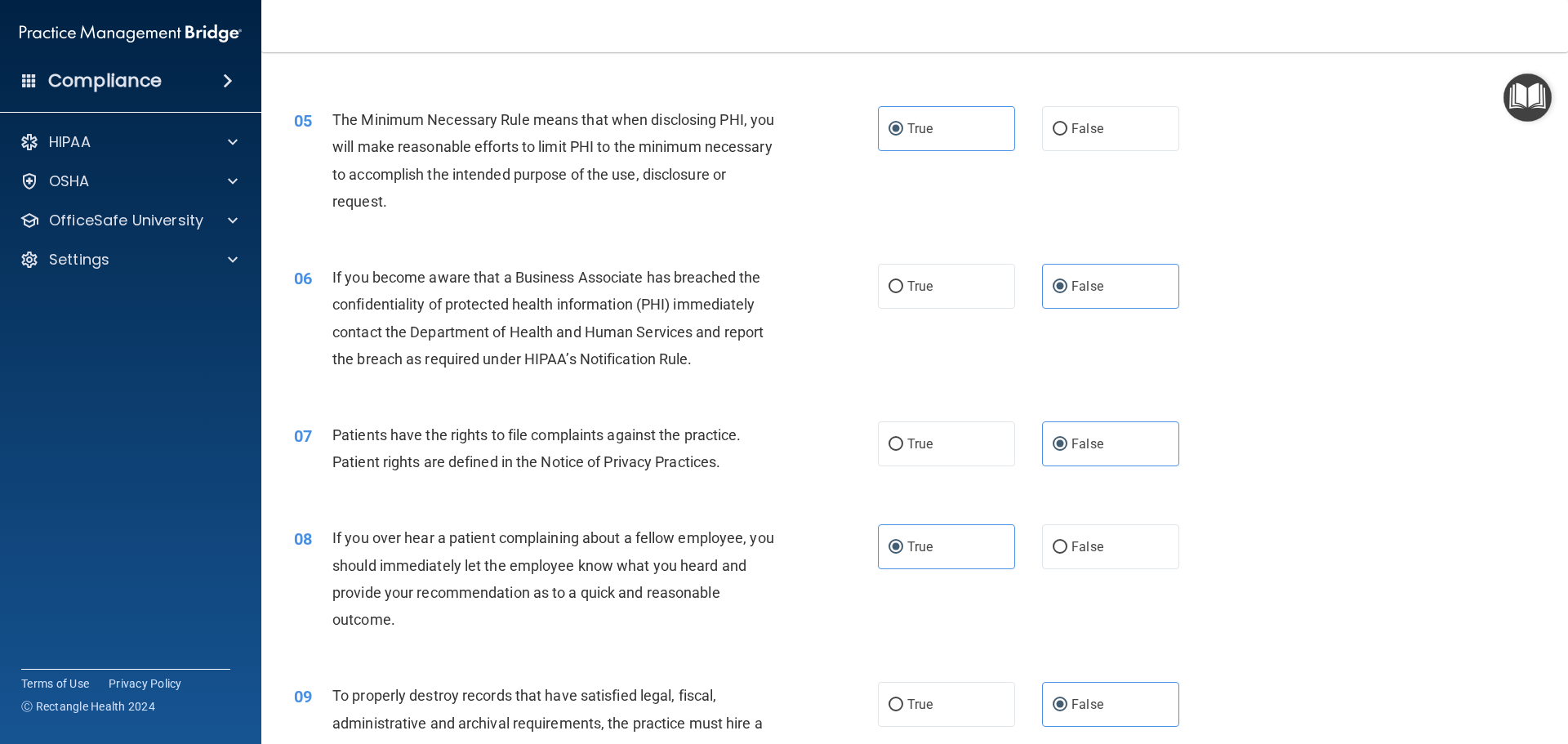 click on "09       To properly destroy records that have satisfied legal, fiscal, administrative and archival requirements, the practice must hire a Business Associate to verify proper destruction has taken place, and document all destruction procedures.                  True           False" at bounding box center (915, 740) 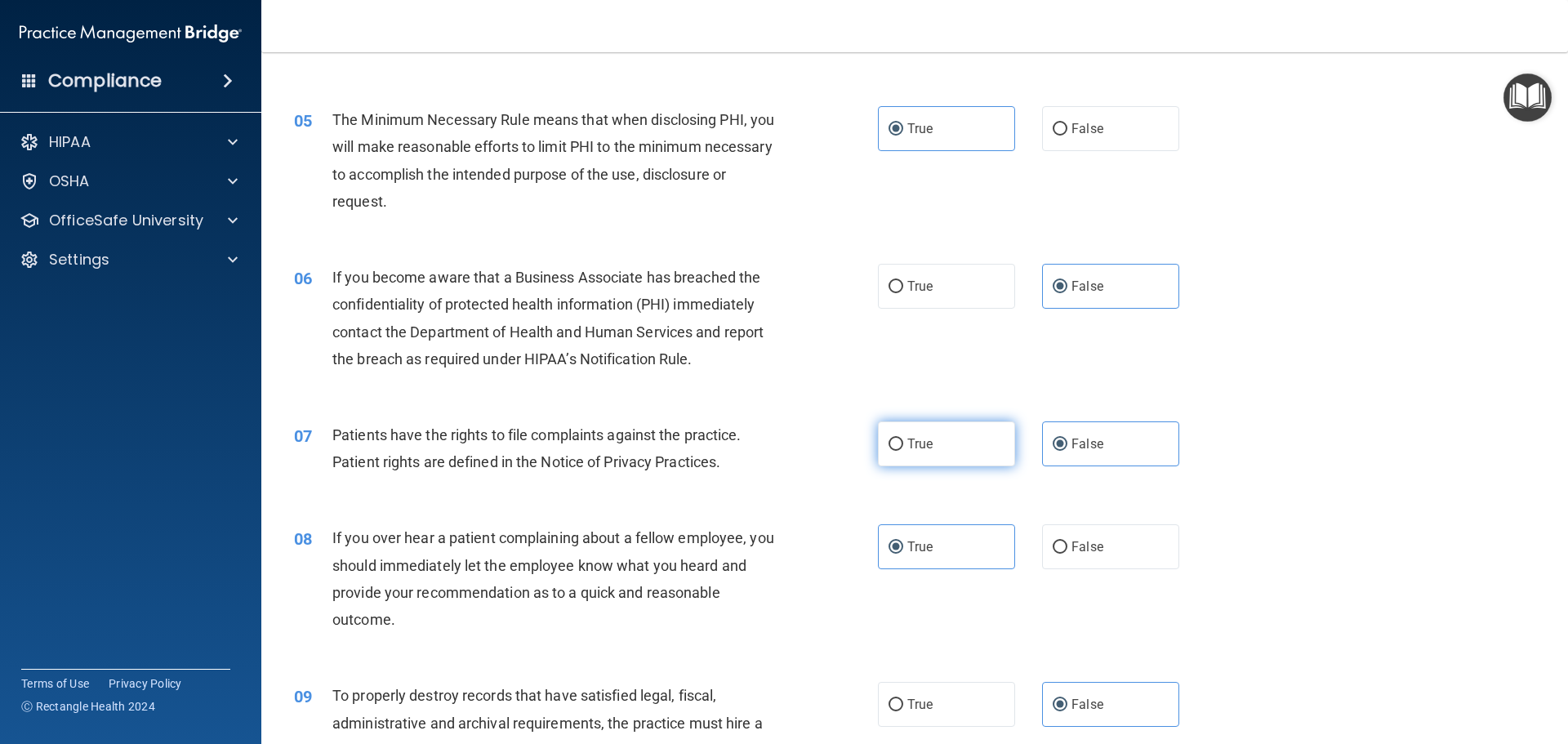 click on "True" at bounding box center [947, 443] 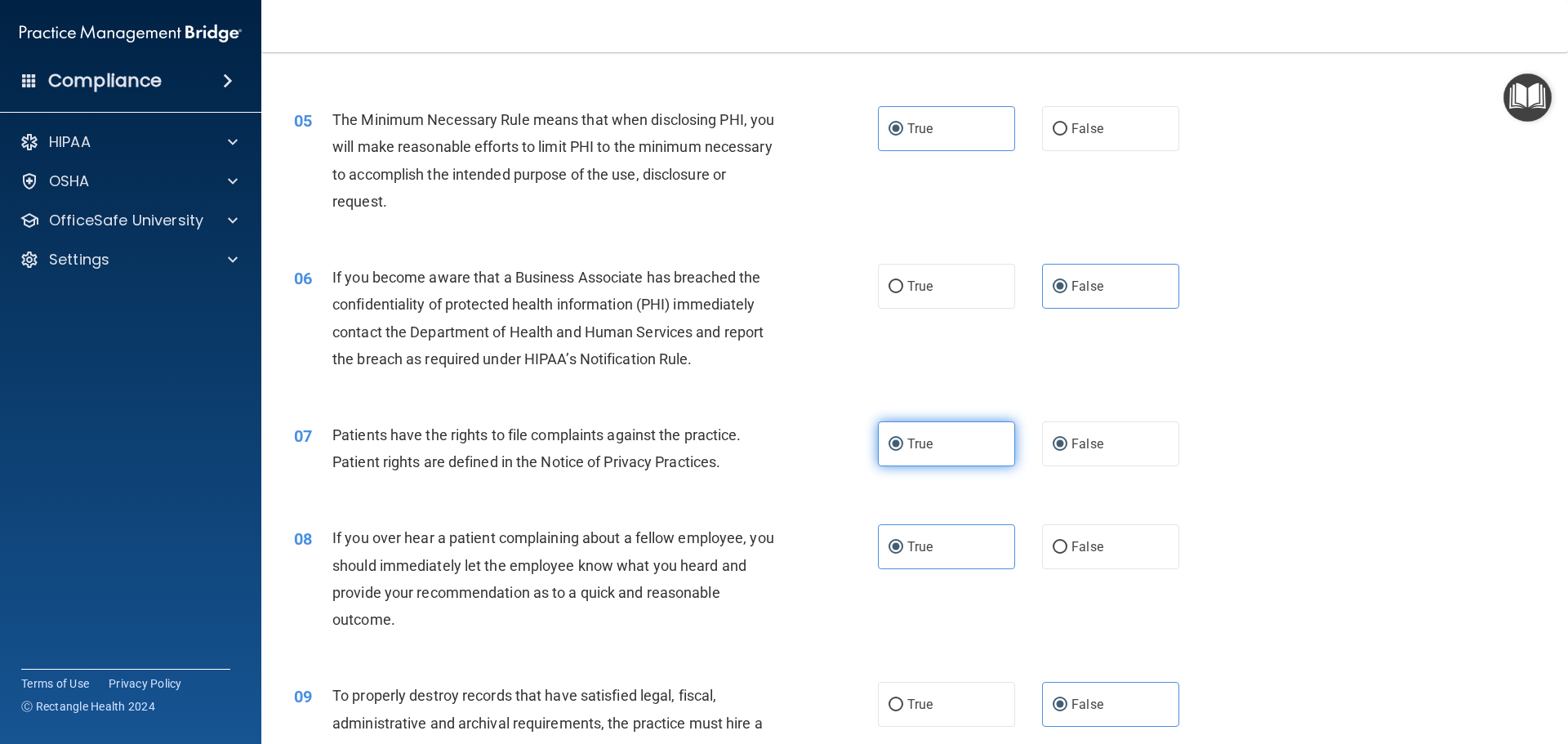 radio on "false" 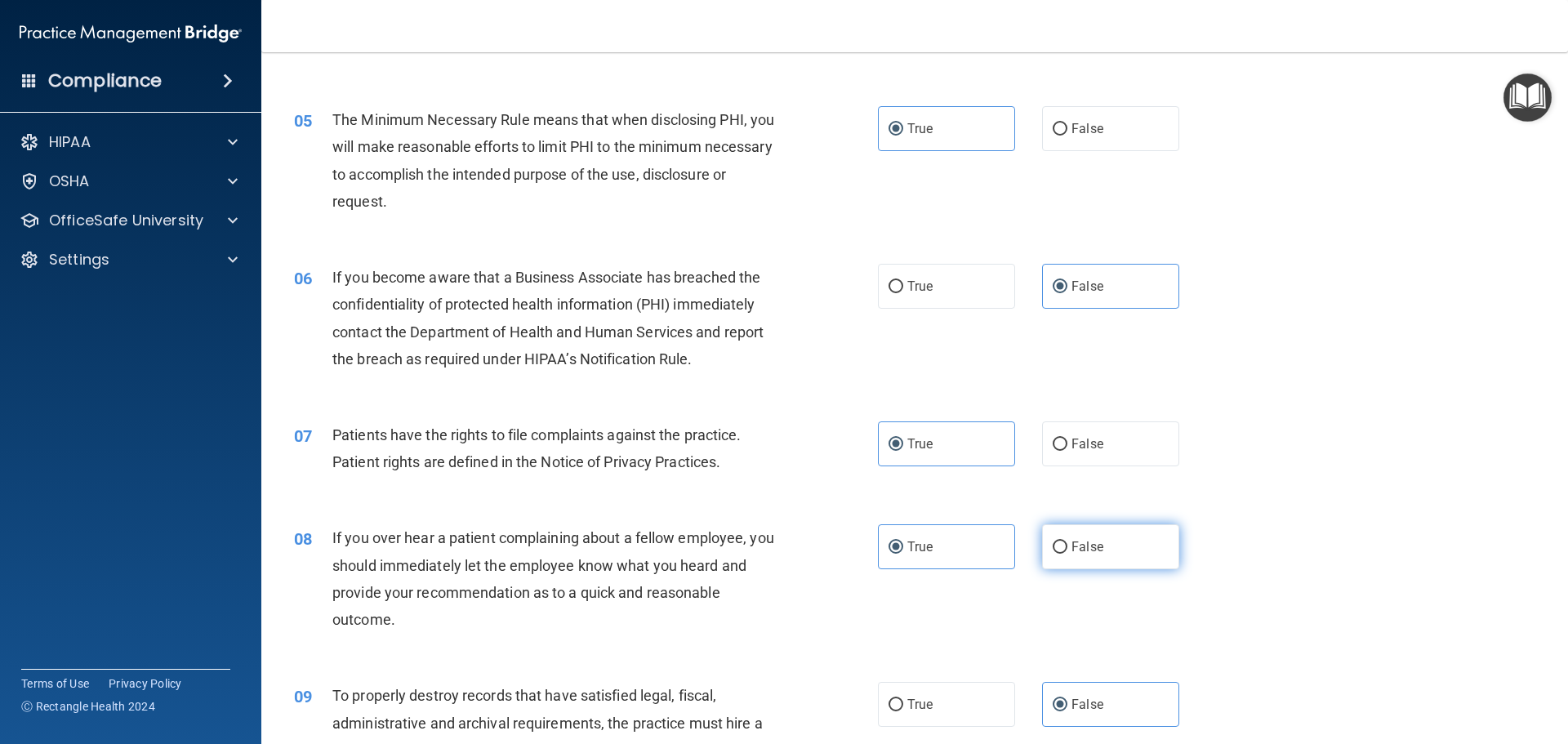 click on "False" at bounding box center [1087, 546] 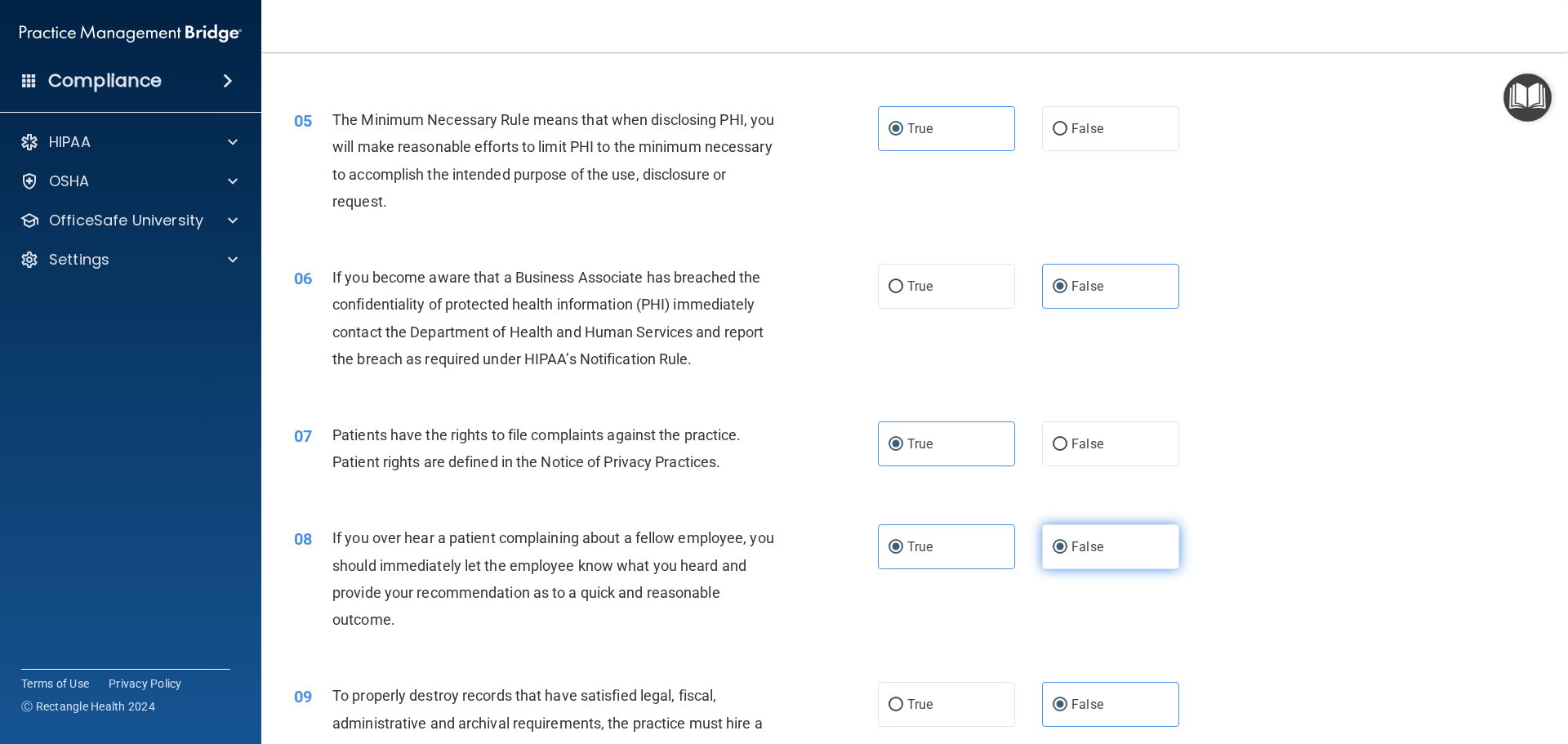 radio on "false" 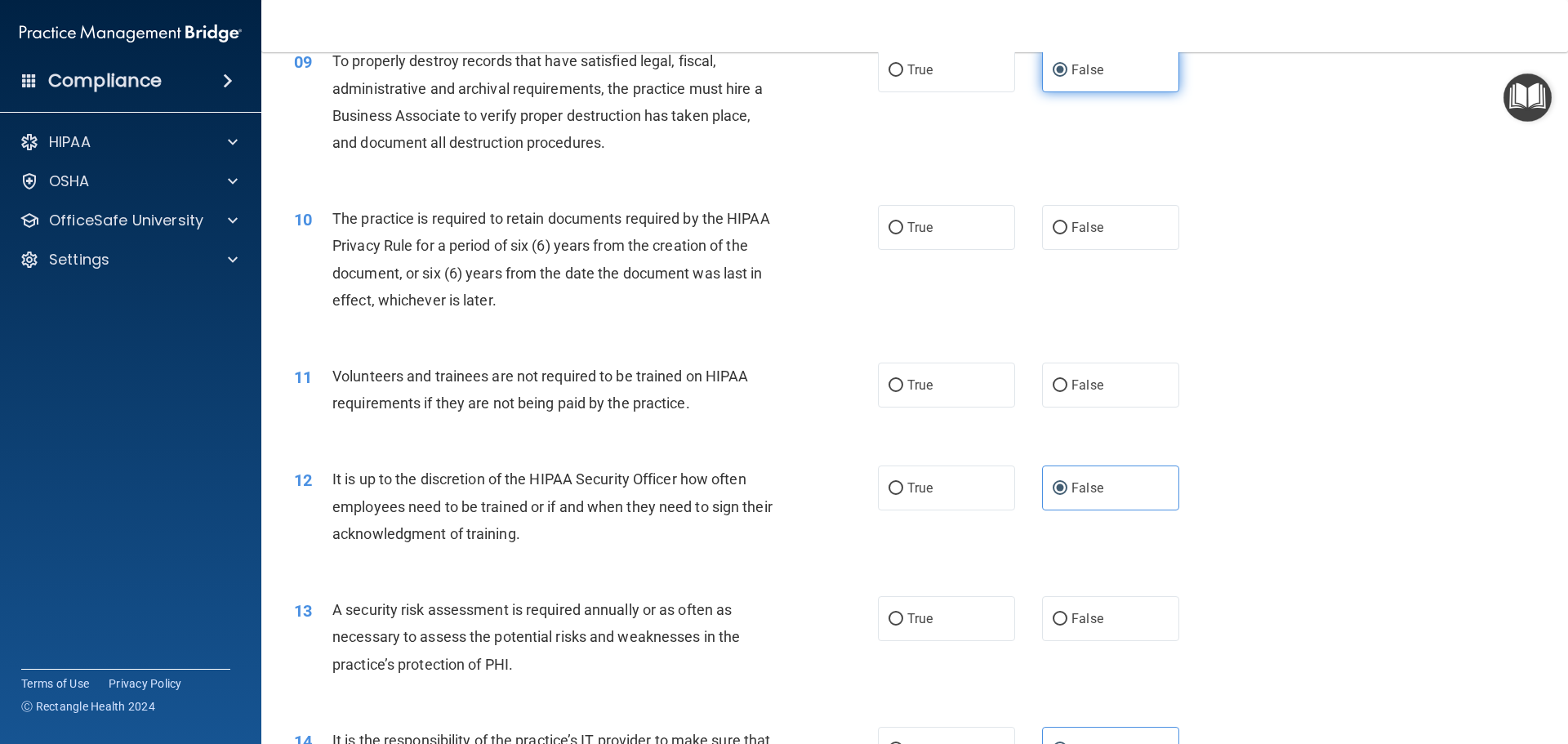 scroll, scrollTop: 1225, scrollLeft: 0, axis: vertical 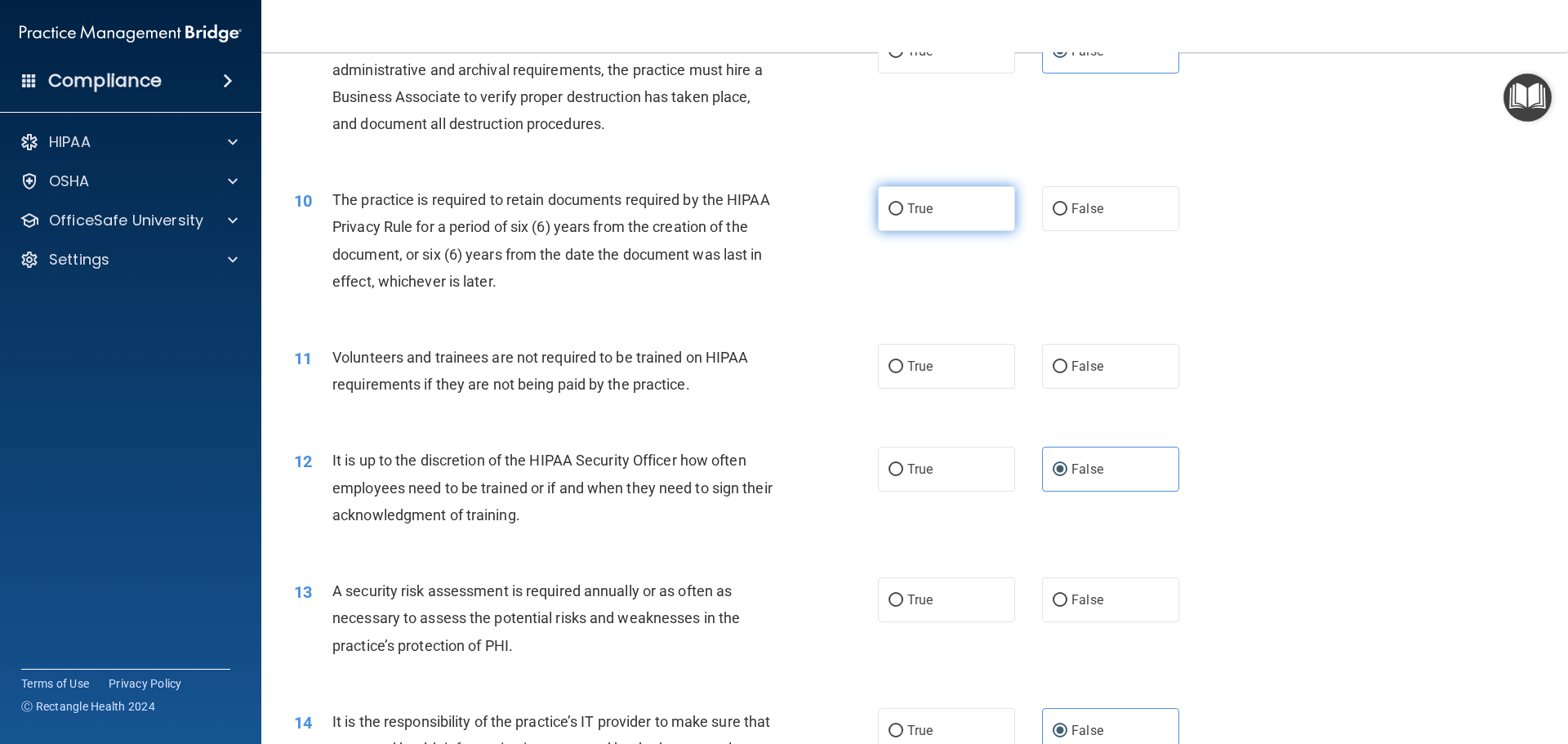 click on "True" at bounding box center [947, 208] 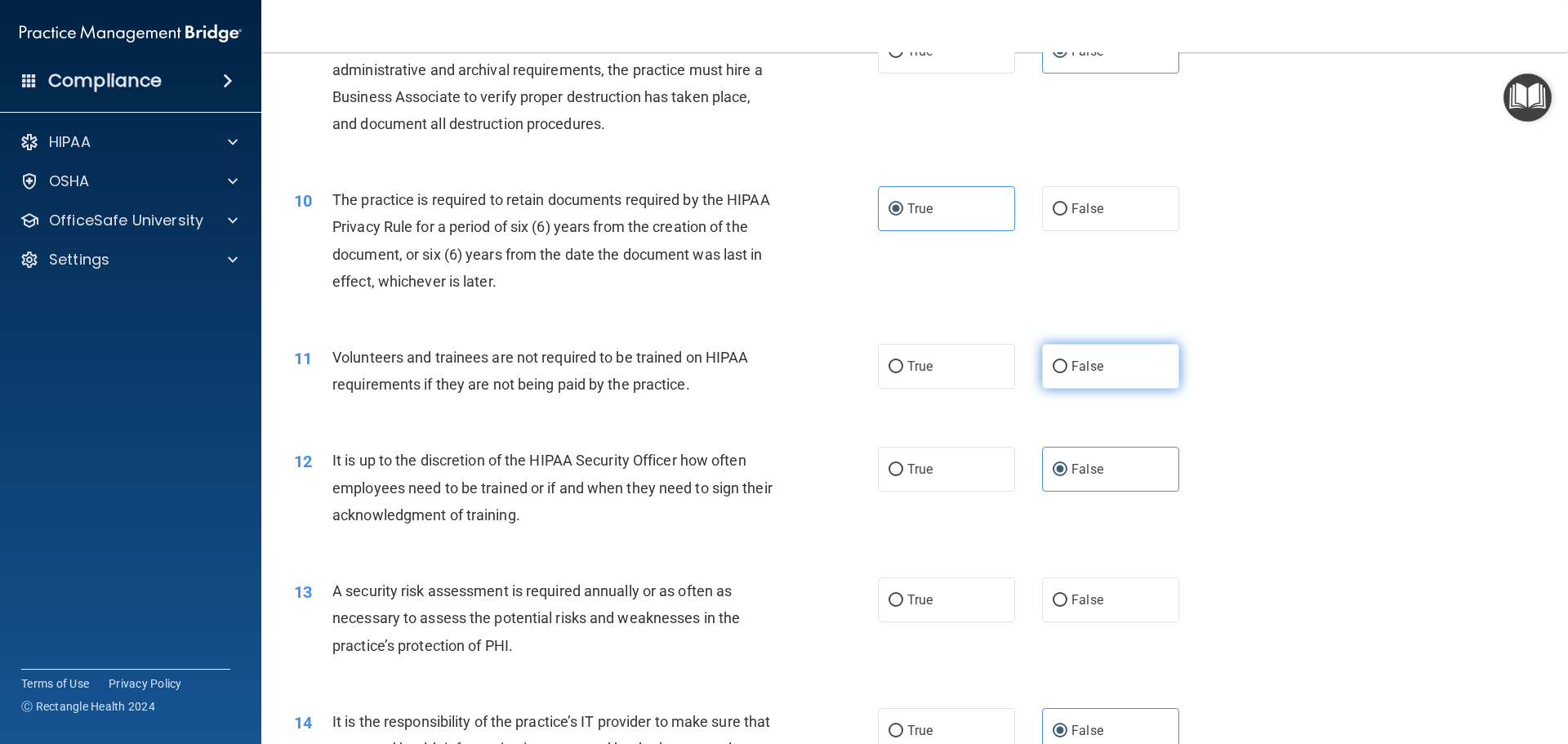 click on "False" at bounding box center [1111, 366] 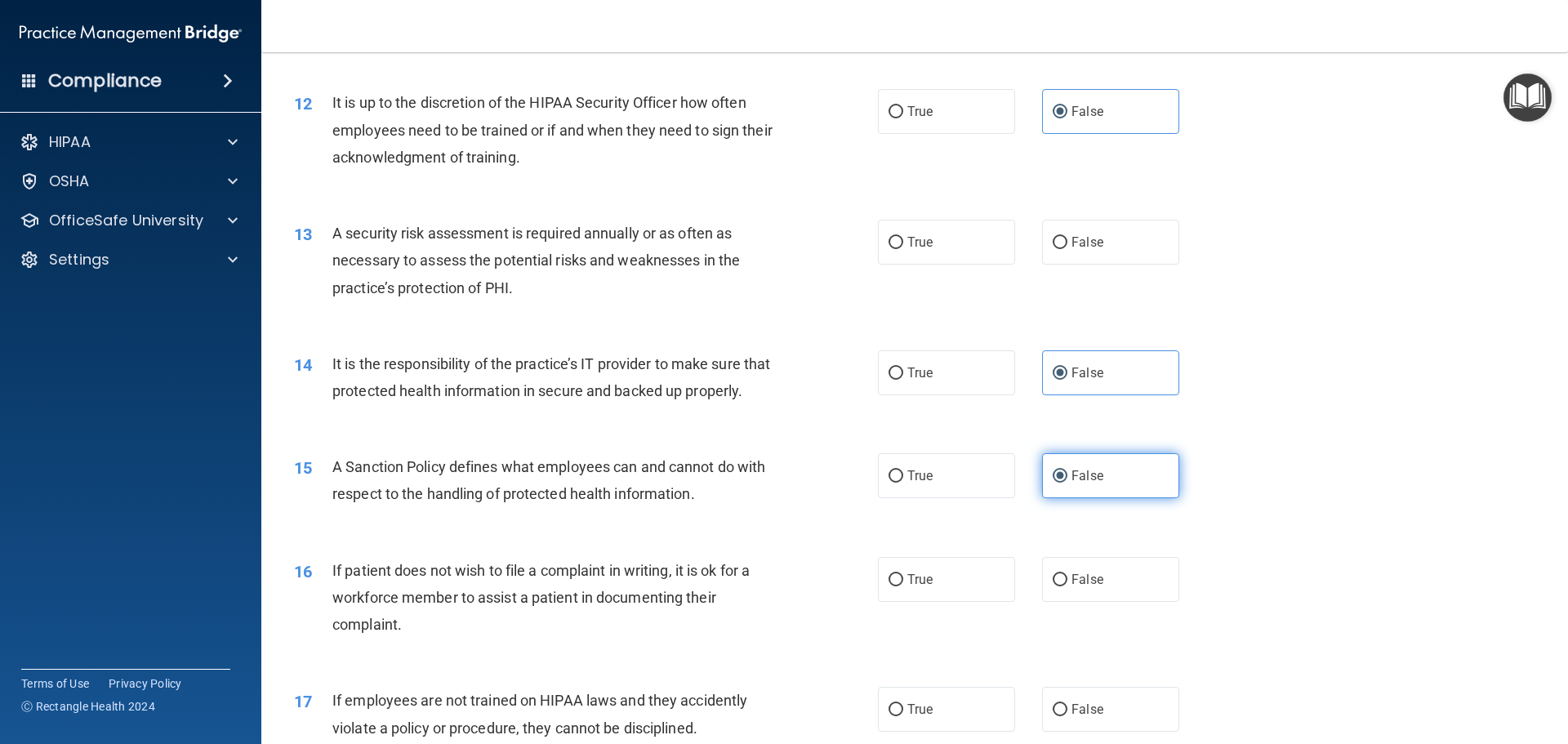 scroll, scrollTop: 1633, scrollLeft: 0, axis: vertical 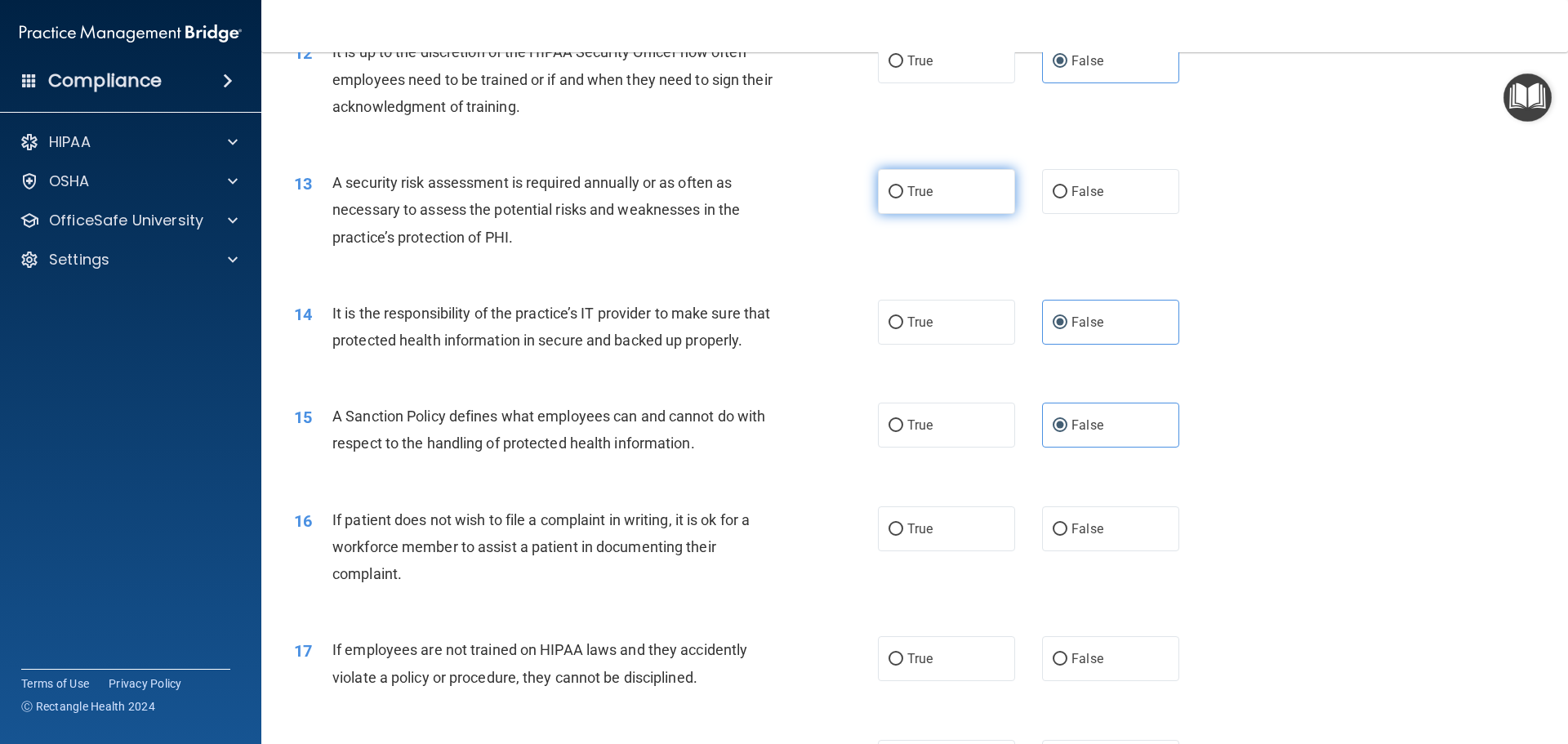 click on "True" at bounding box center (947, 191) 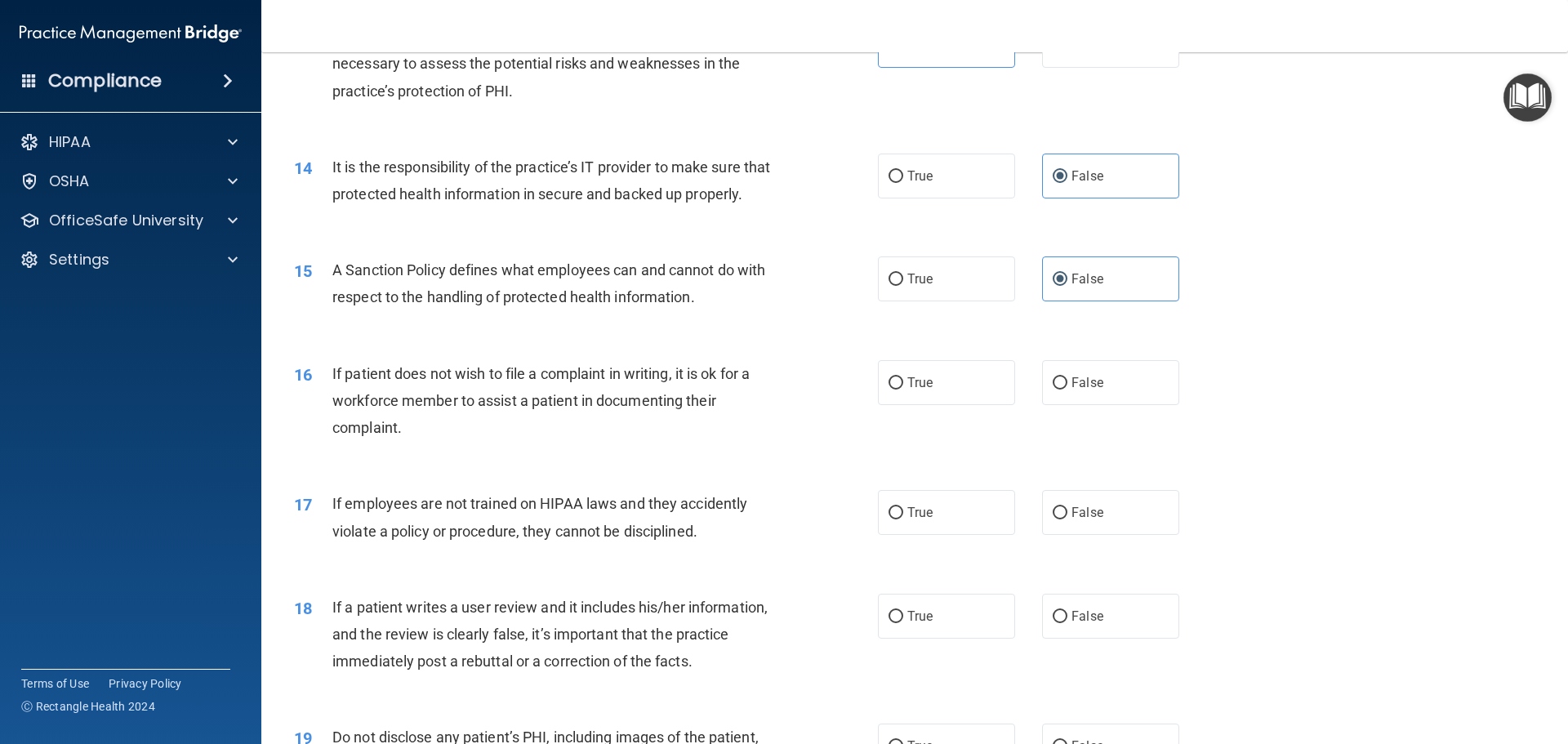 scroll, scrollTop: 1878, scrollLeft: 0, axis: vertical 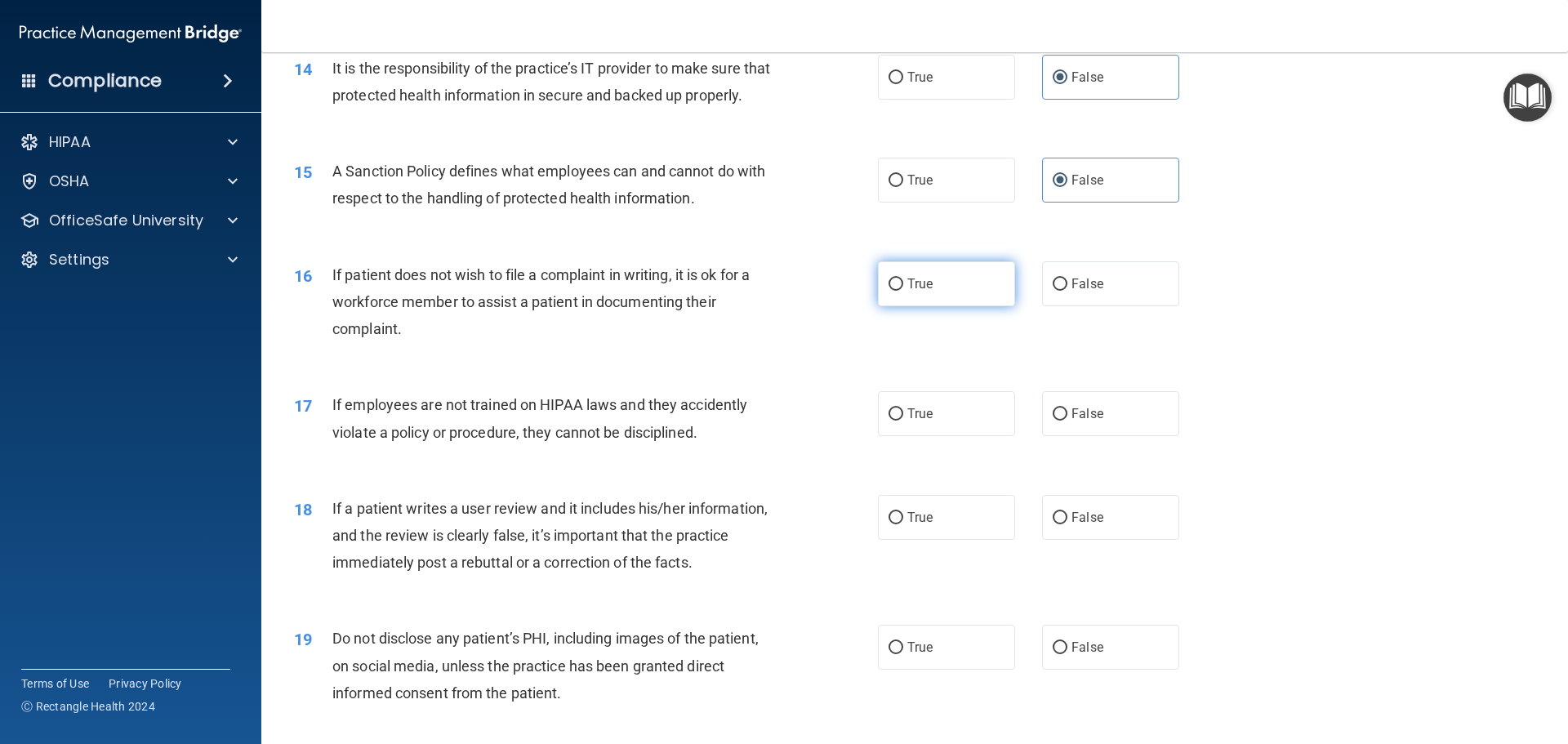 click on "True" at bounding box center [947, 283] 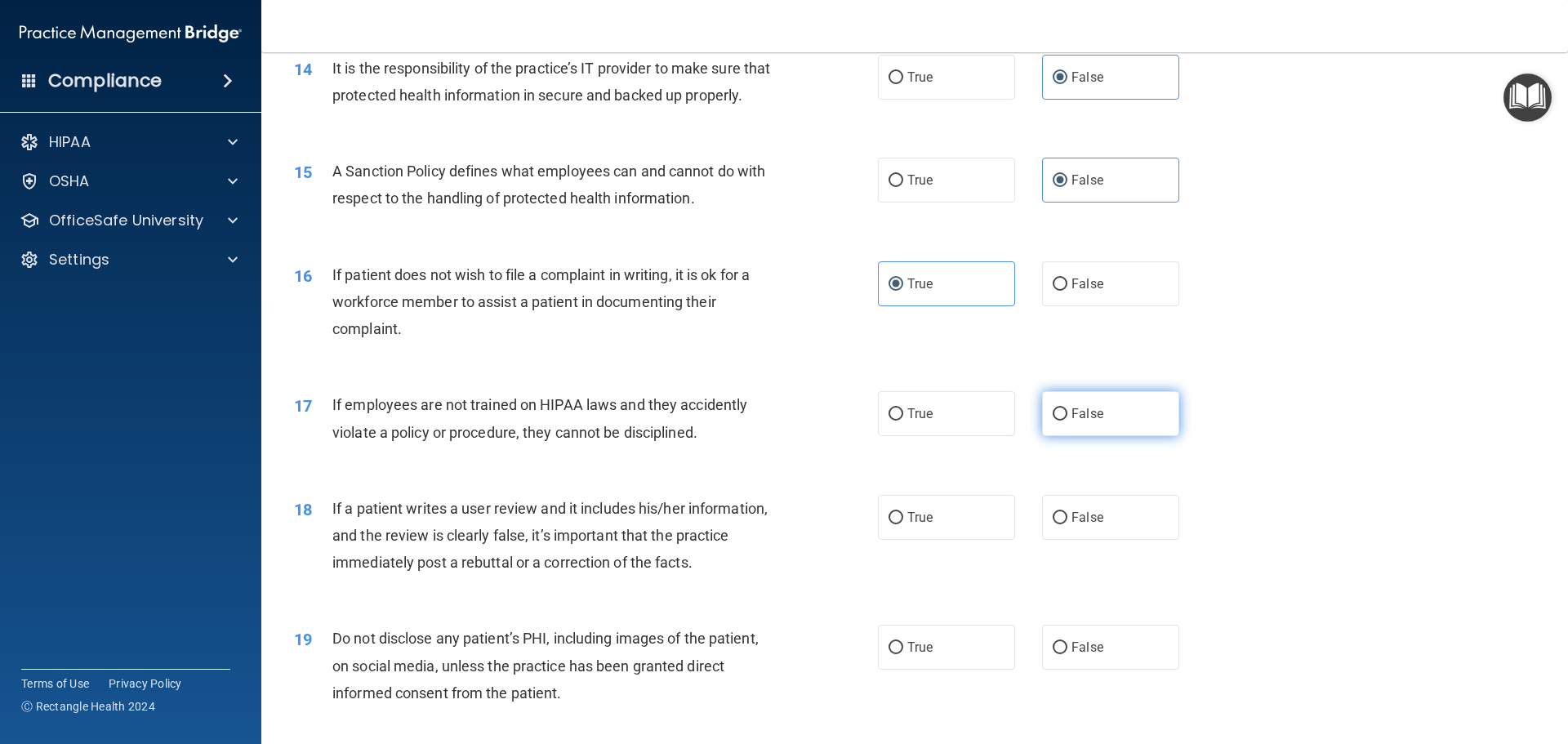 click on "False" at bounding box center (1087, 413) 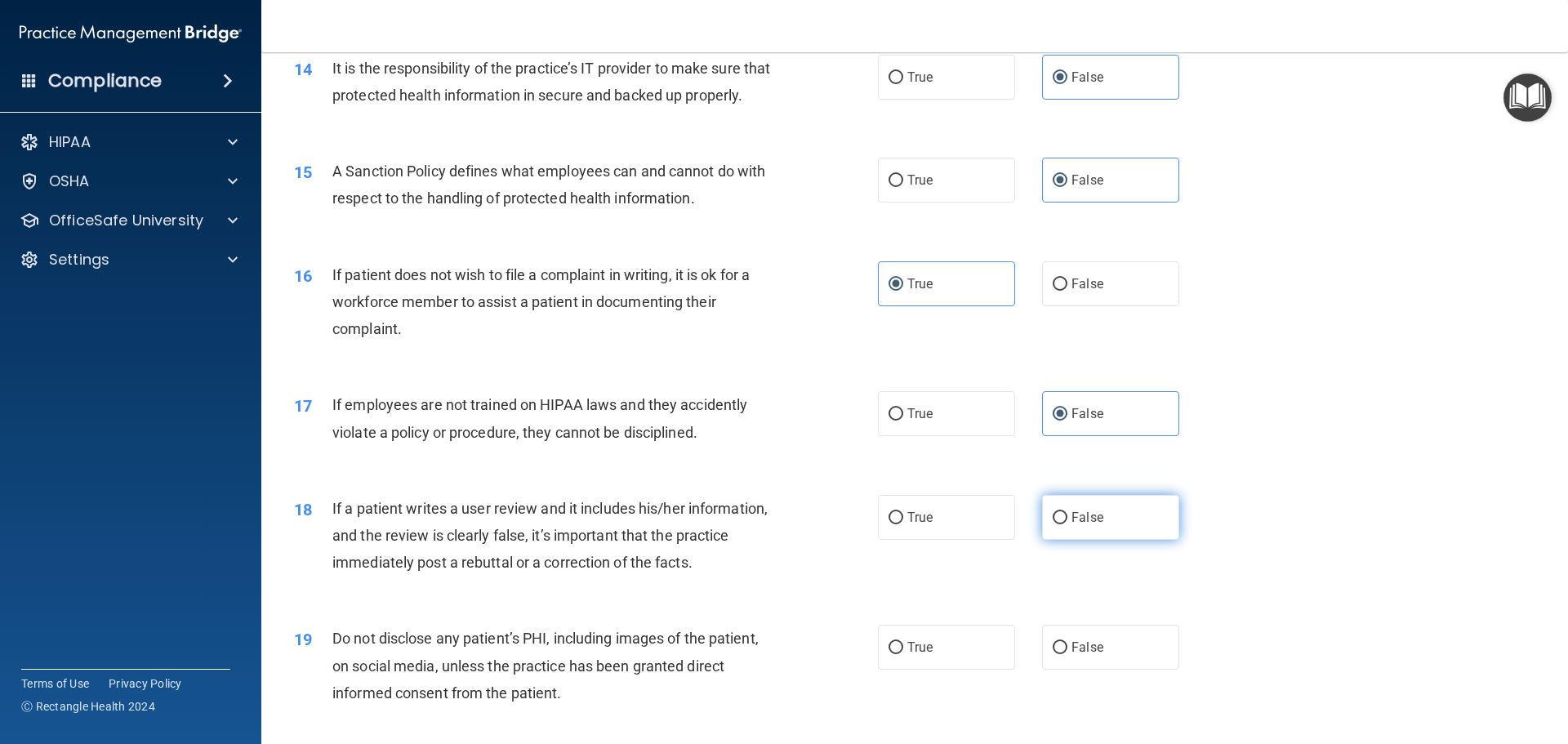 click on "False" at bounding box center (1087, 517) 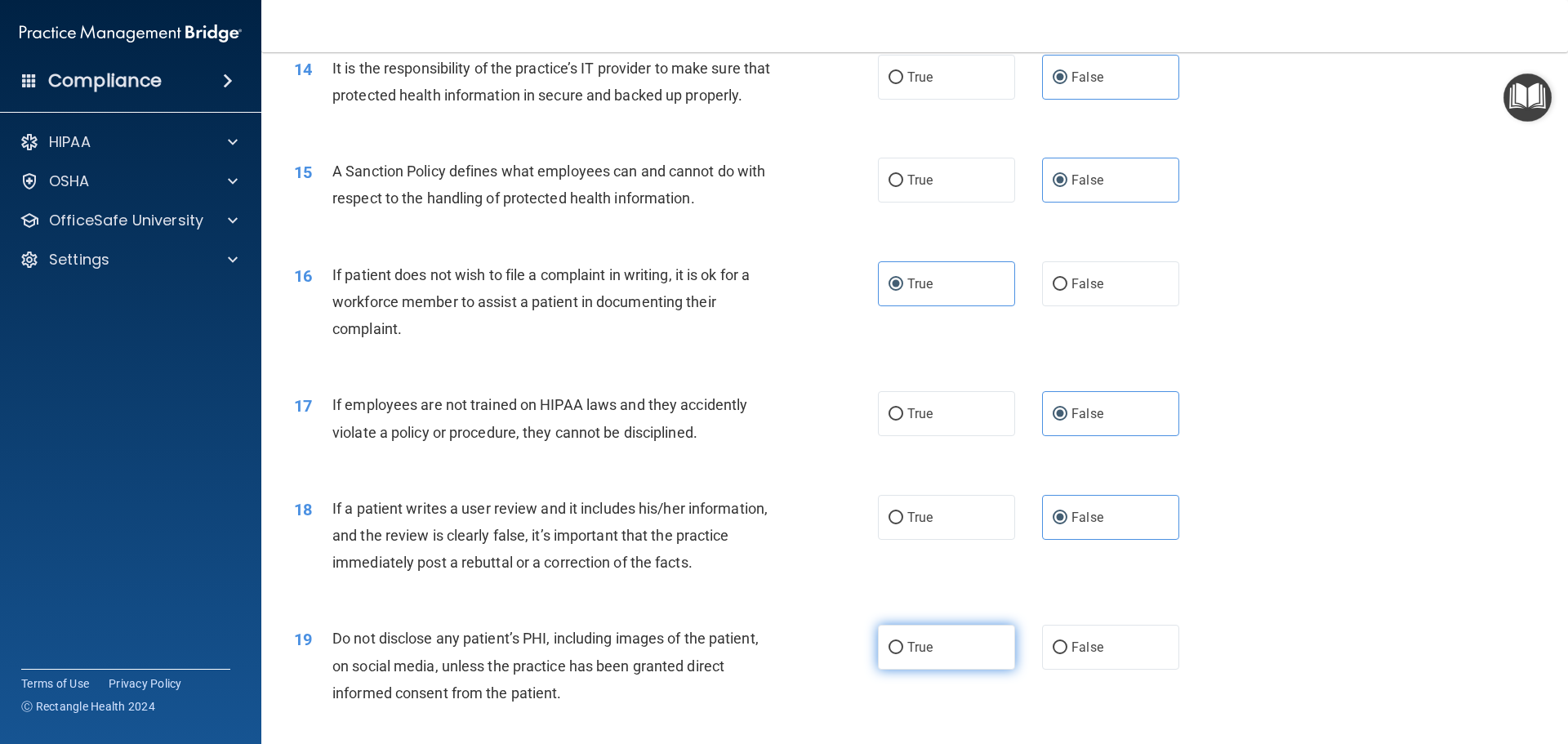 click on "True" at bounding box center (947, 647) 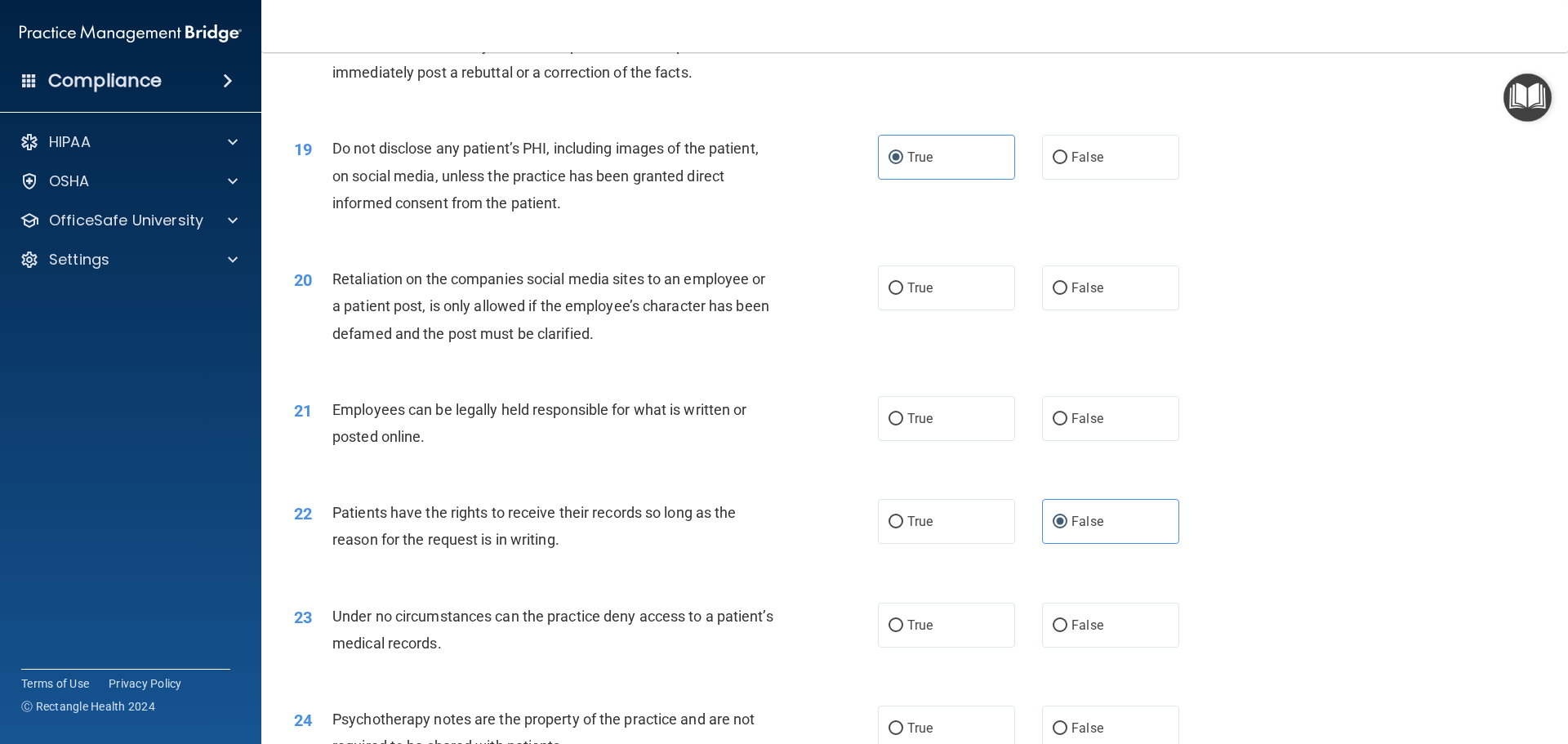 scroll, scrollTop: 2450, scrollLeft: 0, axis: vertical 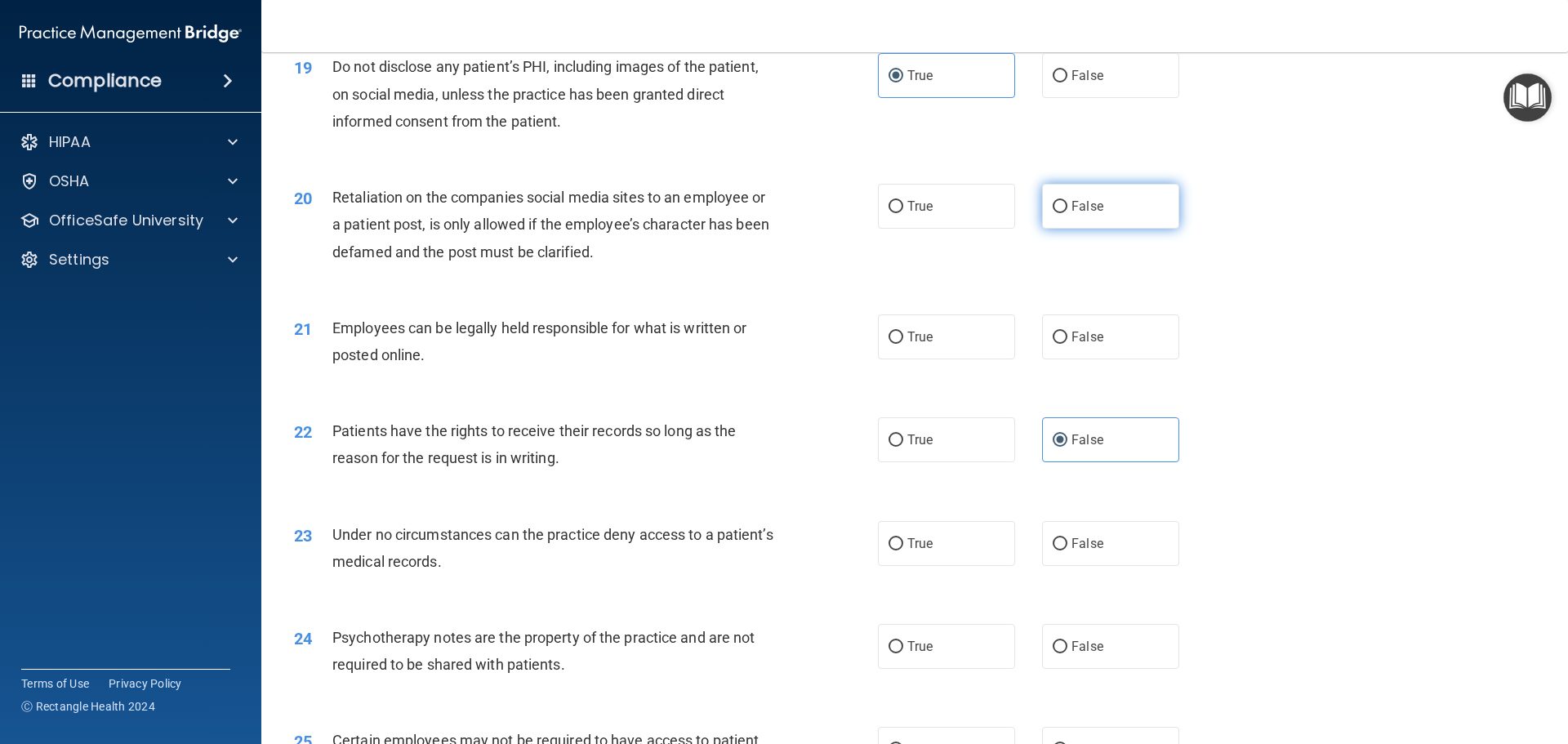 click on "False" at bounding box center [1111, 206] 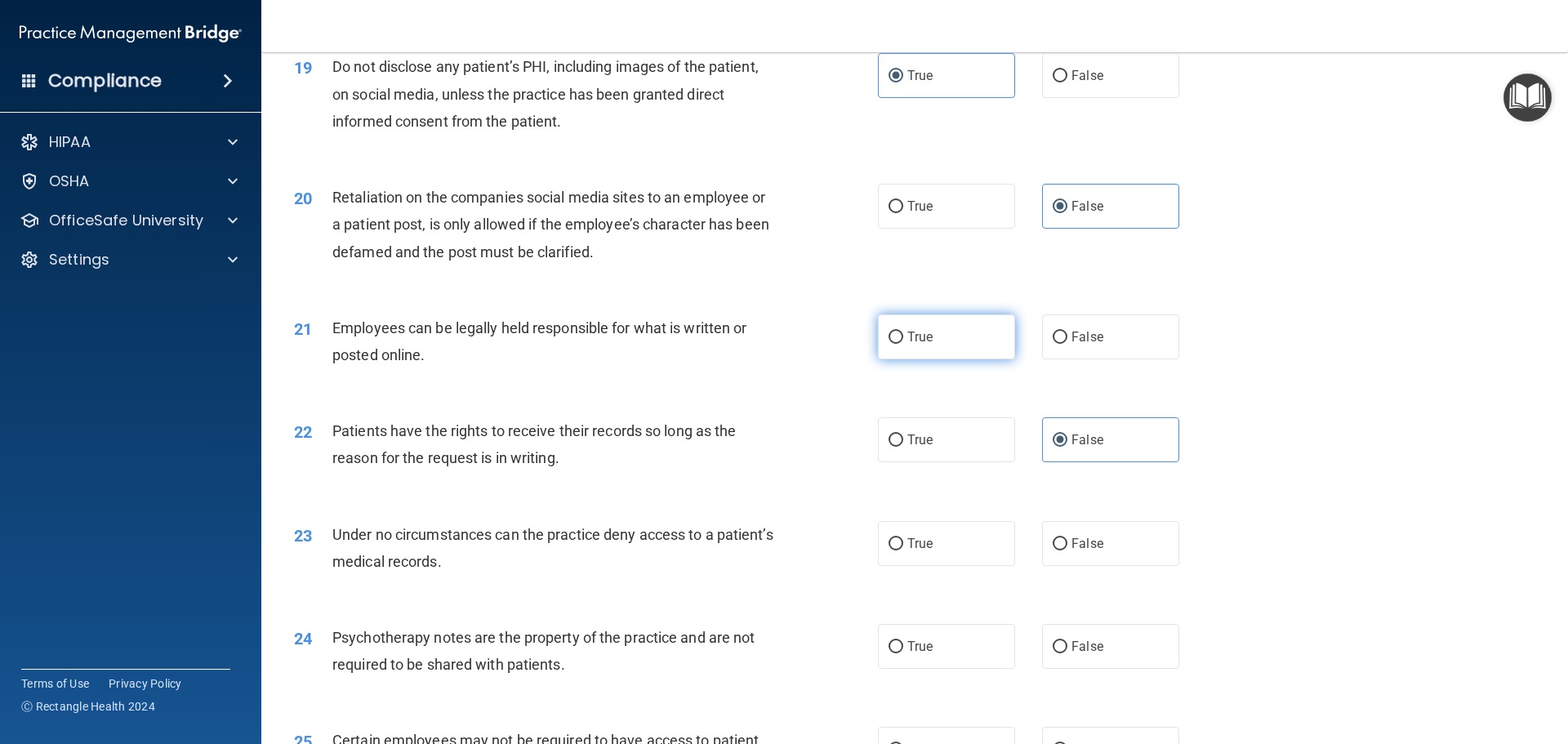 click on "True" at bounding box center (947, 336) 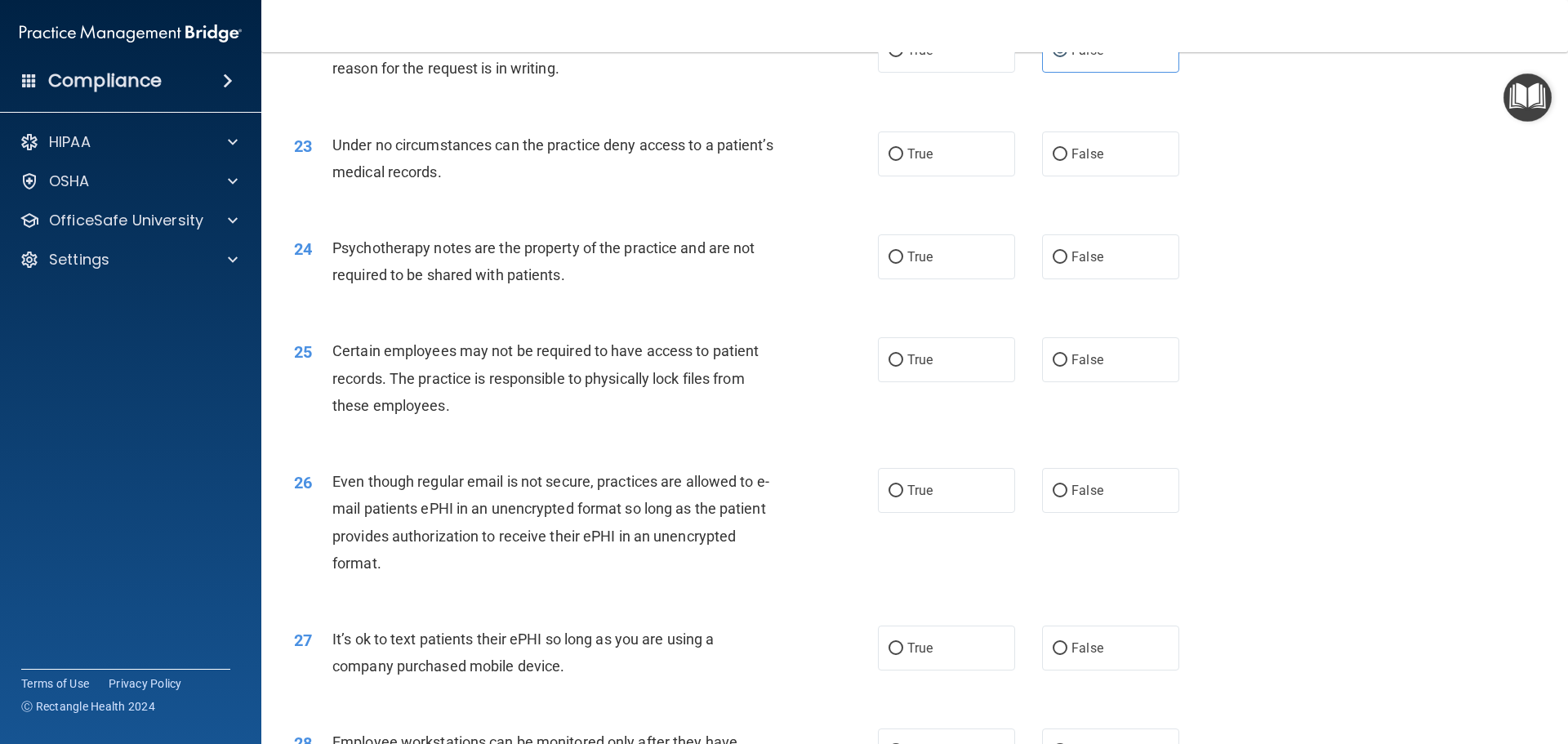 scroll, scrollTop: 2858, scrollLeft: 0, axis: vertical 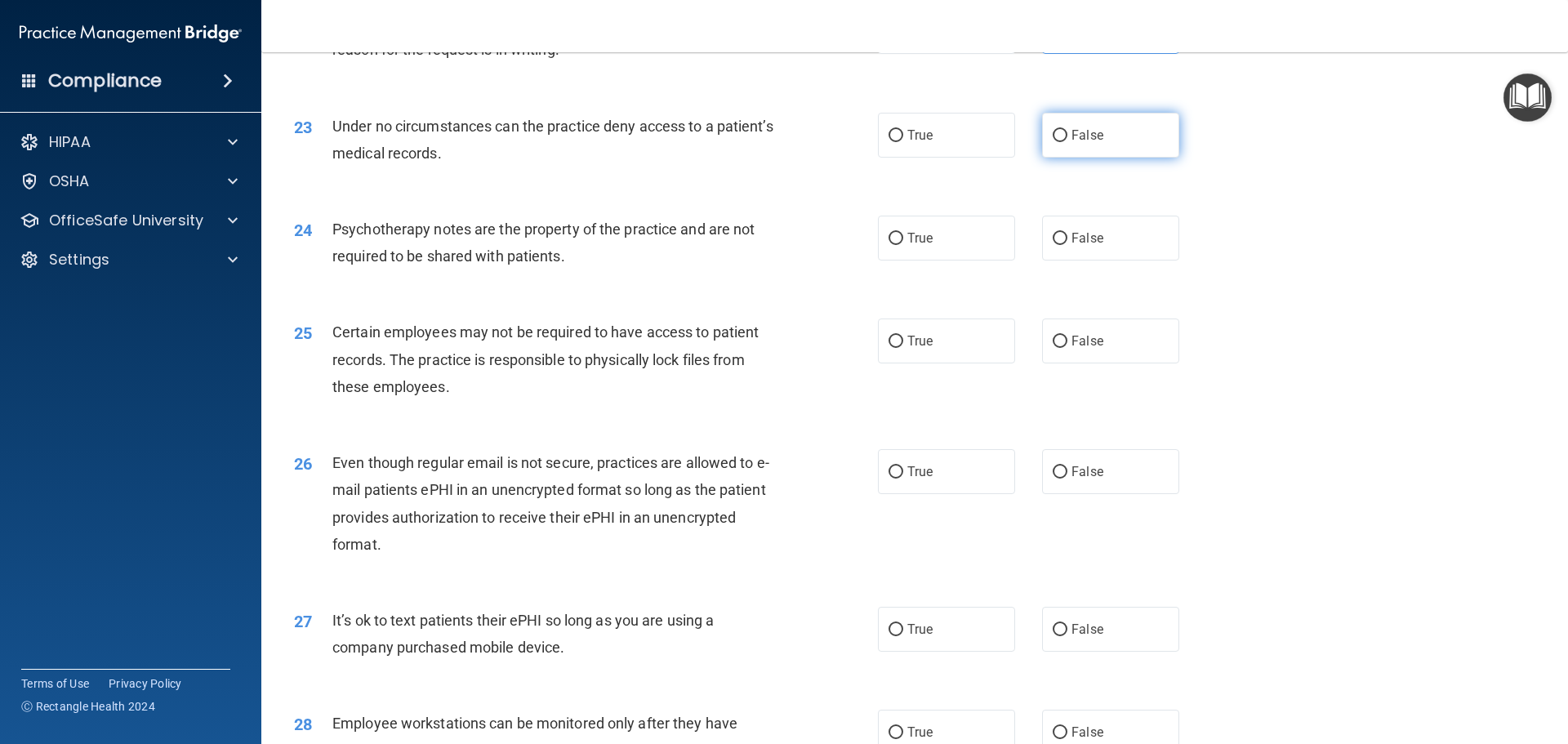 click on "False" at bounding box center [1111, 135] 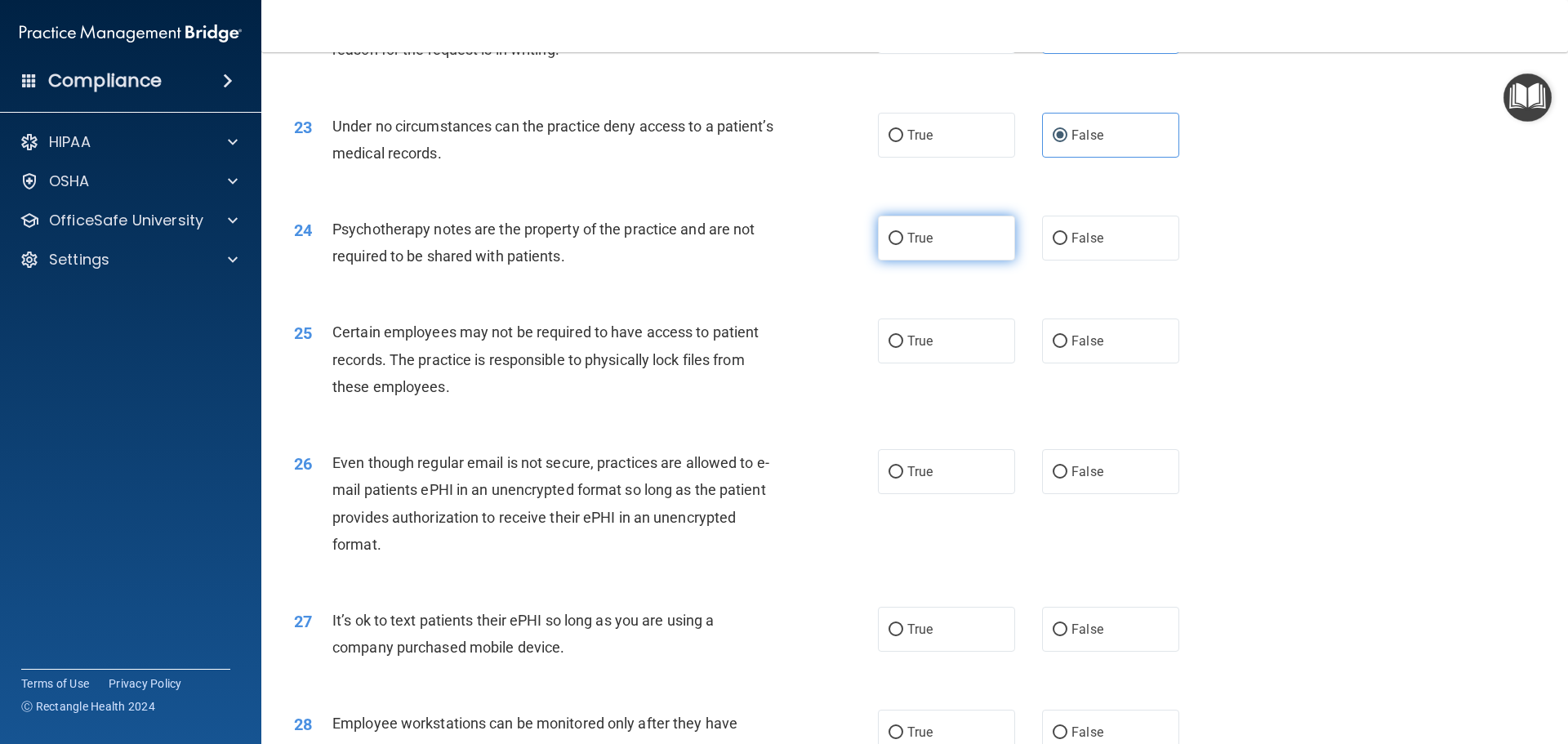 click on "True" at bounding box center [947, 238] 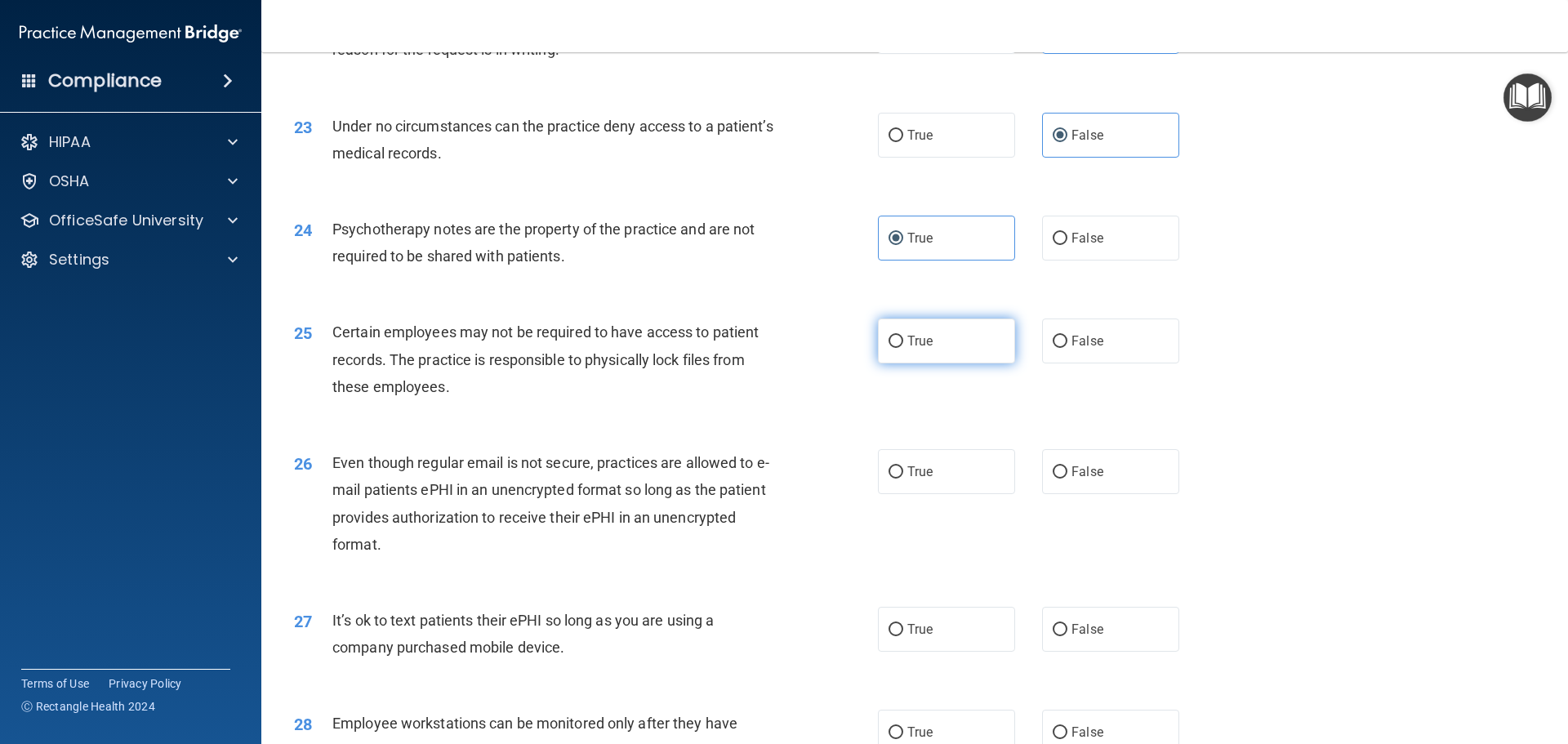 click on "True" at bounding box center (947, 341) 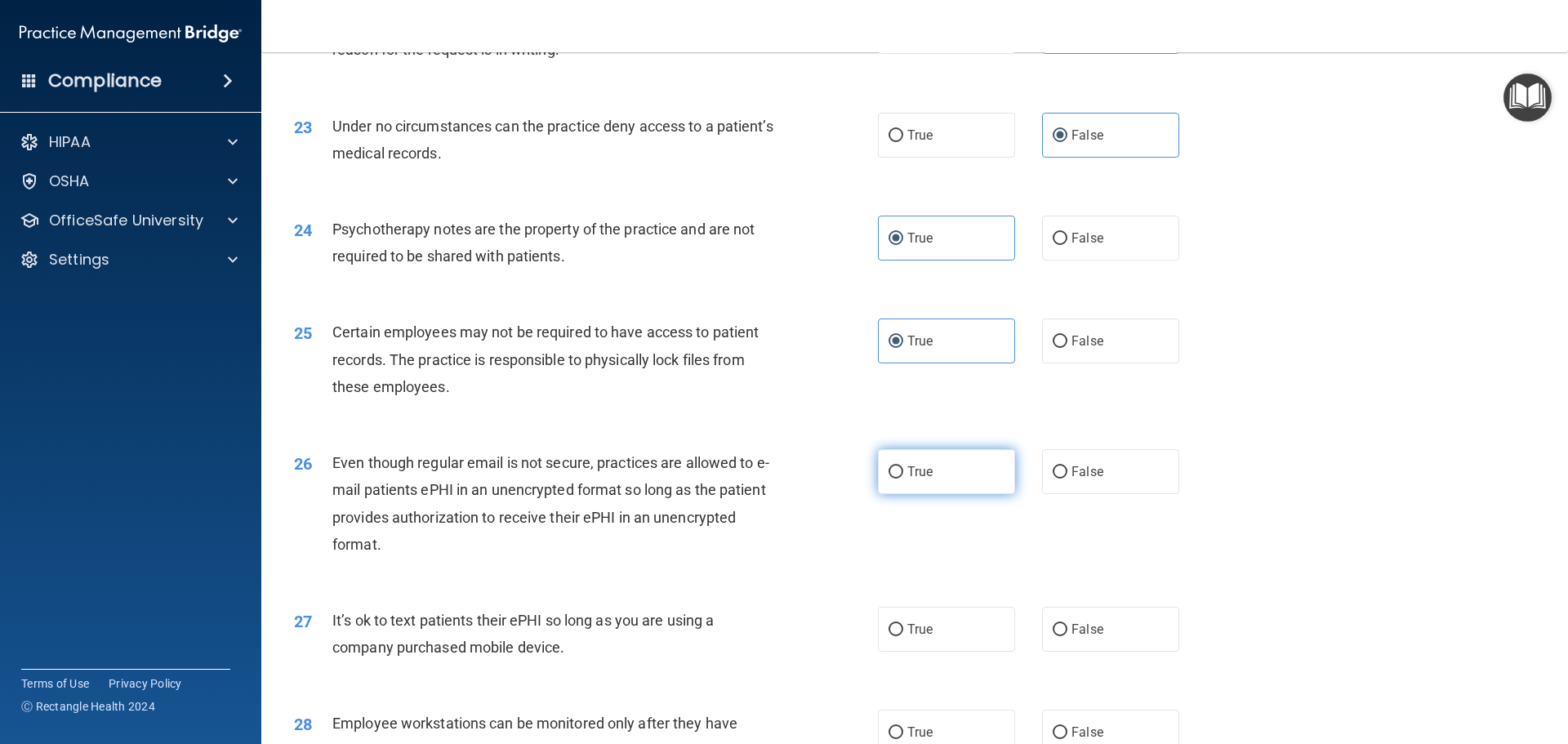 click on "True" at bounding box center [947, 471] 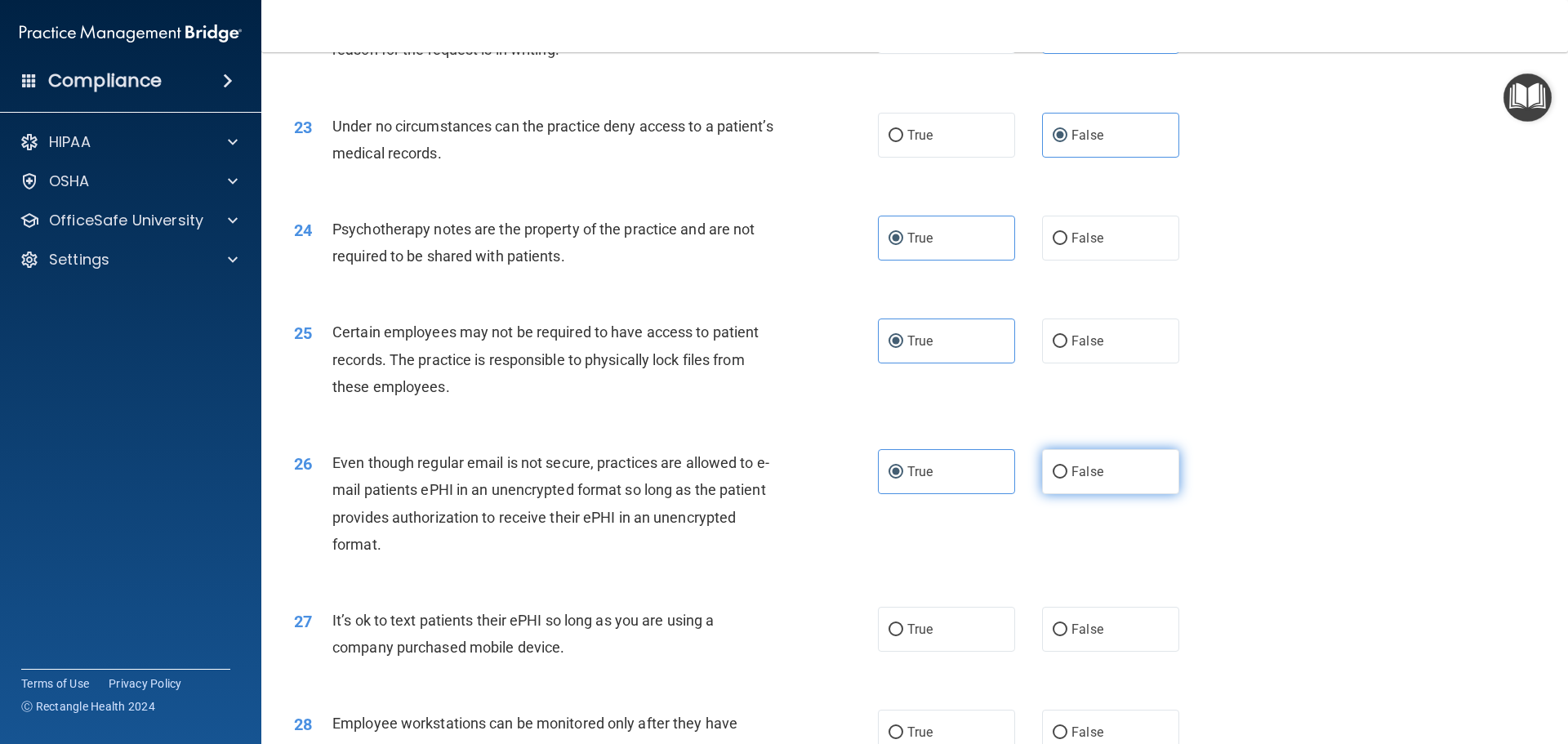 click on "False" at bounding box center [1111, 471] 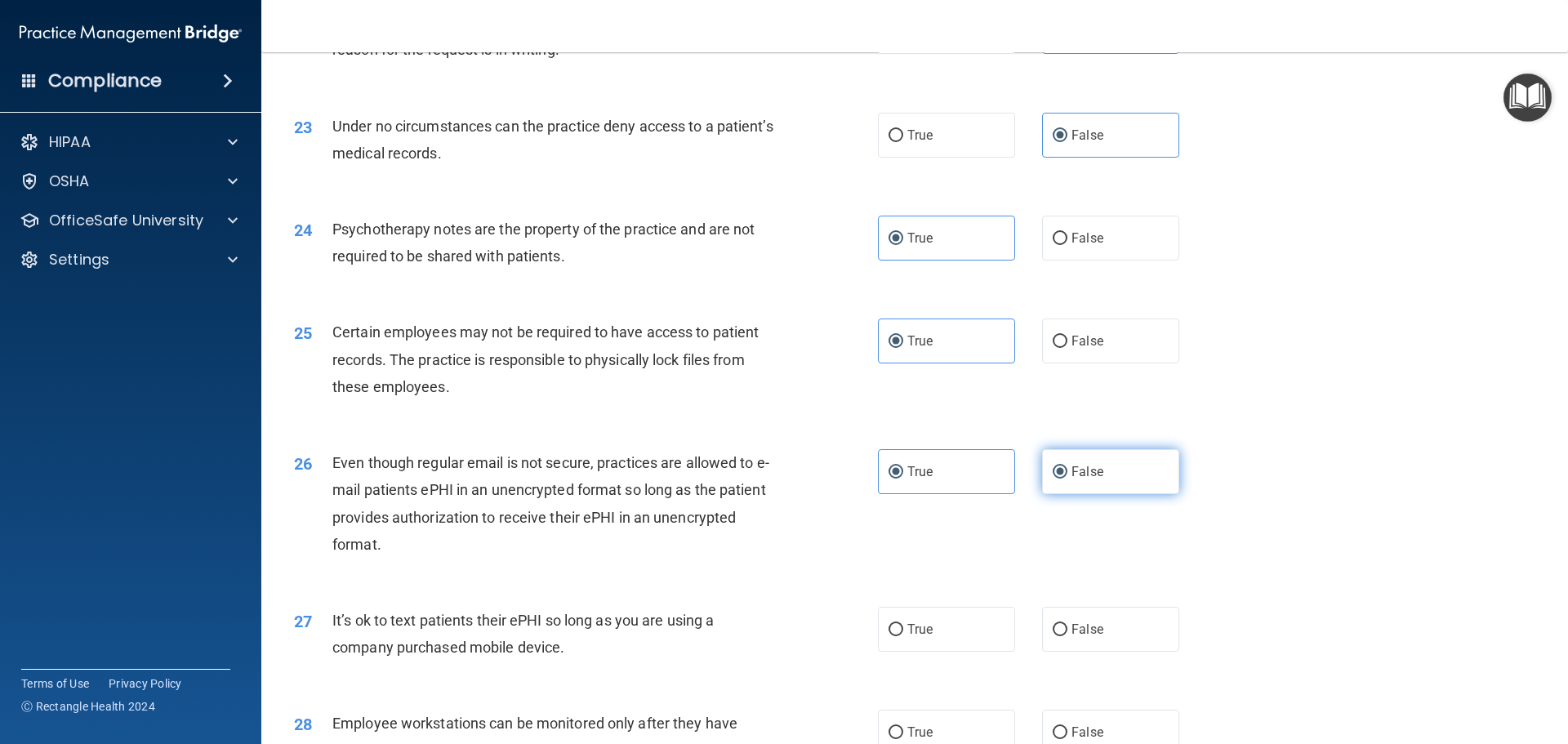radio on "false" 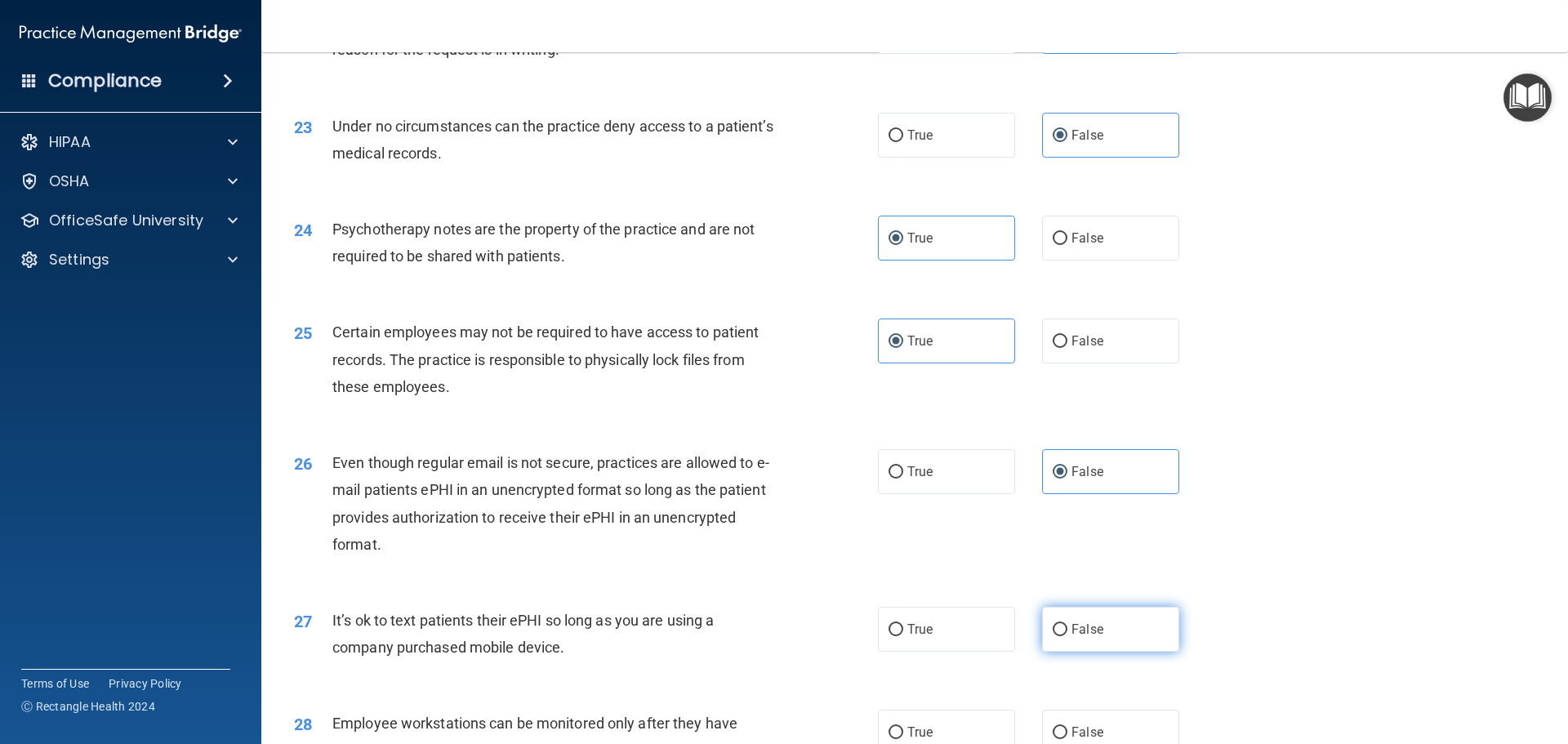 click on "False" at bounding box center (1111, 629) 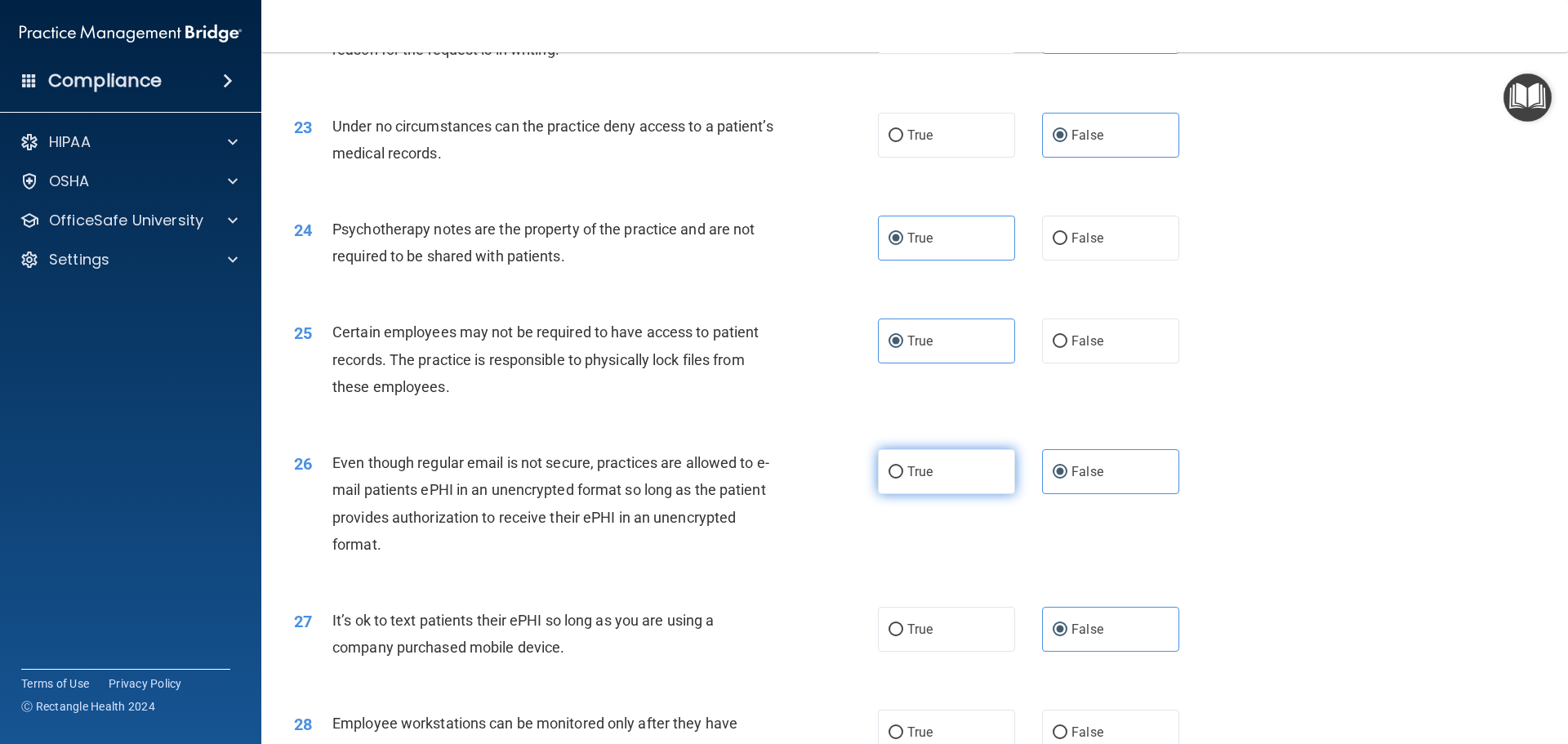 click on "True" at bounding box center (947, 471) 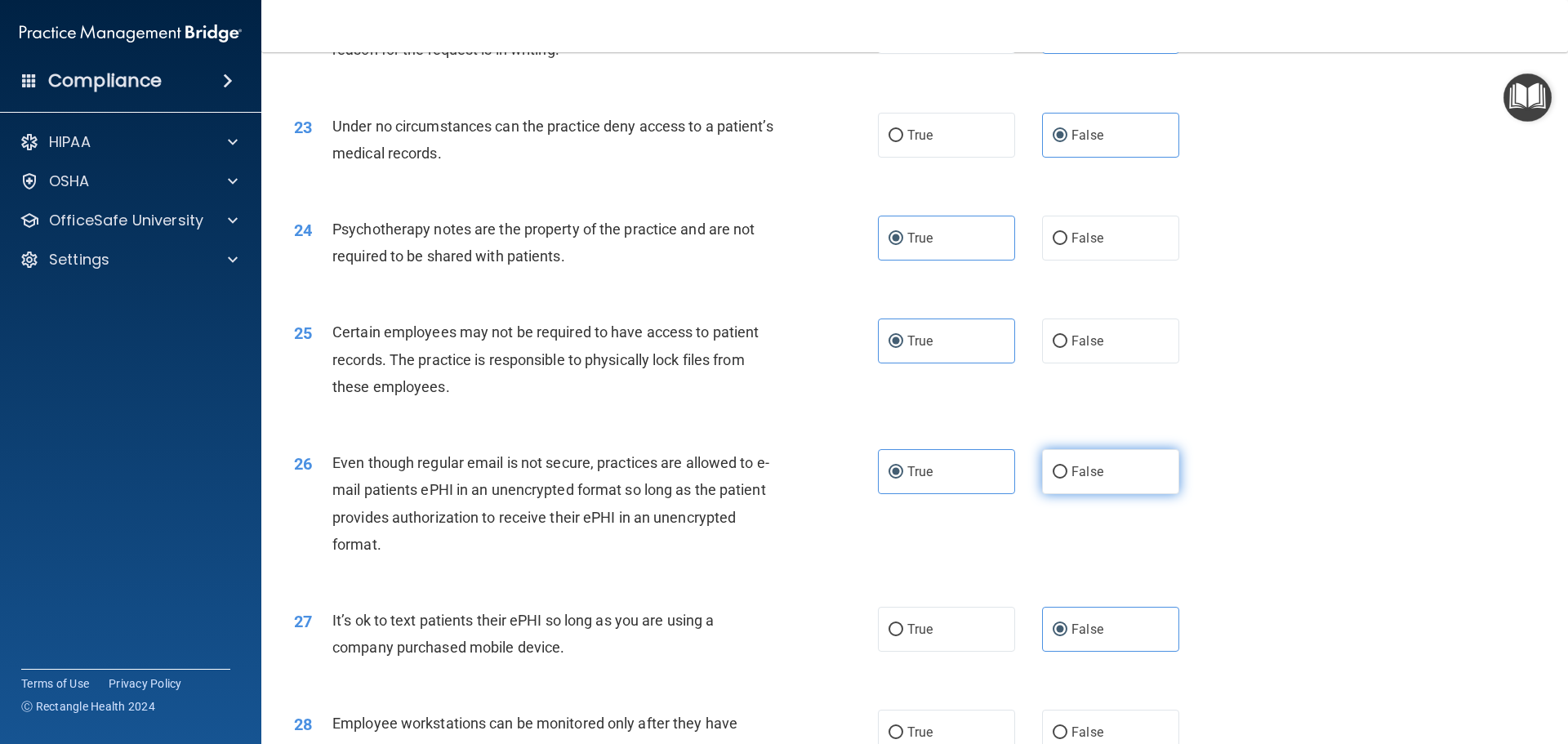 click on "False" at bounding box center [1111, 471] 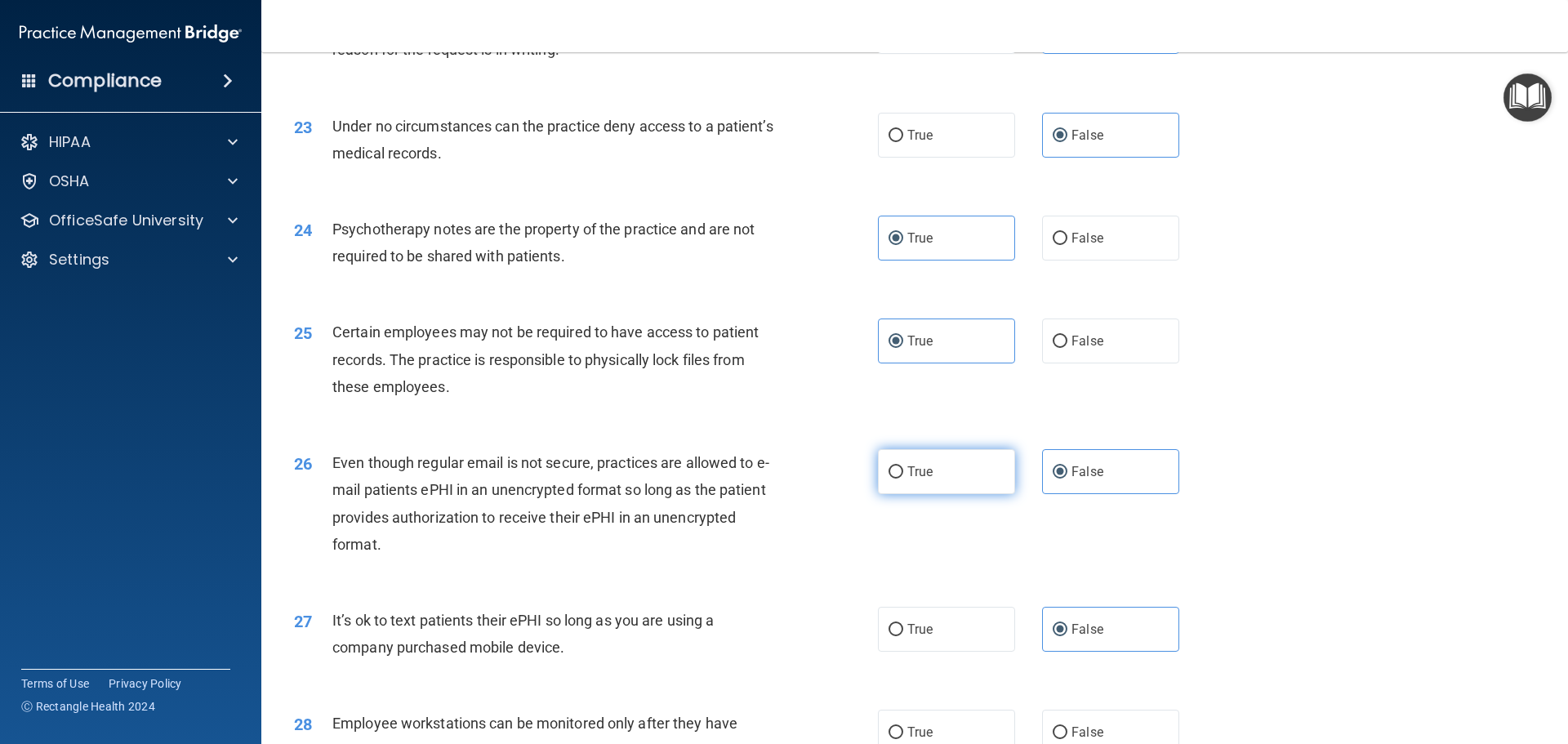 click on "True" at bounding box center [947, 471] 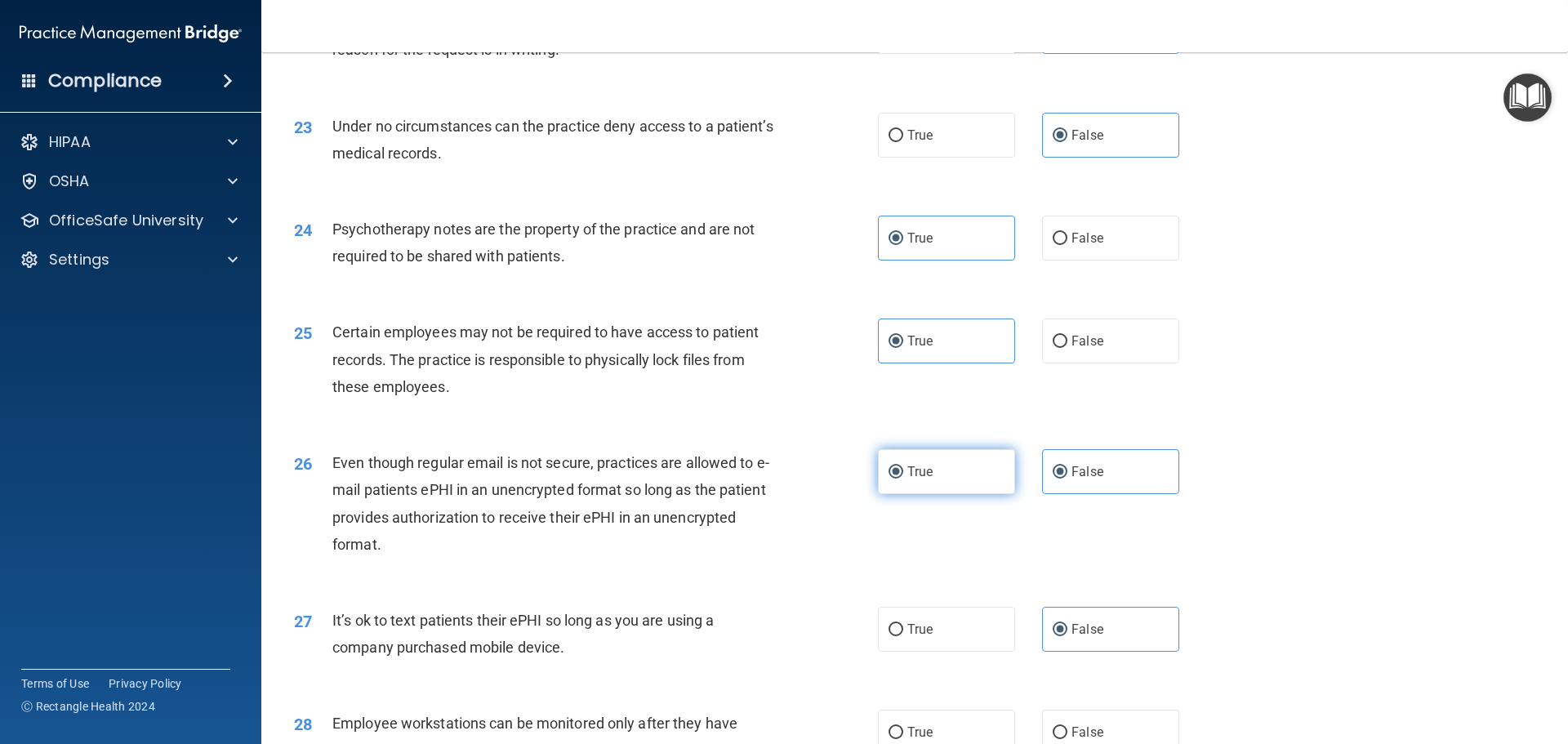 radio on "false" 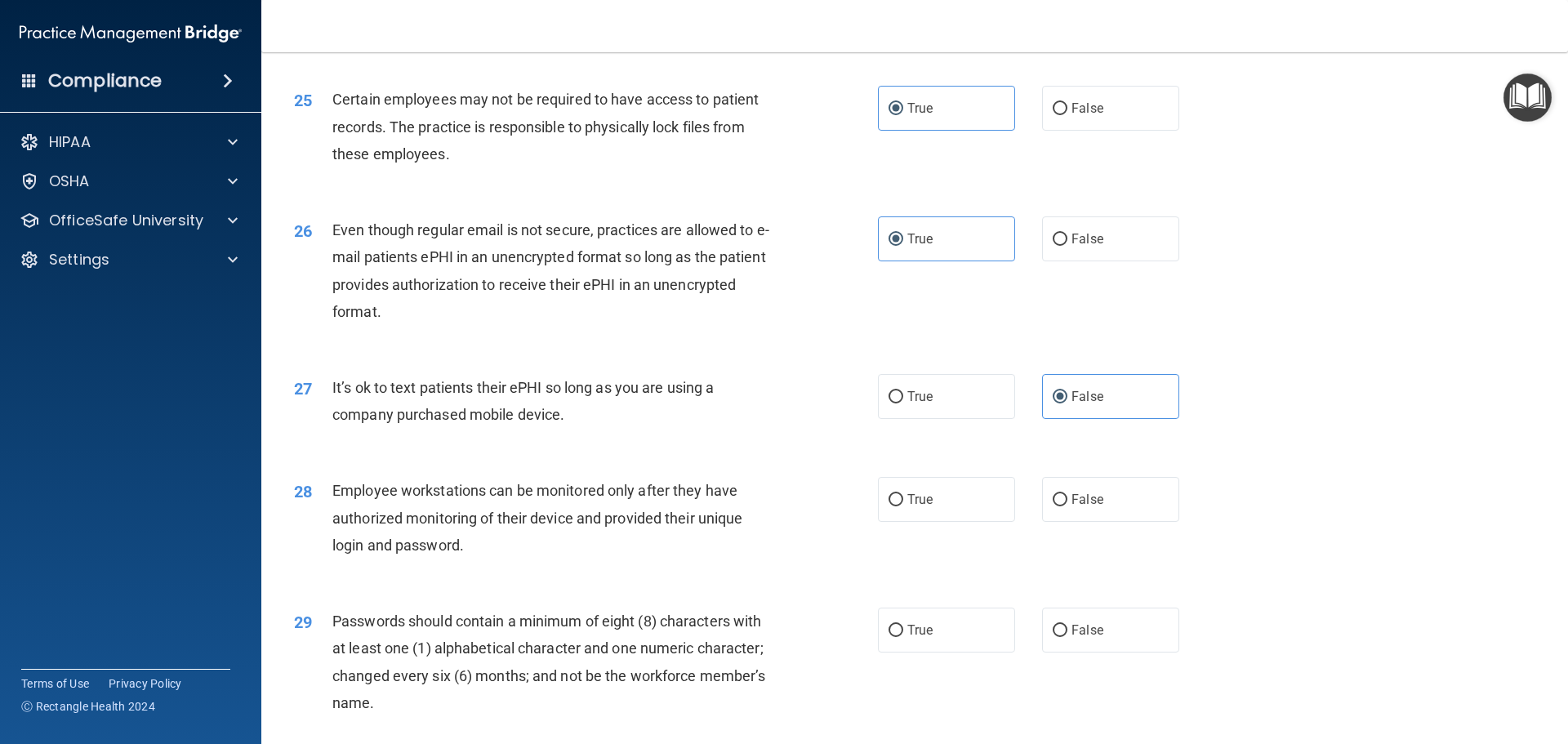 scroll, scrollTop: 3103, scrollLeft: 0, axis: vertical 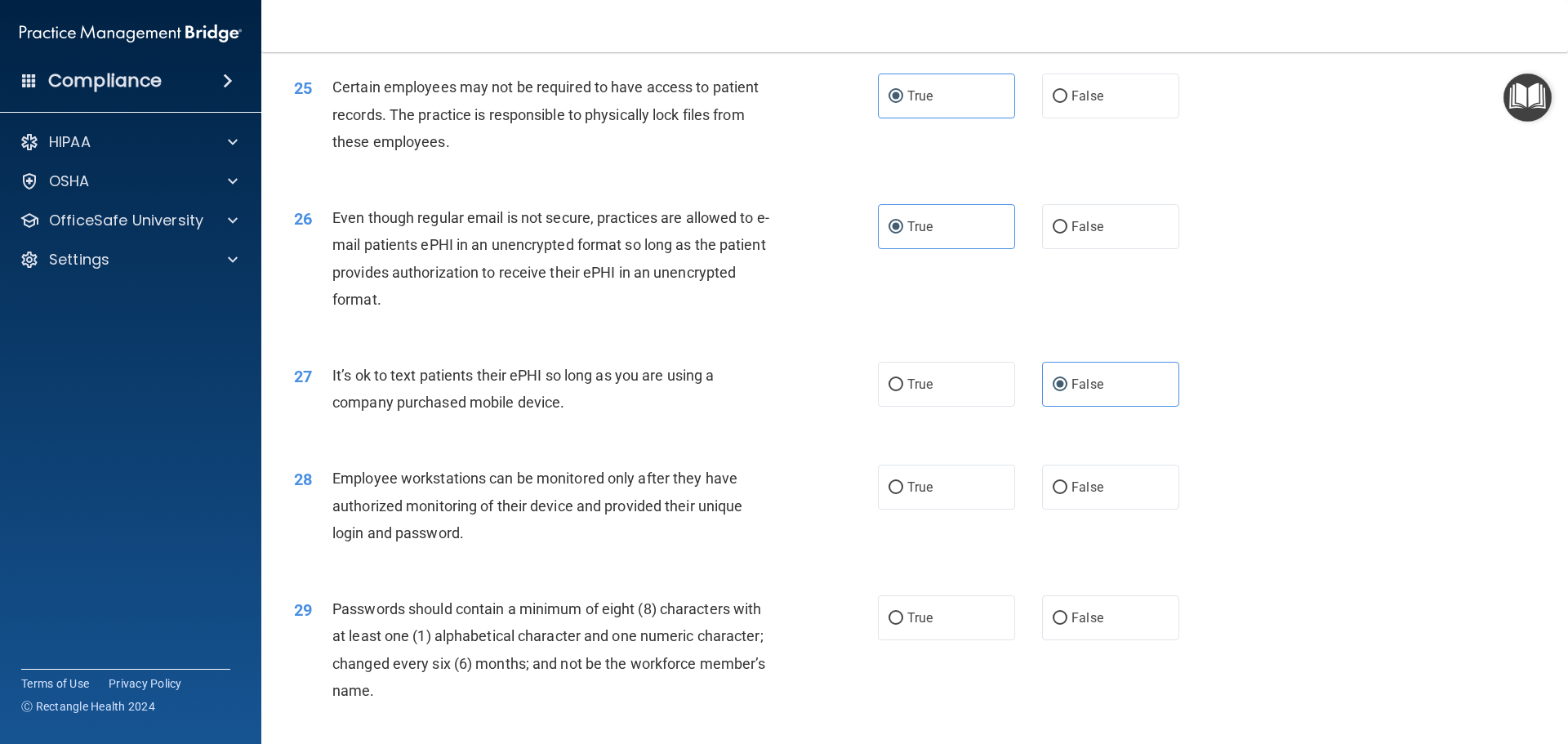 click on "28       Employee workstations can be monitored only after they have authorized monitoring of their device and provided their unique login and password.                  True           False" at bounding box center (915, 510) 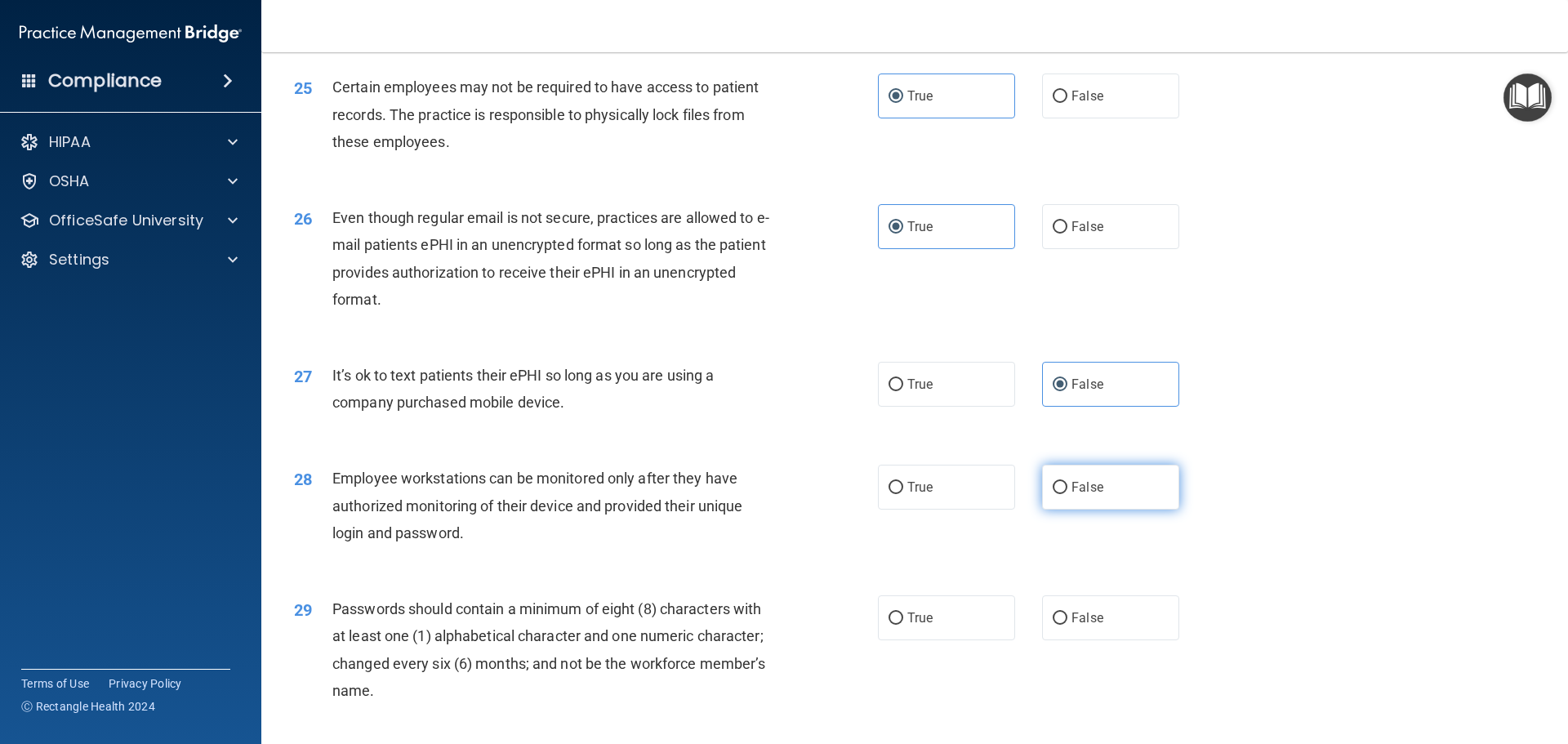 click on "False" at bounding box center [1087, 487] 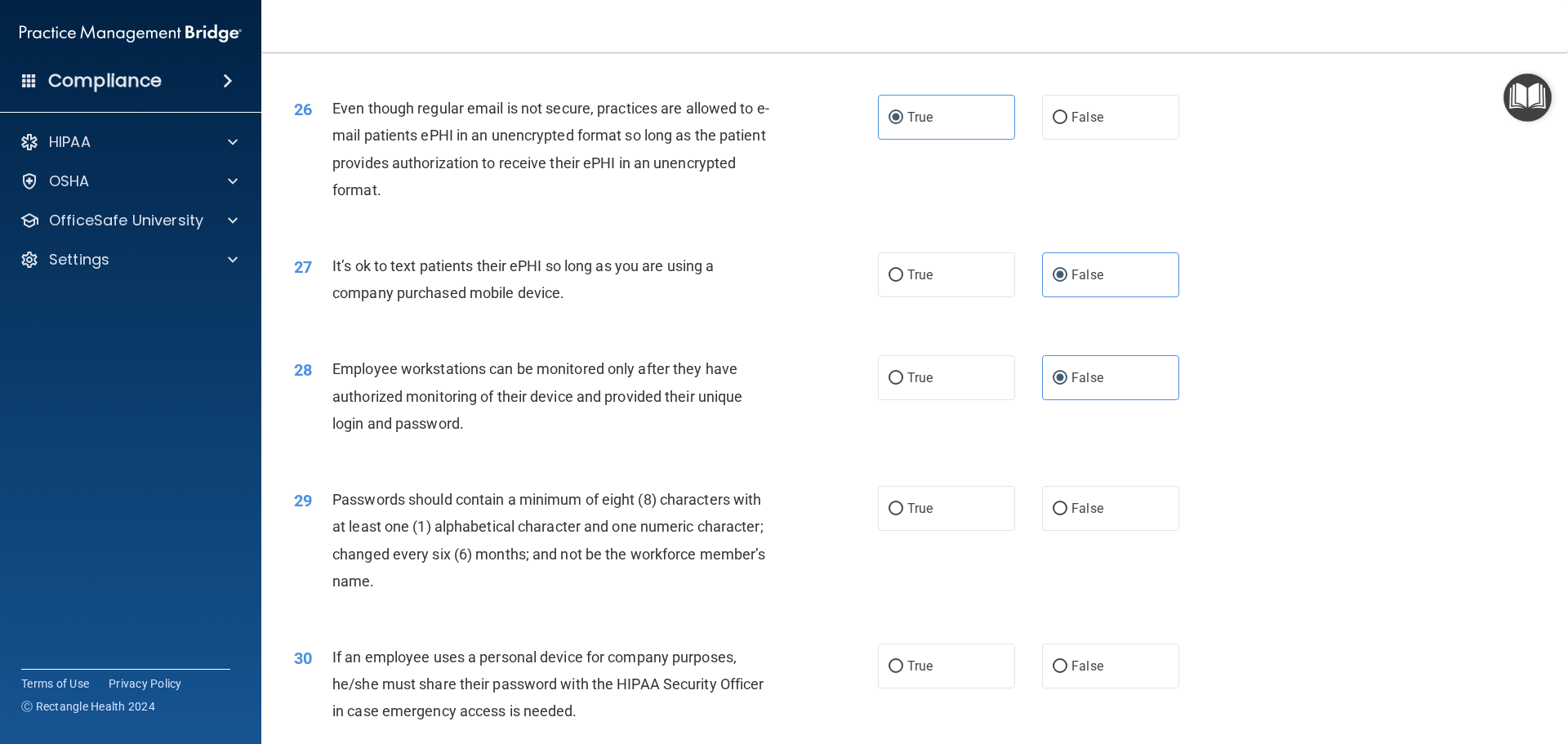 scroll, scrollTop: 3348, scrollLeft: 0, axis: vertical 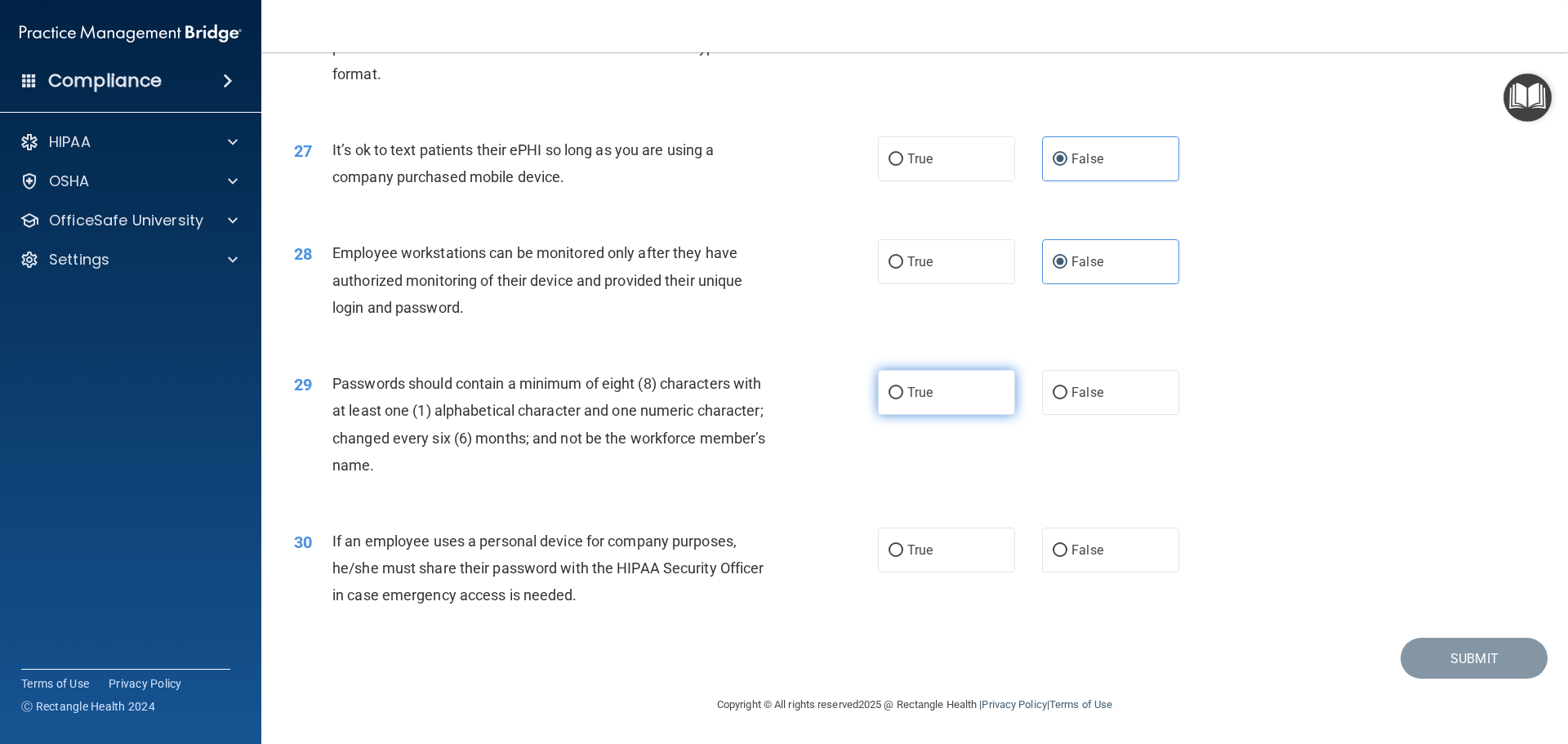 click on "True" at bounding box center [947, 392] 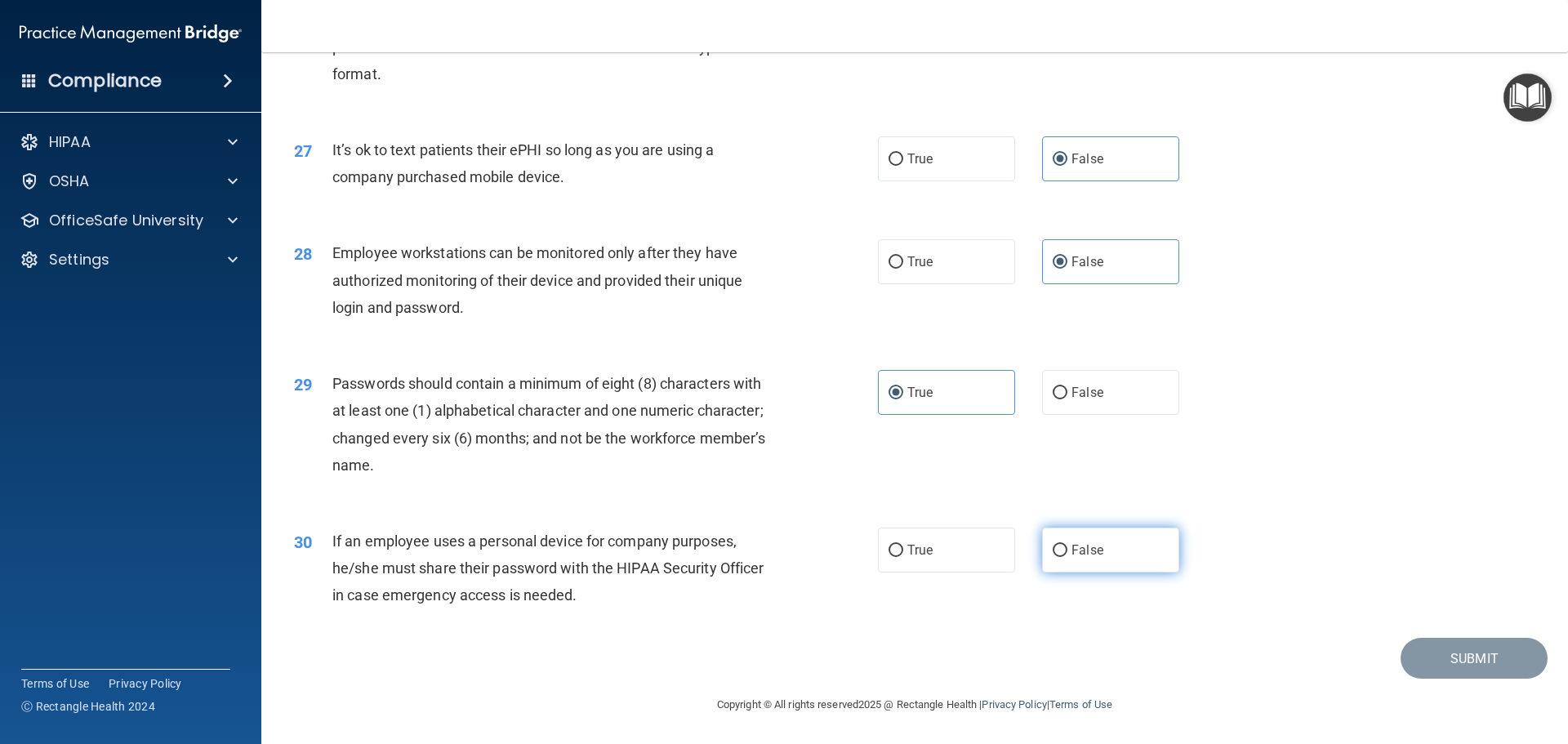 click on "False" at bounding box center [1087, 550] 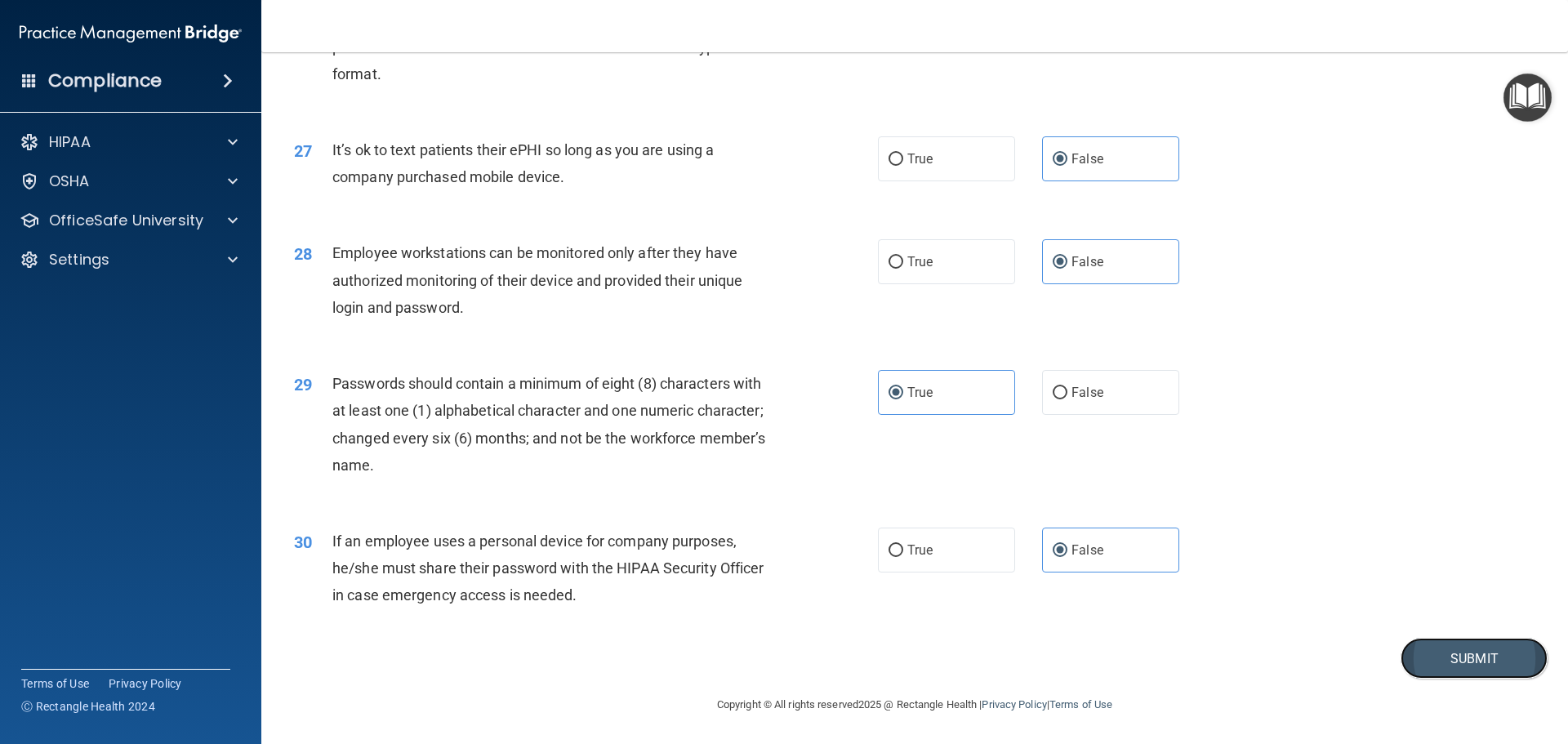 click on "Submit" at bounding box center [1474, 658] 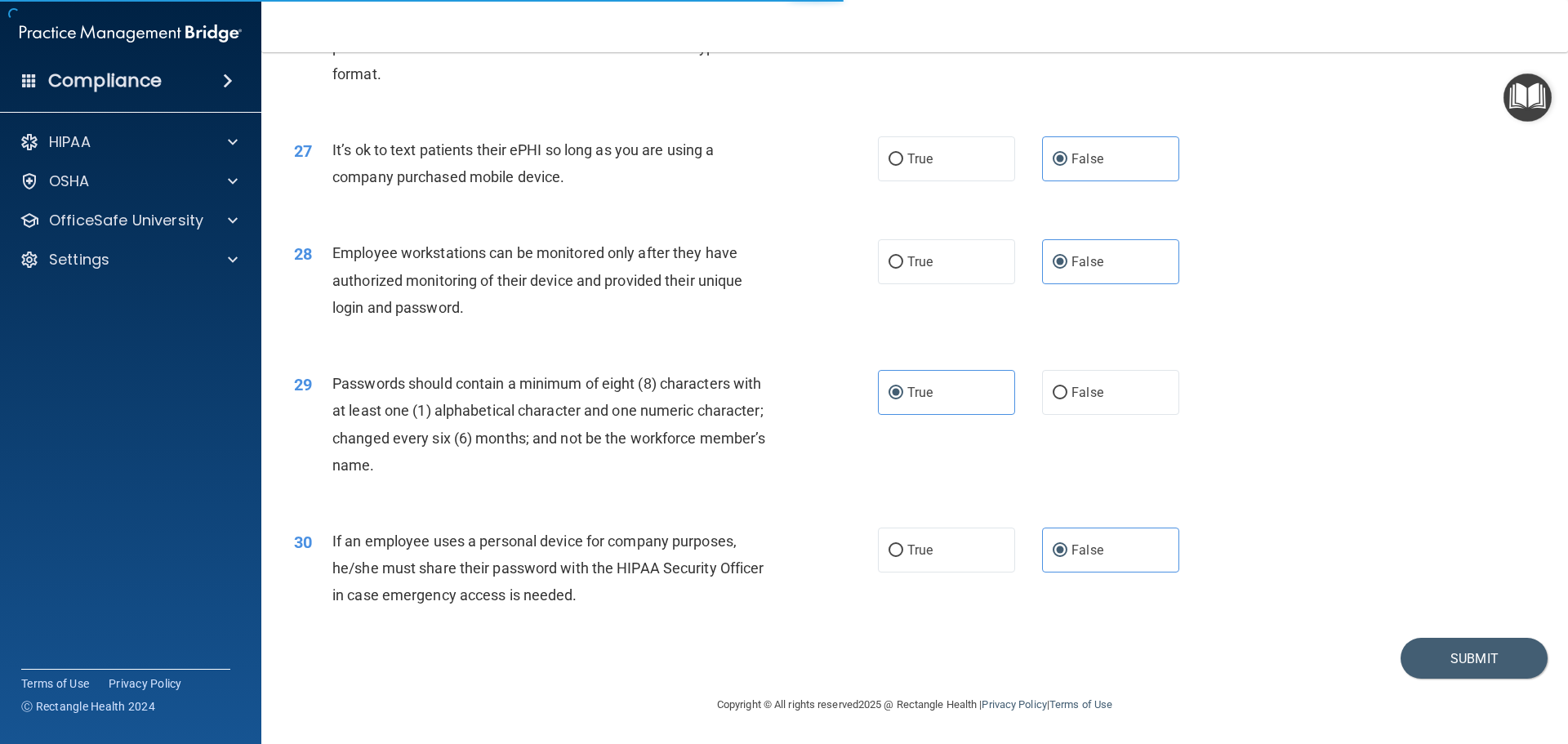 scroll, scrollTop: 0, scrollLeft: 0, axis: both 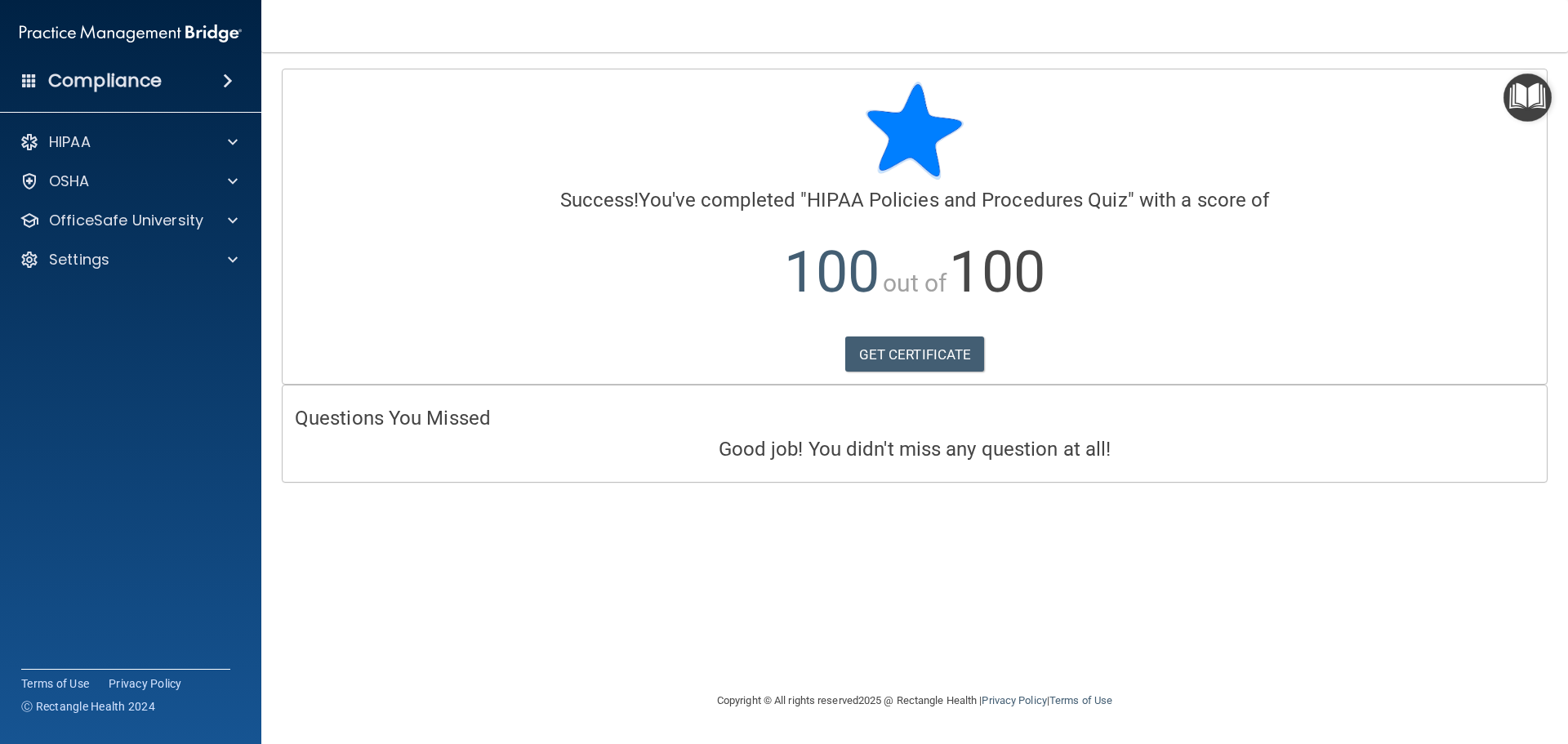 click on "HIPAA
Documents and Policies                 Report an Incident               Business Associates               Emergency Planning               Resources                 HIPAA Risk Assessment
OSHA
Documents               Safety Data Sheets               Self-Assessment                Injury and Illness Report                Resources
PCI
PCI Compliance                Merchant Savings Calculator
OfficeSafe University
HIPAA Training                   OSHA Training                   Continuing Education
Settings
My Account               My Users               Services                 Sign Out" at bounding box center (131, 204) 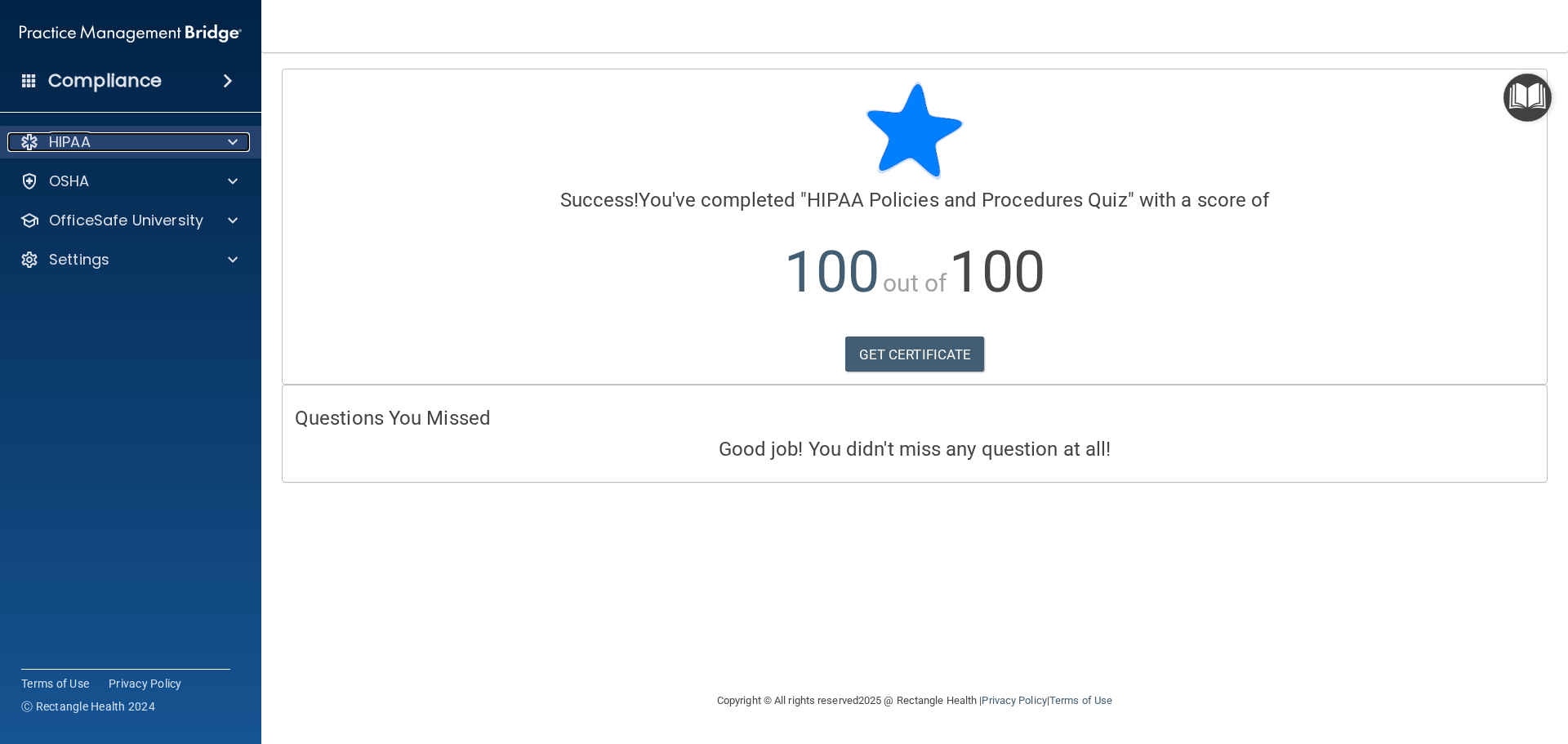click on "HIPAA" at bounding box center [109, 142] 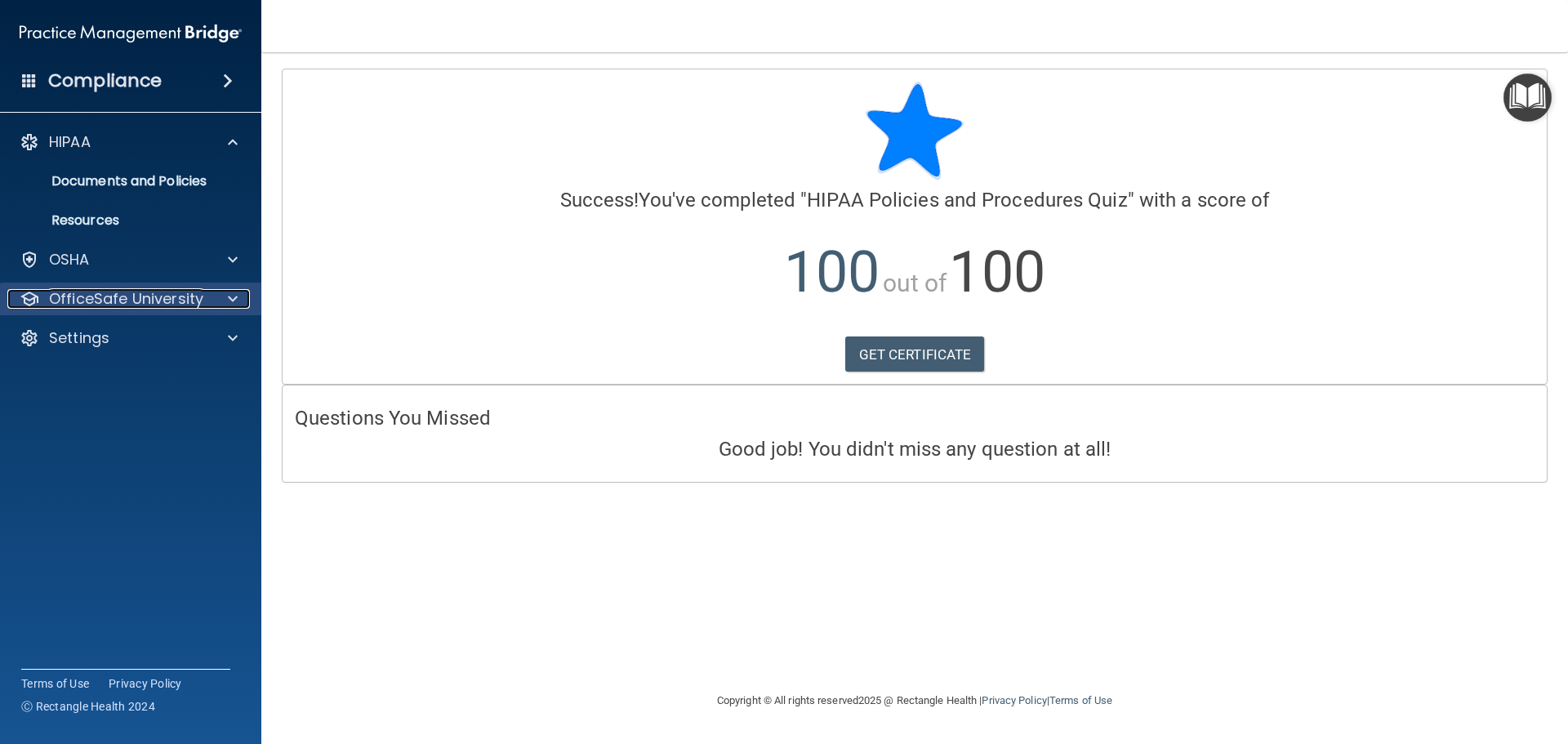 click on "OfficeSafe University" at bounding box center (126, 299) 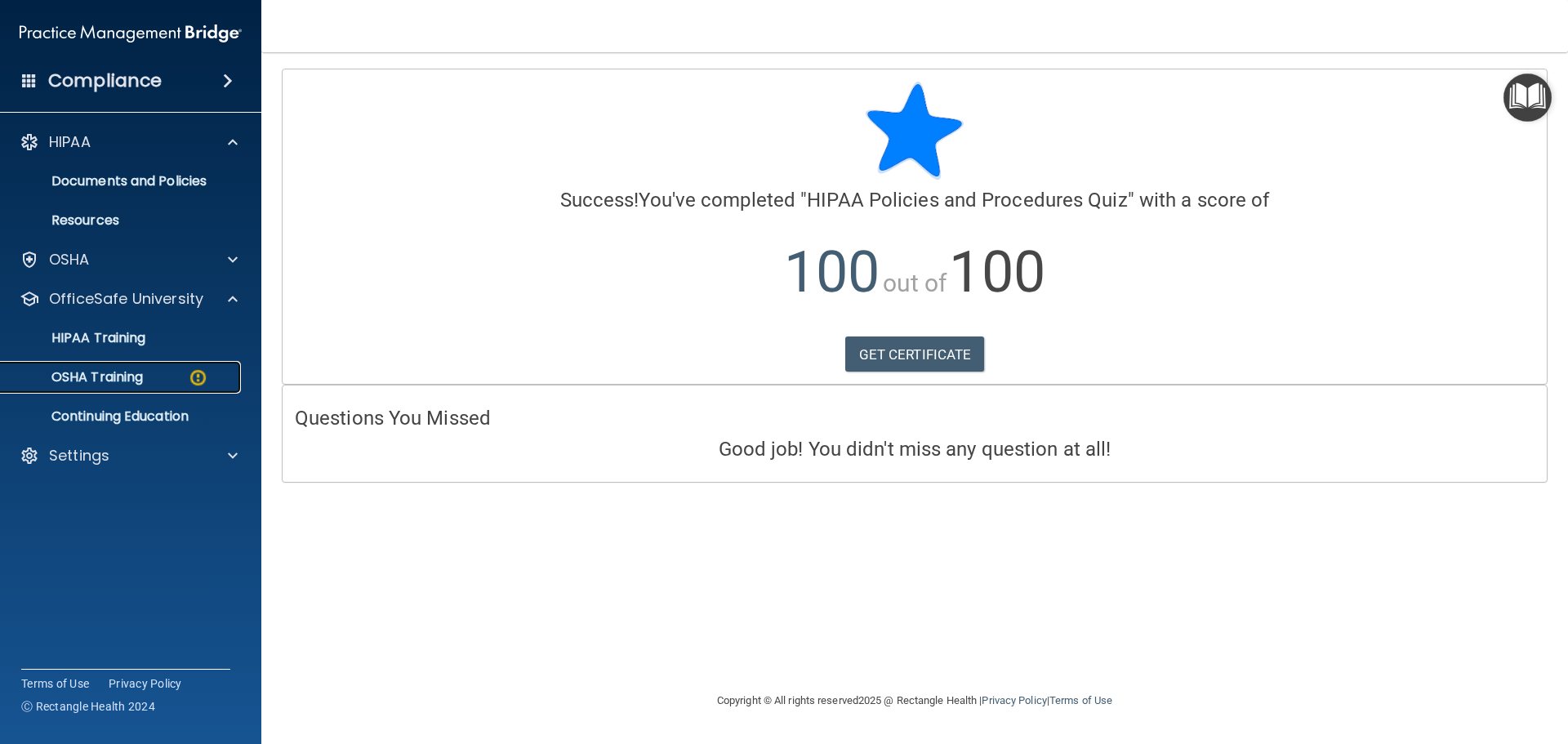 click on "OSHA Training" at bounding box center (77, 377) 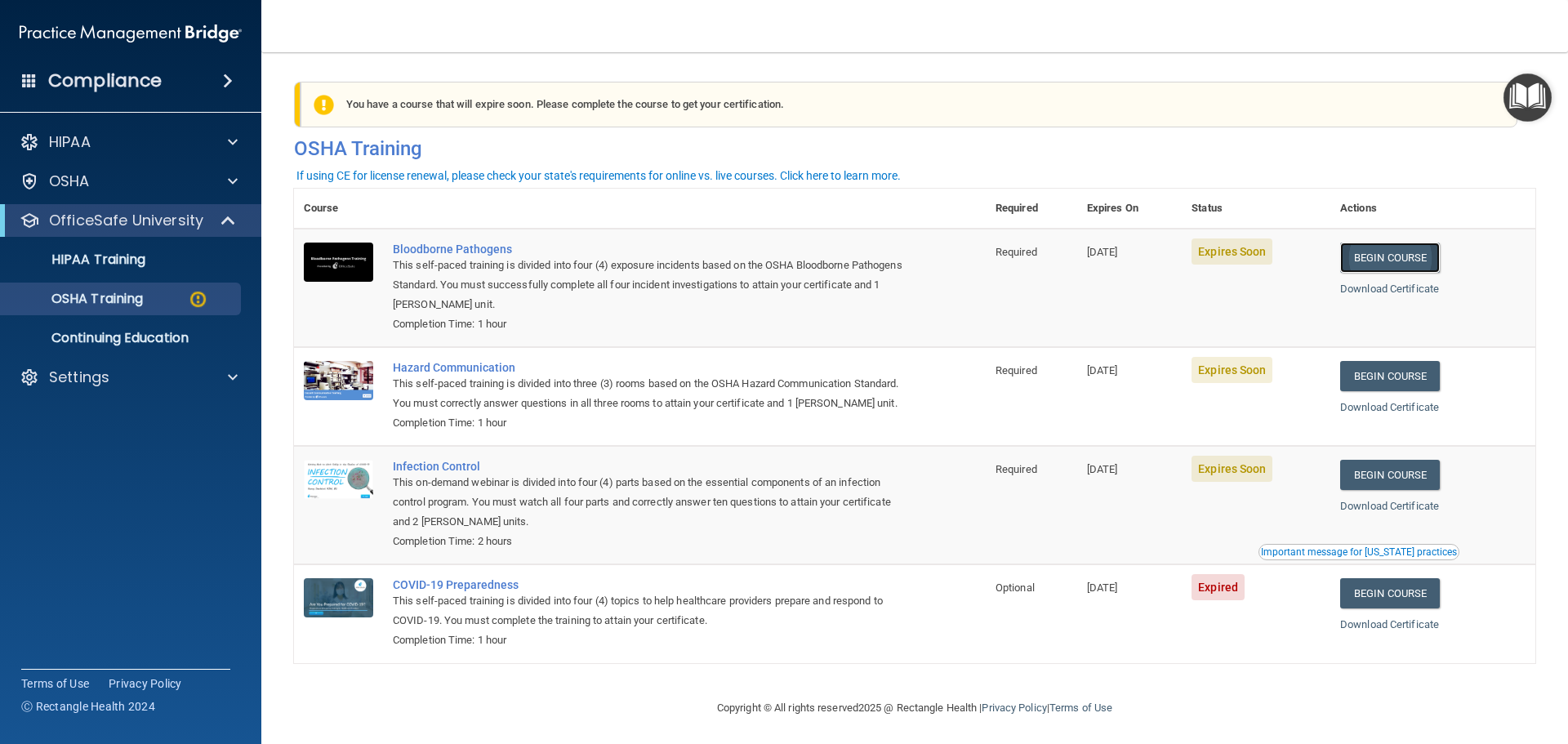 click on "Begin Course" at bounding box center (1390, 257) 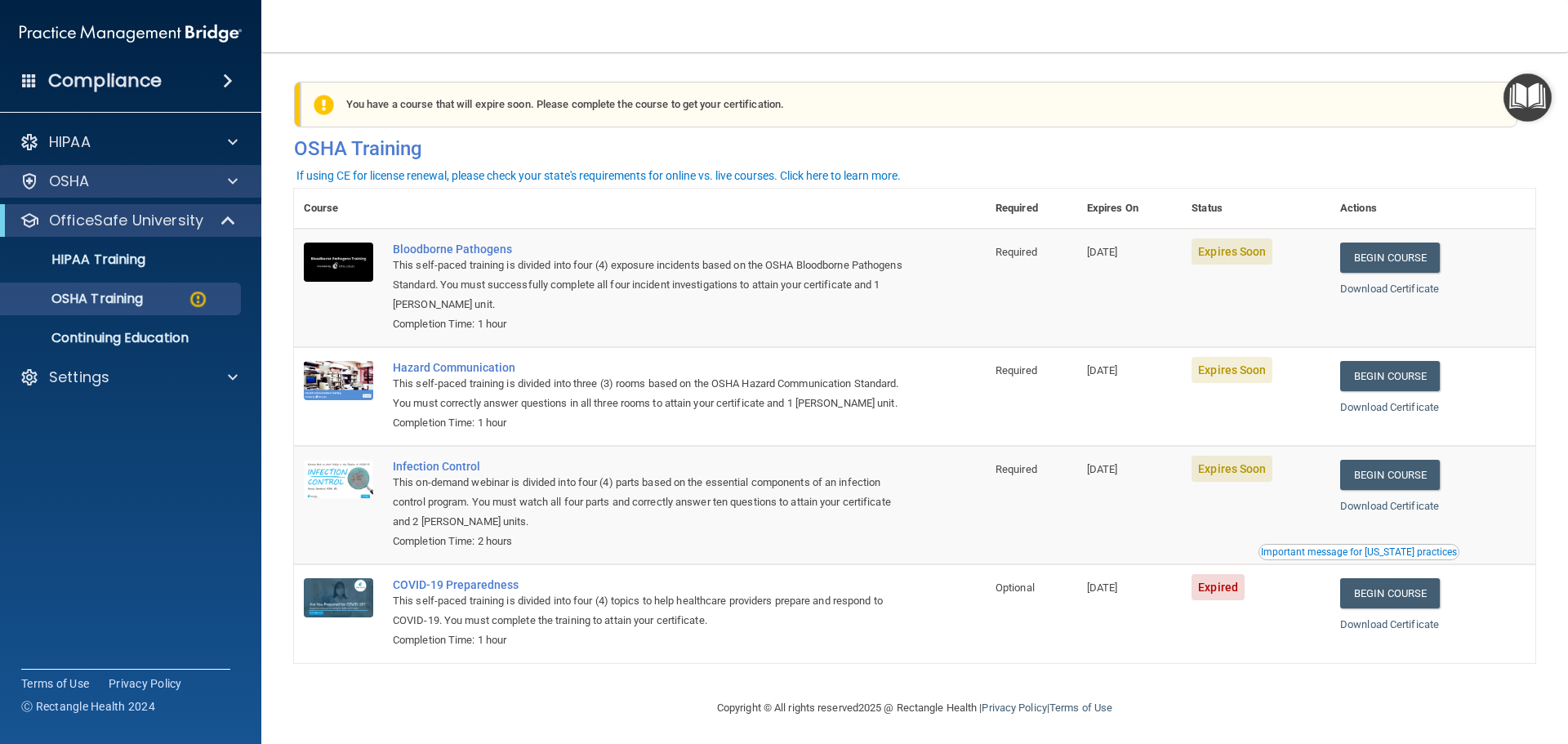 click on "OSHA" at bounding box center [131, 181] 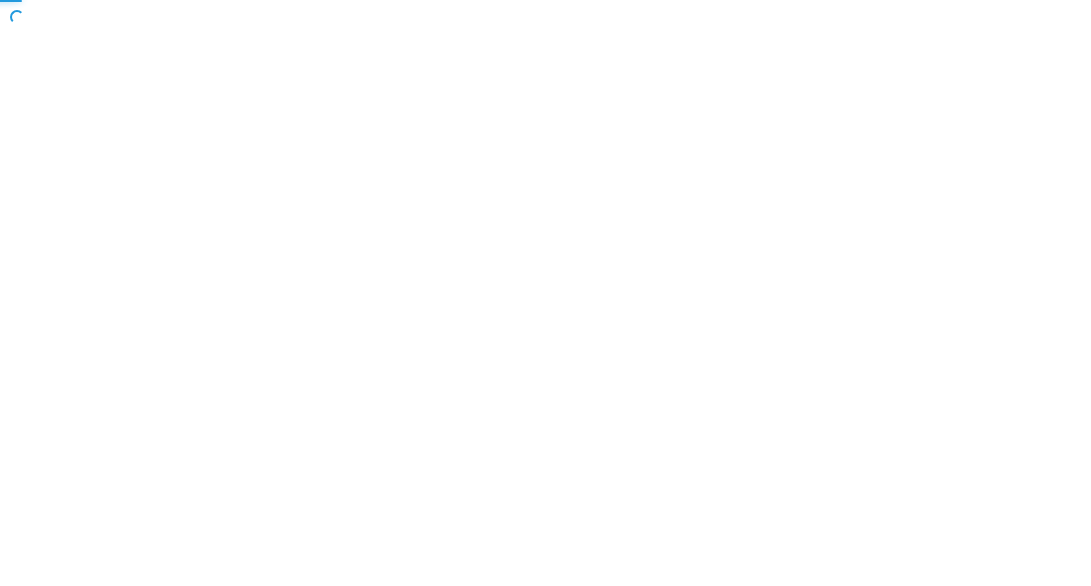 scroll, scrollTop: 0, scrollLeft: 0, axis: both 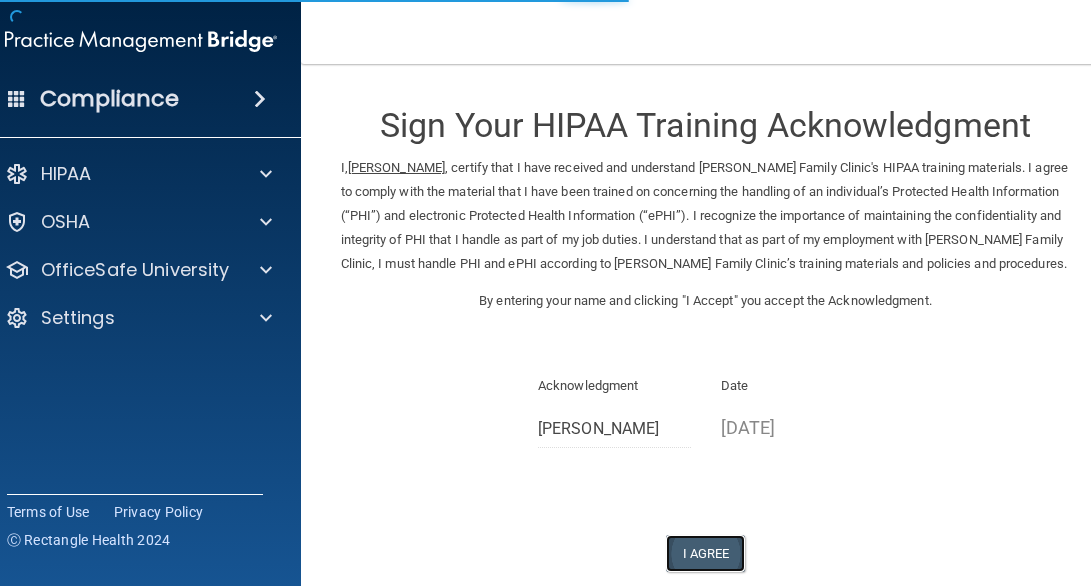 click on "I Agree" at bounding box center (706, 553) 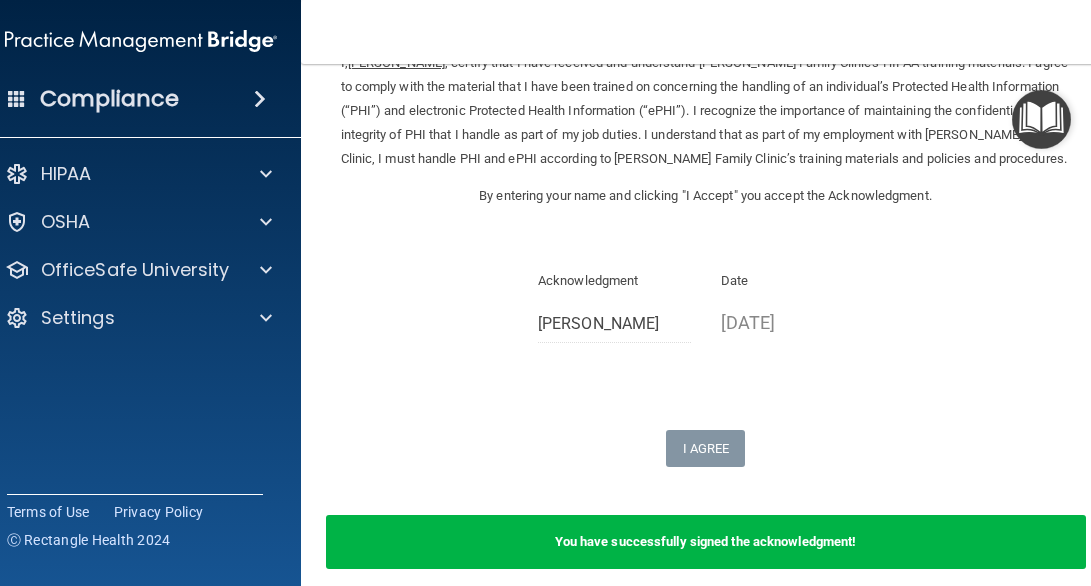 scroll, scrollTop: 192, scrollLeft: 0, axis: vertical 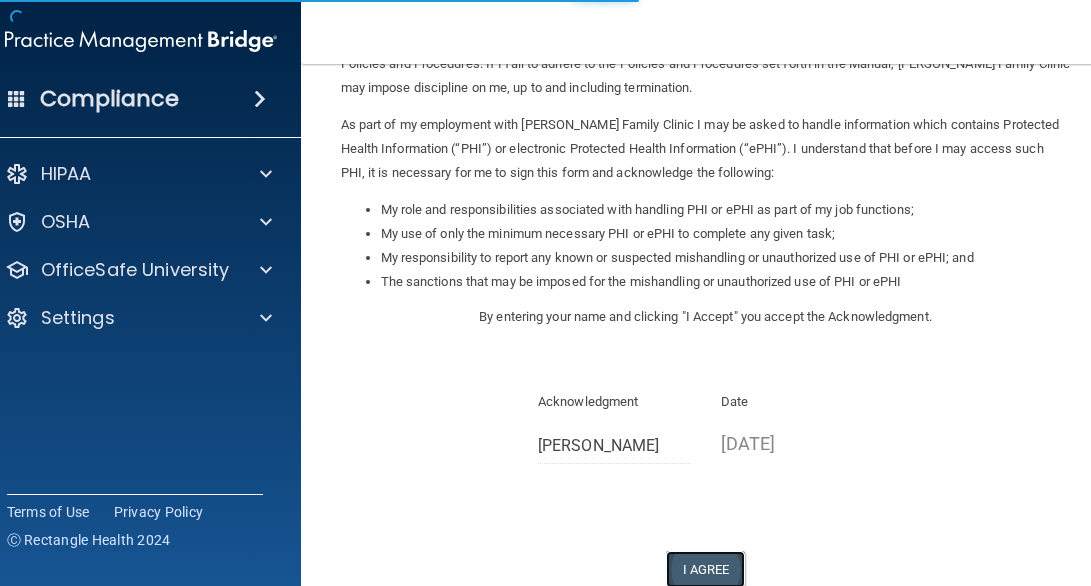 click on "I Agree" at bounding box center (706, 569) 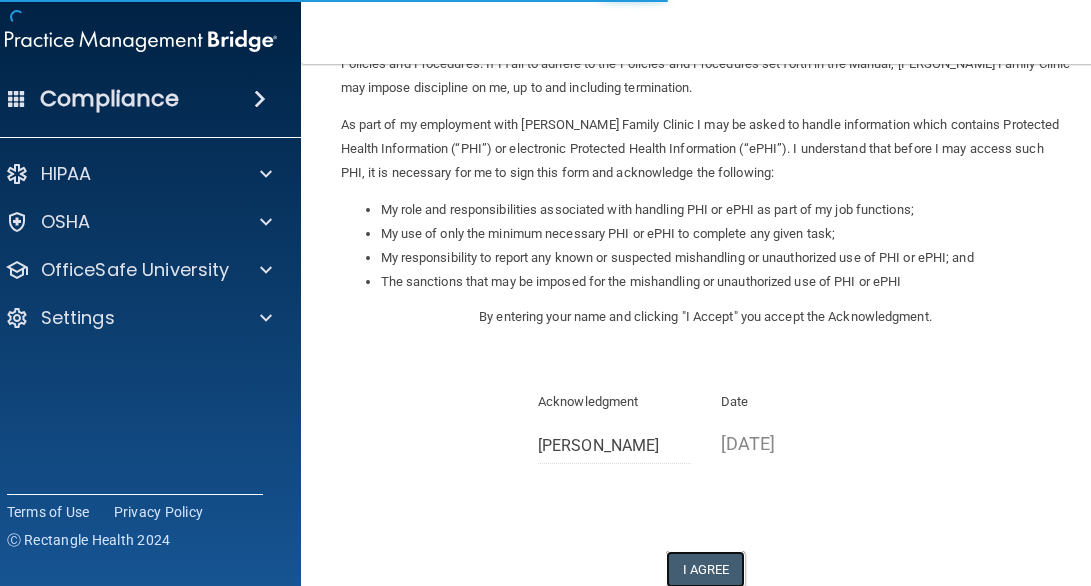 scroll, scrollTop: 330, scrollLeft: 0, axis: vertical 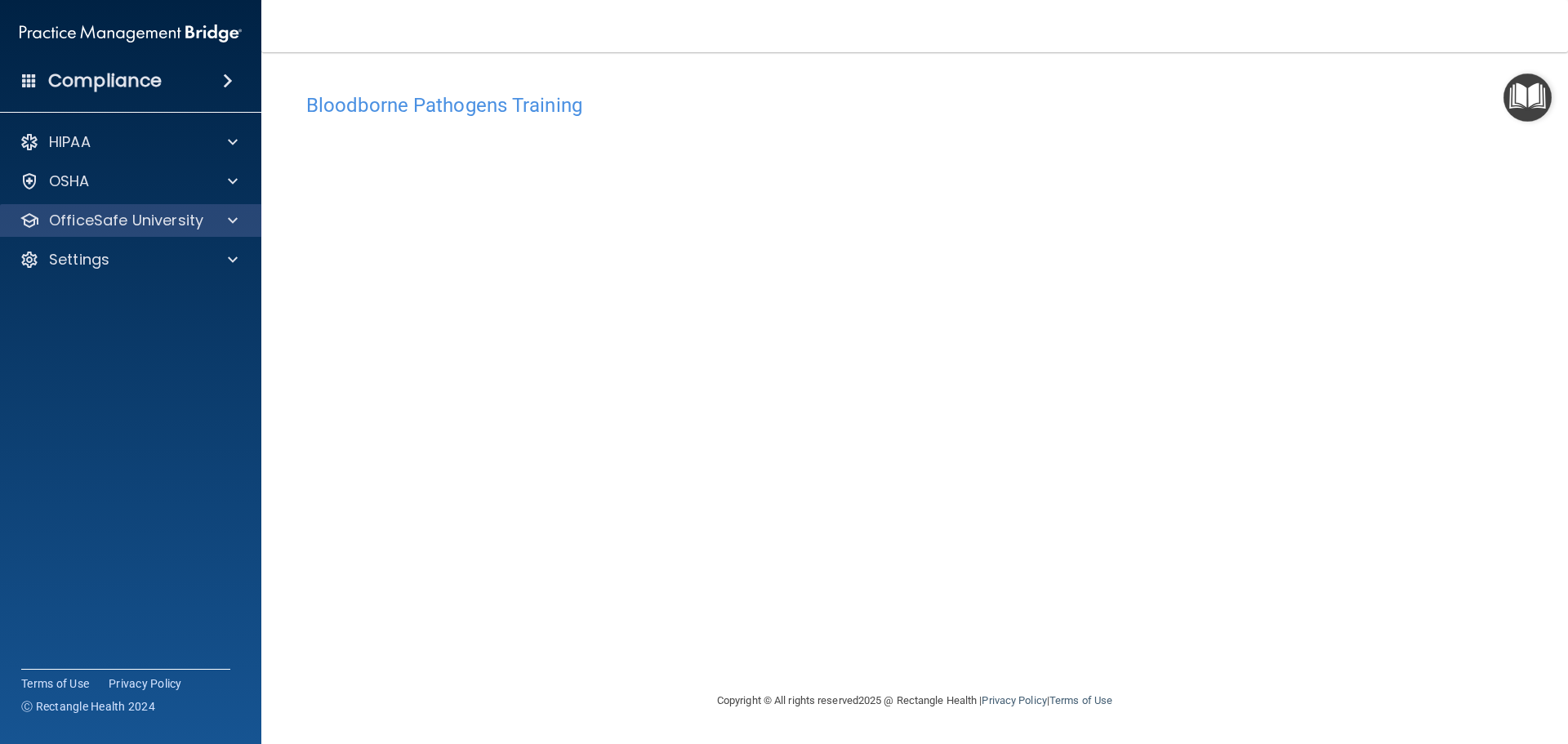 click on "OfficeSafe University" at bounding box center (131, 221) 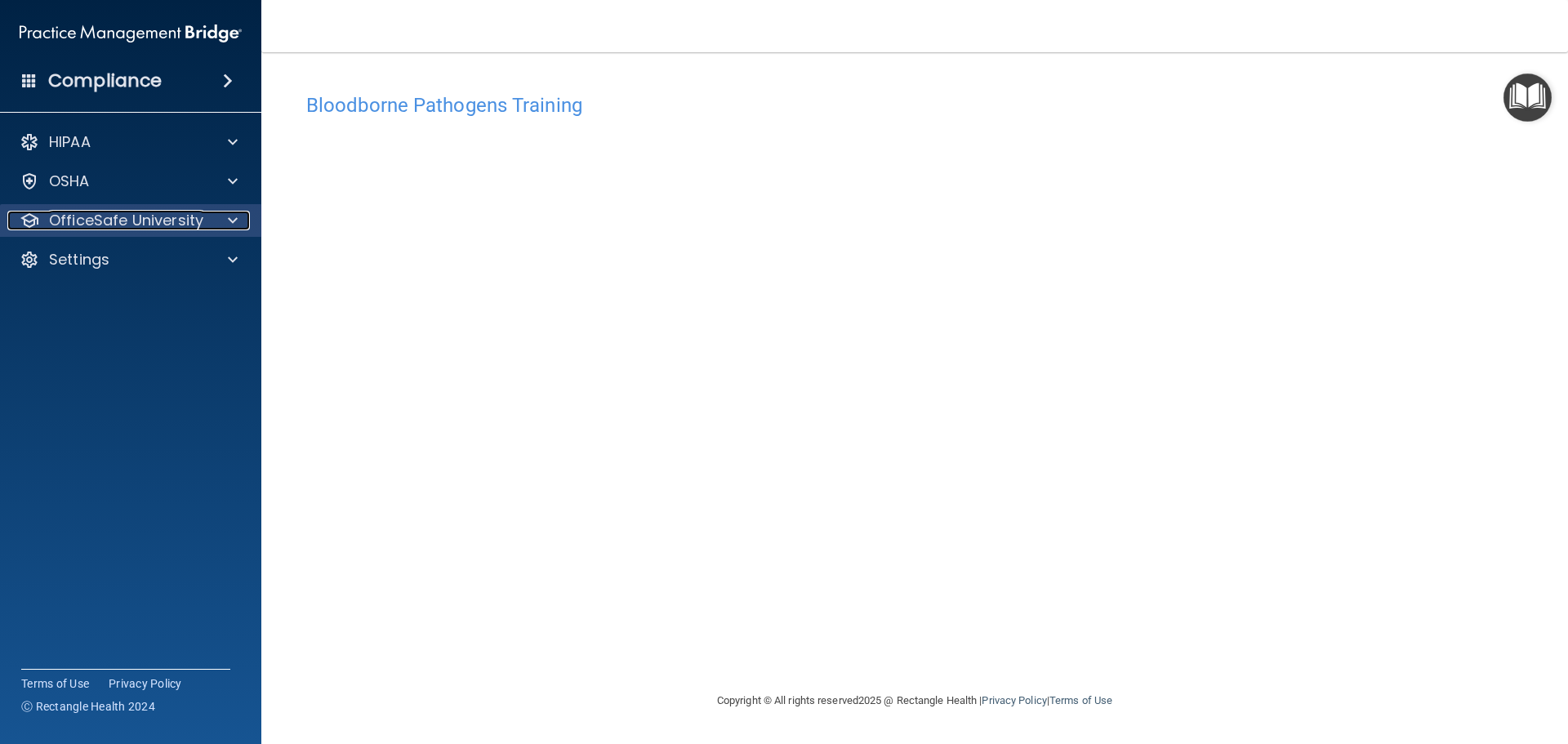 click on "OfficeSafe University" at bounding box center (126, 221) 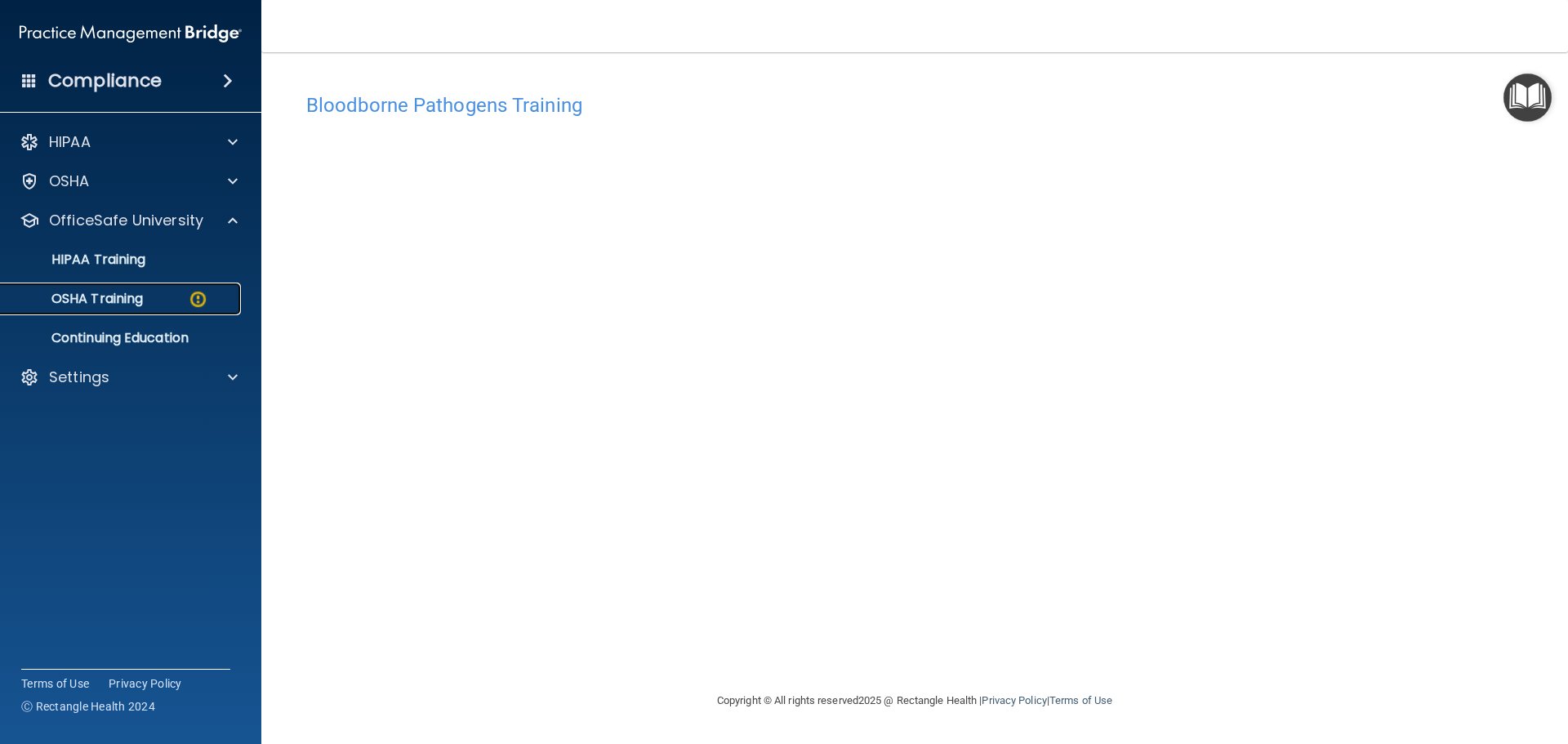 click on "OSHA Training" at bounding box center [112, 299] 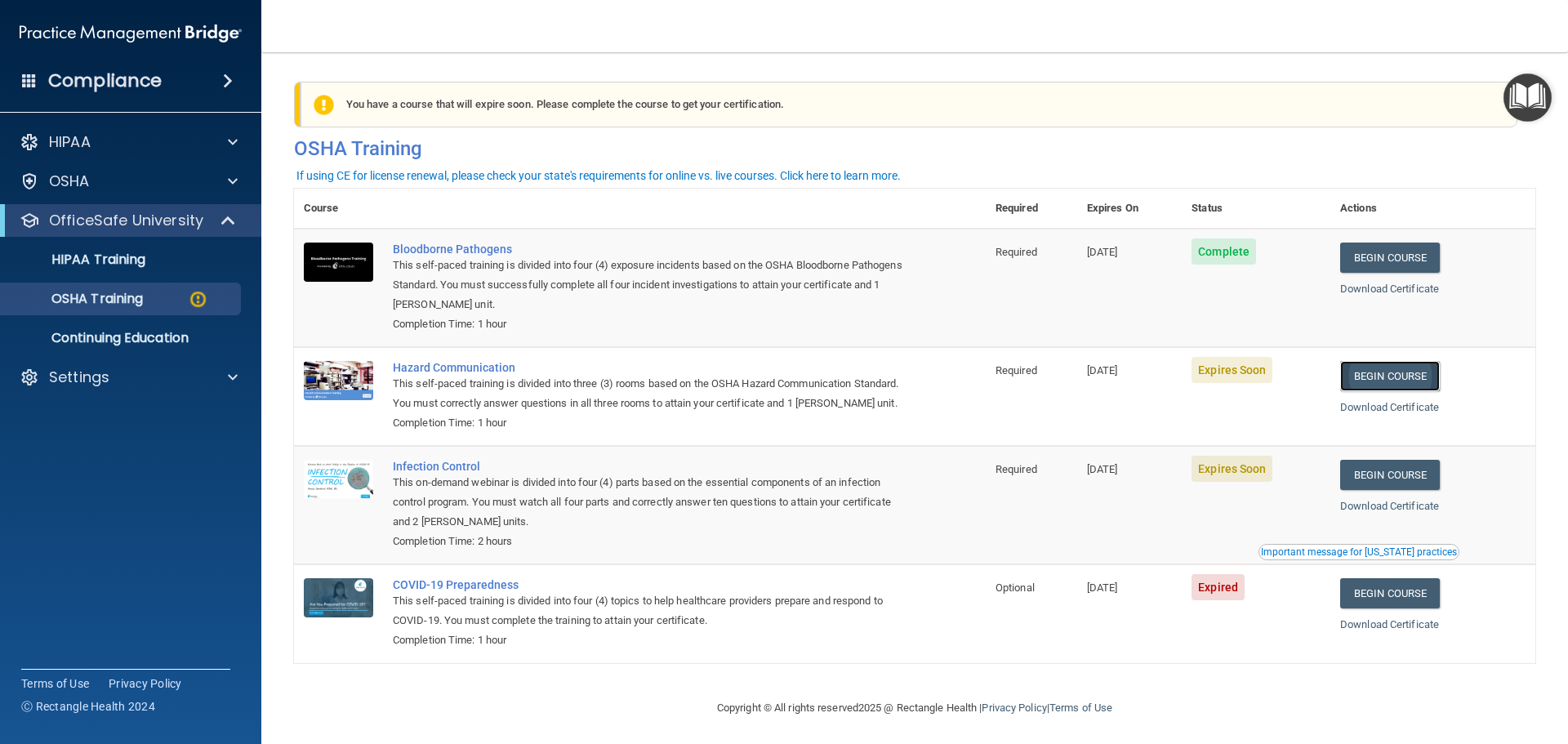 click on "Begin Course" at bounding box center [1390, 376] 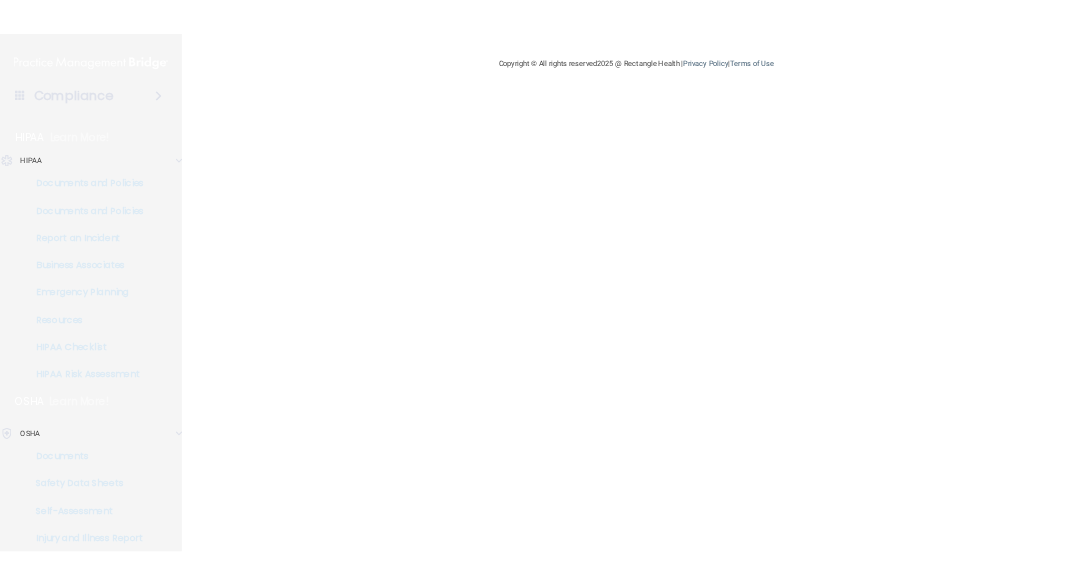 scroll, scrollTop: 0, scrollLeft: 0, axis: both 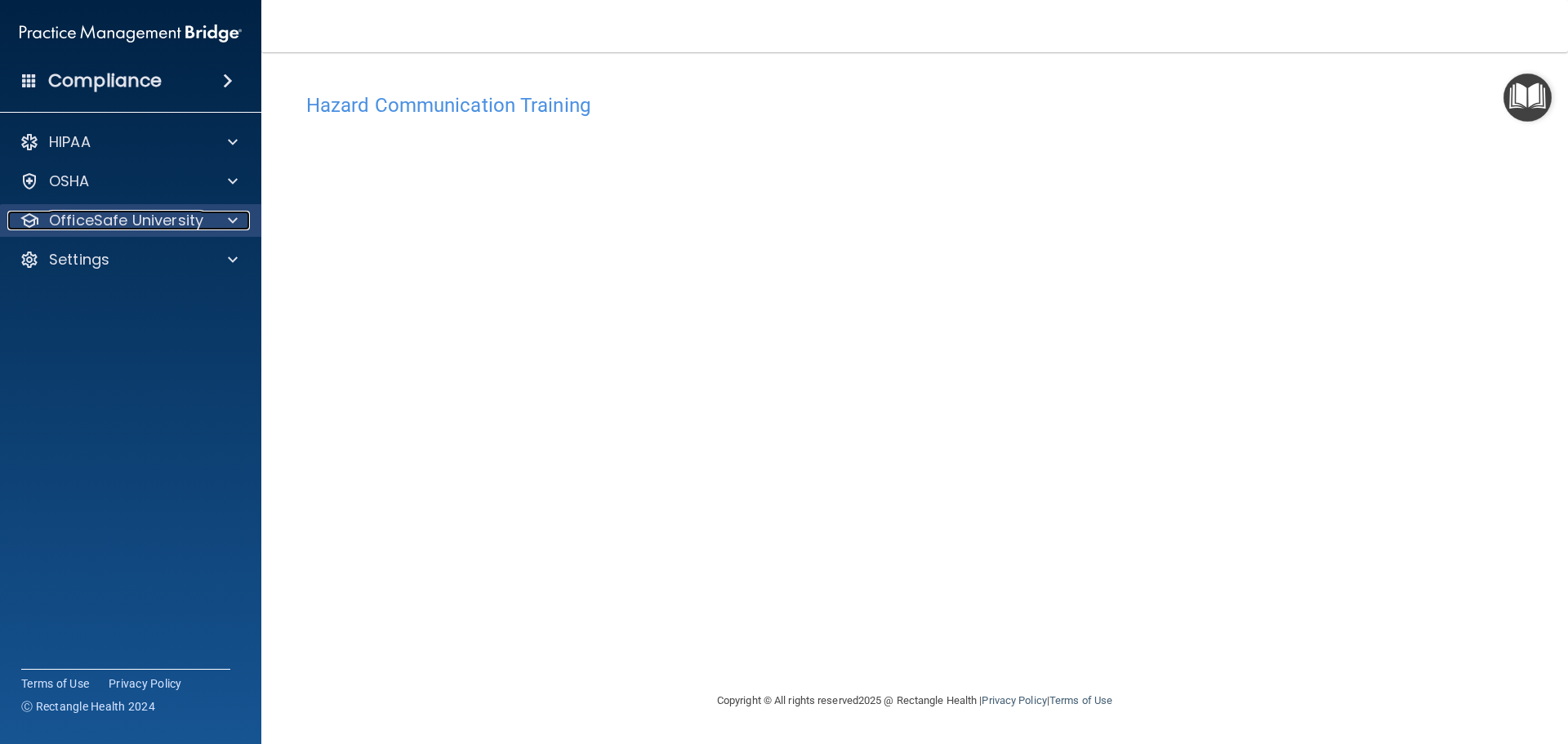 click on "OfficeSafe University" at bounding box center [126, 221] 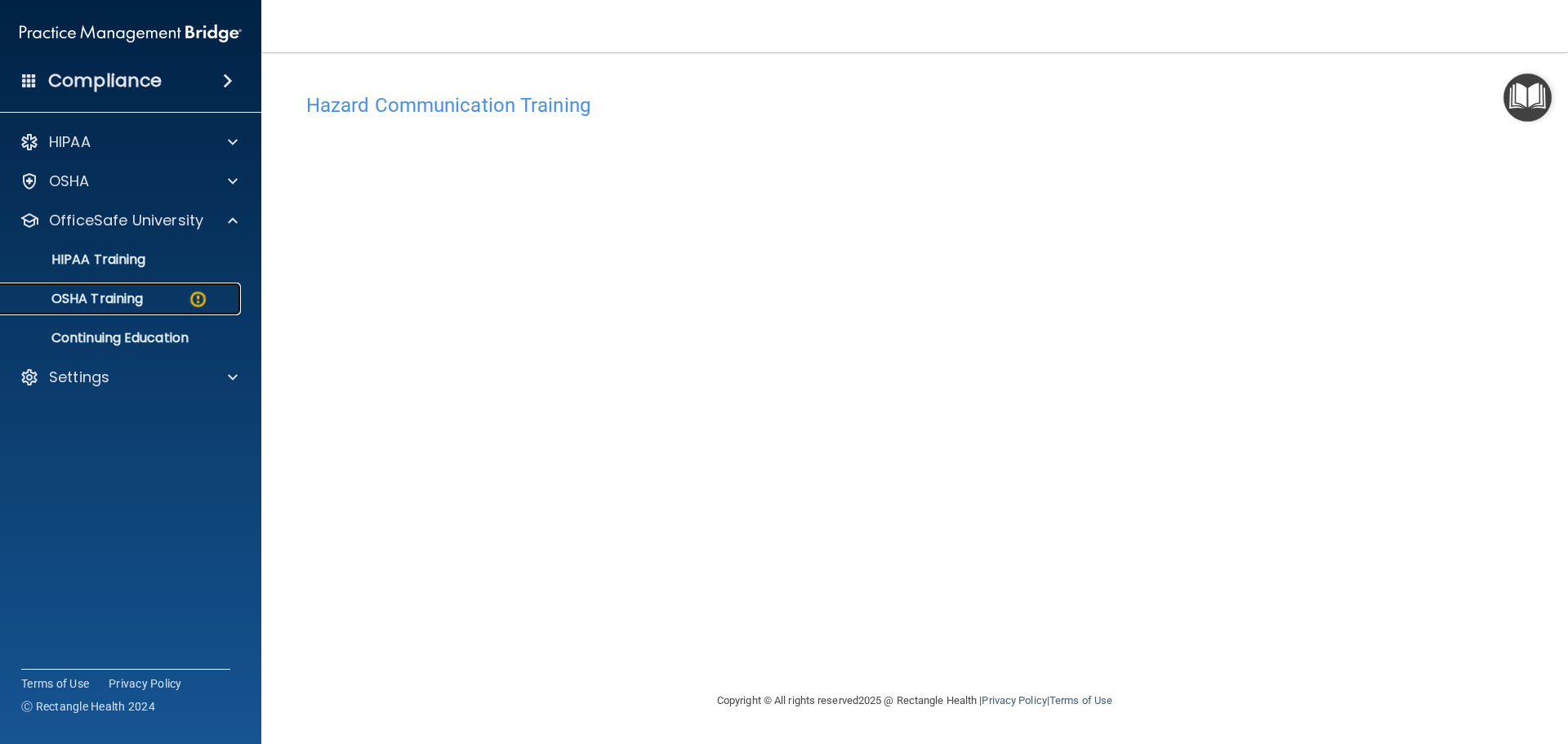 click on "OSHA Training" at bounding box center (77, 299) 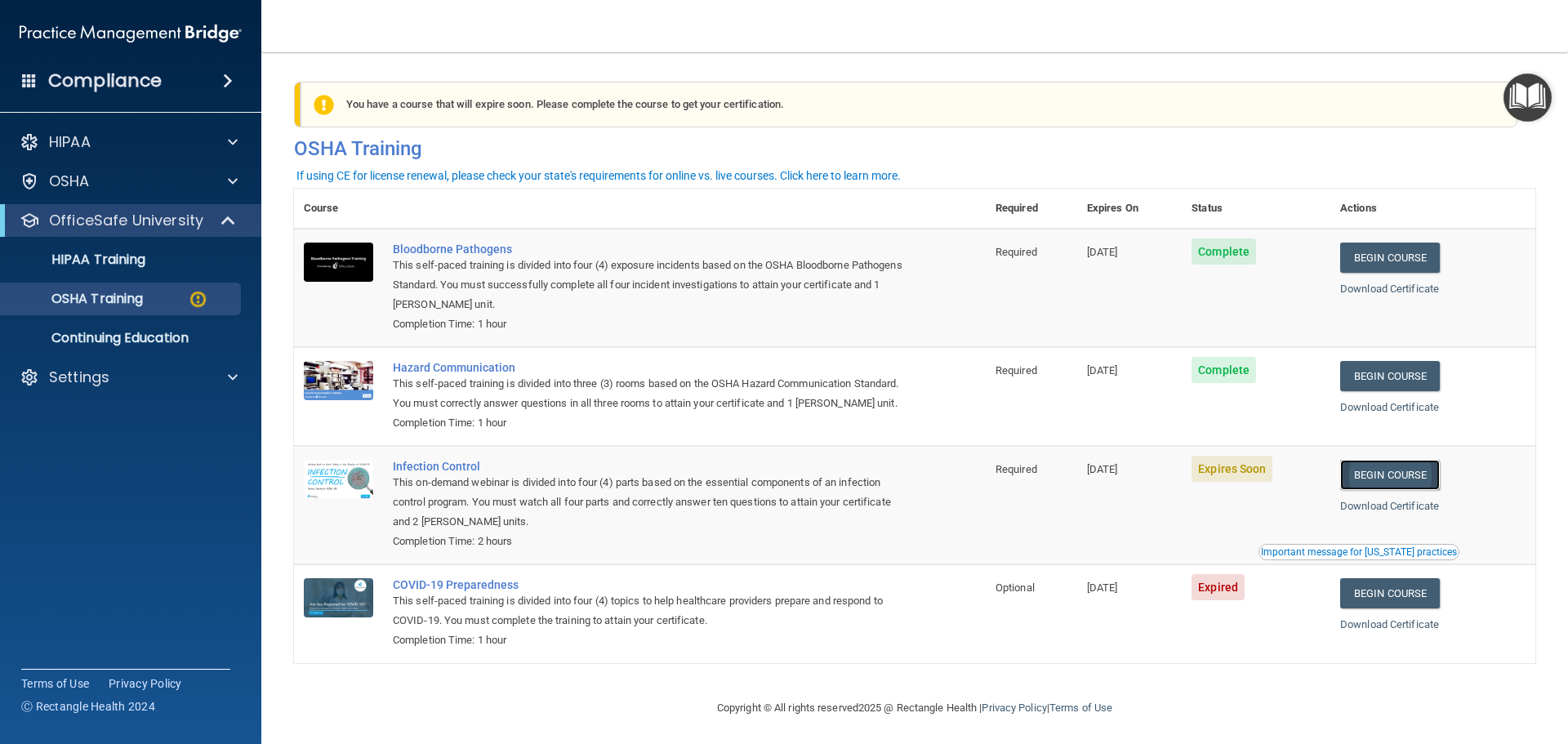click on "Begin Course" at bounding box center [1390, 474] 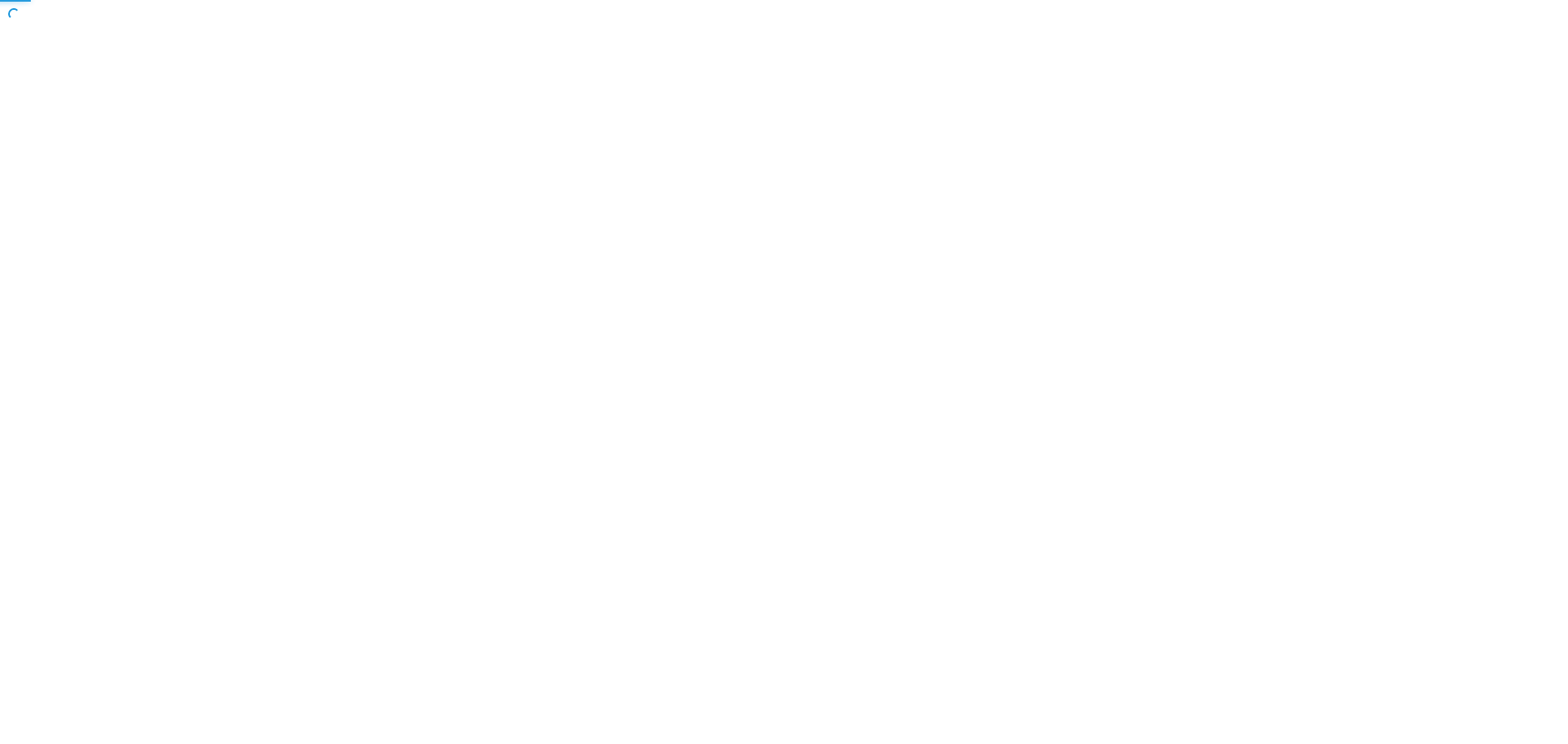 scroll, scrollTop: 0, scrollLeft: 0, axis: both 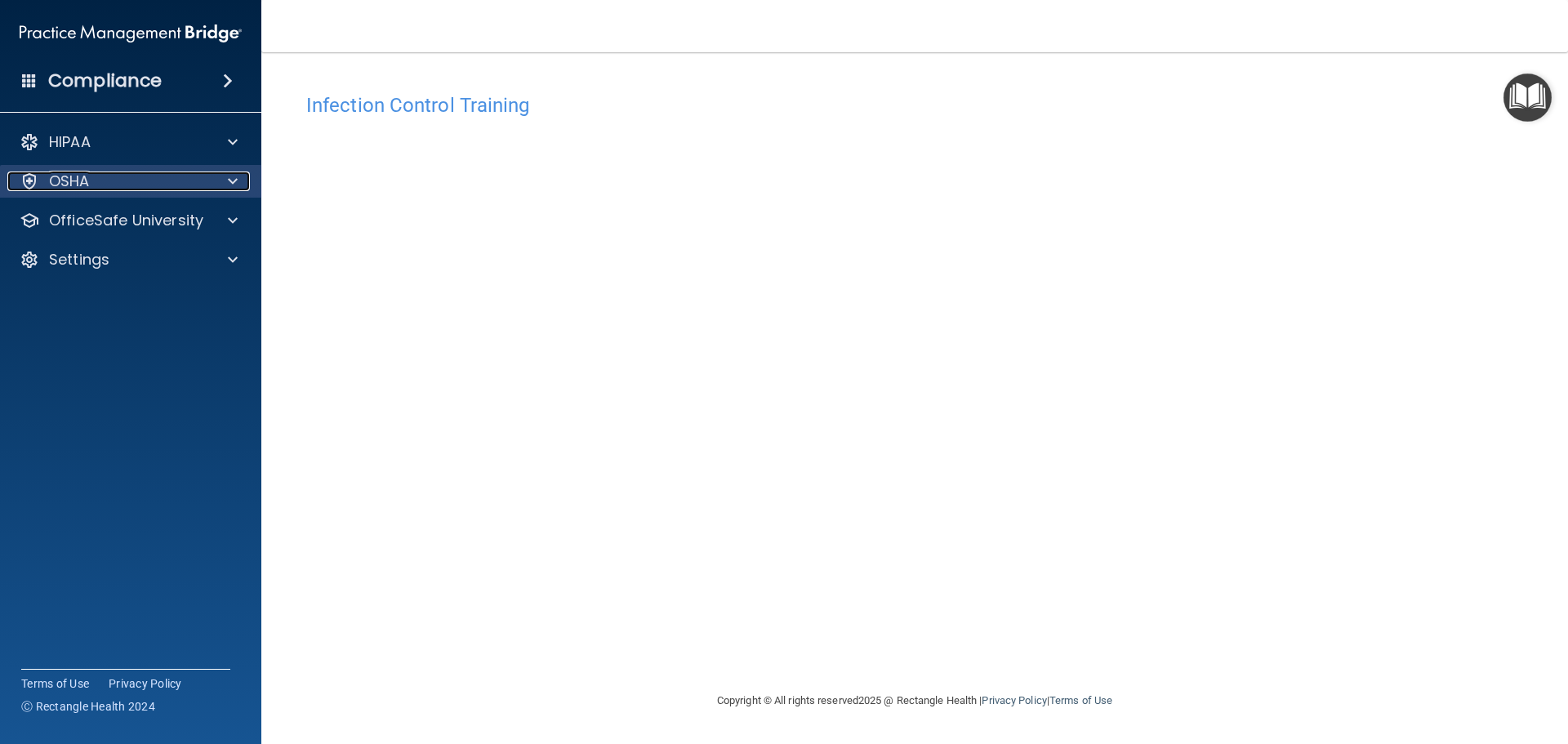 click on "OSHA" at bounding box center [109, 181] 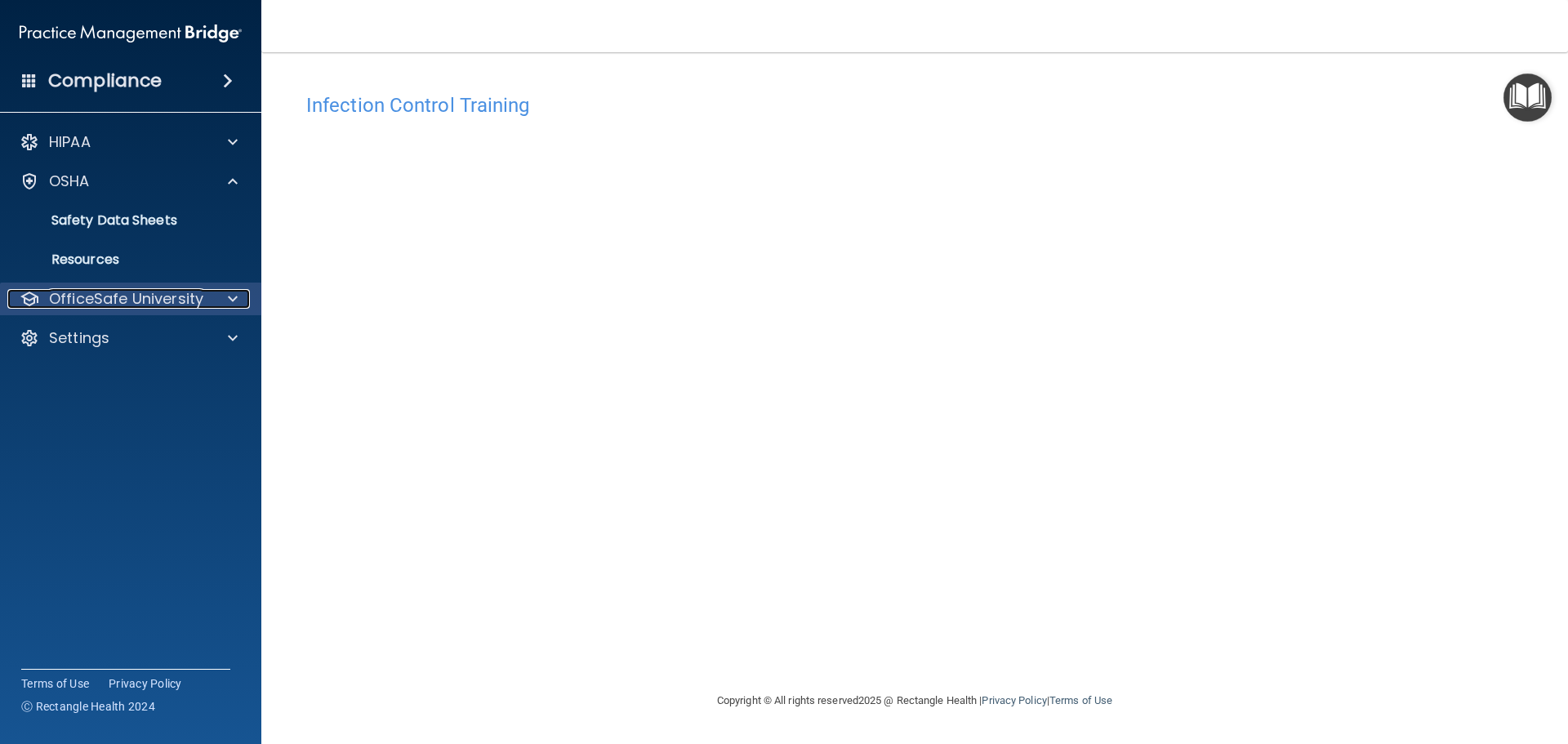 click on "OfficeSafe University" at bounding box center (126, 299) 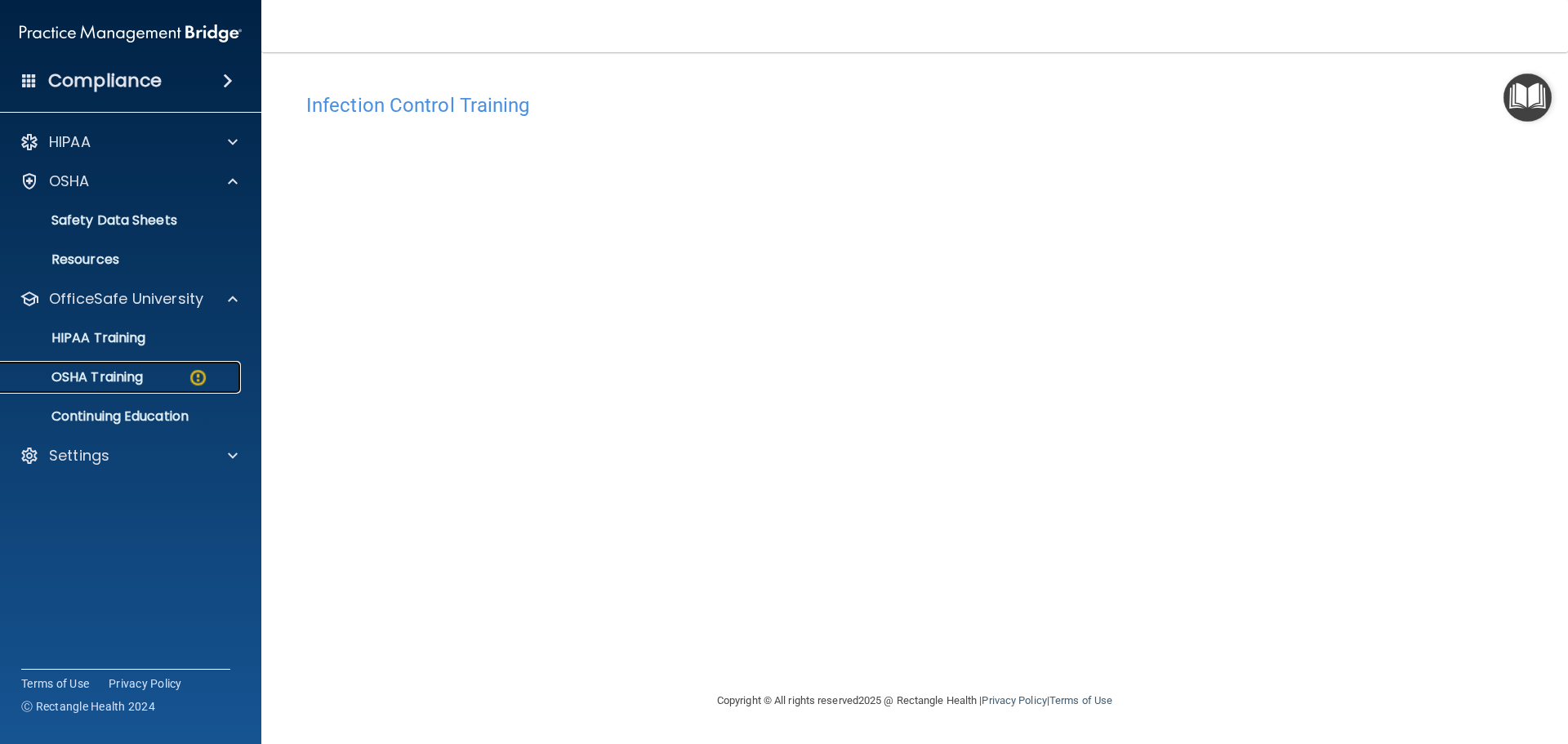 click on "OSHA Training" at bounding box center [112, 377] 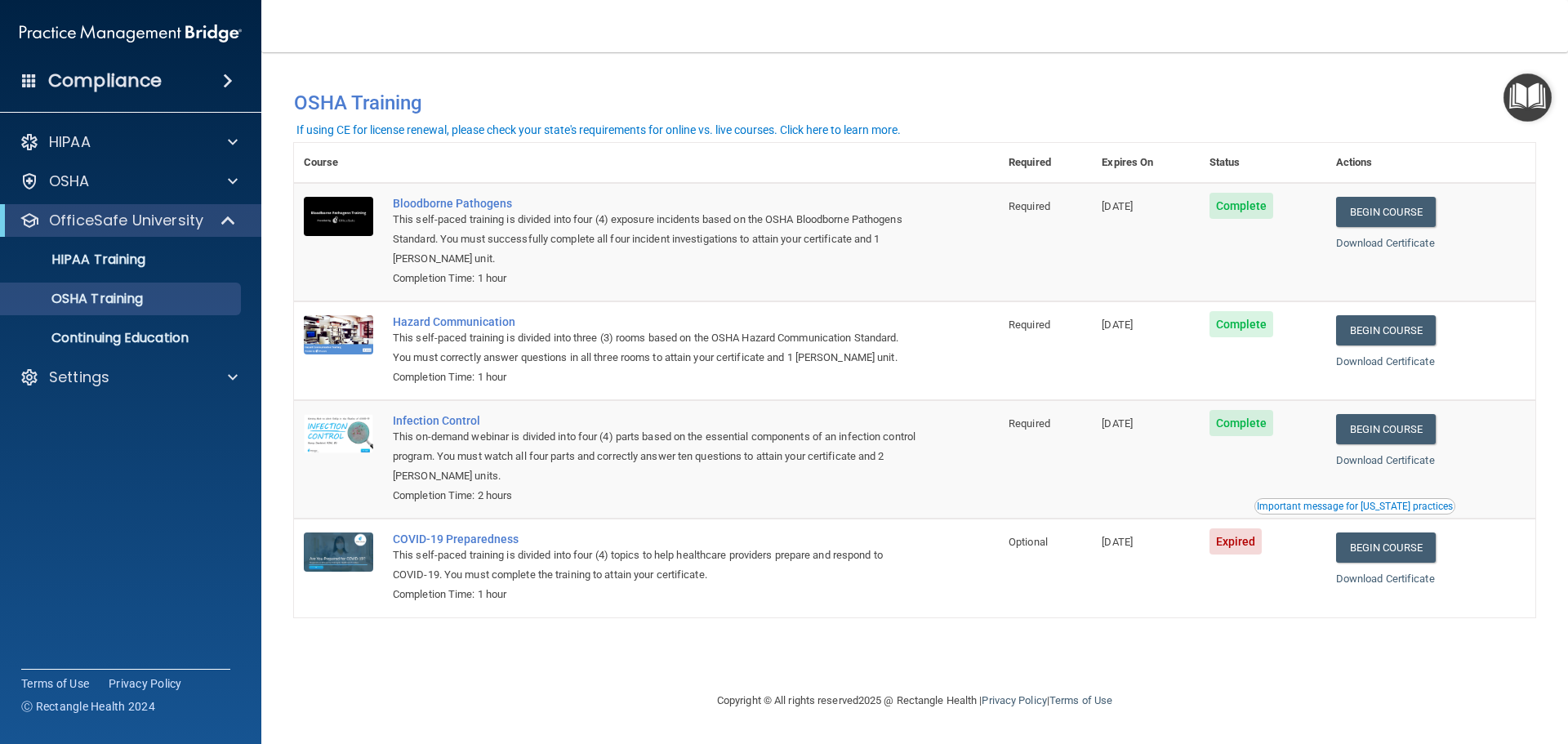 click on "Expired" at bounding box center [1236, 541] 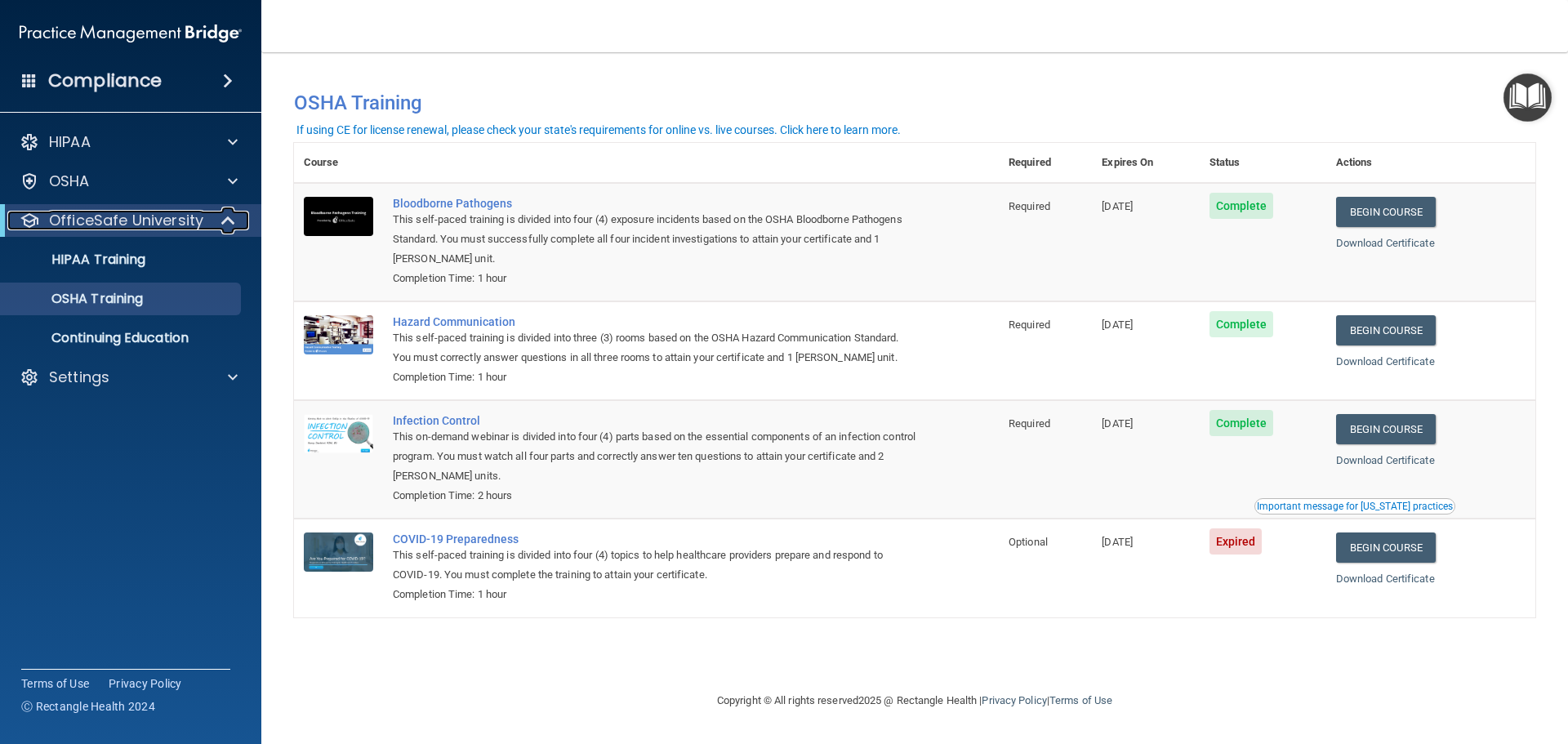 click on "OfficeSafe University" at bounding box center (126, 221) 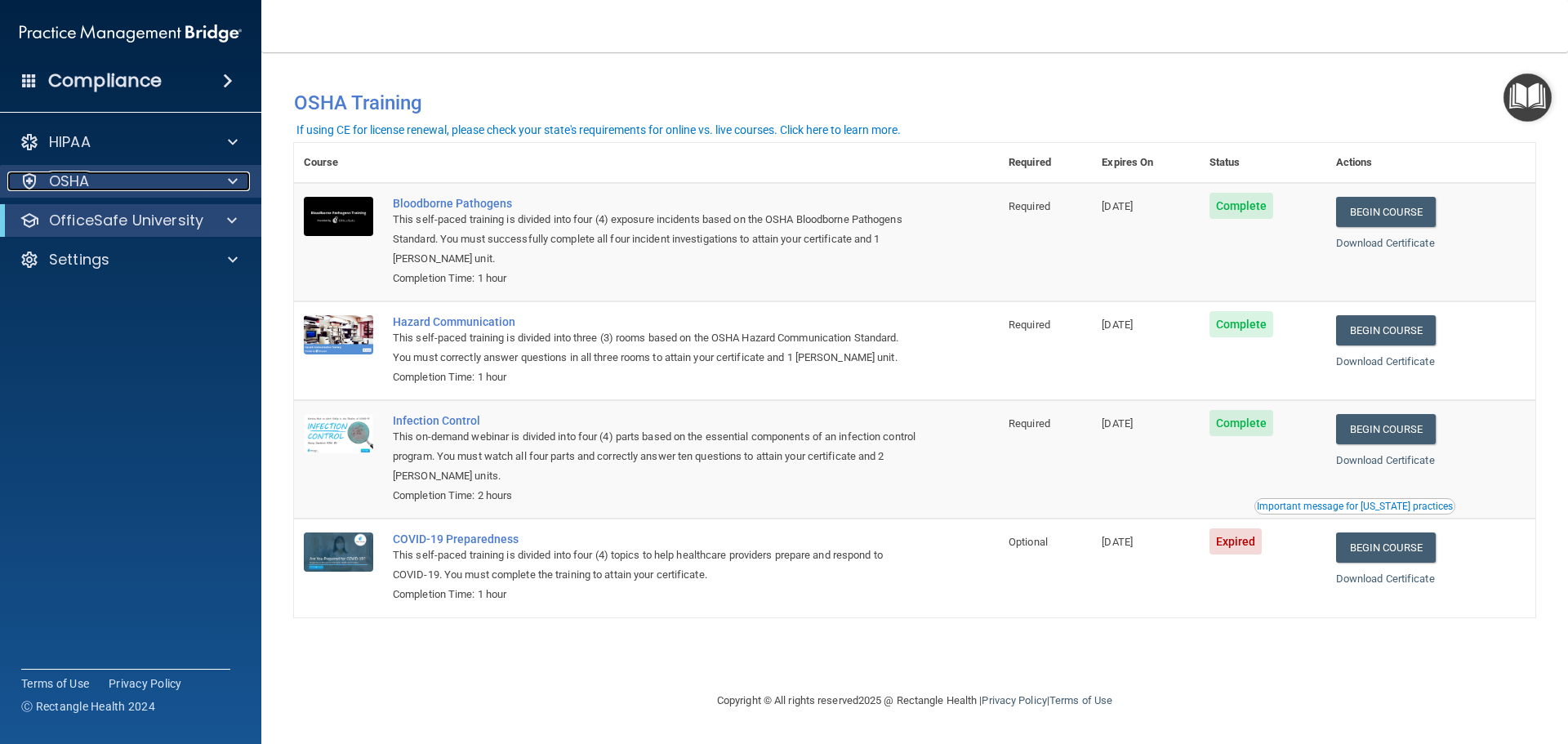 click on "OSHA" at bounding box center (109, 181) 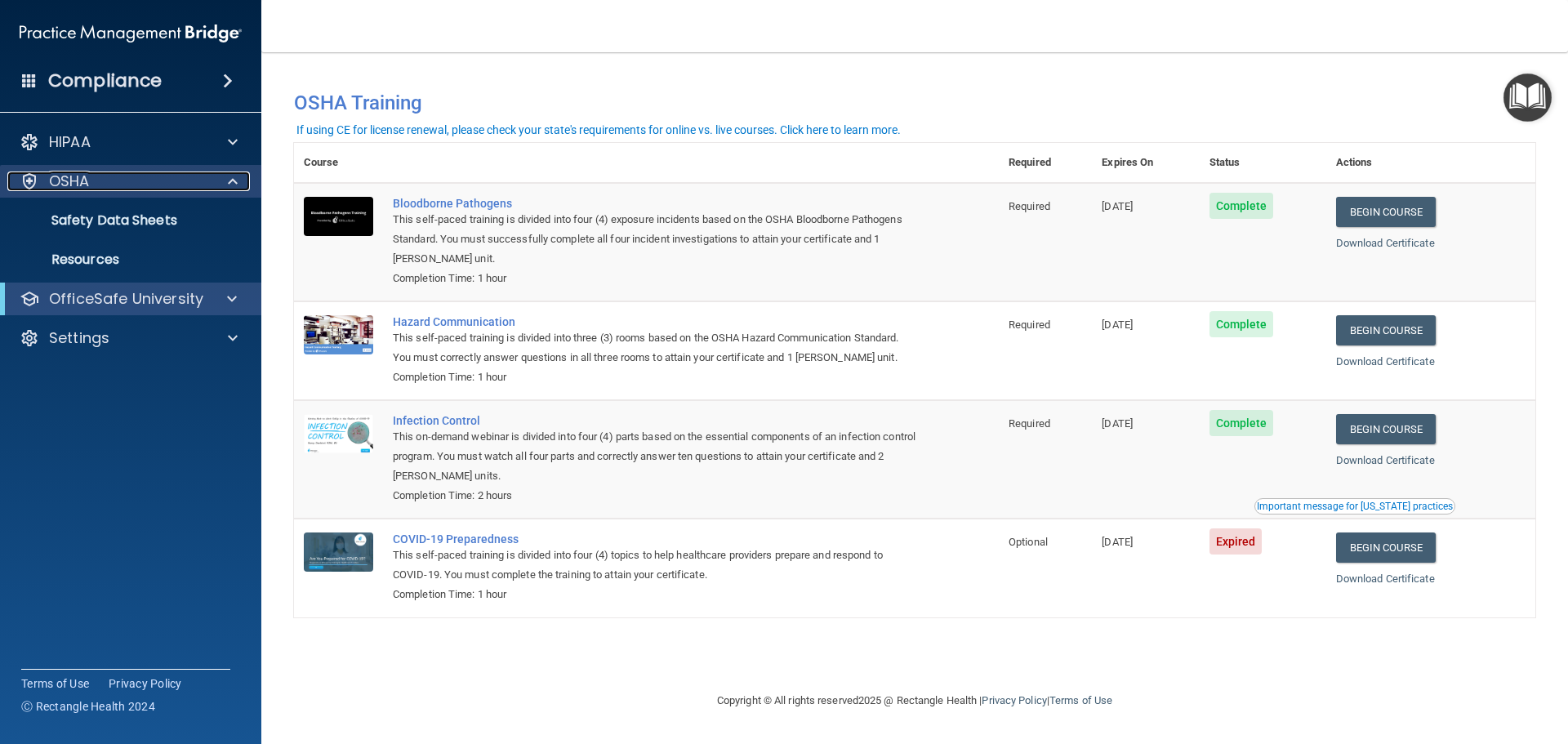click at bounding box center [233, 181] 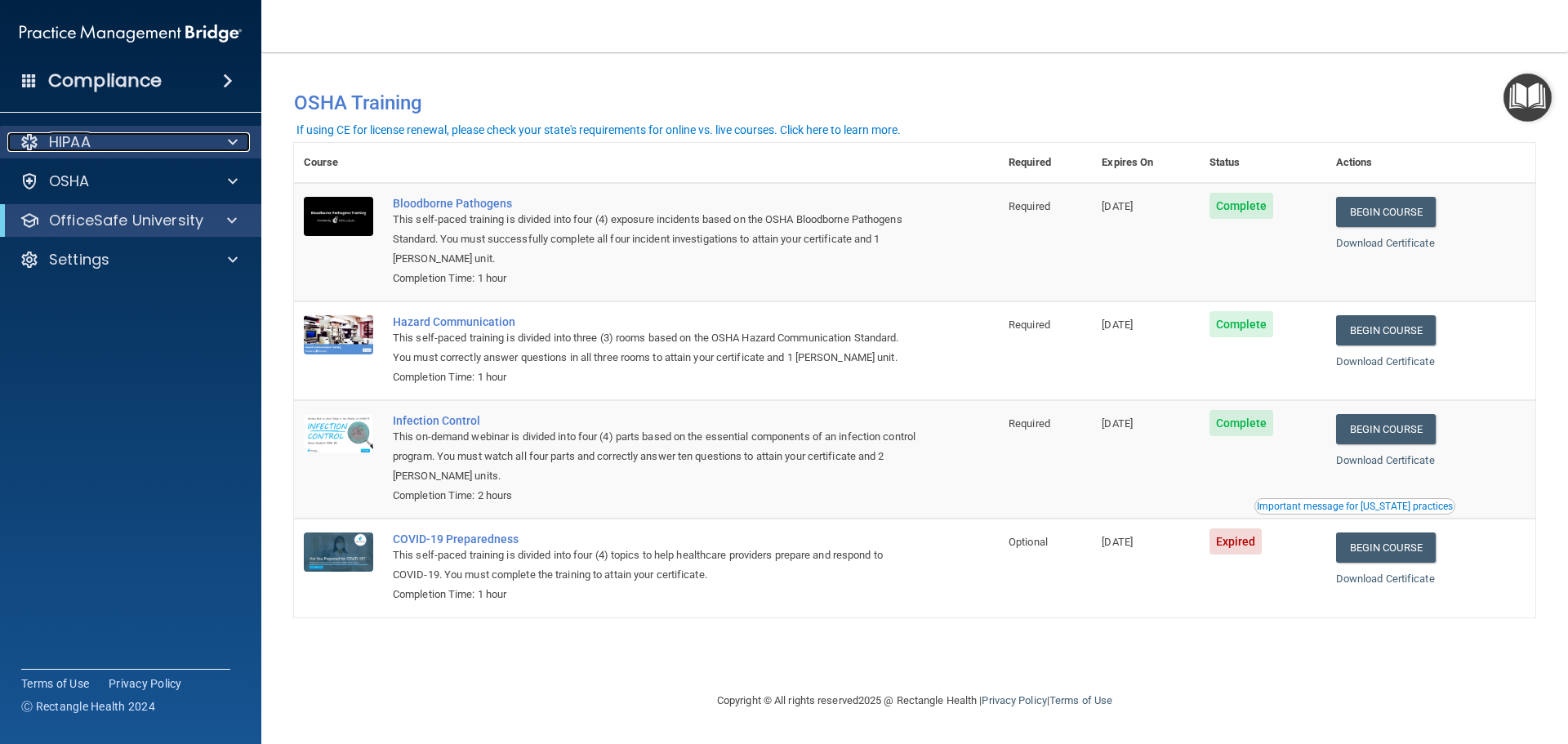 click at bounding box center (233, 142) 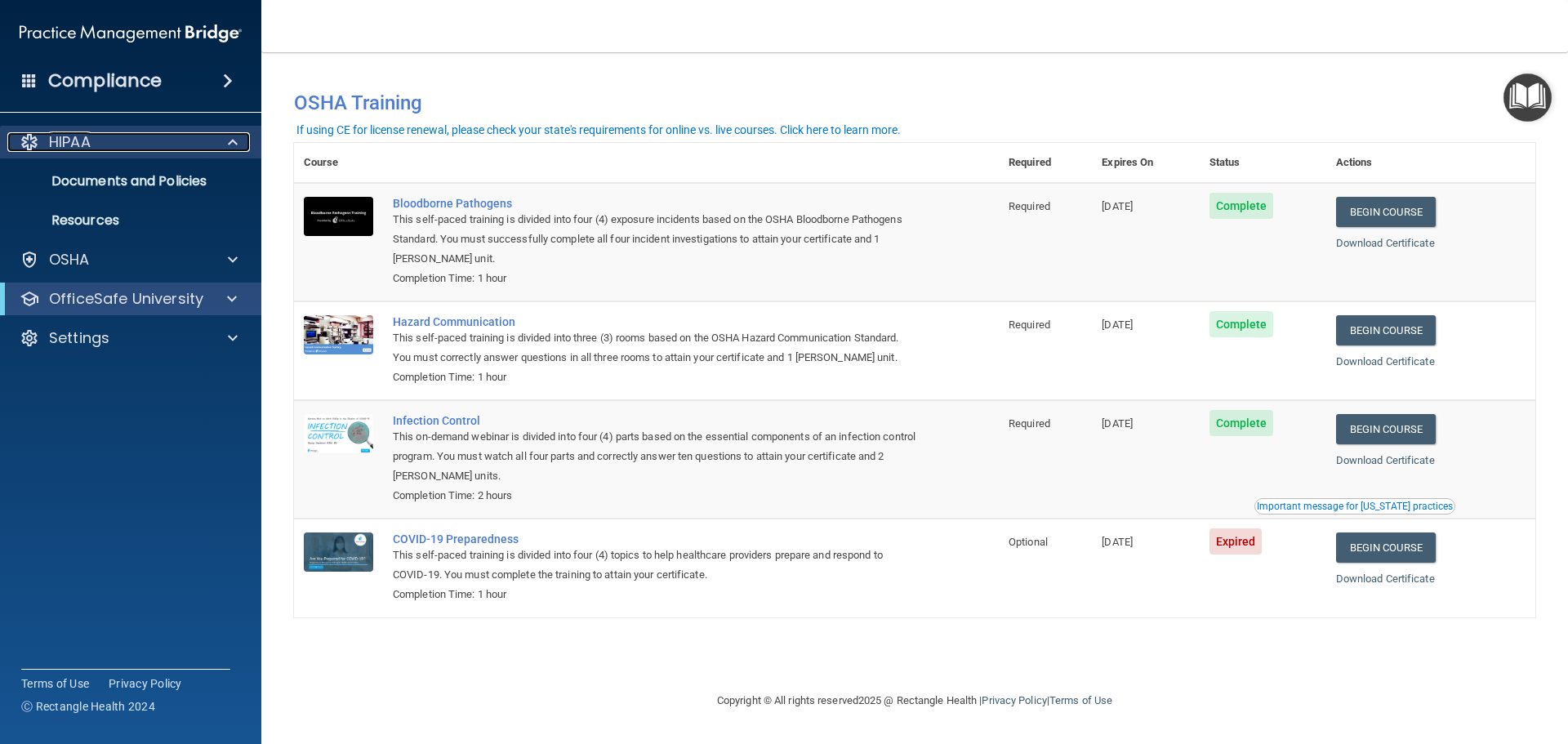 click at bounding box center [233, 142] 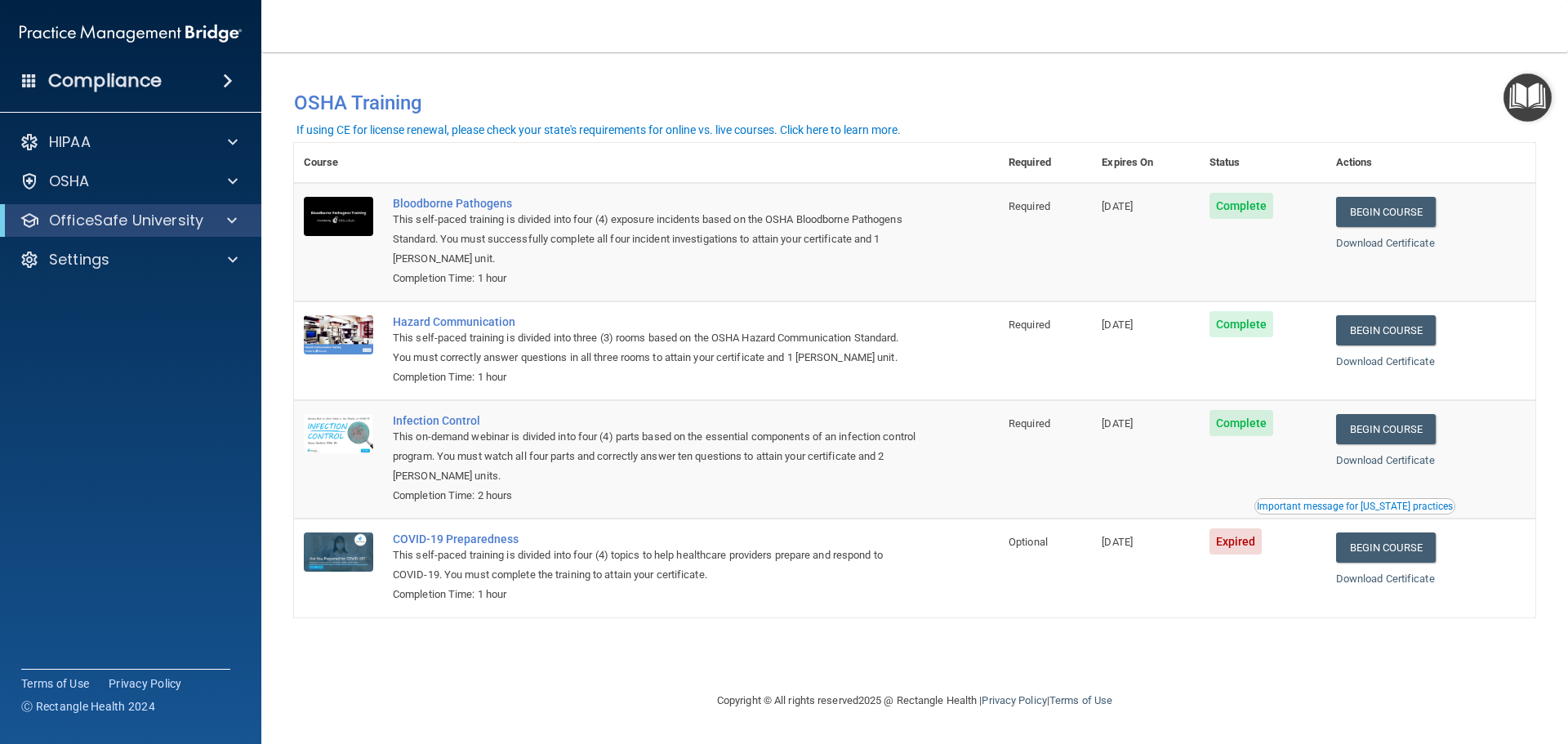click on "Compliance" at bounding box center [131, 81] 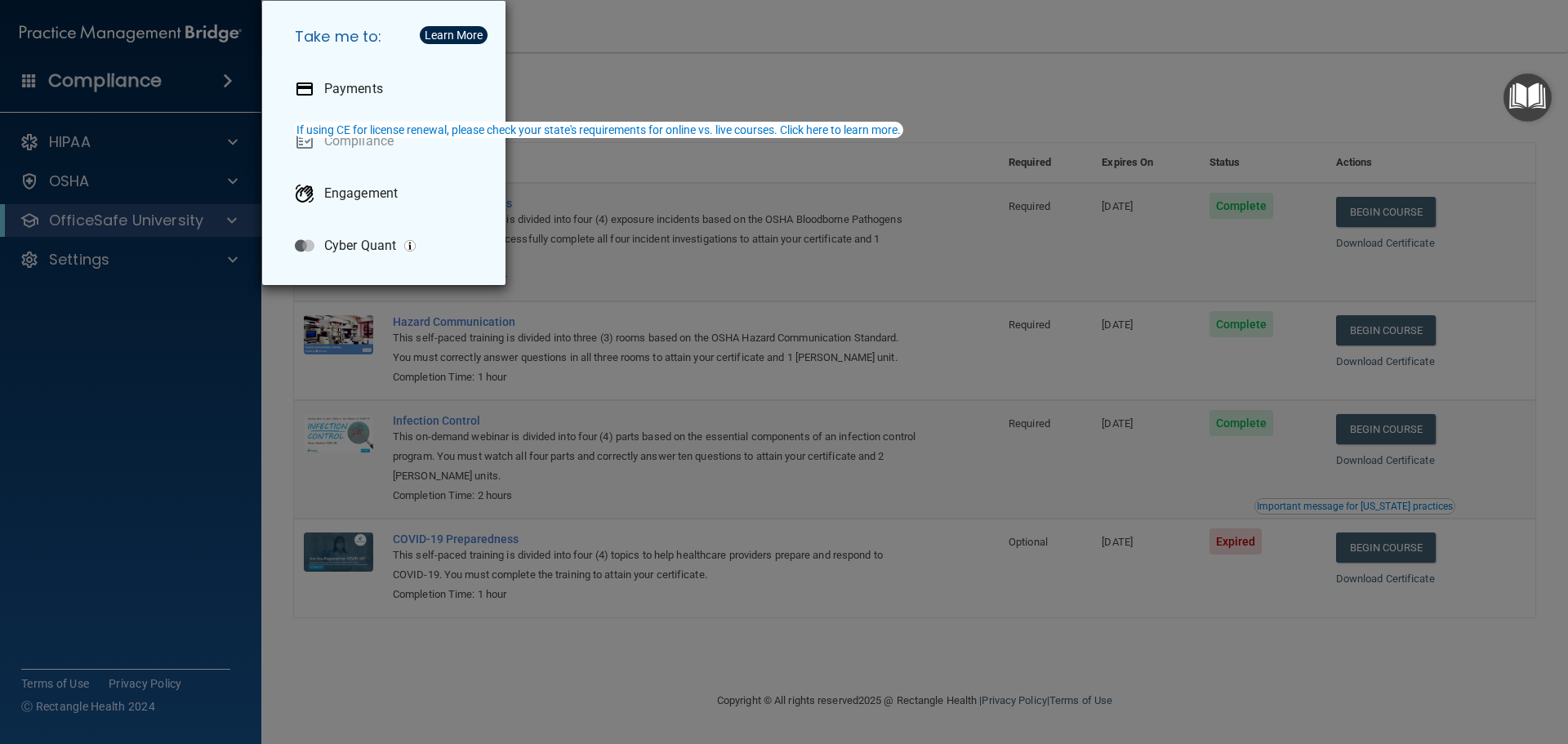 click on "Take me to:             Payments                   Compliance                     Engagement                     Cyber Quant" at bounding box center (784, 372) 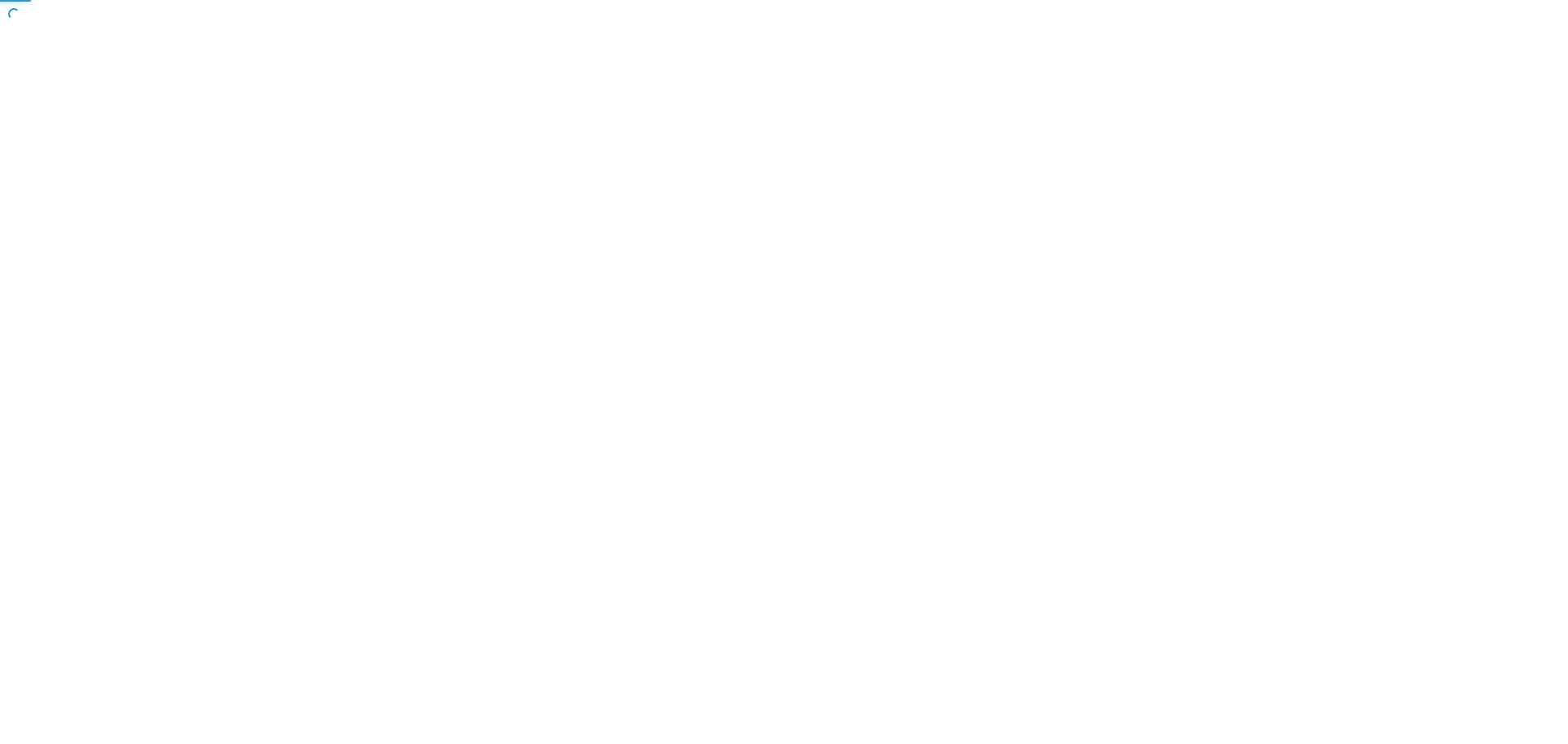 scroll, scrollTop: 0, scrollLeft: 0, axis: both 